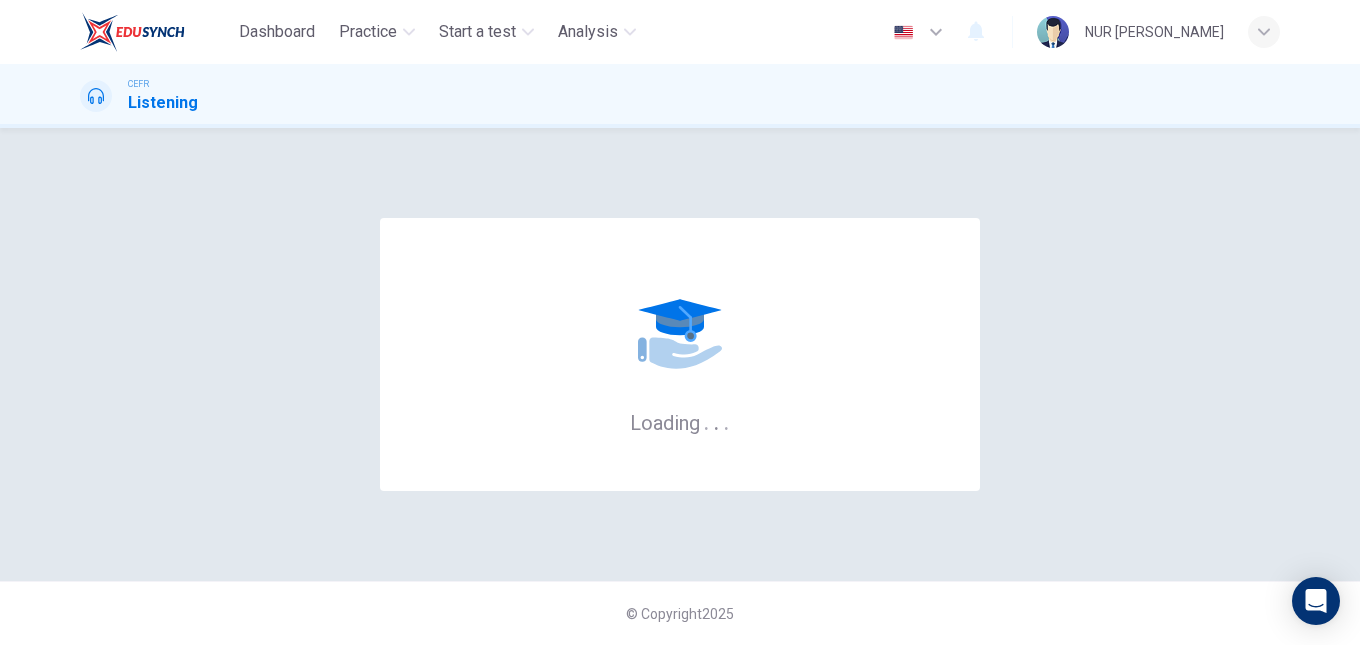 scroll, scrollTop: 0, scrollLeft: 0, axis: both 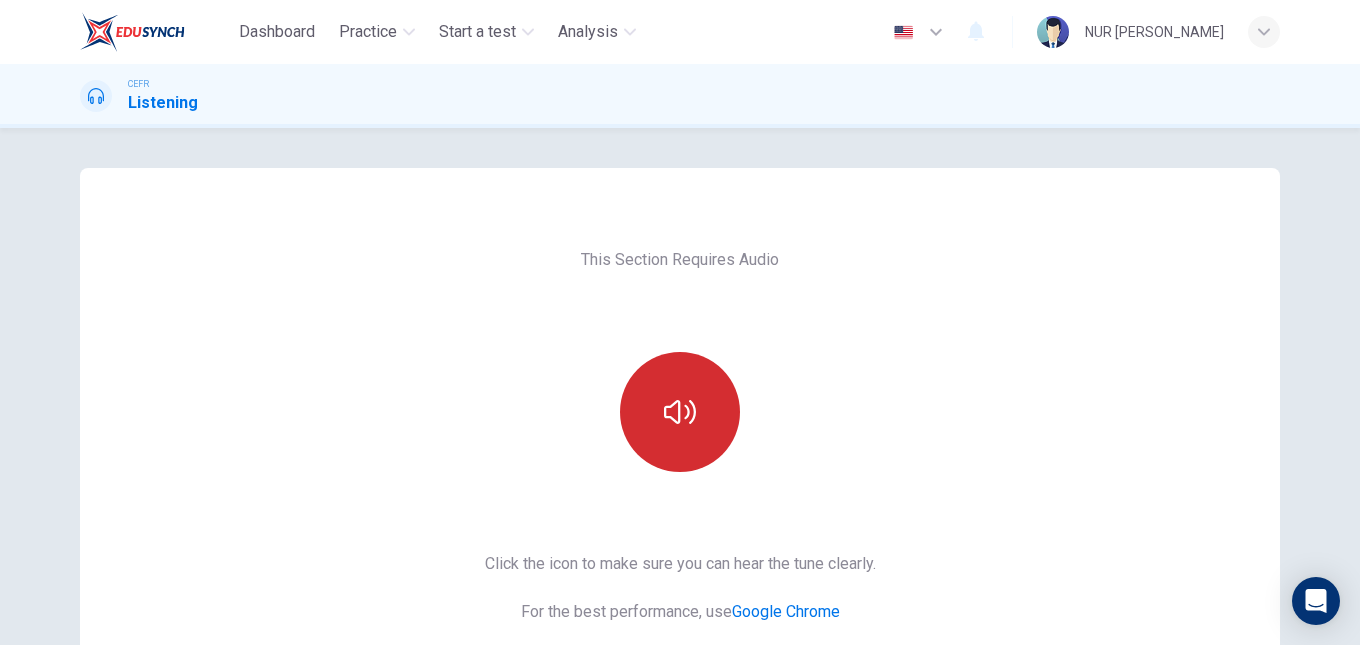 click at bounding box center (680, 412) 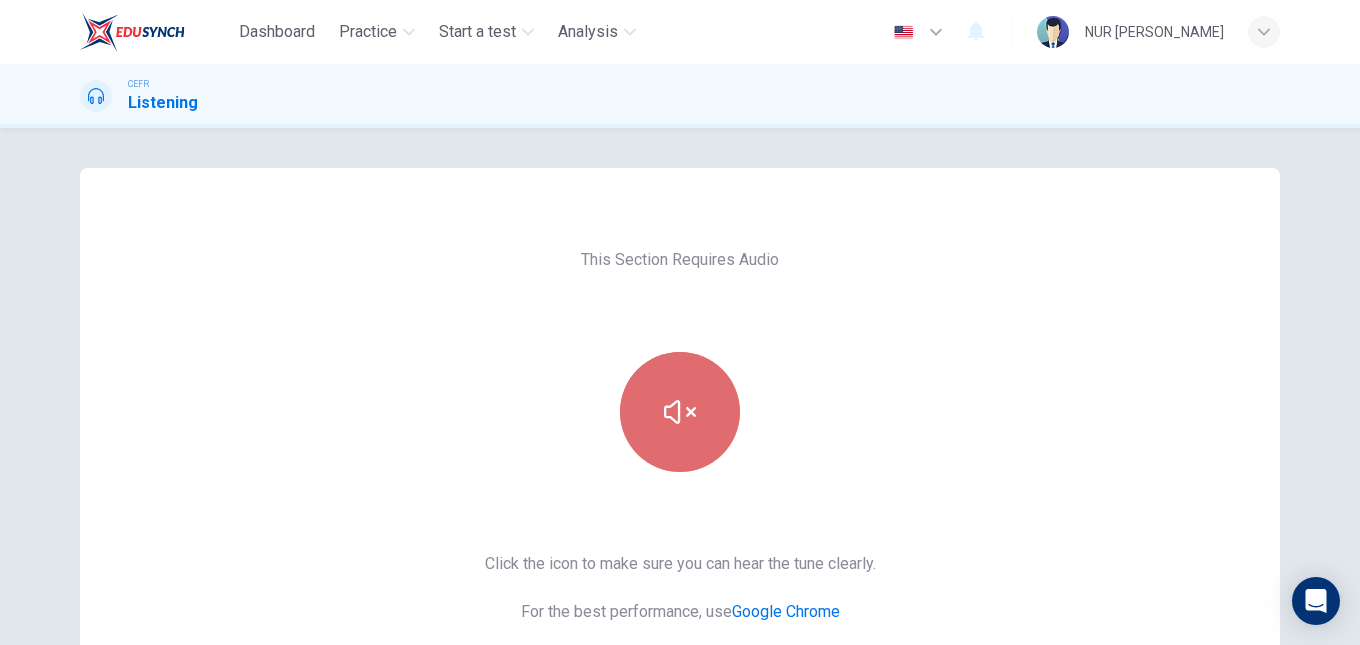 click at bounding box center (680, 412) 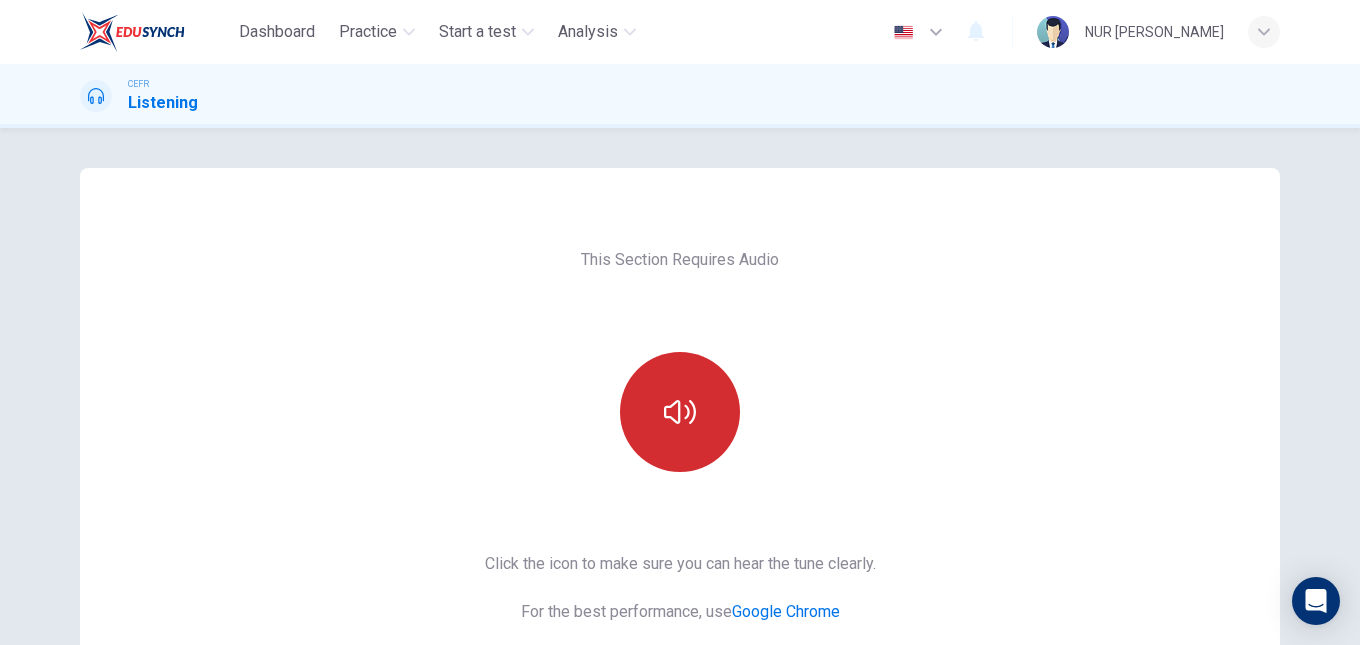 type 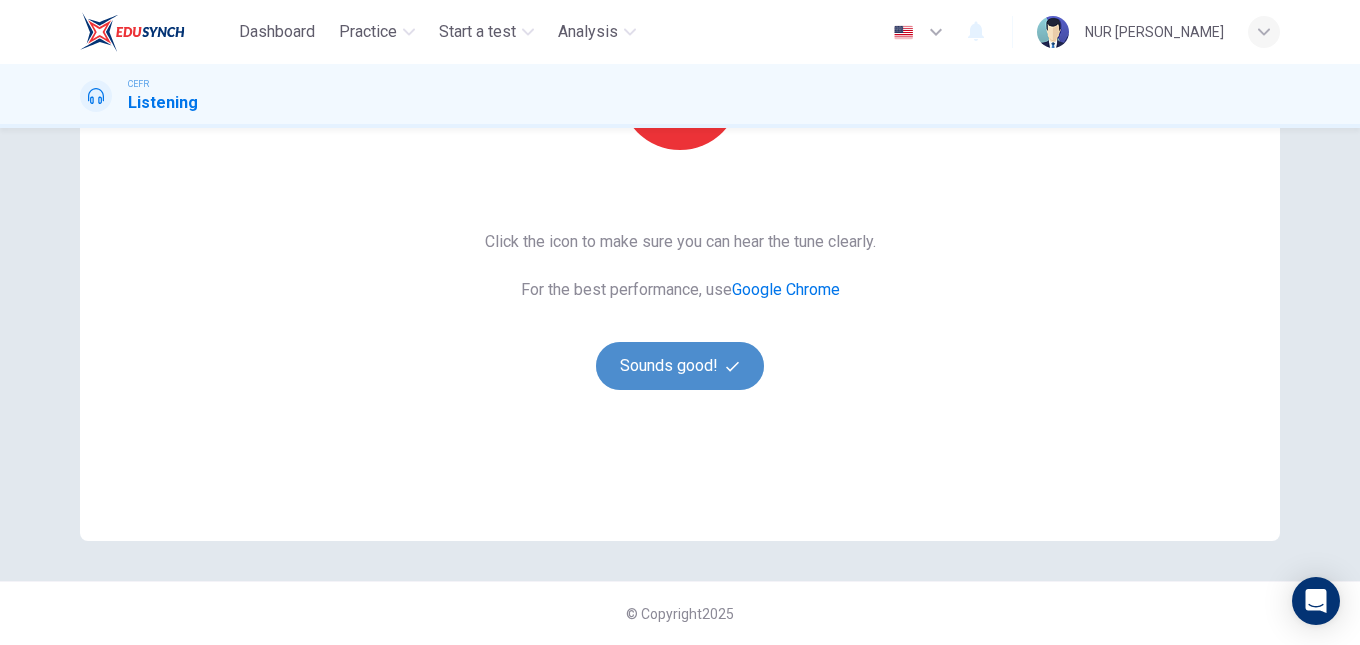 click on "Sounds good!" at bounding box center (680, 366) 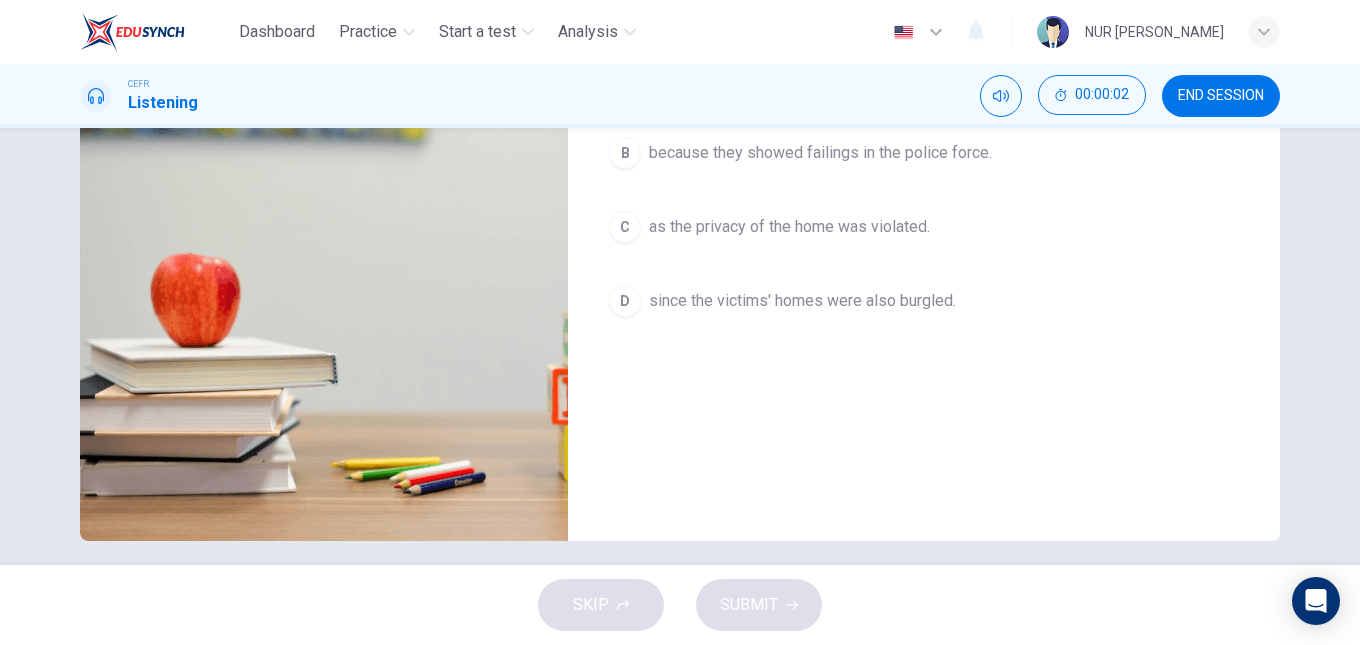 scroll, scrollTop: 0, scrollLeft: 0, axis: both 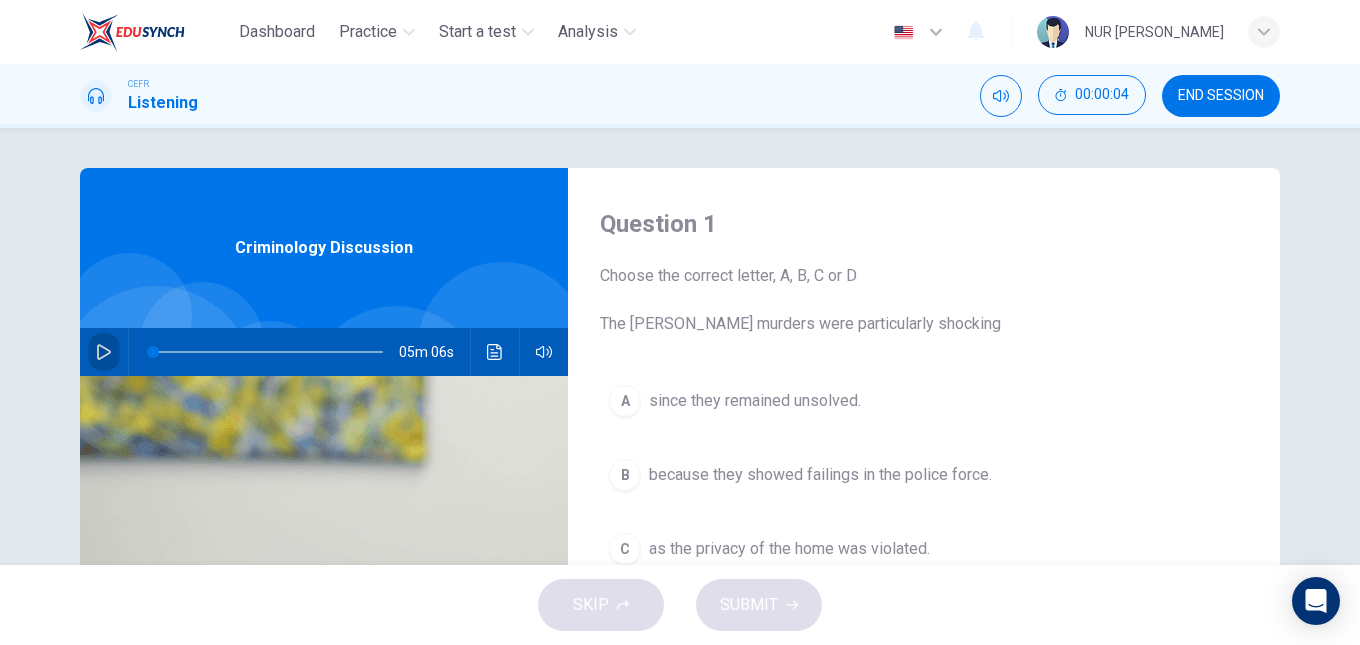 click 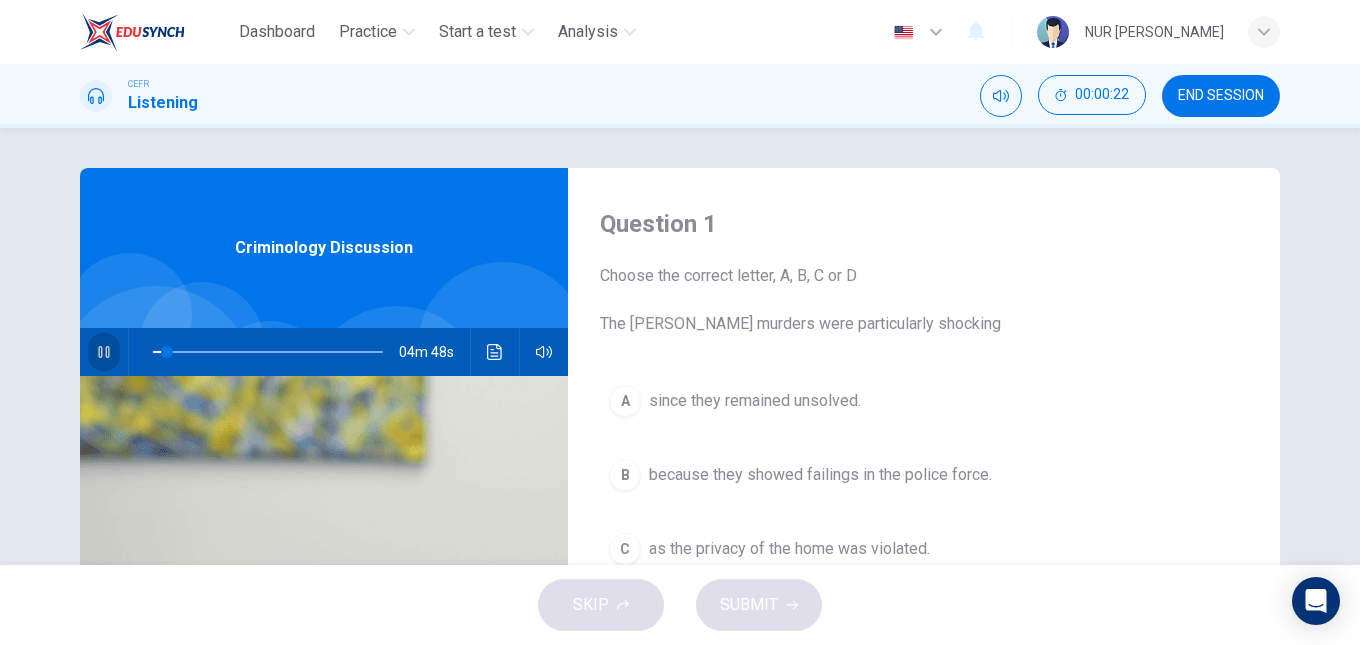 click 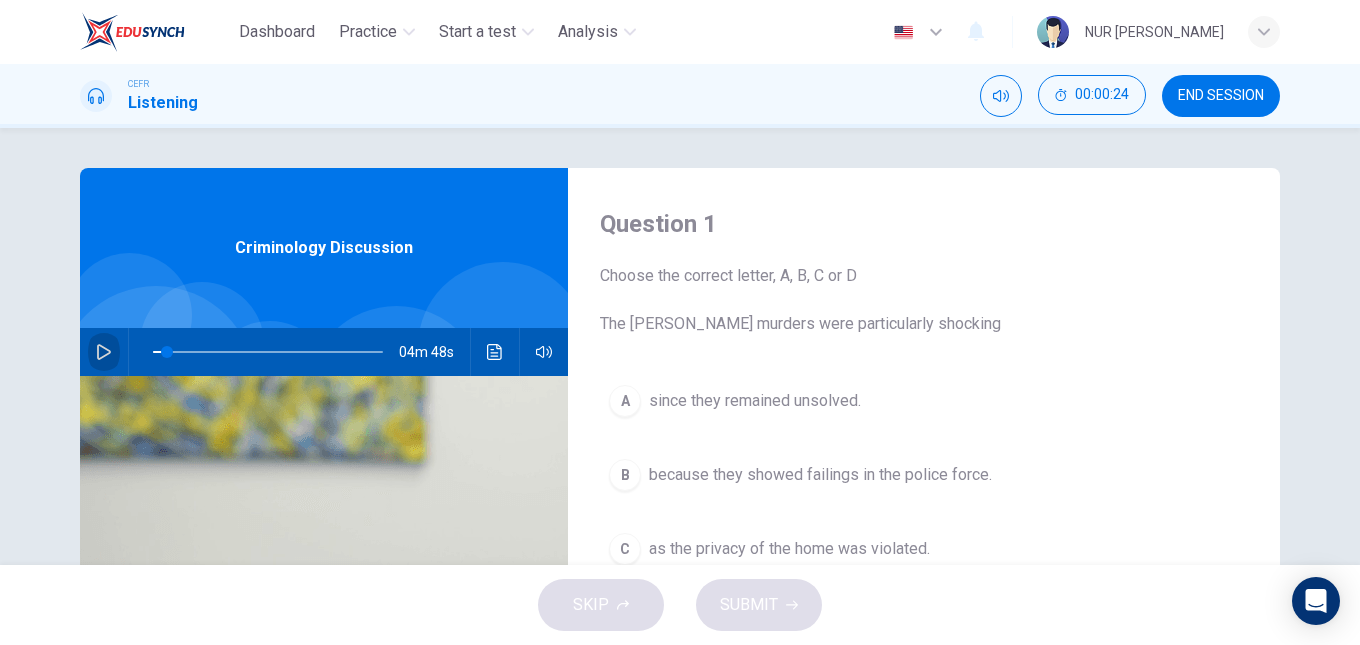 click 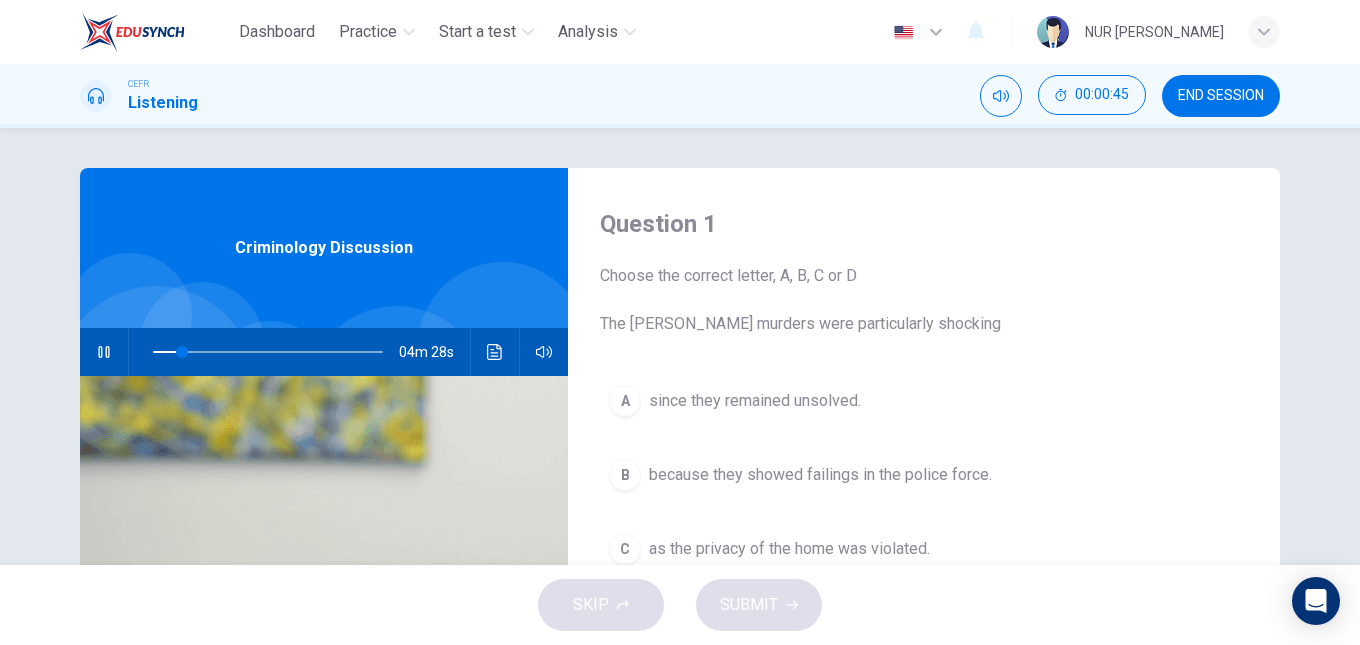click on "Choose the correct letter, A, B, C or D The [PERSON_NAME] murders were particularly shocking" at bounding box center (924, 300) 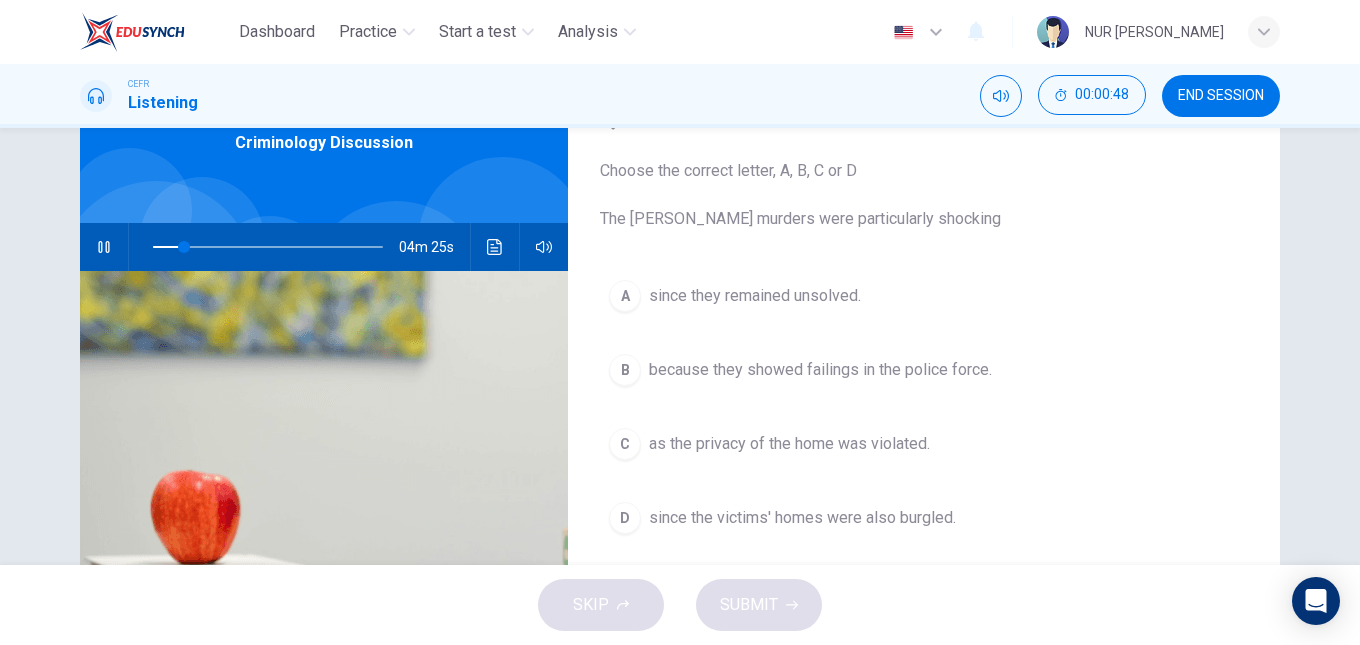 scroll, scrollTop: 106, scrollLeft: 0, axis: vertical 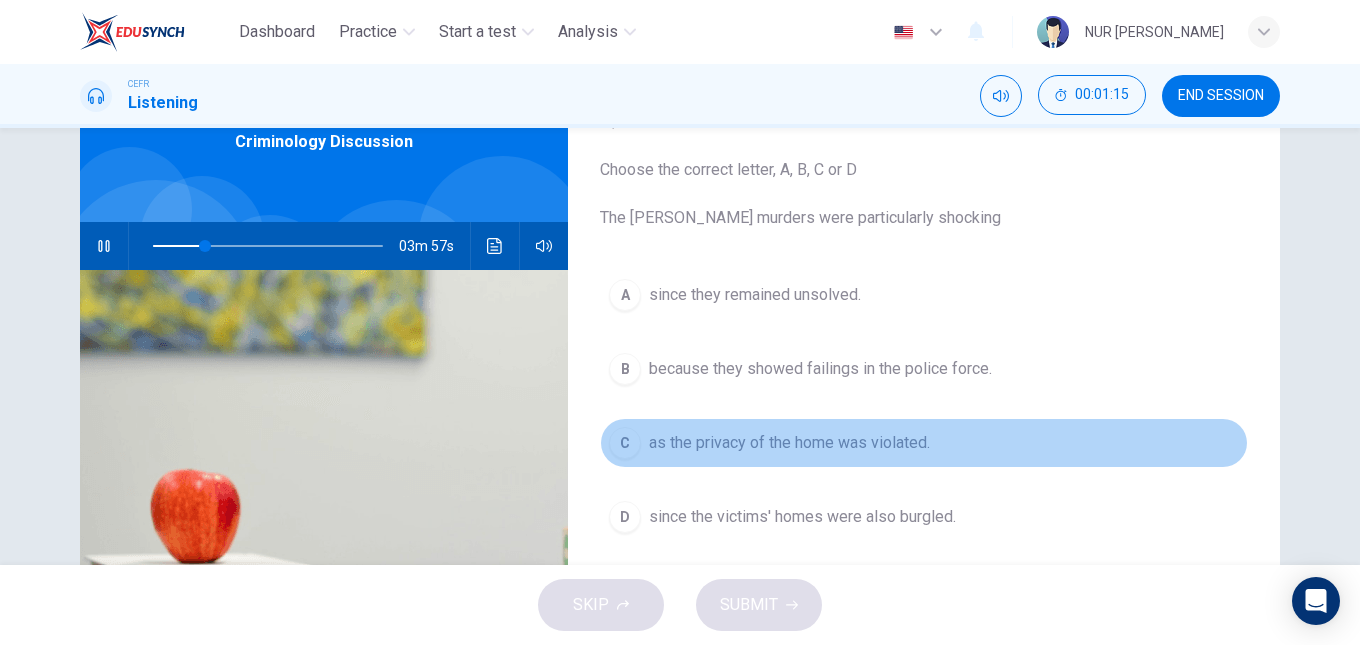 click on "C" at bounding box center (625, 443) 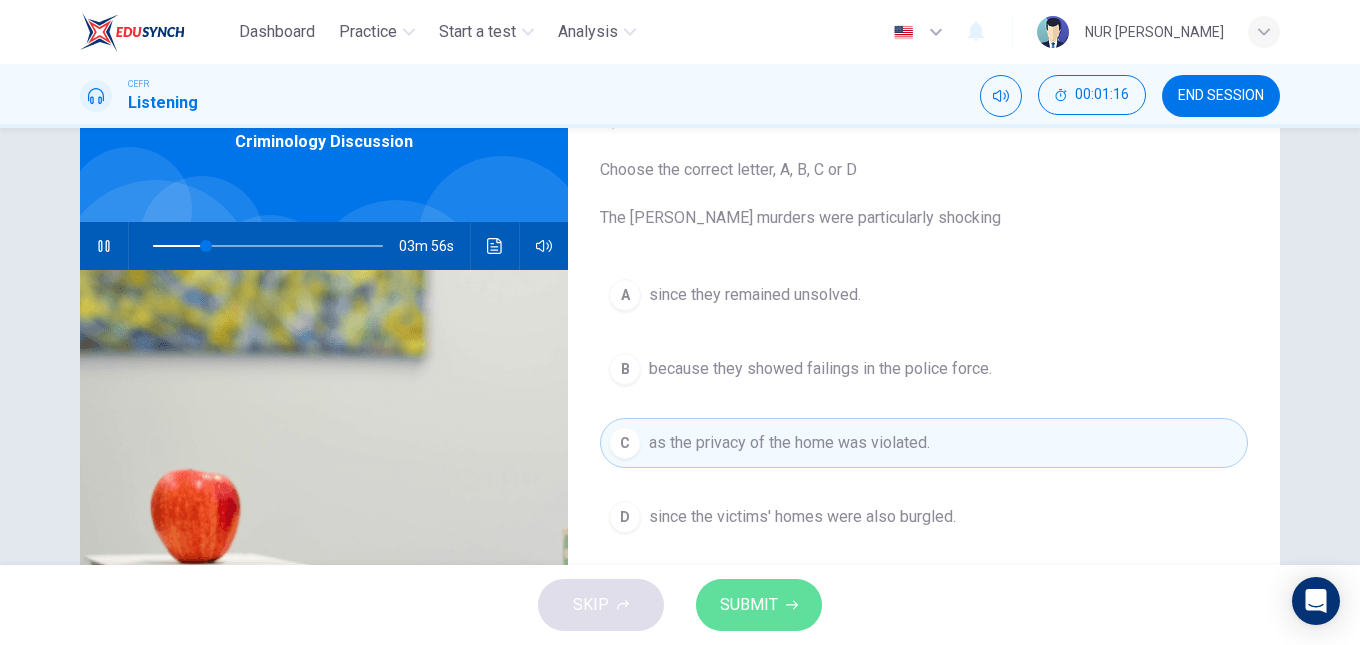 click on "SUBMIT" at bounding box center [749, 605] 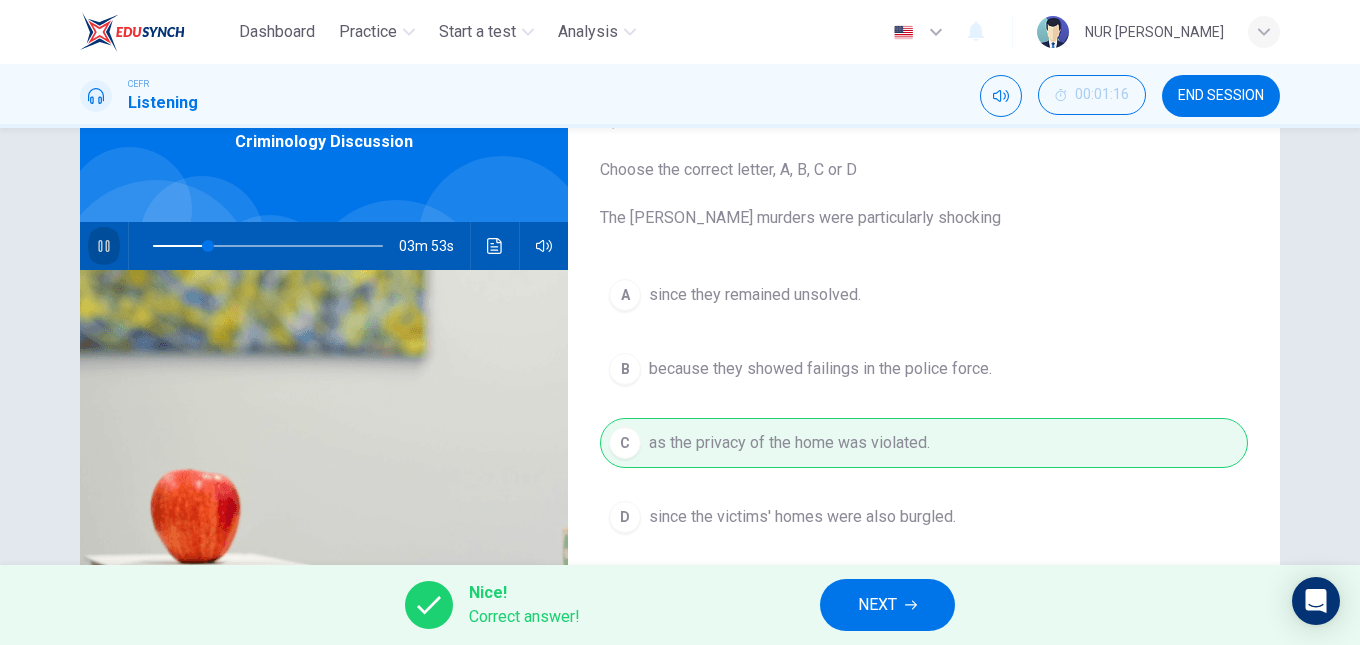 click at bounding box center (104, 246) 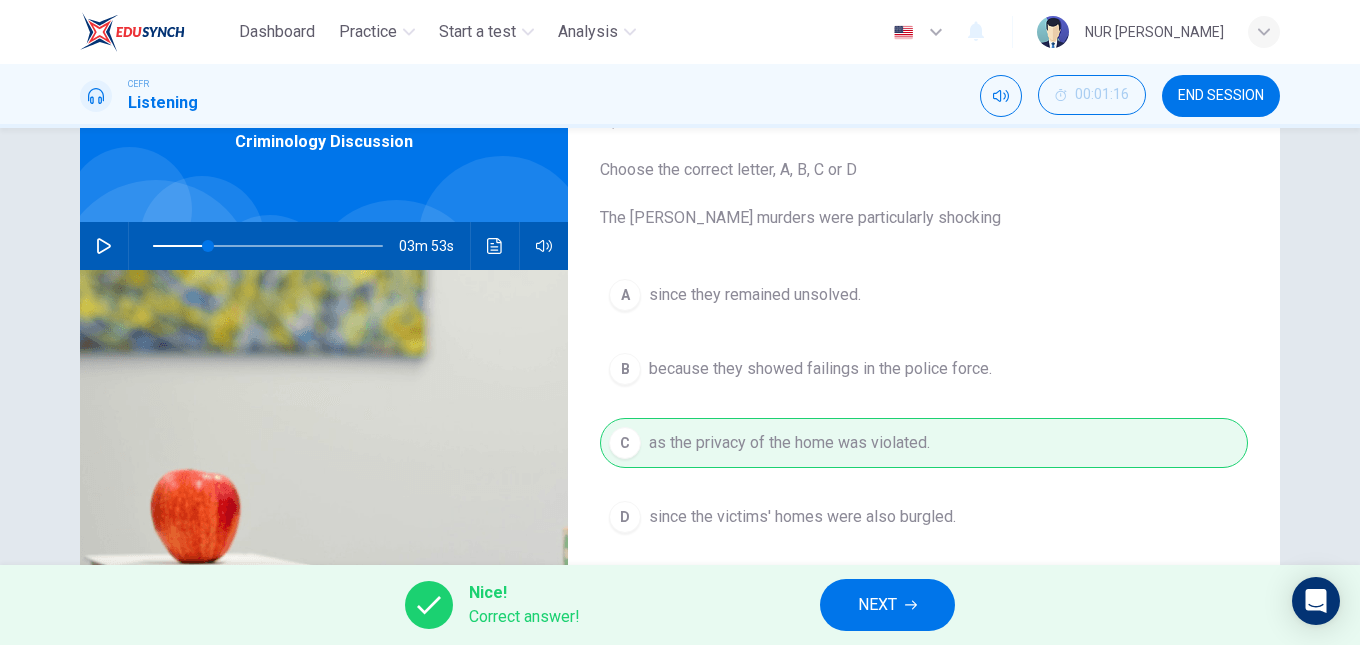 click on "NEXT" at bounding box center (887, 605) 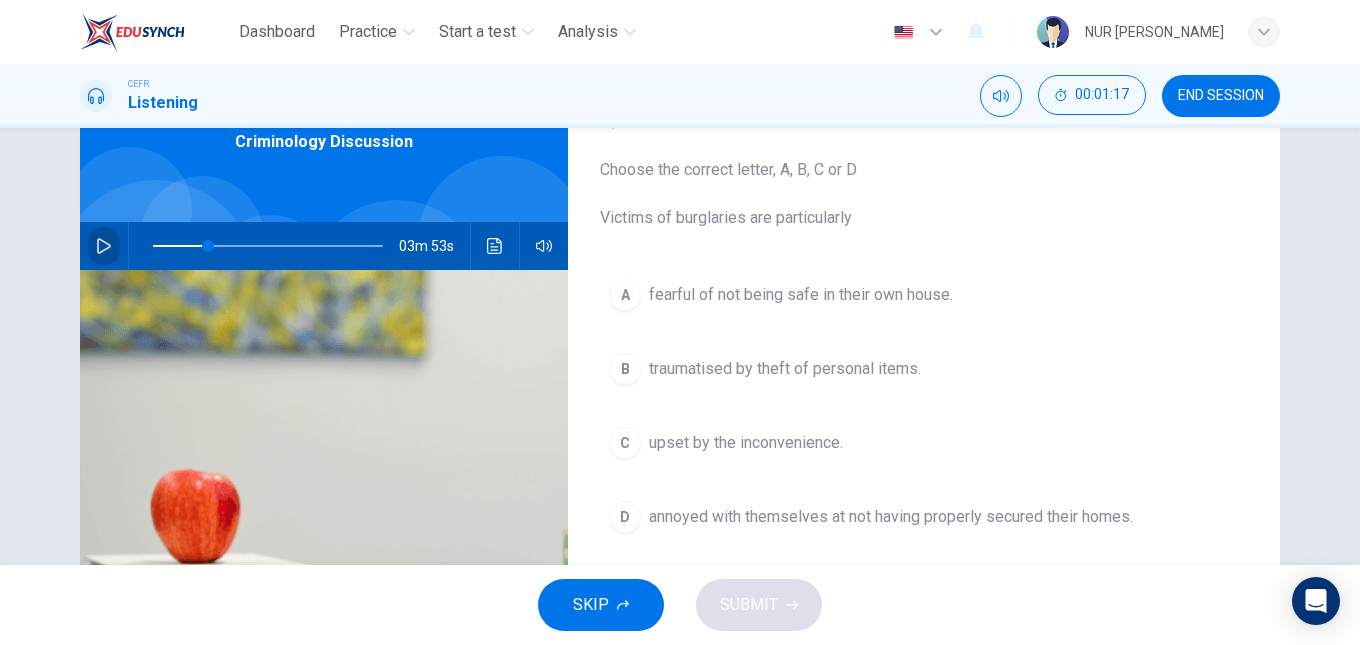 click 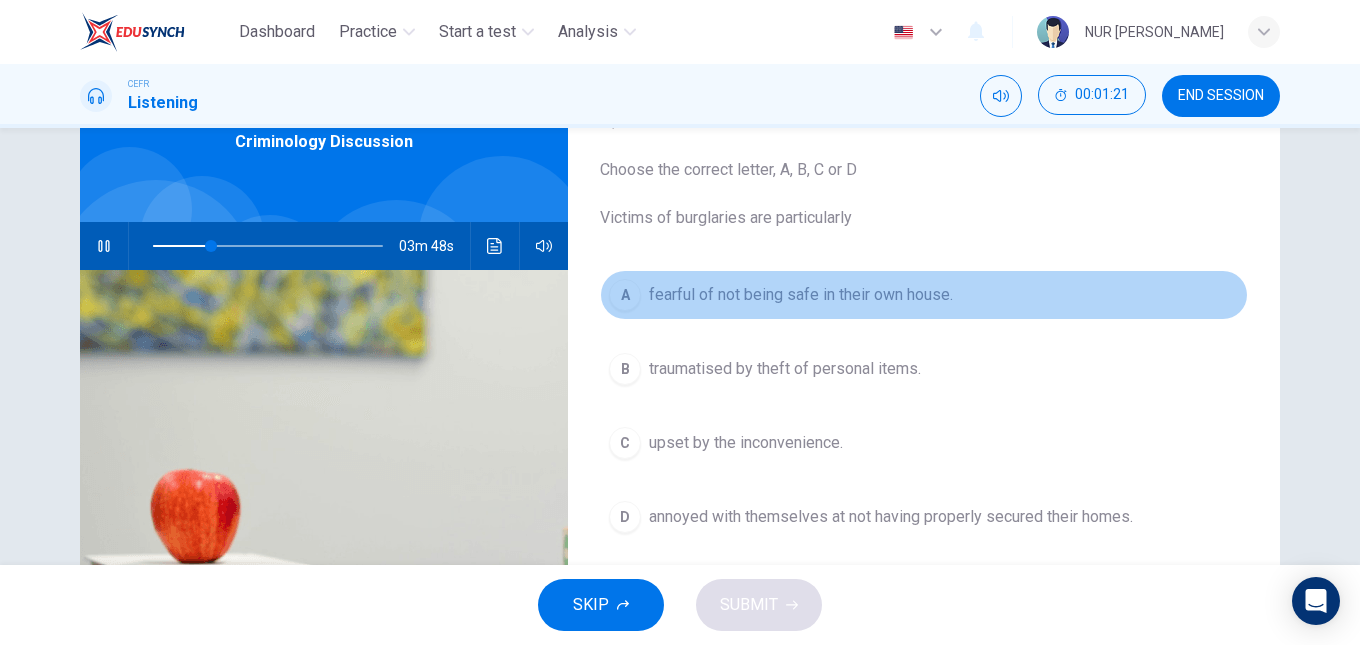 click on "fearful of not being safe in their own house." at bounding box center [801, 295] 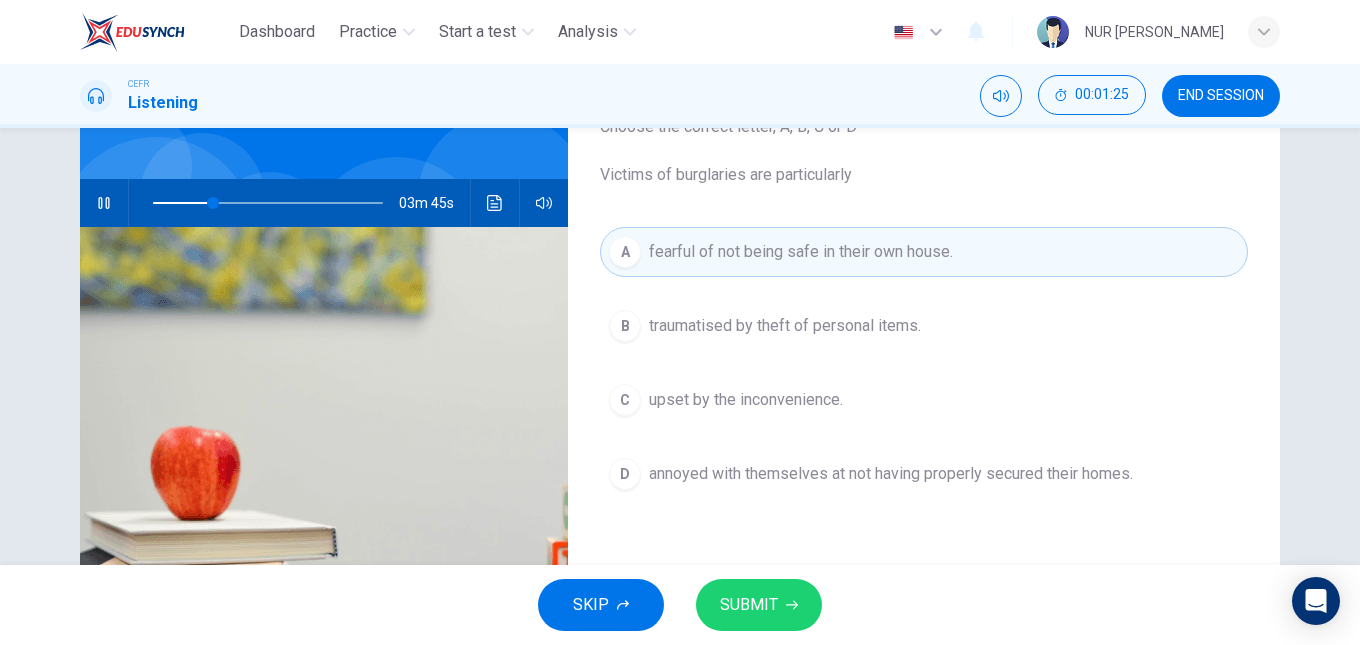 scroll, scrollTop: 148, scrollLeft: 0, axis: vertical 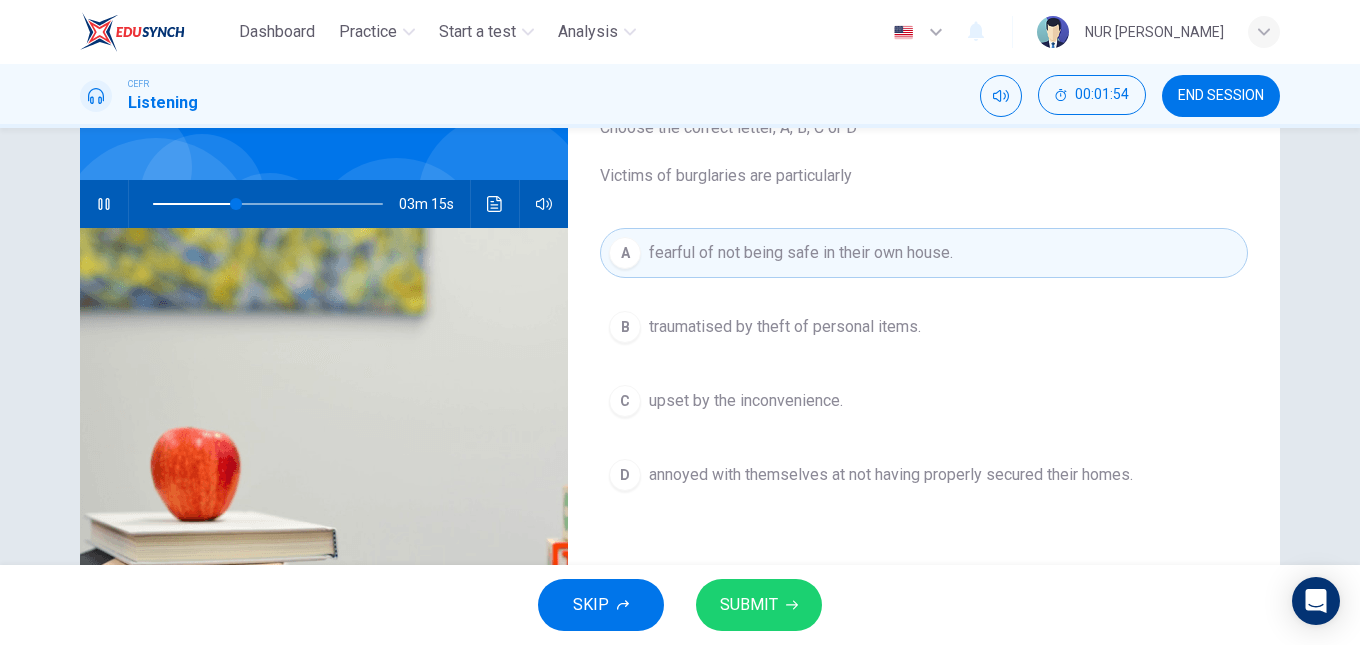 click 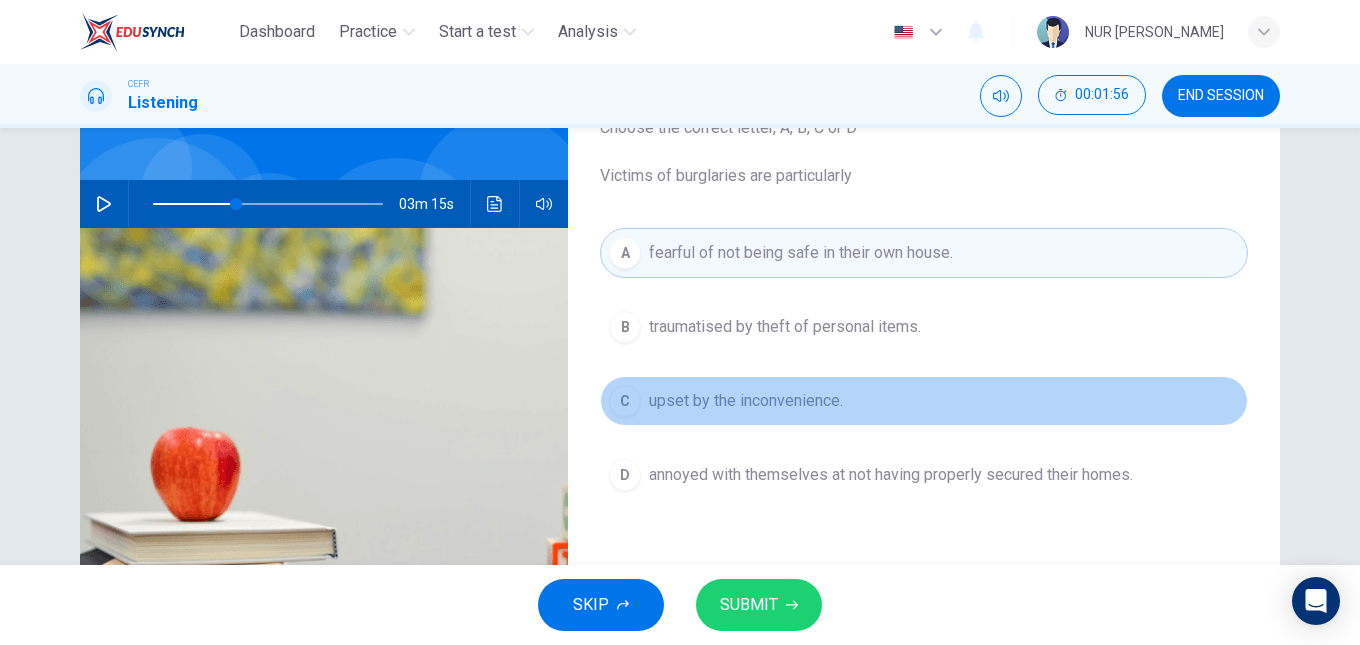click on "upset by the inconvenience." at bounding box center [746, 401] 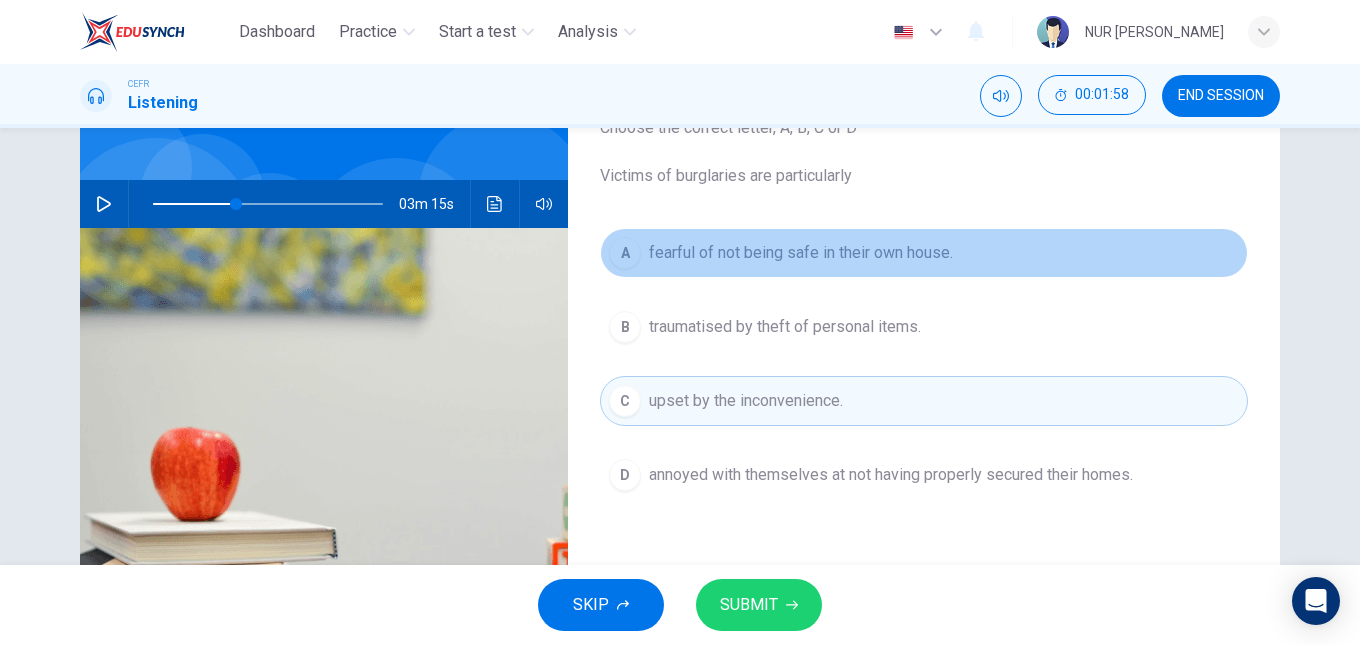 click on "fearful of not being safe in their own house." at bounding box center (801, 253) 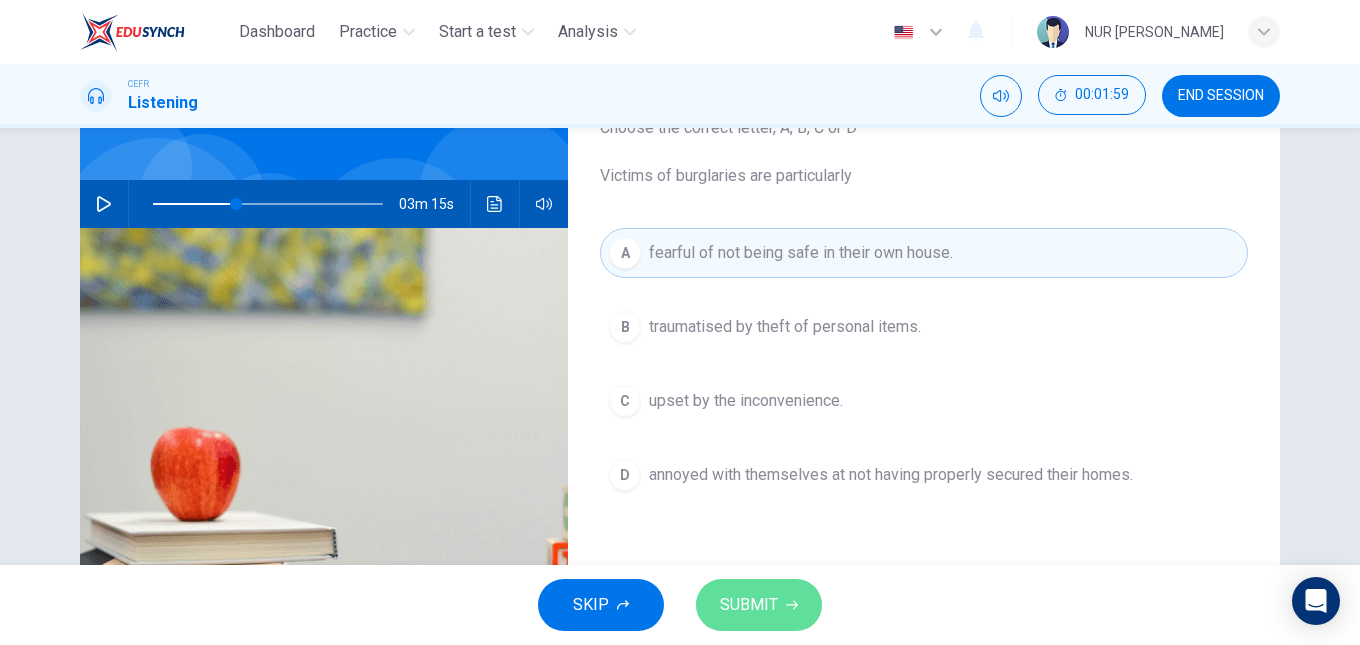 click on "SUBMIT" at bounding box center (759, 605) 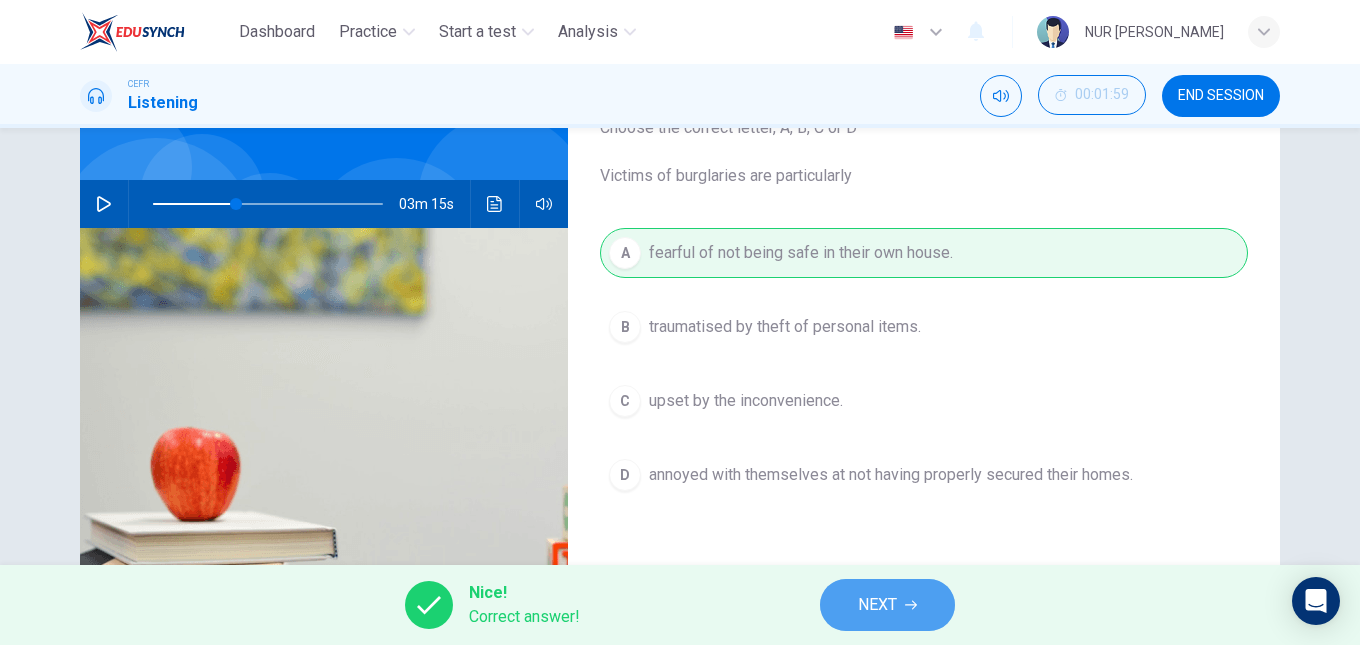 click on "NEXT" at bounding box center (887, 605) 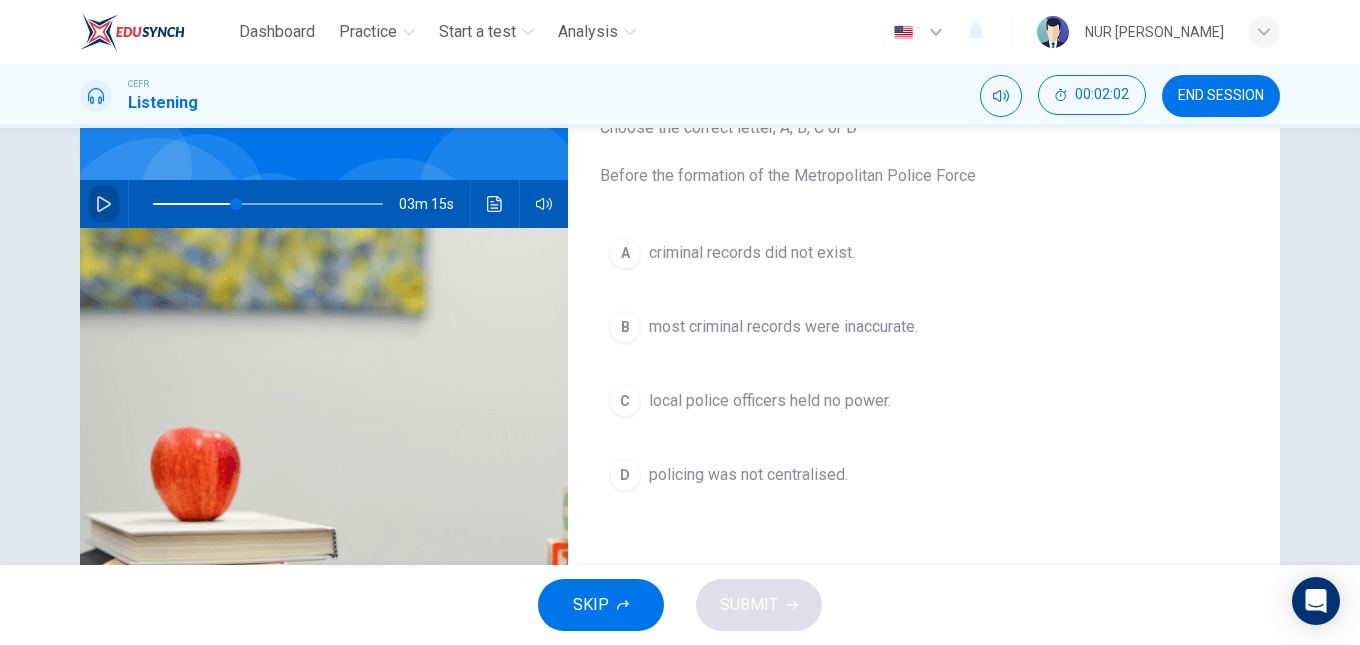 click 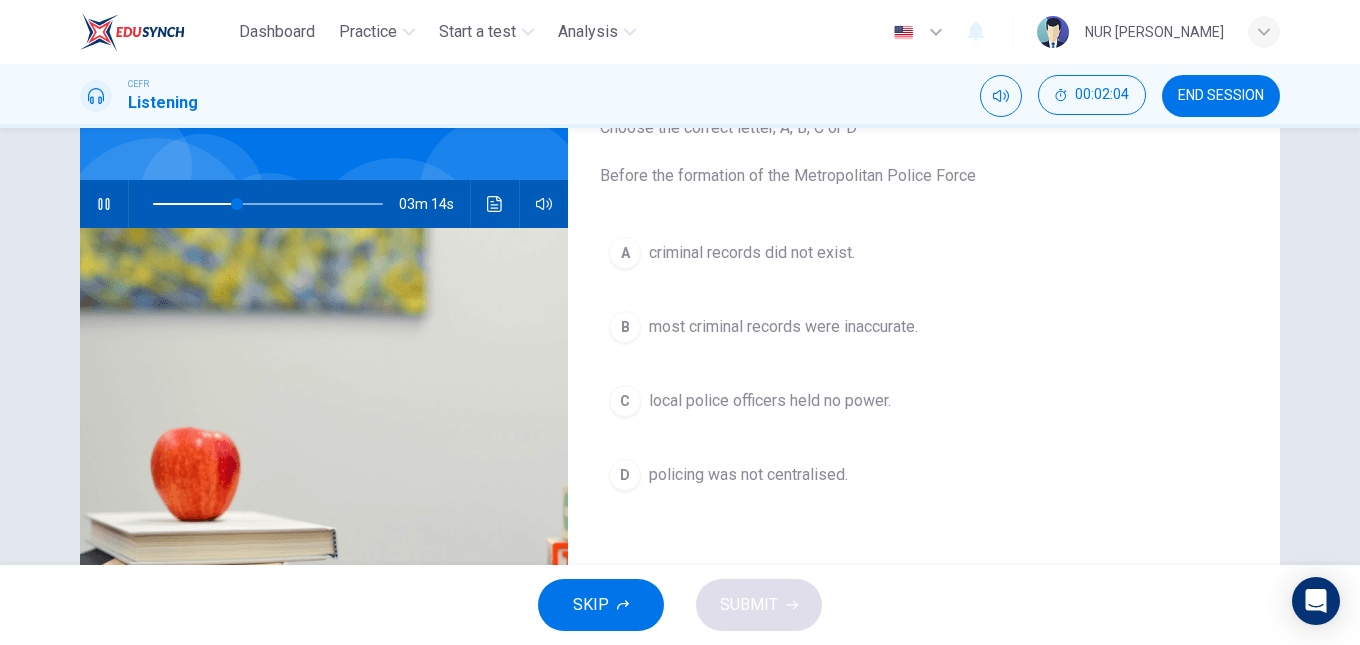 click on "criminal records did not exist." at bounding box center (752, 253) 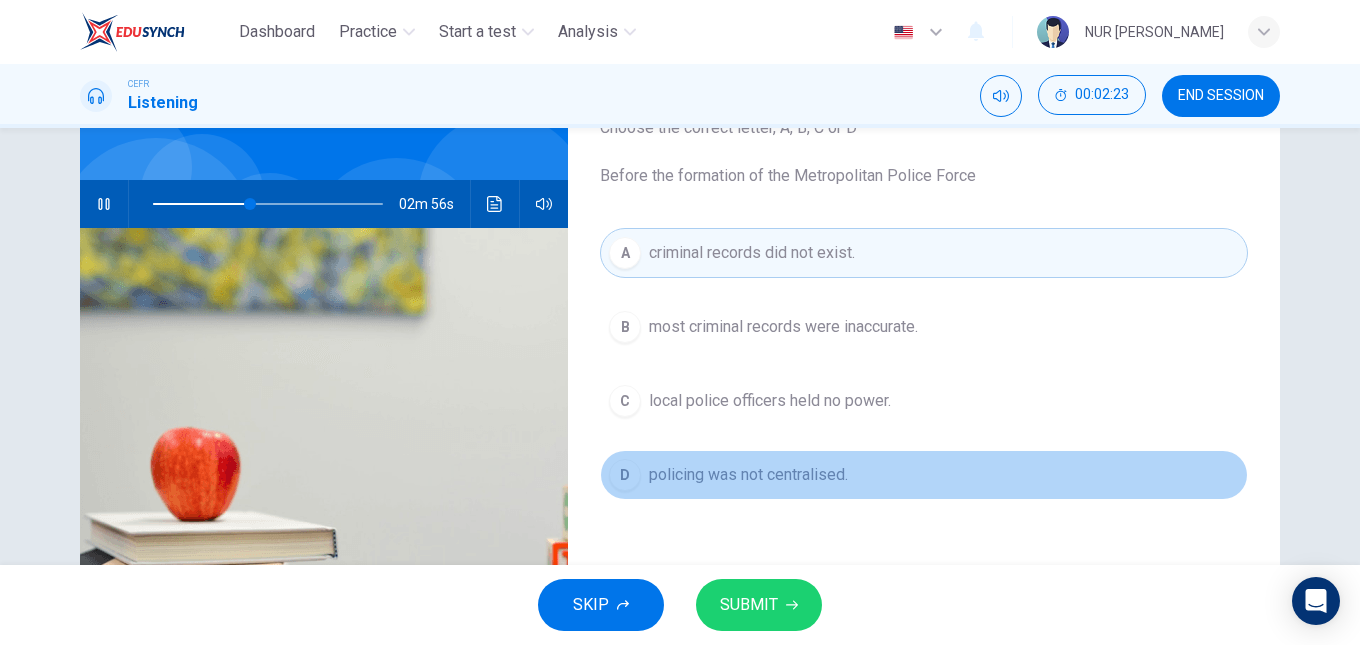 click on "policing was not centralised." at bounding box center (748, 475) 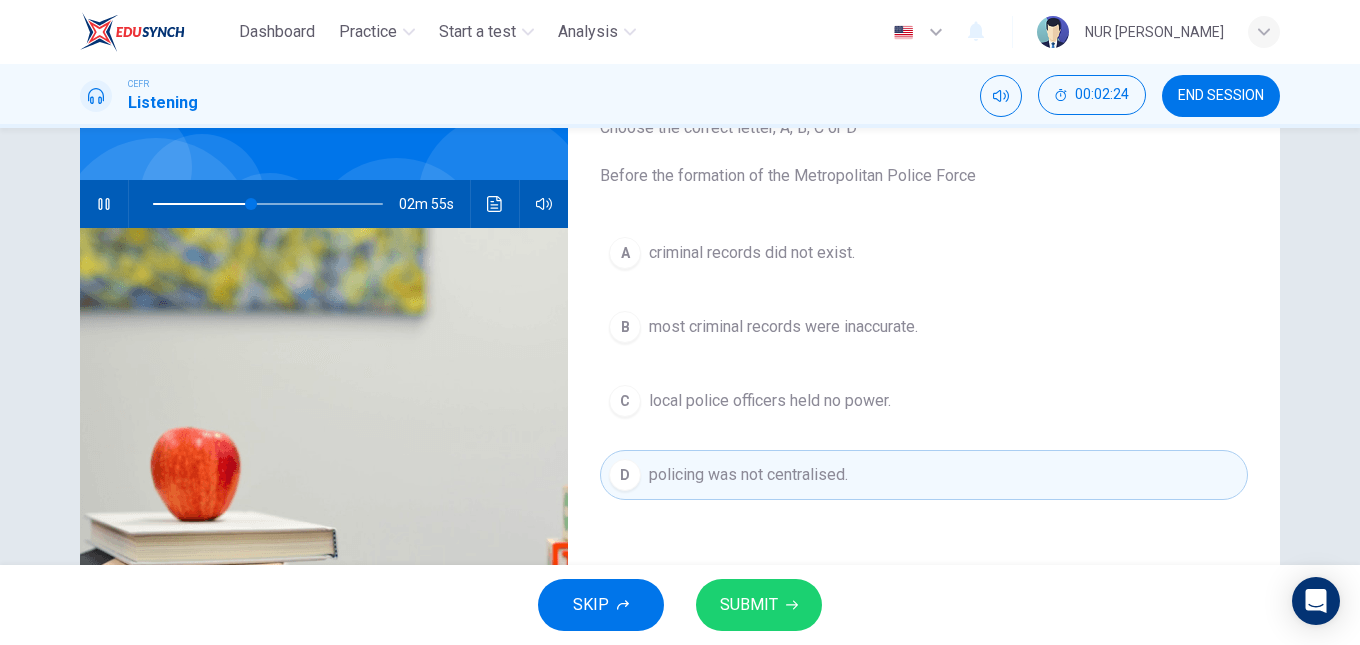 click on "A criminal records did not exist. B most criminal records were inaccurate. C local police officers held no power. D policing was not centralised." at bounding box center [924, 384] 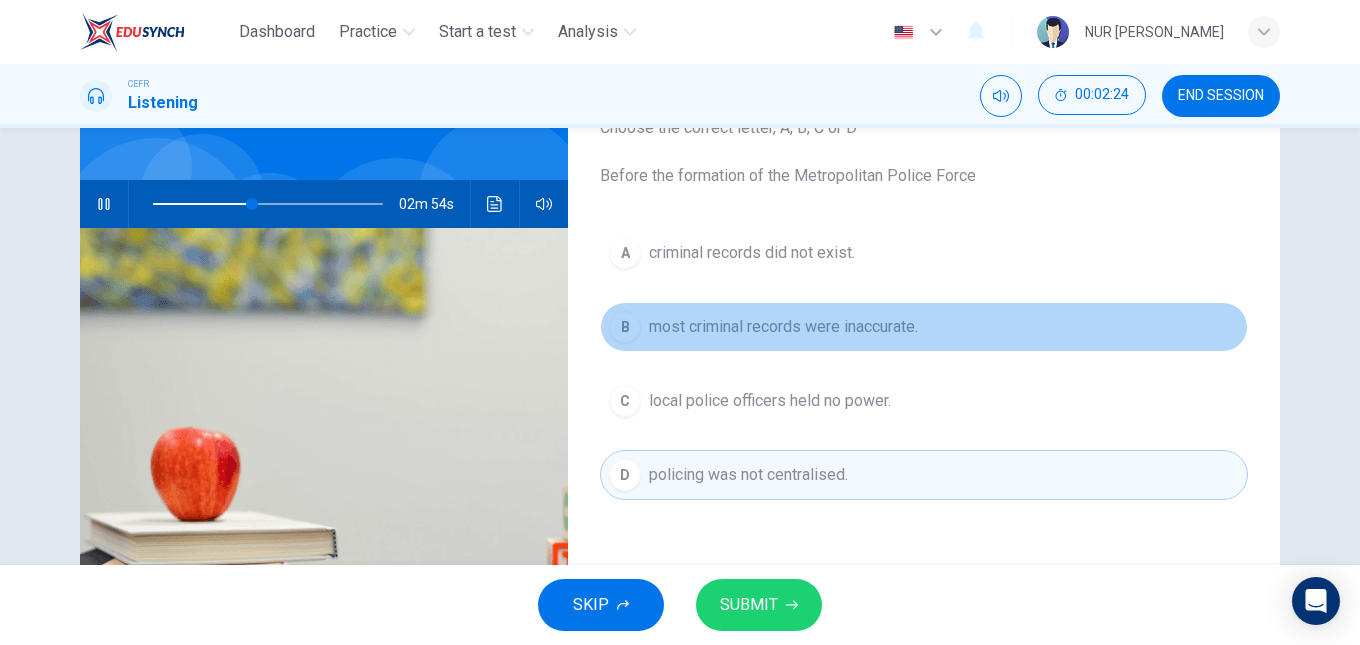 click on "most criminal records were inaccurate." at bounding box center (783, 327) 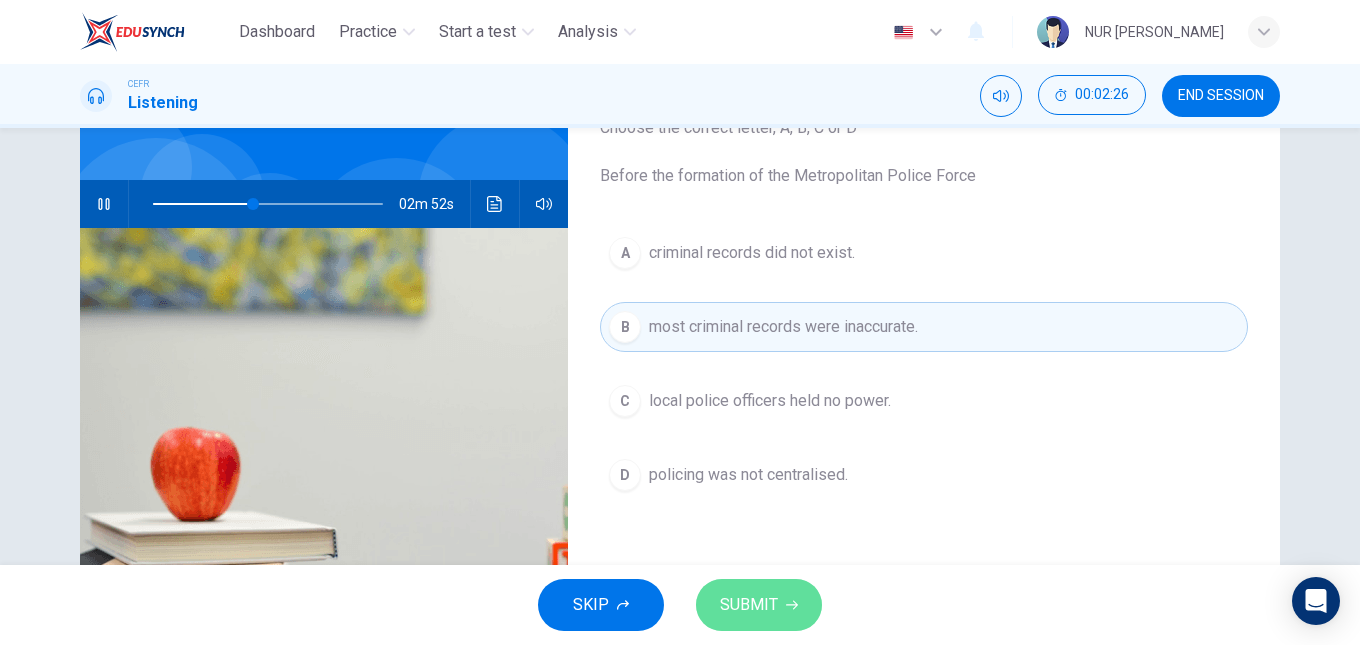 click on "SUBMIT" at bounding box center [749, 605] 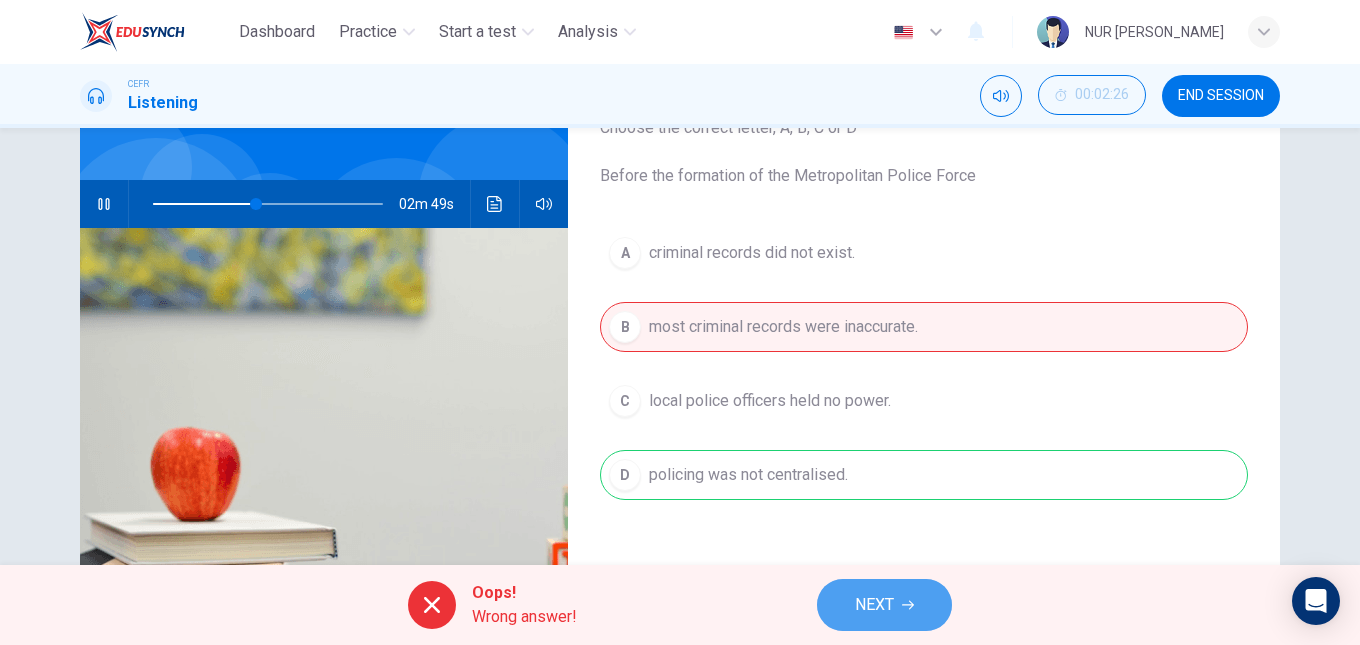 click on "NEXT" at bounding box center [874, 605] 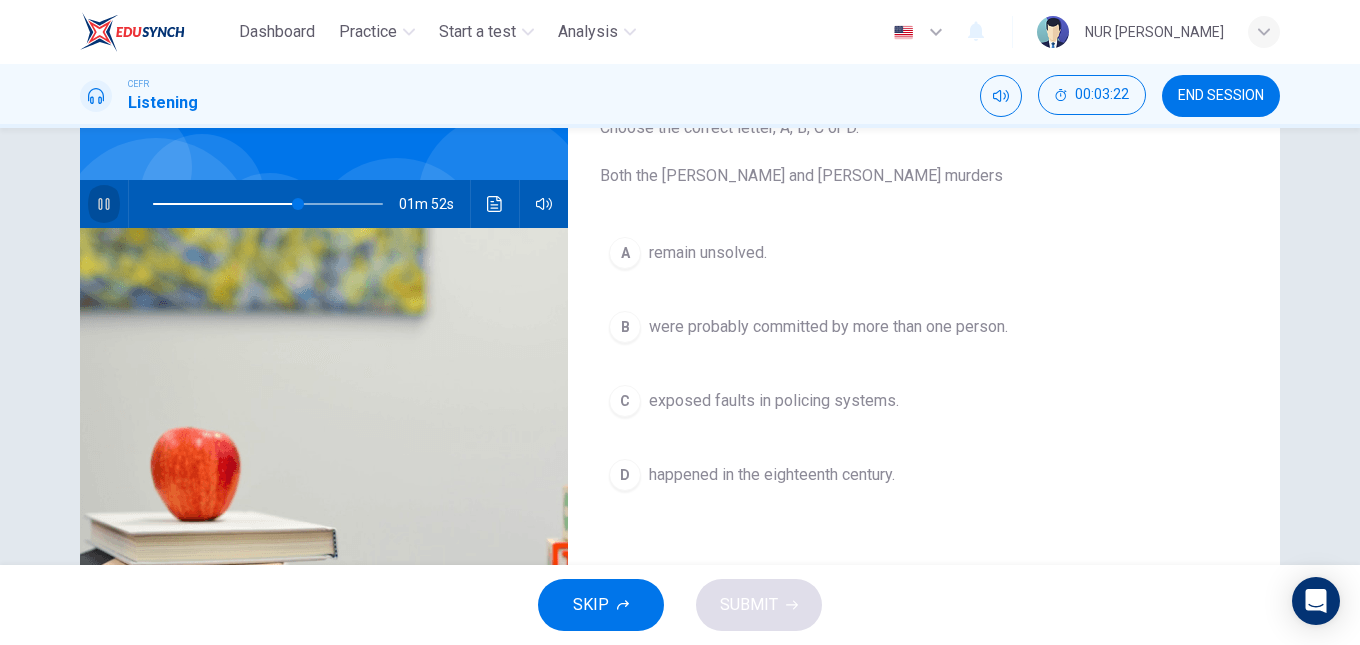 click 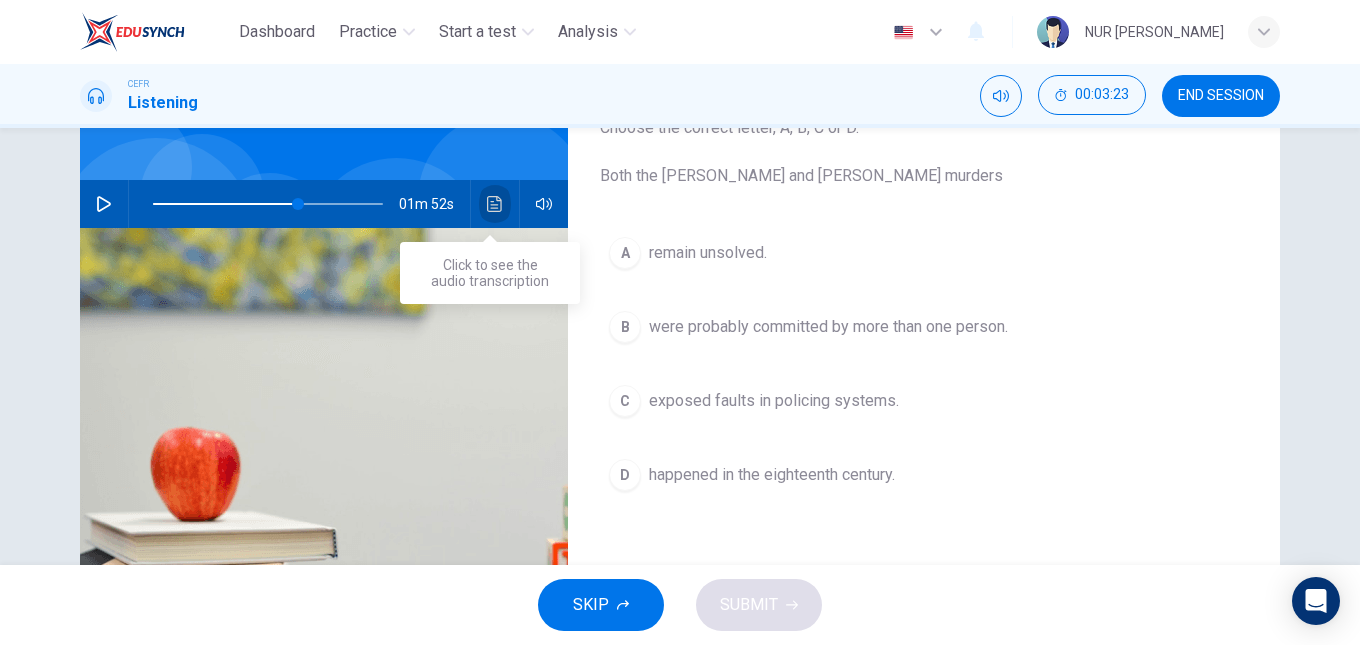 click 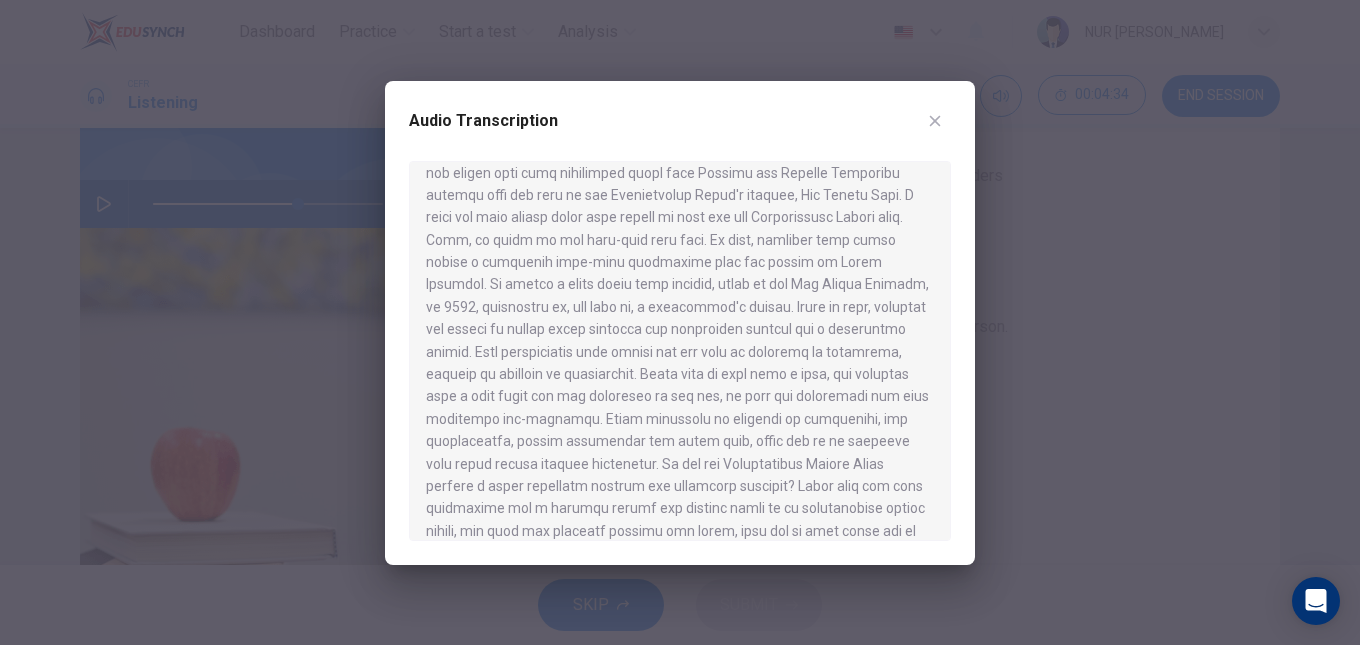 scroll, scrollTop: 975, scrollLeft: 0, axis: vertical 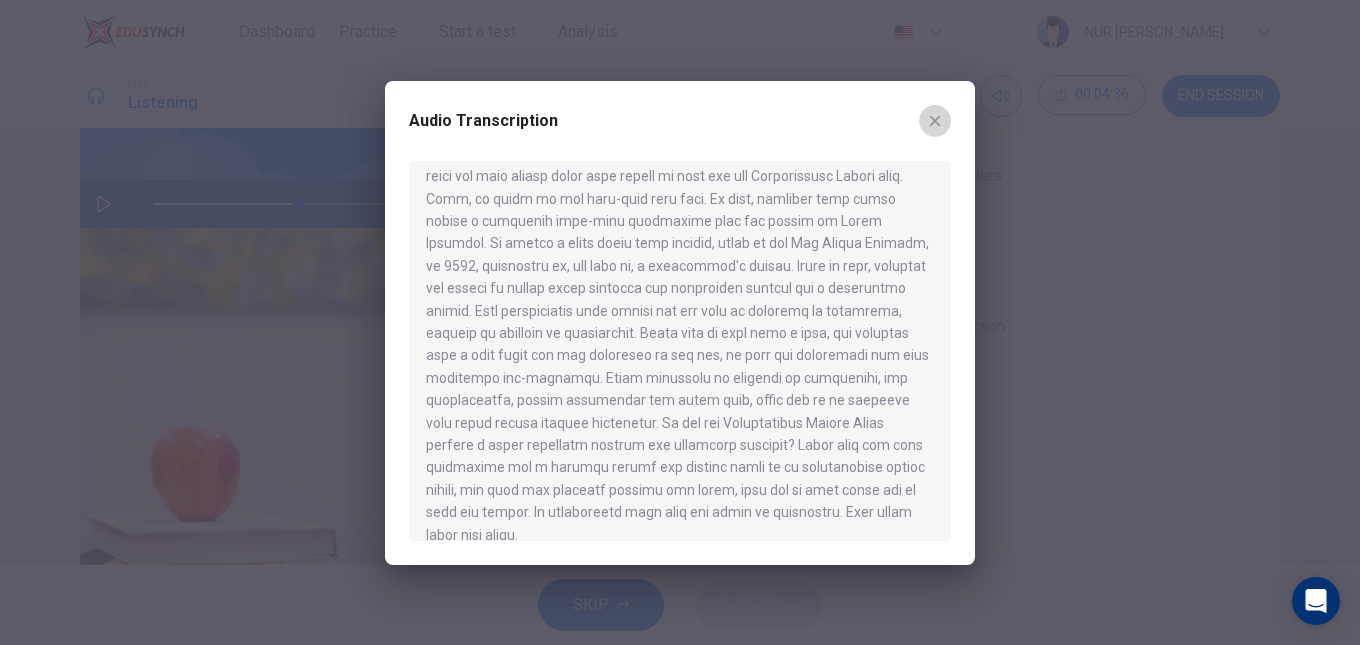 click 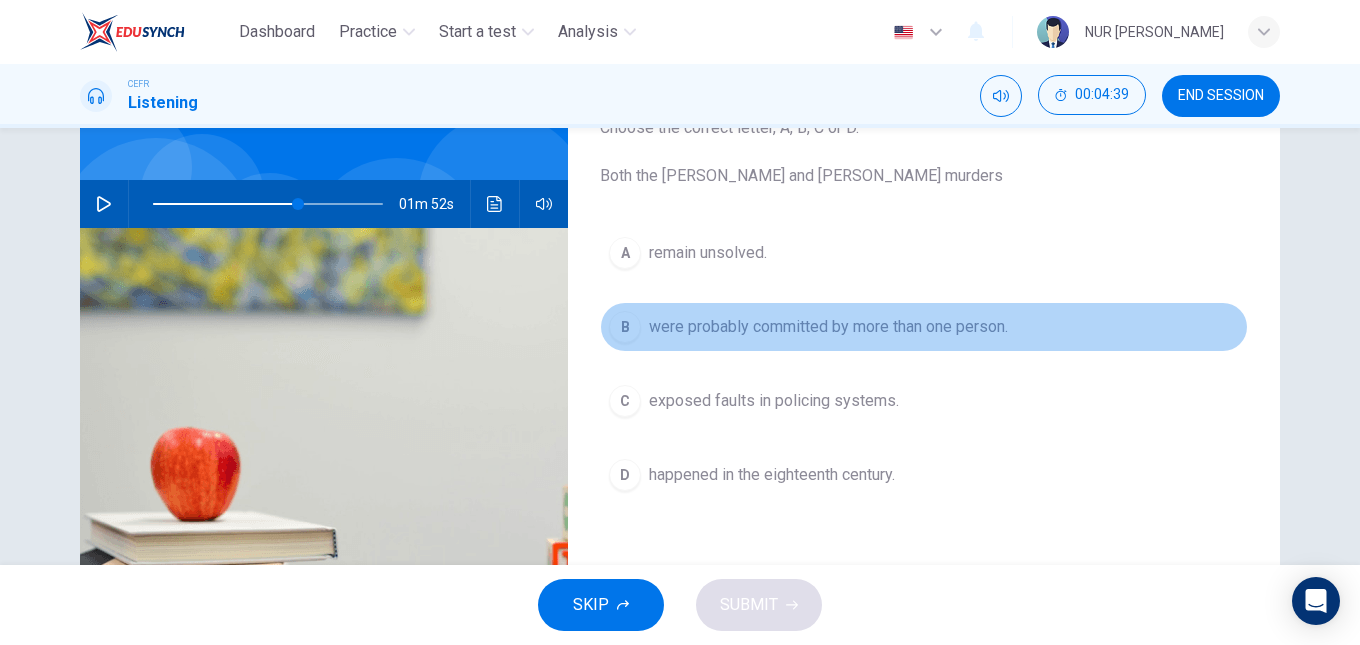 click on "were probably committed by more than one person." at bounding box center [828, 327] 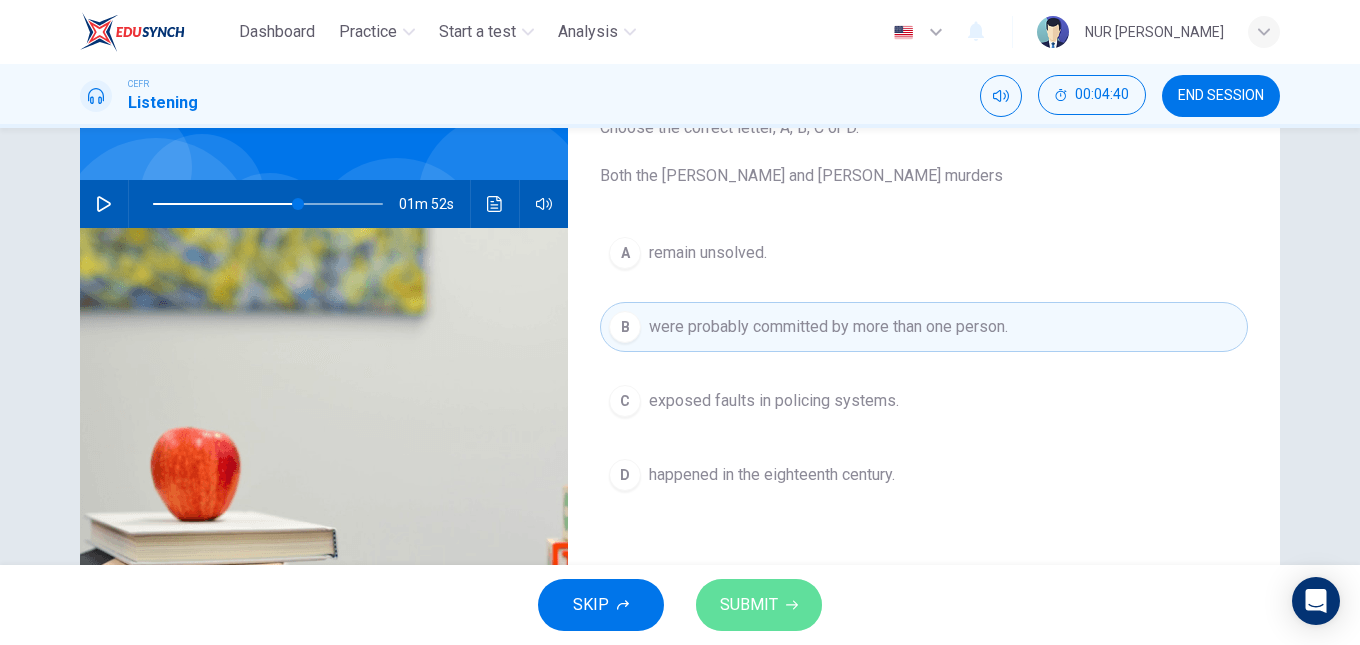 click 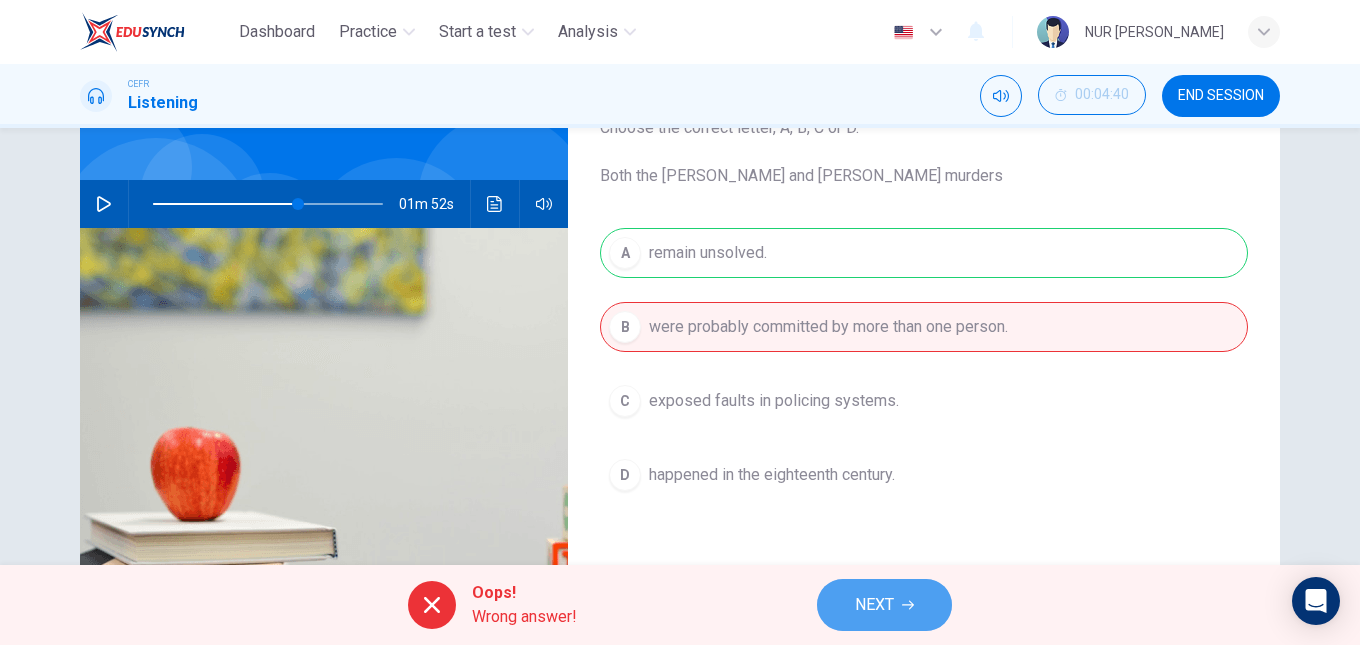 click on "NEXT" at bounding box center [874, 605] 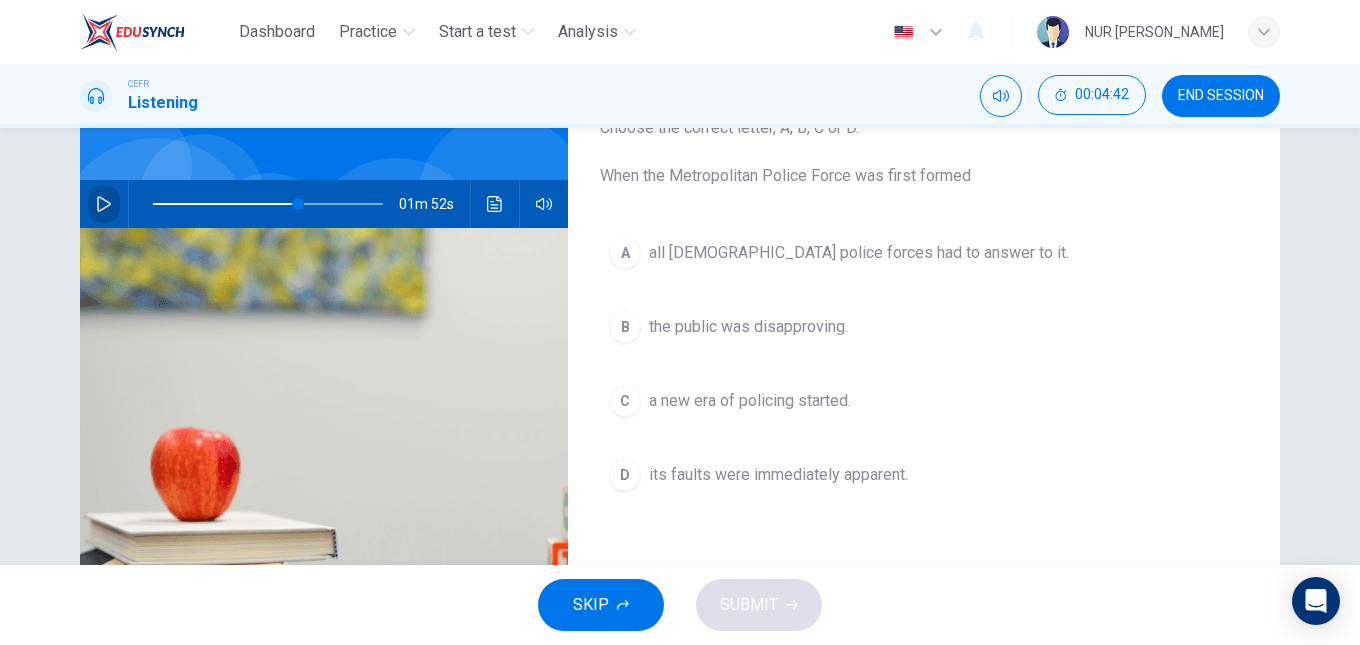 click 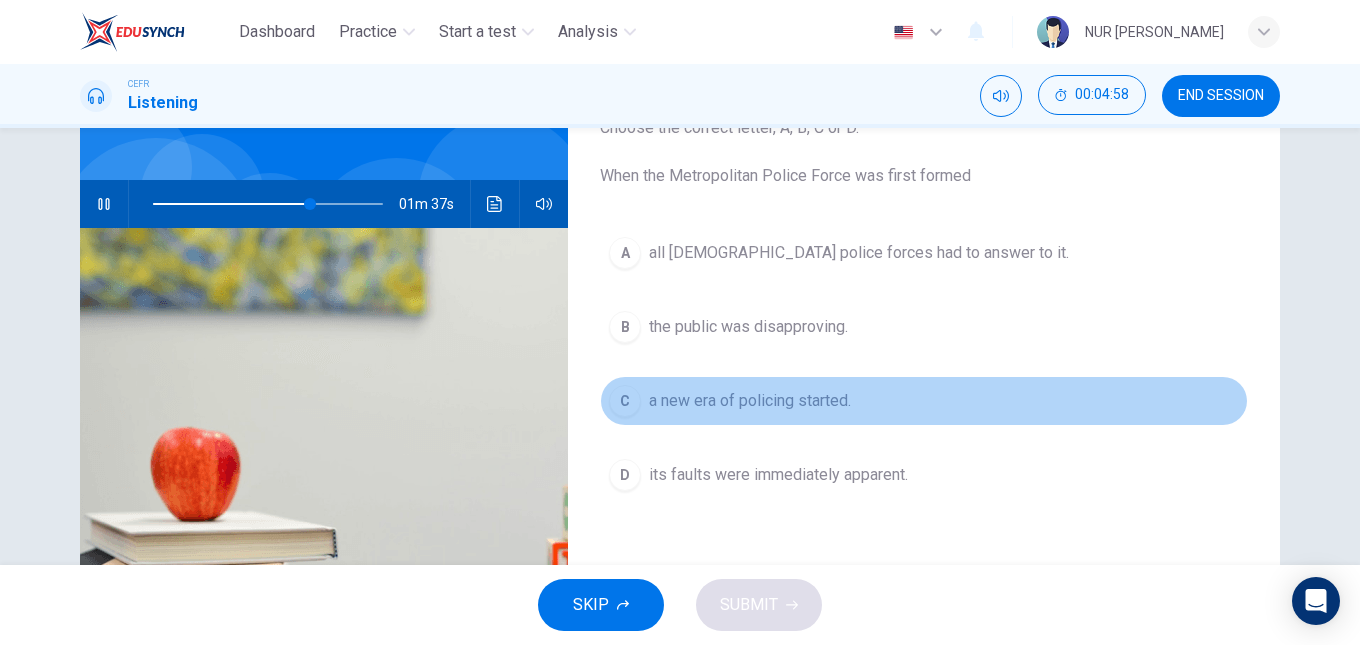 click on "a new era of policing started." at bounding box center (750, 401) 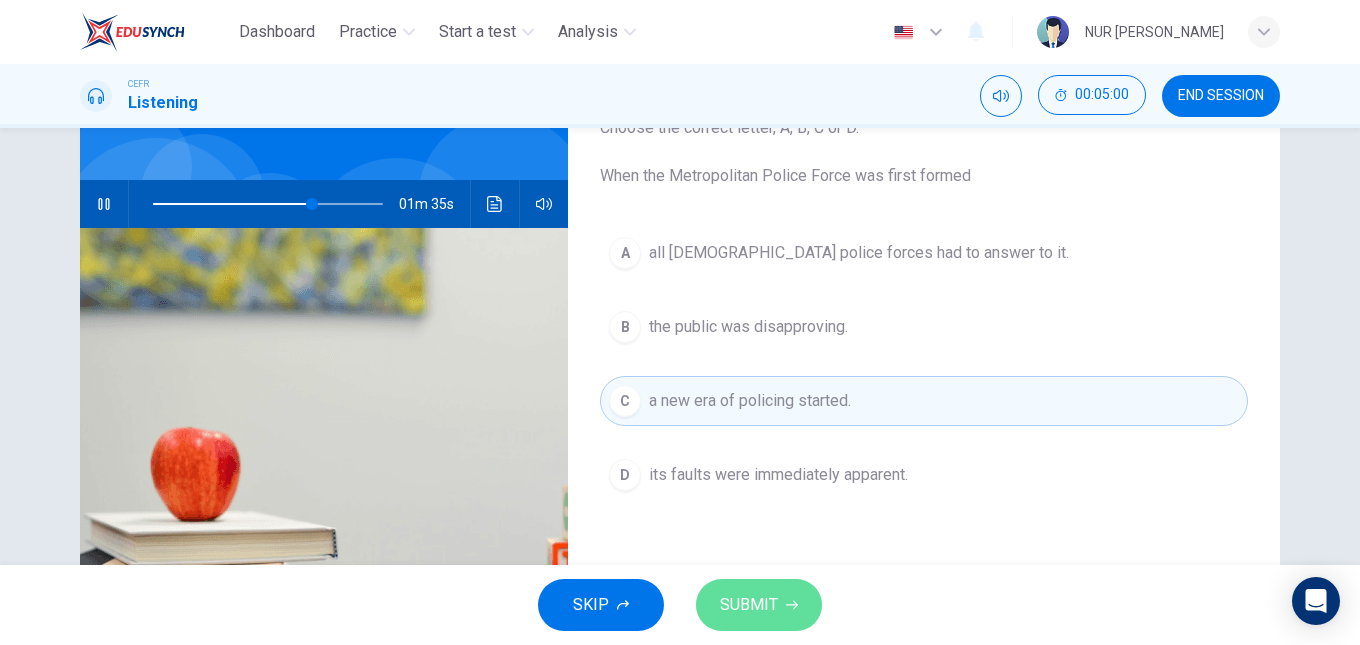 click on "SUBMIT" at bounding box center [759, 605] 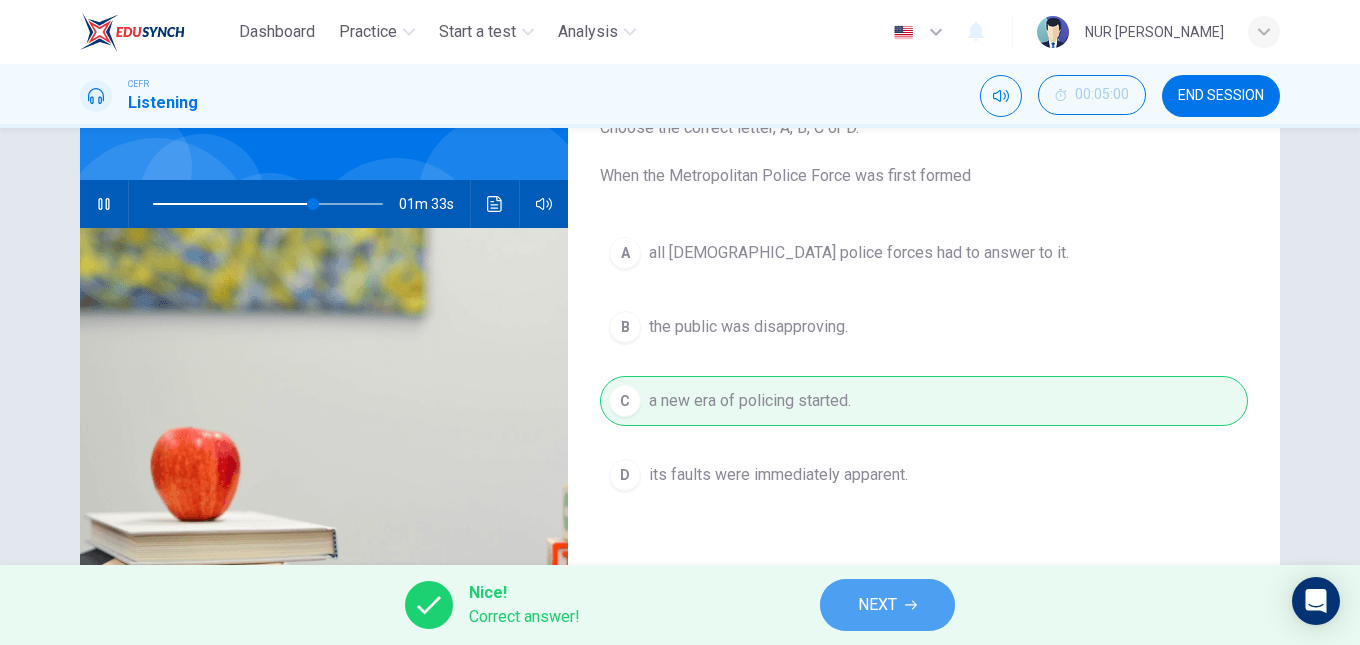 click on "NEXT" at bounding box center [877, 605] 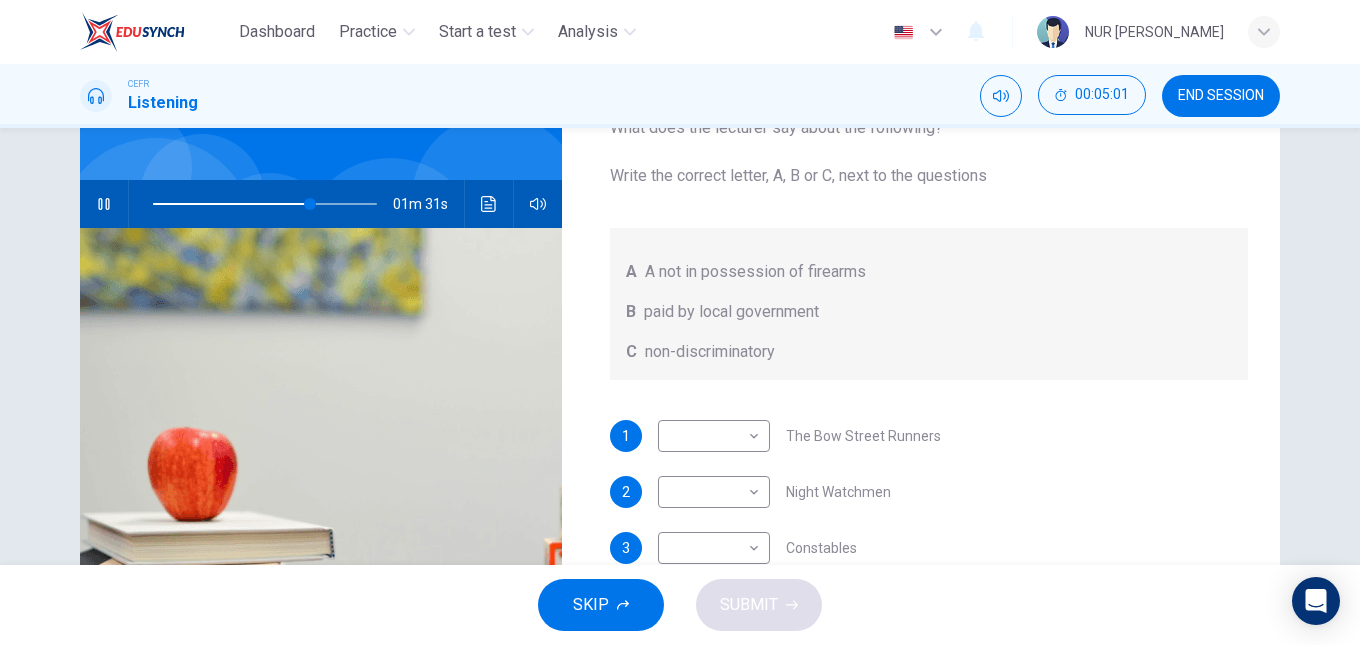 scroll, scrollTop: 1, scrollLeft: 0, axis: vertical 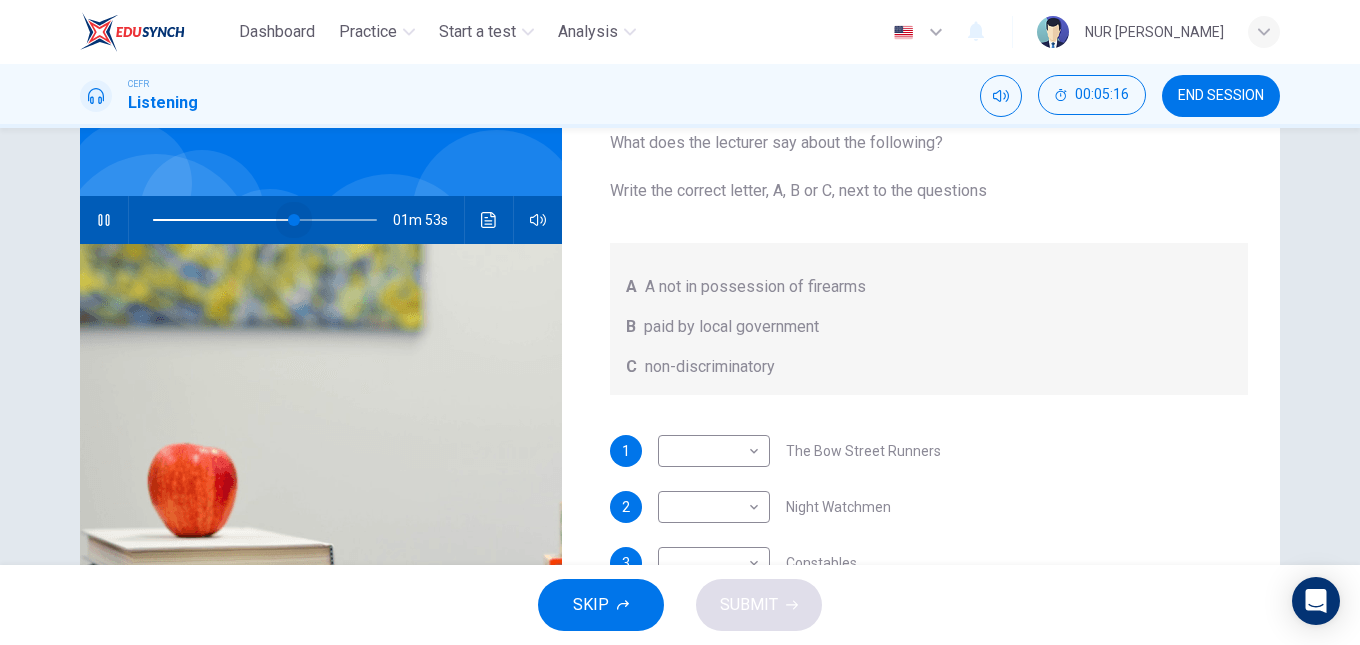 click at bounding box center (265, 220) 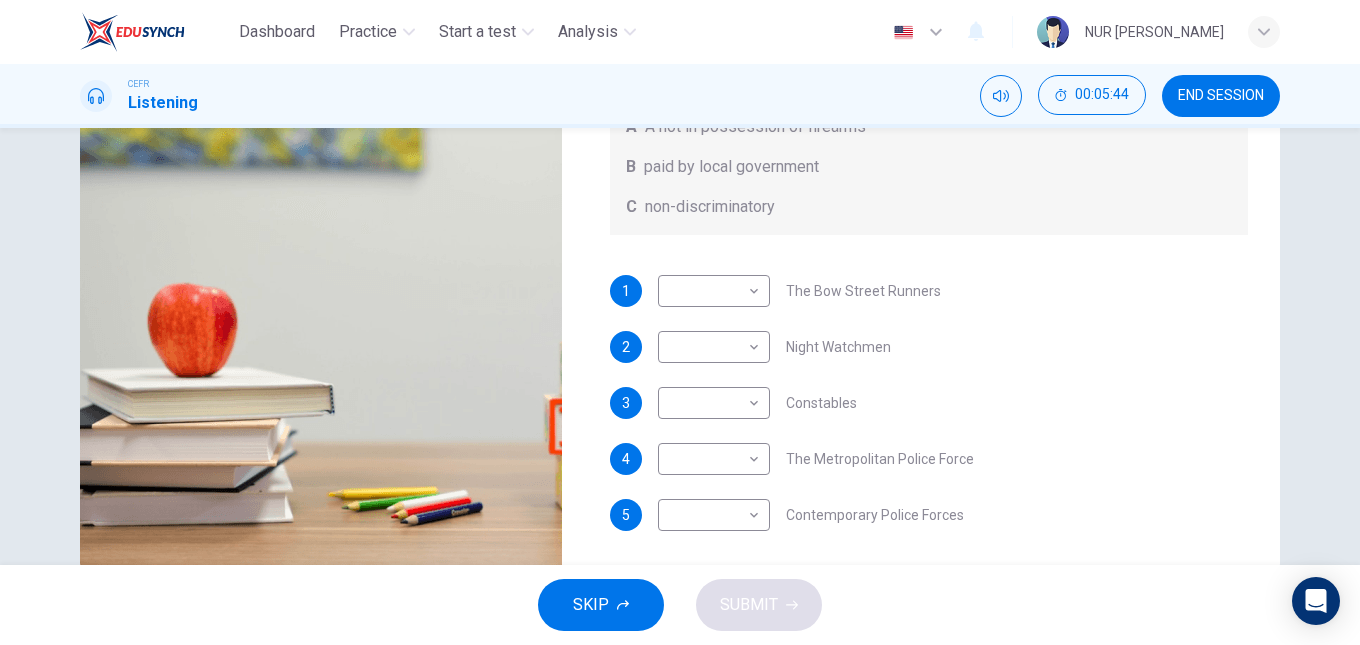 scroll, scrollTop: 293, scrollLeft: 0, axis: vertical 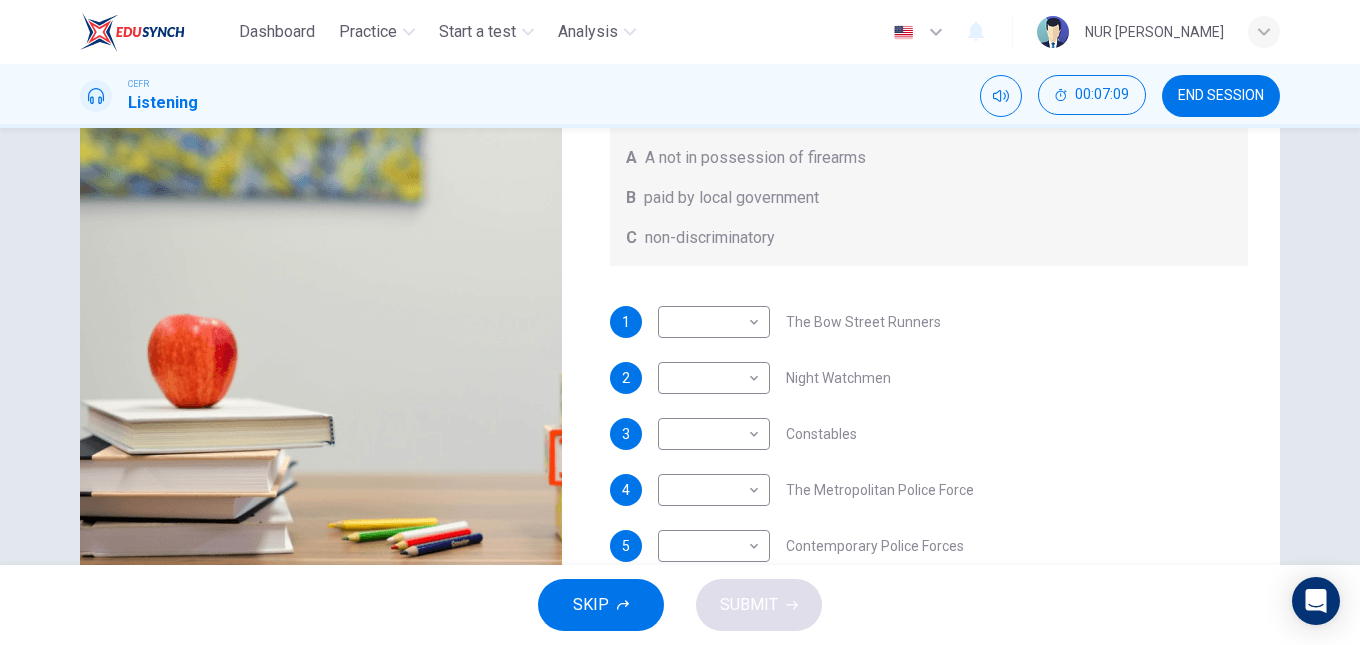 type on "0" 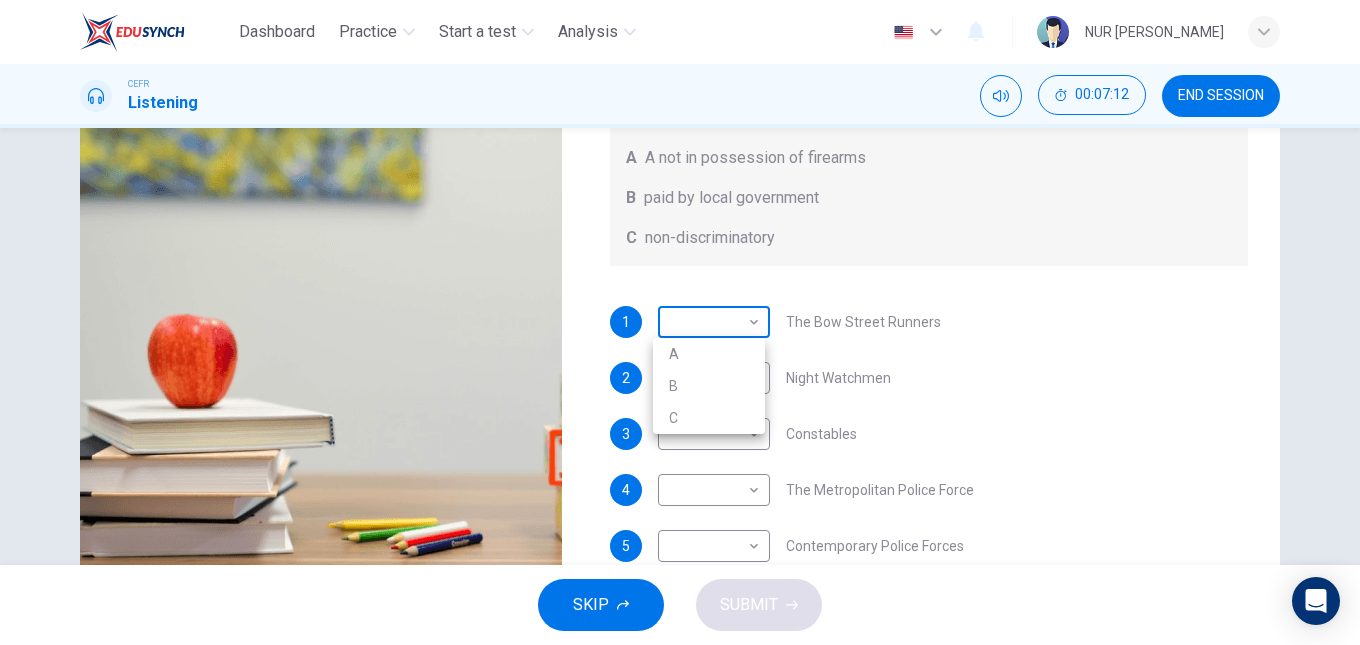 click on "Dashboard Practice Start a test Analysis English en ​ NUR [PERSON_NAME] CEFR Listening 00:07:12 END SESSION Question 6 What does the lecturer say about the following? Write the correct letter, A, B or C, next to the questions A  A not in possession of firearms B paid by local government C non-discriminatory 1 ​ ​ The Bow Street Runners
2 ​ ​ Night Watchmen 3 ​ ​ Constables 4 ​ ​ The Metropolitan Police Force 5 ​ ​ Contemporary Police Forces Criminology Discussion 05m 06s SKIP SUBMIT EduSynch - Online Language Proficiency Testing
Dashboard Practice Start a test Analysis Notifications © Copyright  2025 A B C" at bounding box center [680, 322] 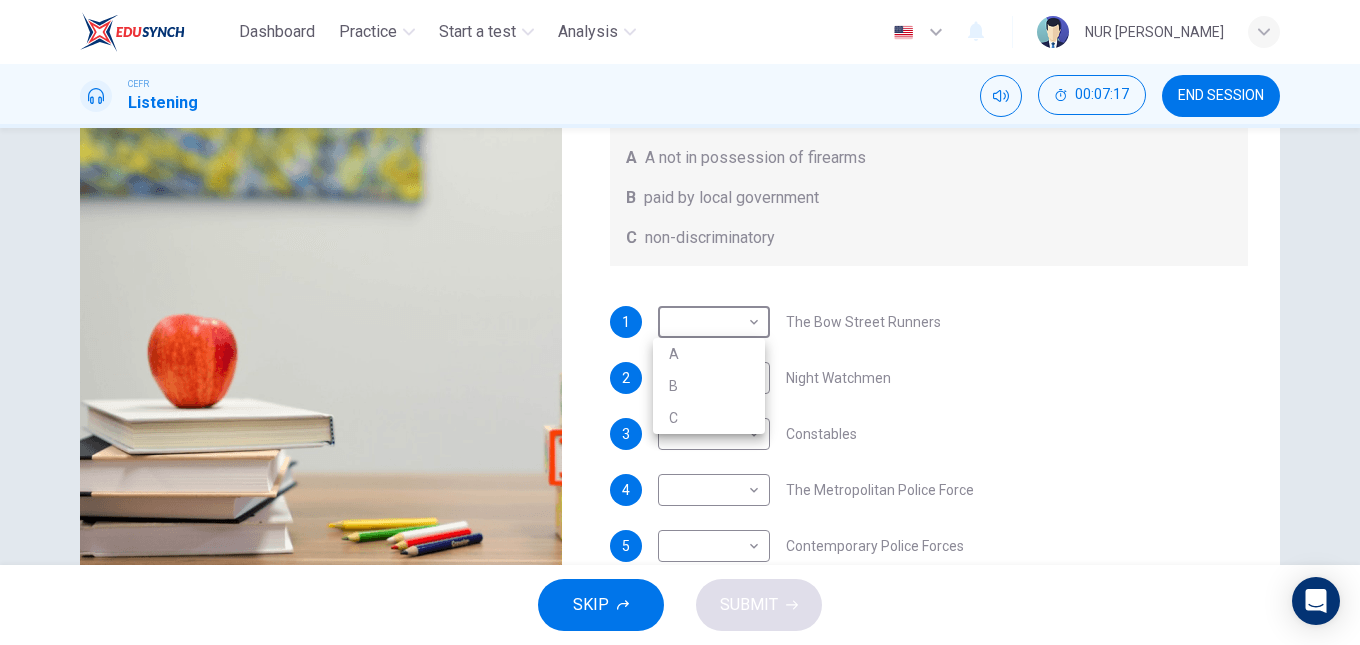 click at bounding box center [680, 322] 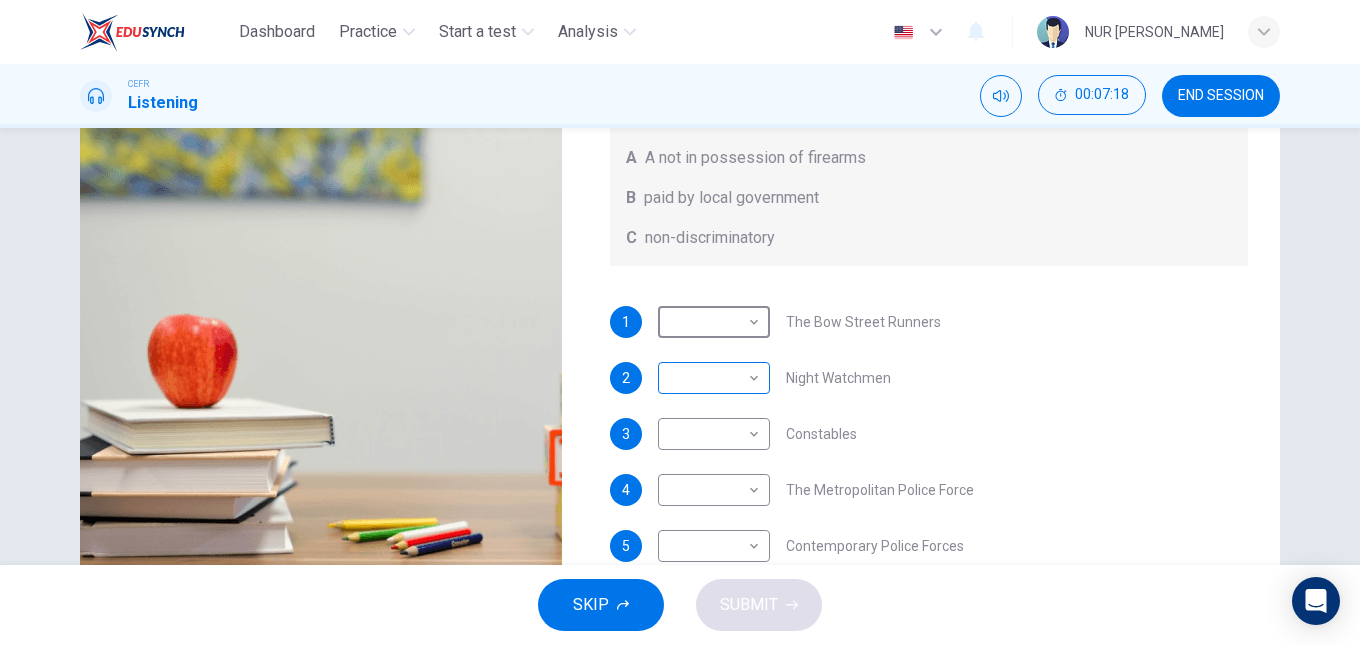 scroll, scrollTop: 338, scrollLeft: 0, axis: vertical 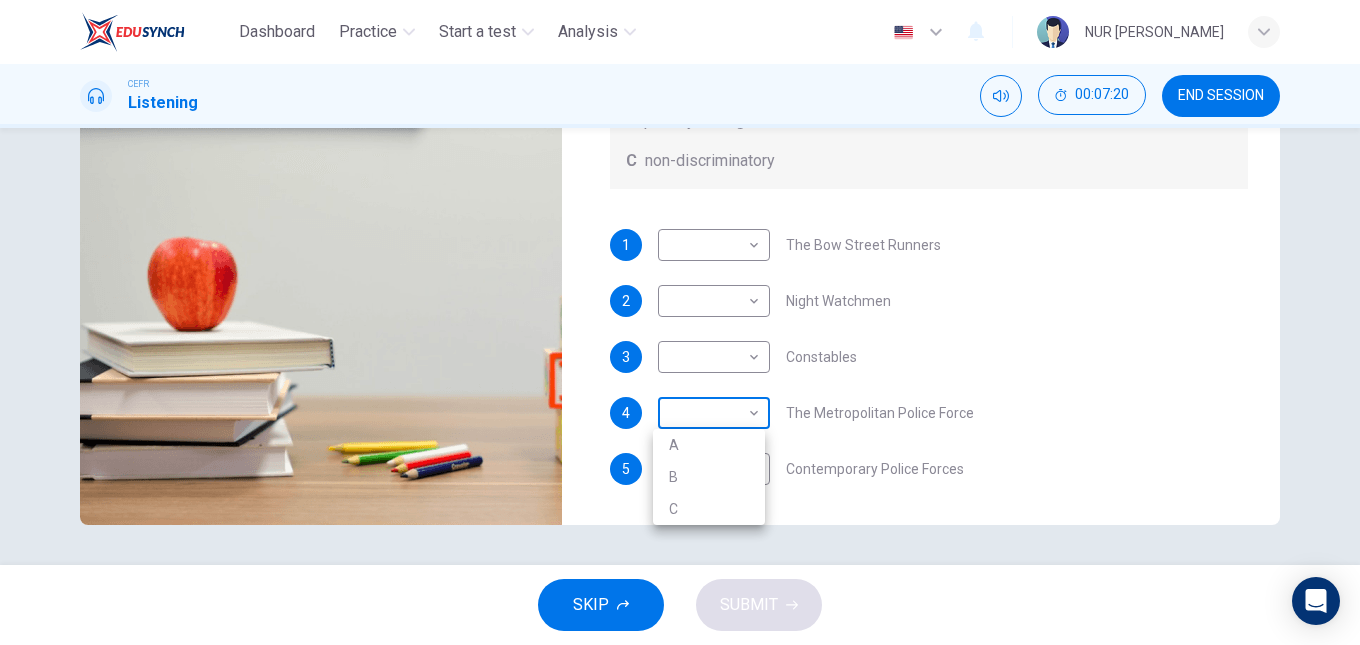 click on "Dashboard Practice Start a test Analysis English en ​ NUR [PERSON_NAME] CEFR Listening 00:07:20 END SESSION Question 6 What does the lecturer say about the following? Write the correct letter, A, B or C, next to the questions A  A not in possession of firearms B paid by local government C non-discriminatory 1 ​ ​ The Bow Street Runners
2 ​ ​ Night Watchmen 3 ​ ​ Constables 4 ​ ​ The Metropolitan Police Force 5 ​ ​ Contemporary Police Forces Criminology Discussion 05m 06s SKIP SUBMIT EduSynch - Online Language Proficiency Testing
Dashboard Practice Start a test Analysis Notifications © Copyright  2025 A B C" at bounding box center [680, 322] 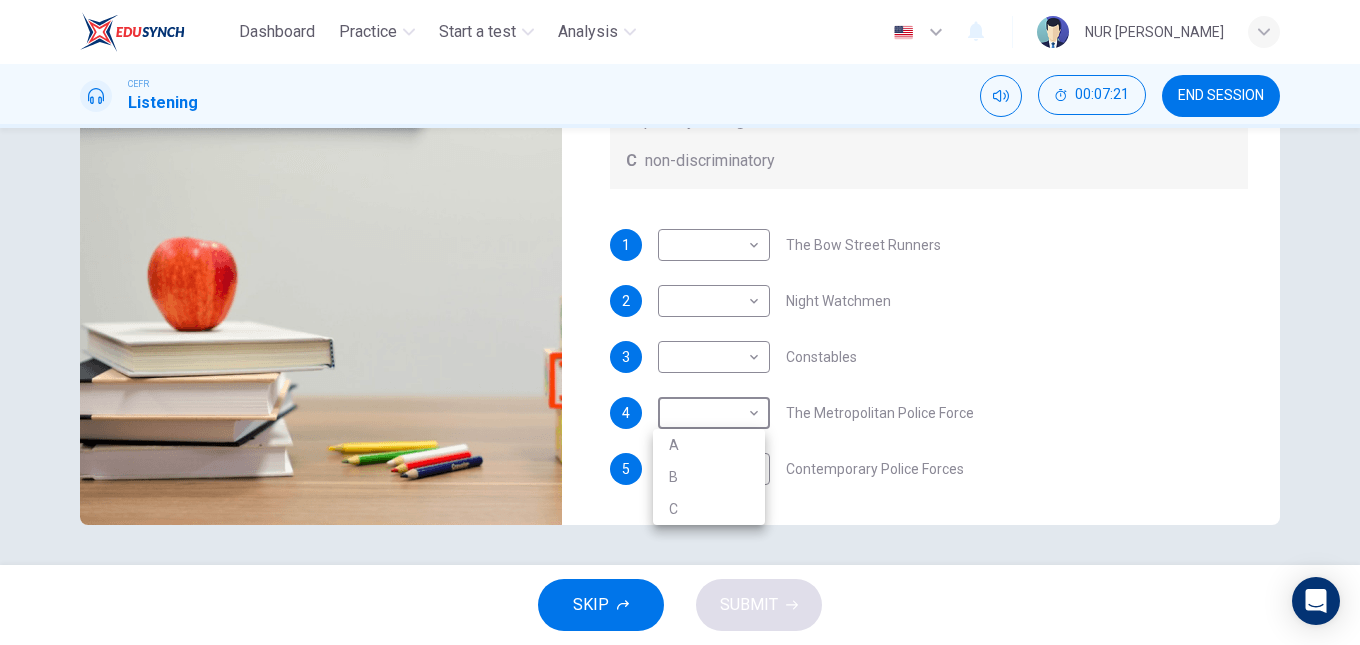 click on "B" at bounding box center [709, 477] 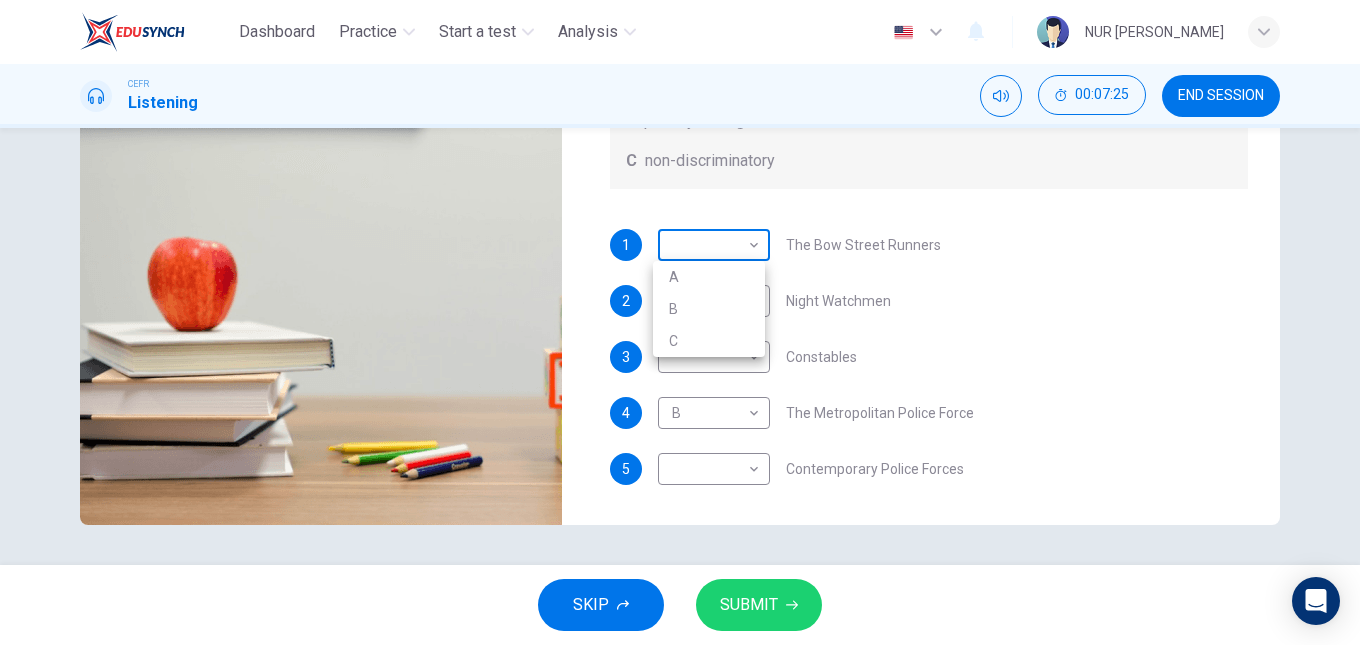 click on "Dashboard Practice Start a test Analysis English en ​ NUR [PERSON_NAME] CEFR Listening 00:07:25 END SESSION Question 6 What does the lecturer say about the following? Write the correct letter, A, B or C, next to the questions A  A not in possession of firearms B paid by local government C non-discriminatory 1 ​ ​ The Bow Street Runners
2 ​ ​ Night Watchmen 3 ​ ​ Constables 4 B B ​ The Metropolitan Police Force 5 ​ ​ Contemporary Police Forces Criminology Discussion 05m 06s SKIP SUBMIT EduSynch - Online Language Proficiency Testing
Dashboard Practice Start a test Analysis Notifications © Copyright  2025 A B C" at bounding box center [680, 322] 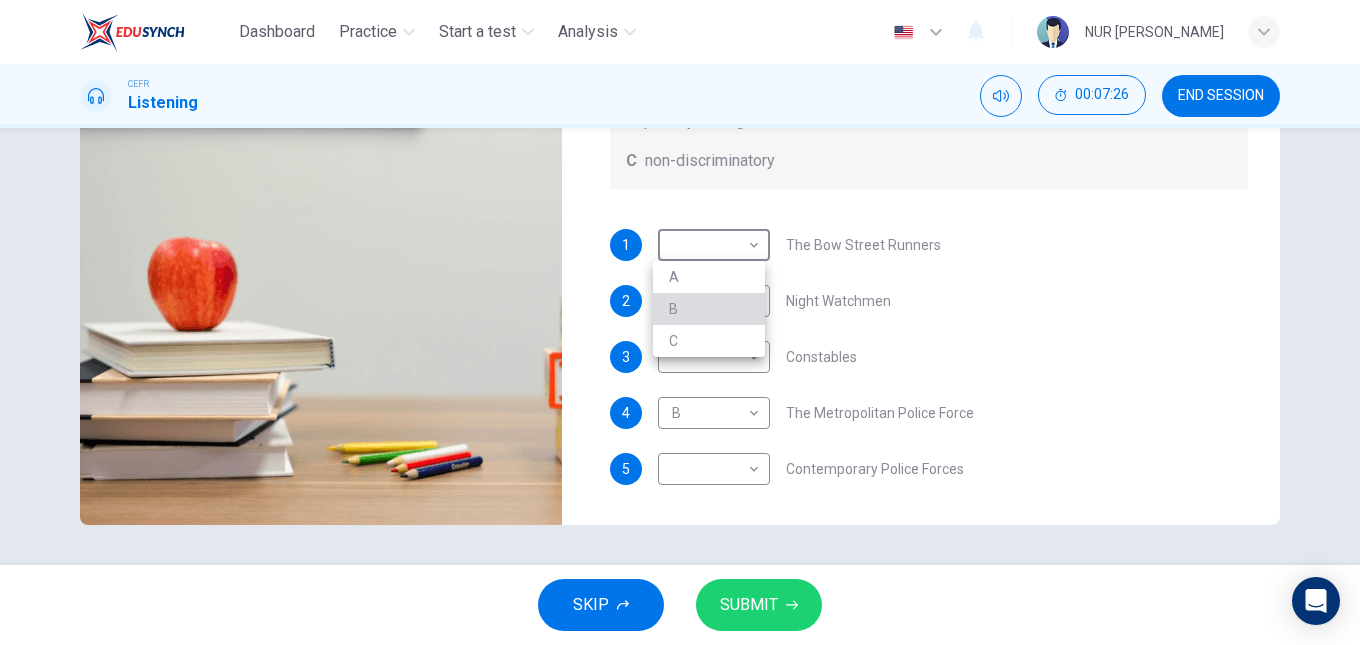 click on "B" at bounding box center (709, 309) 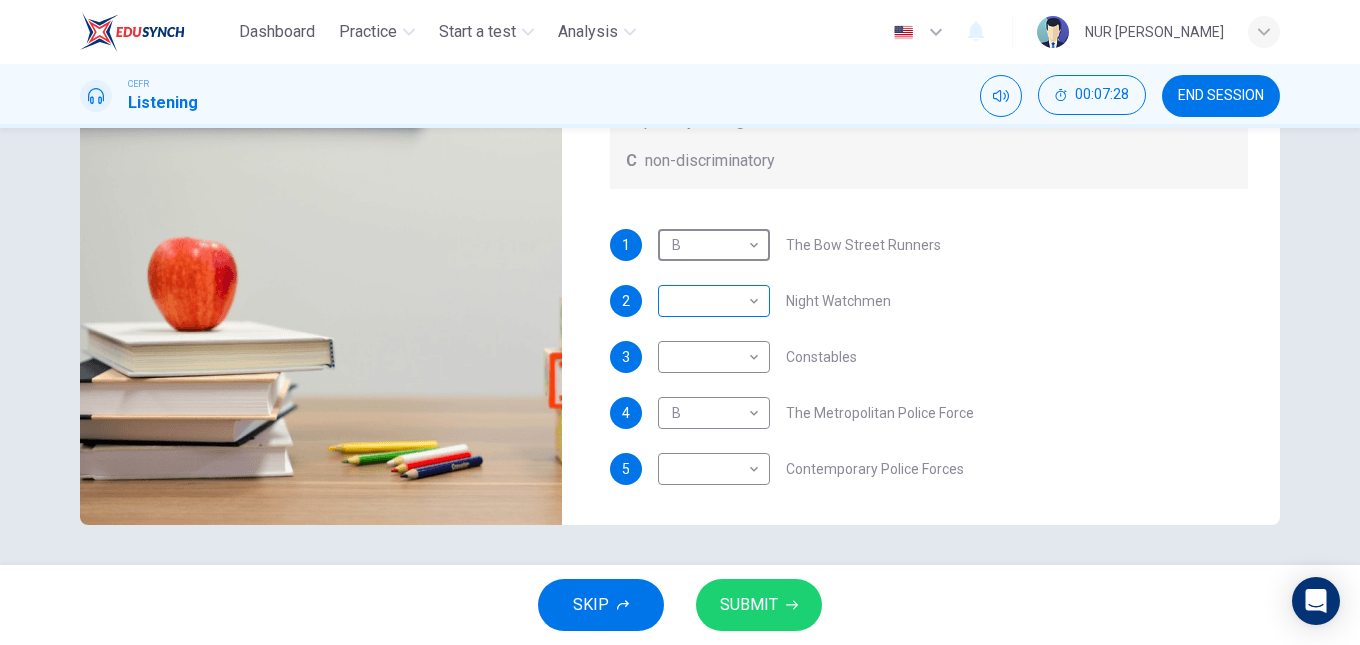 click on "Dashboard Practice Start a test Analysis English en ​ NUR [PERSON_NAME] CEFR Listening 00:07:28 END SESSION Question 6 What does the lecturer say about the following? Write the correct letter, A, B or C, next to the questions A  A not in possession of firearms B paid by local government C non-discriminatory 1 B B ​ The Bow Street Runners
2 ​ ​ Night Watchmen 3 ​ ​ Constables 4 B B ​ The Metropolitan Police Force 5 ​ ​ Contemporary Police Forces Criminology Discussion 05m 06s SKIP SUBMIT EduSynch - Online Language Proficiency Testing
Dashboard Practice Start a test Analysis Notifications © Copyright  2025" at bounding box center [680, 322] 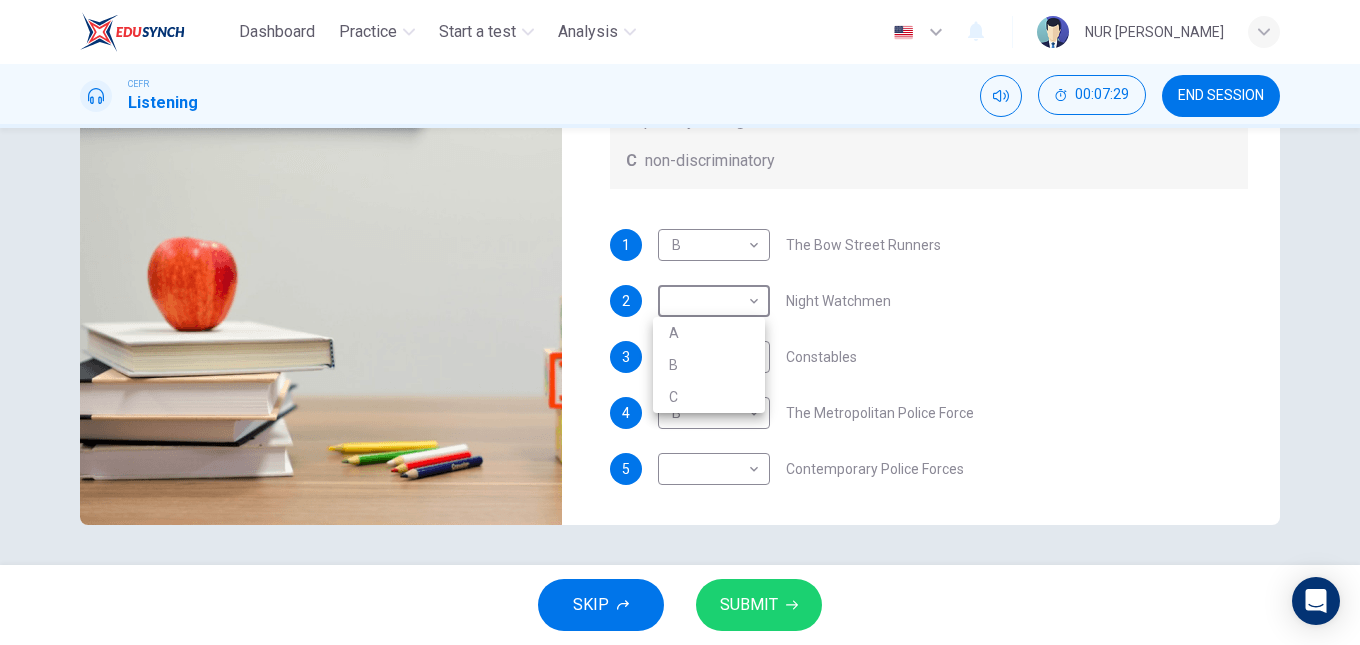 click on "A" at bounding box center (709, 333) 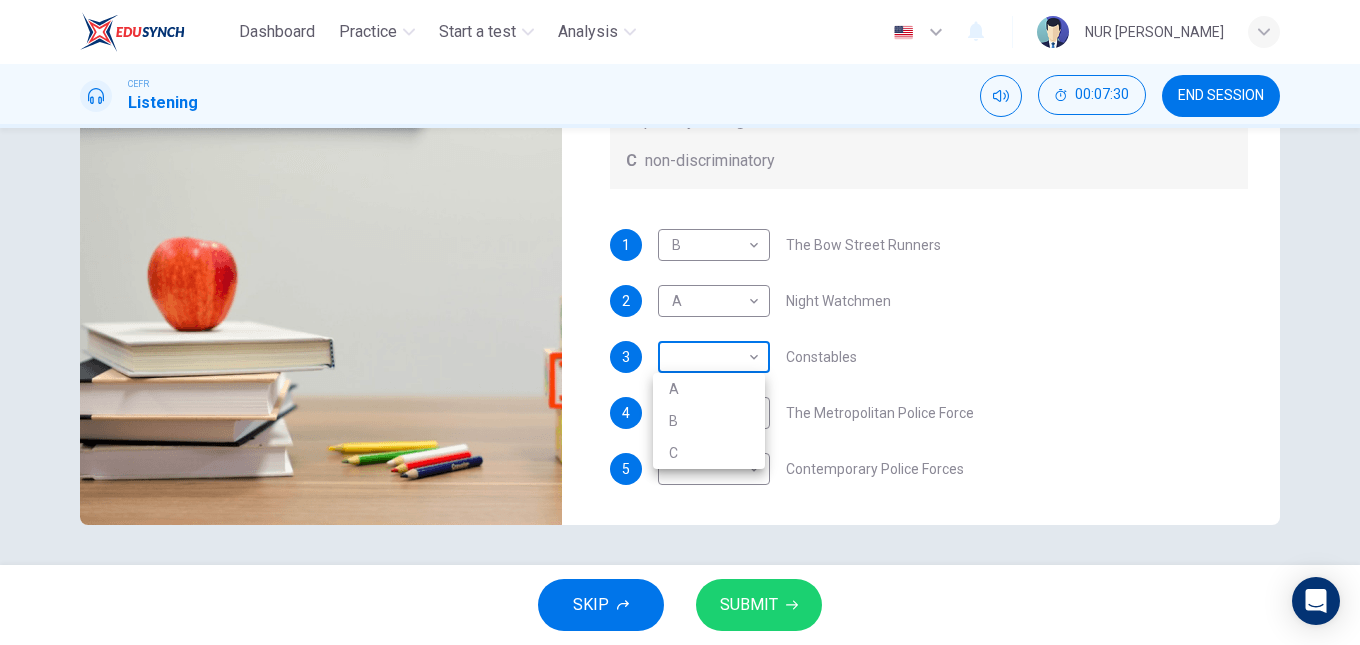 click on "Dashboard Practice Start a test Analysis English en ​ NUR [PERSON_NAME] CEFR Listening 00:07:30 END SESSION Question 6 What does the lecturer say about the following? Write the correct letter, A, B or C, next to the questions A  A not in possession of firearms B paid by local government C non-discriminatory 1 B B ​ The Bow Street Runners
2 A A ​ Night Watchmen 3 ​ ​ Constables 4 B B ​ The Metropolitan Police Force 5 ​ ​ Contemporary Police Forces Criminology Discussion 05m 06s SKIP SUBMIT EduSynch - Online Language Proficiency Testing
Dashboard Practice Start a test Analysis Notifications © Copyright  2025 A B C" at bounding box center (680, 322) 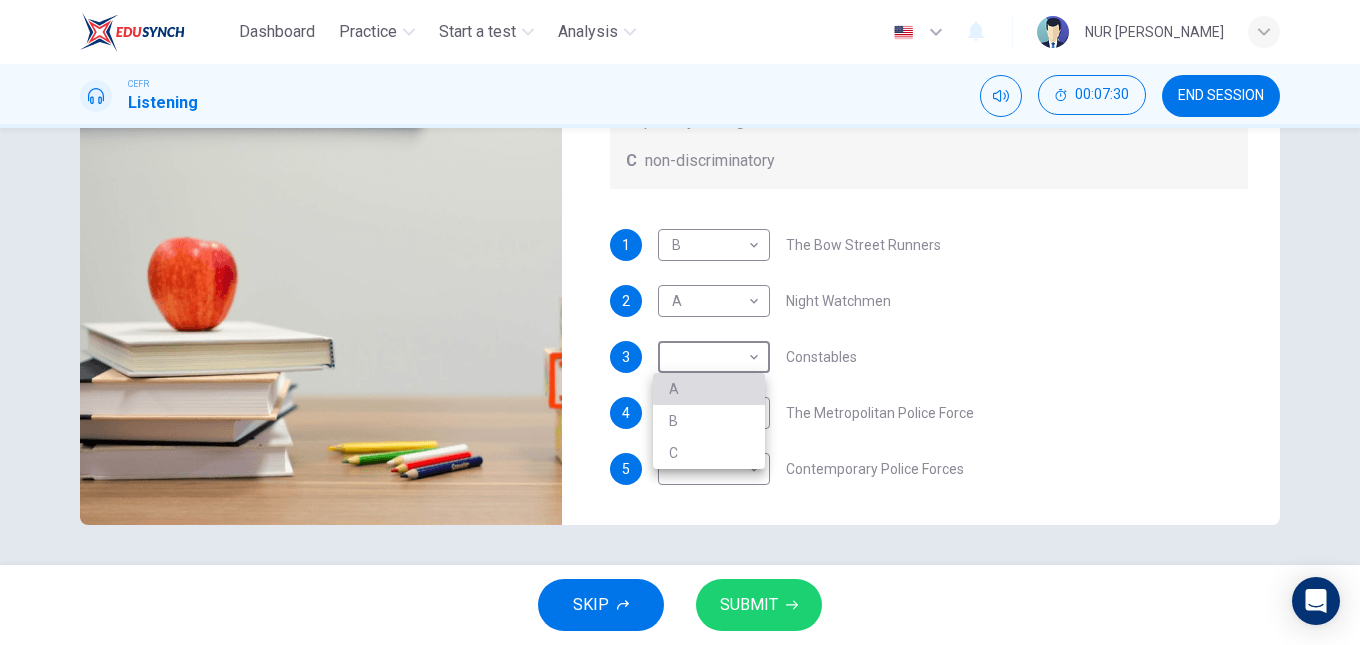 click on "A" at bounding box center [709, 389] 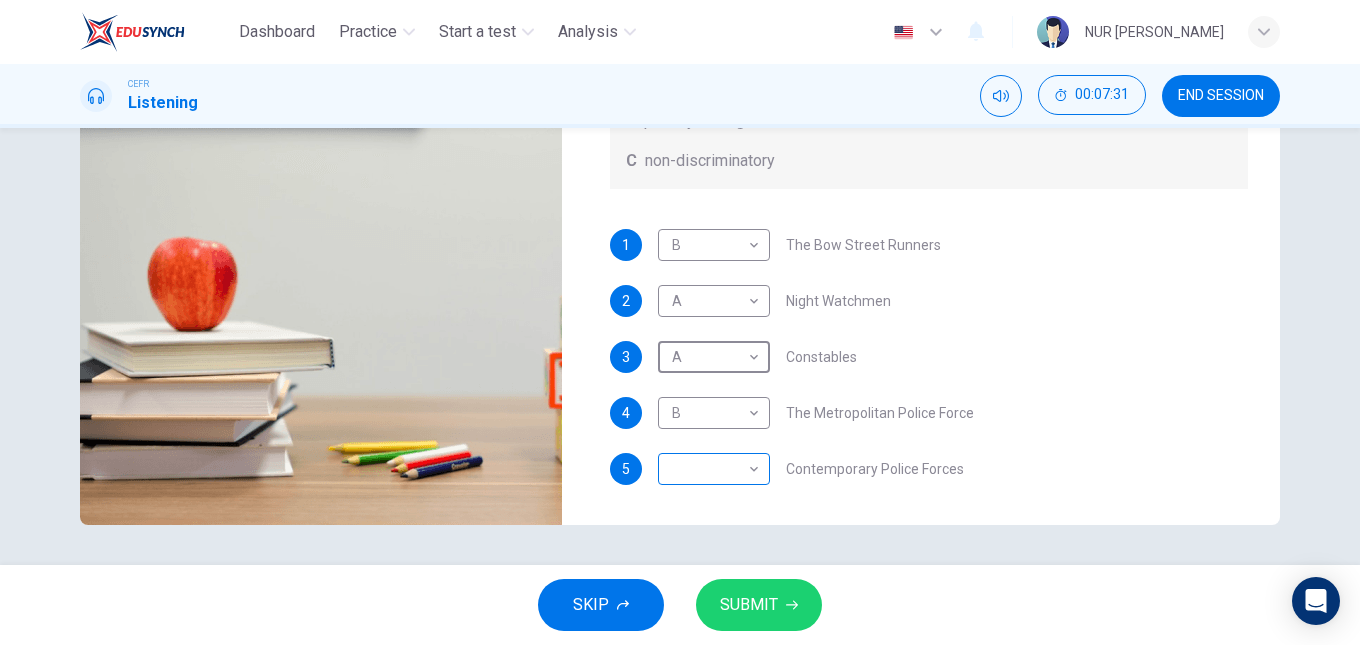 click on "Dashboard Practice Start a test Analysis English en ​ NUR [PERSON_NAME] CEFR Listening 00:07:31 END SESSION Question 6 What does the lecturer say about the following? Write the correct letter, A, B or C, next to the questions A  A not in possession of firearms B paid by local government C non-discriminatory 1 B B ​ The Bow Street Runners
2 A A ​ Night Watchmen 3 A A ​ Constables 4 B B ​ The Metropolitan Police Force 5 ​ ​ Contemporary Police Forces Criminology Discussion 05m 06s SKIP SUBMIT EduSynch - Online Language Proficiency Testing
Dashboard Practice Start a test Analysis Notifications © Copyright  2025" at bounding box center (680, 322) 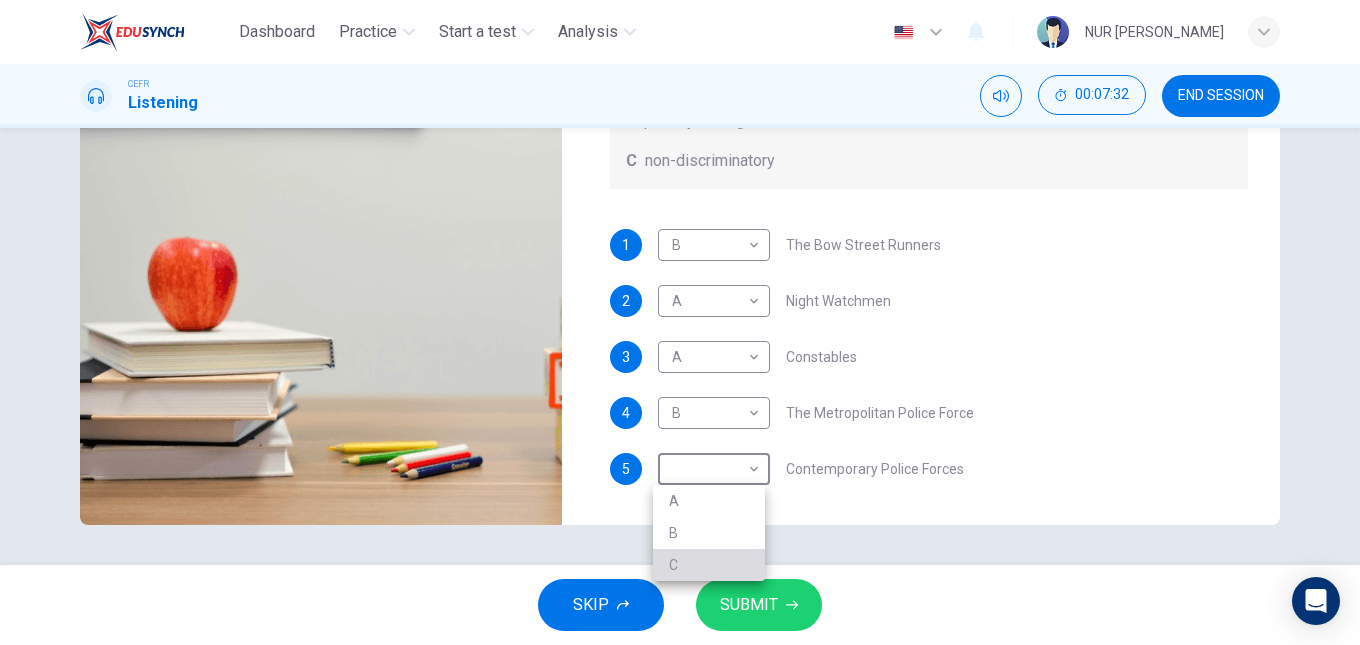 click on "C" at bounding box center [709, 565] 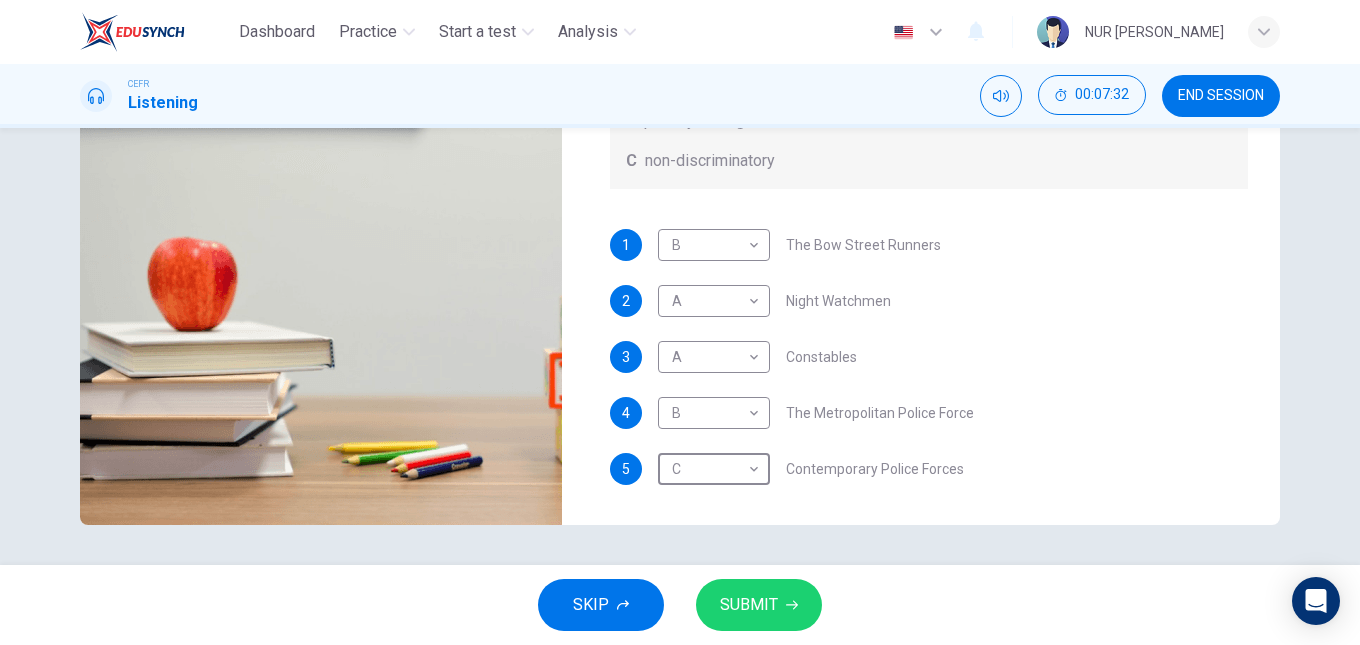 click on "SUBMIT" at bounding box center (749, 605) 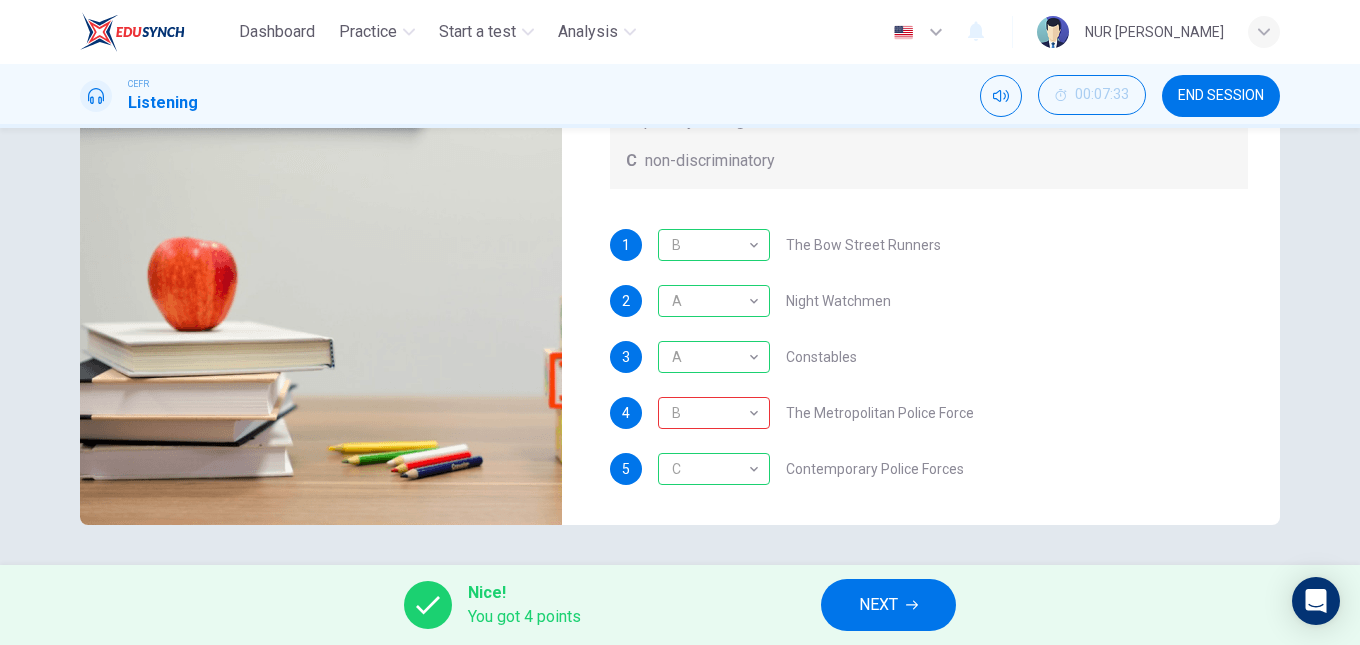 scroll, scrollTop: 0, scrollLeft: 0, axis: both 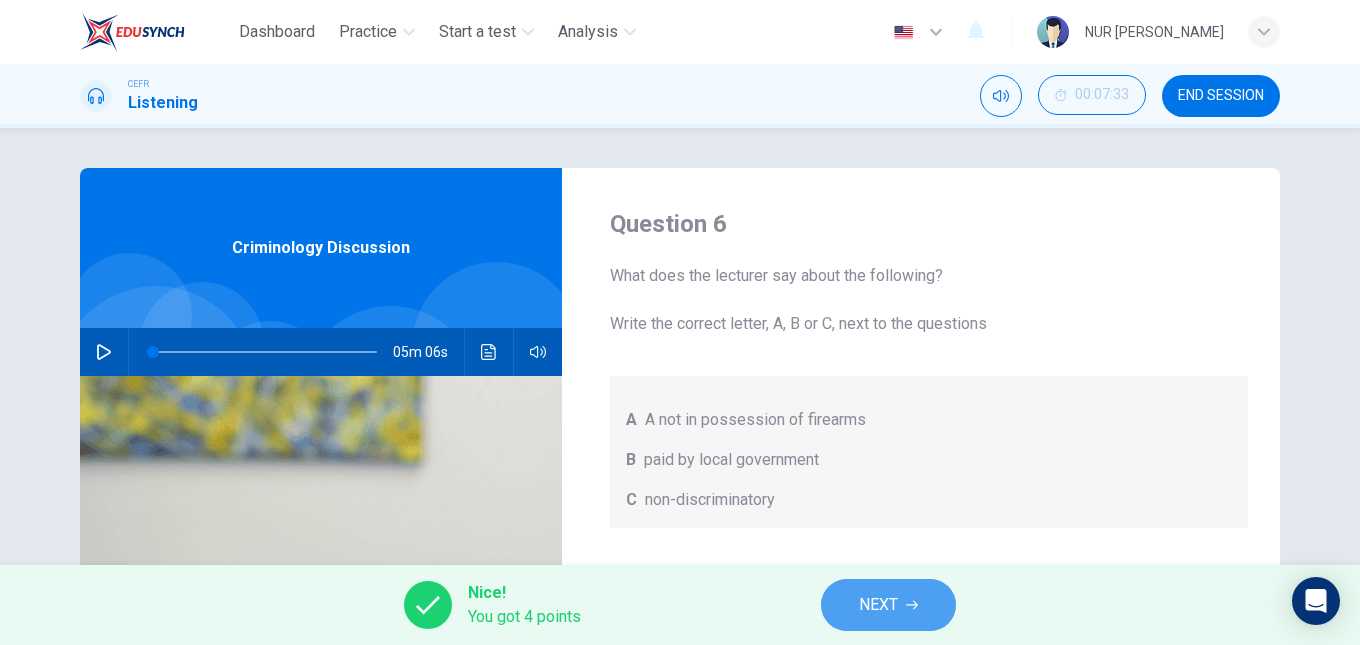 click on "NEXT" at bounding box center [888, 605] 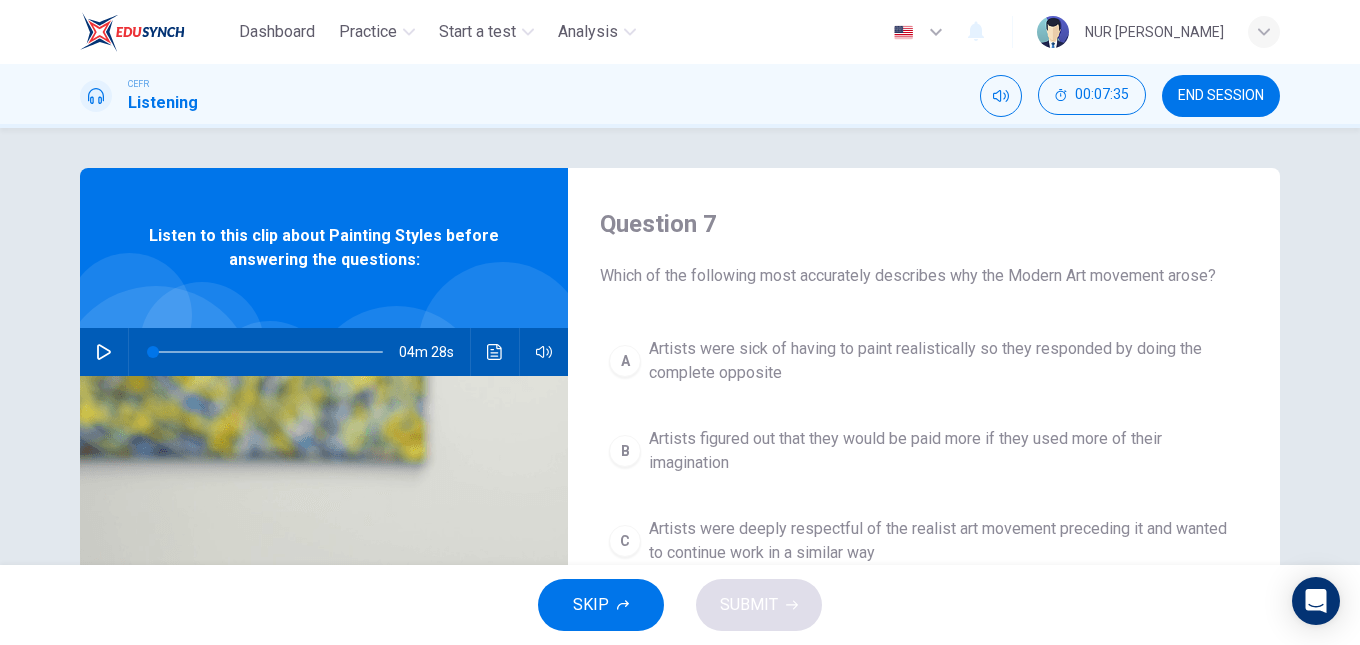click at bounding box center (264, 352) 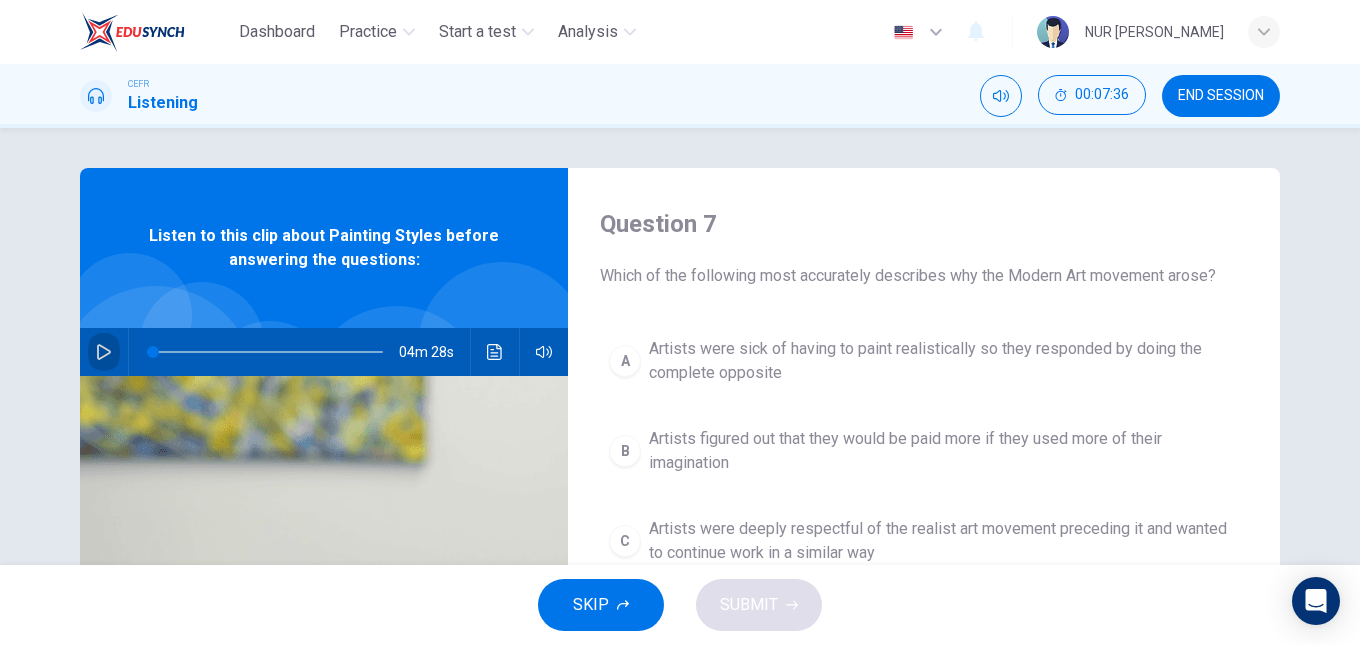 click 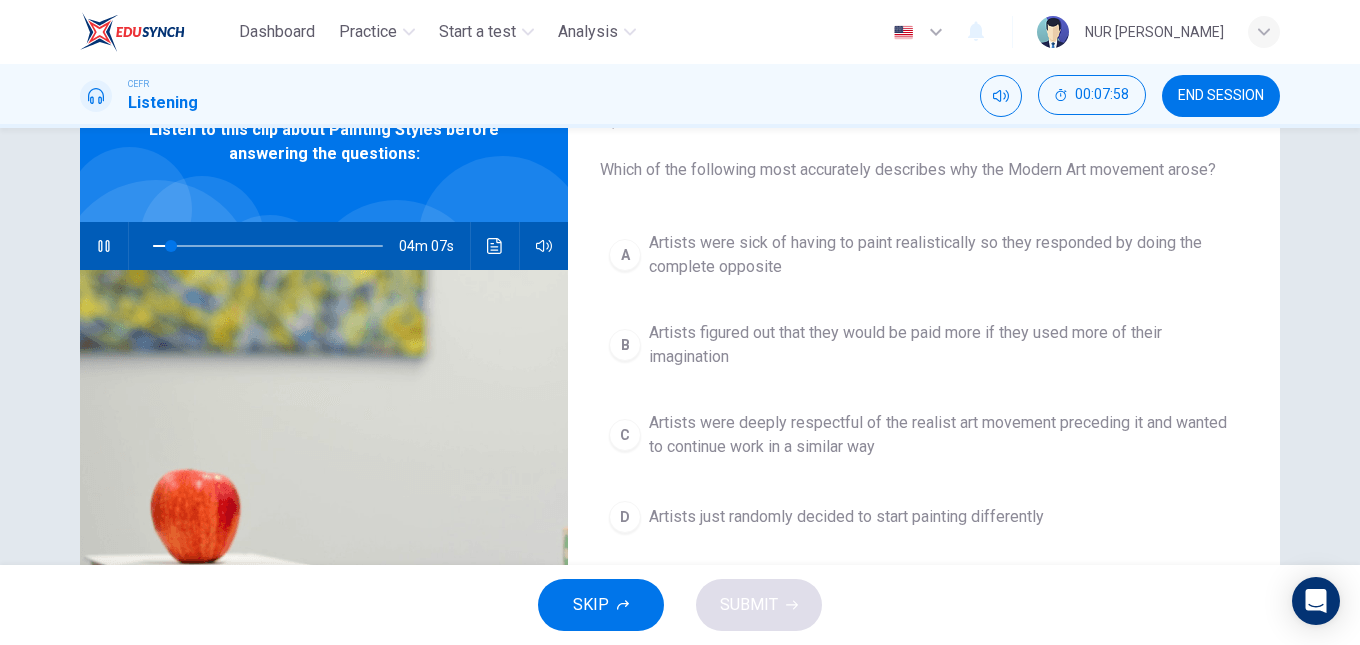 scroll, scrollTop: 106, scrollLeft: 0, axis: vertical 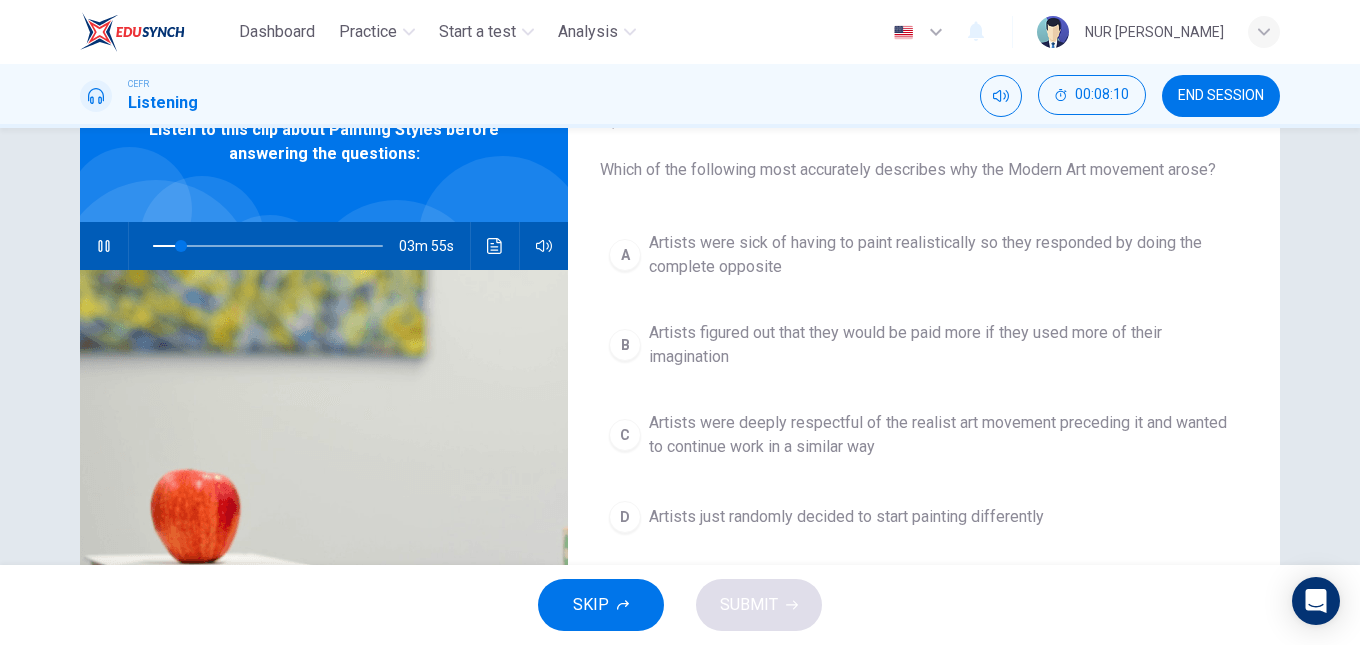 type on "13" 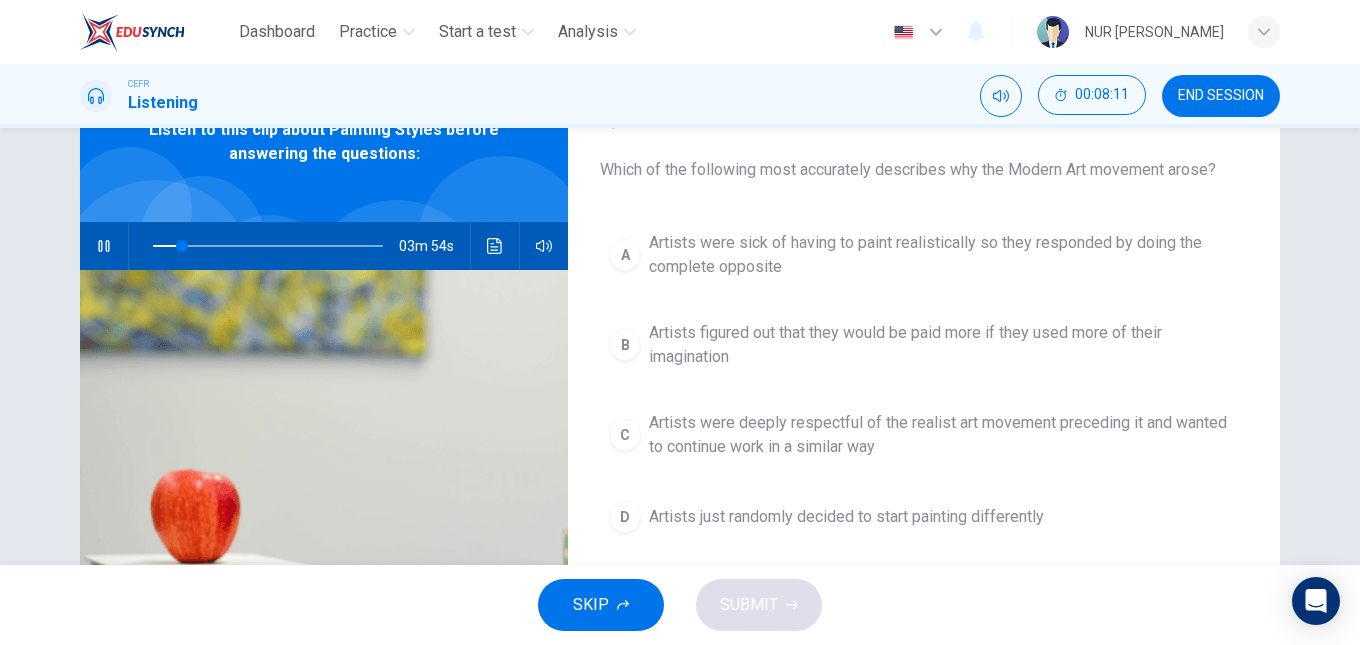 type 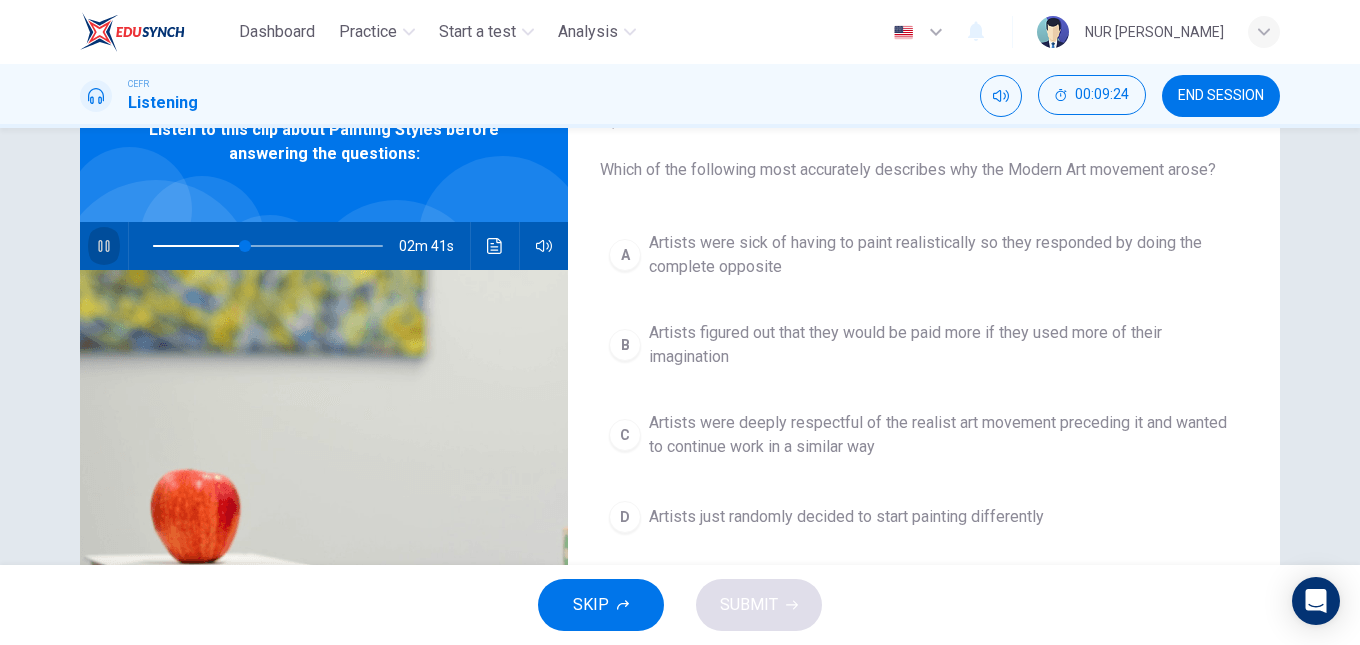 click at bounding box center [104, 246] 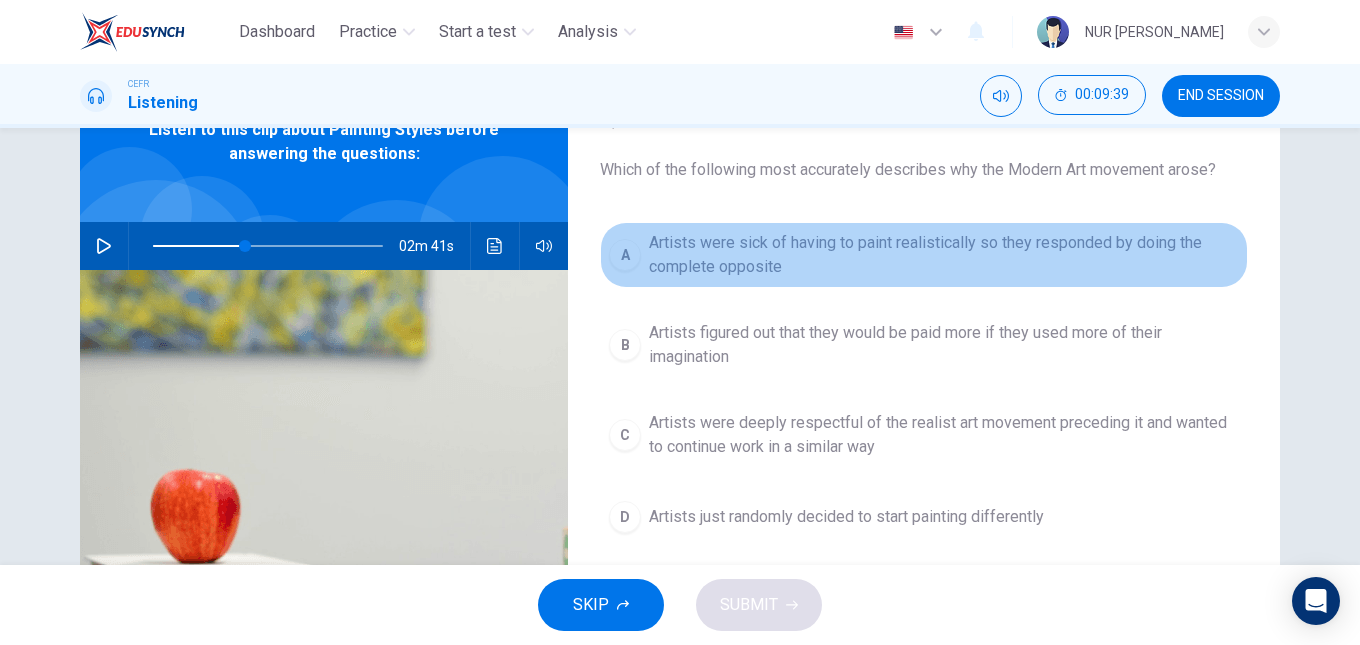 click on "Artists were sick of having to paint realistically so they responded by doing the complete opposite" at bounding box center [944, 255] 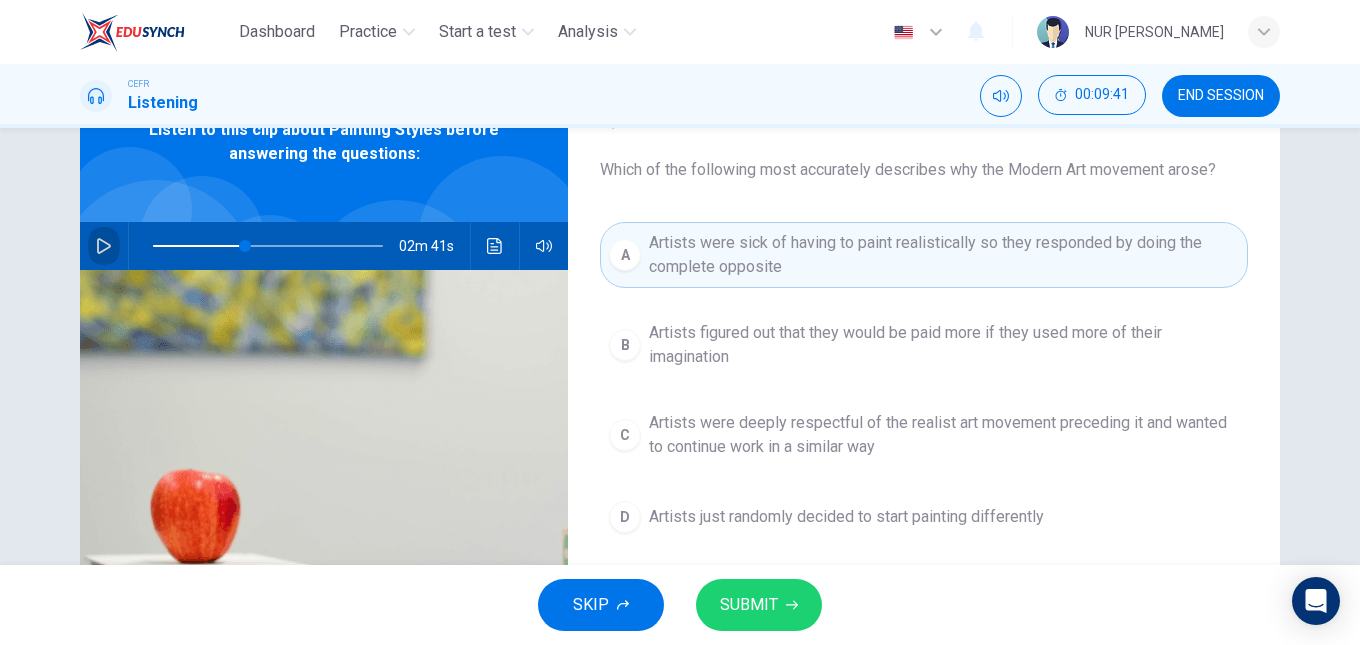 click at bounding box center (104, 246) 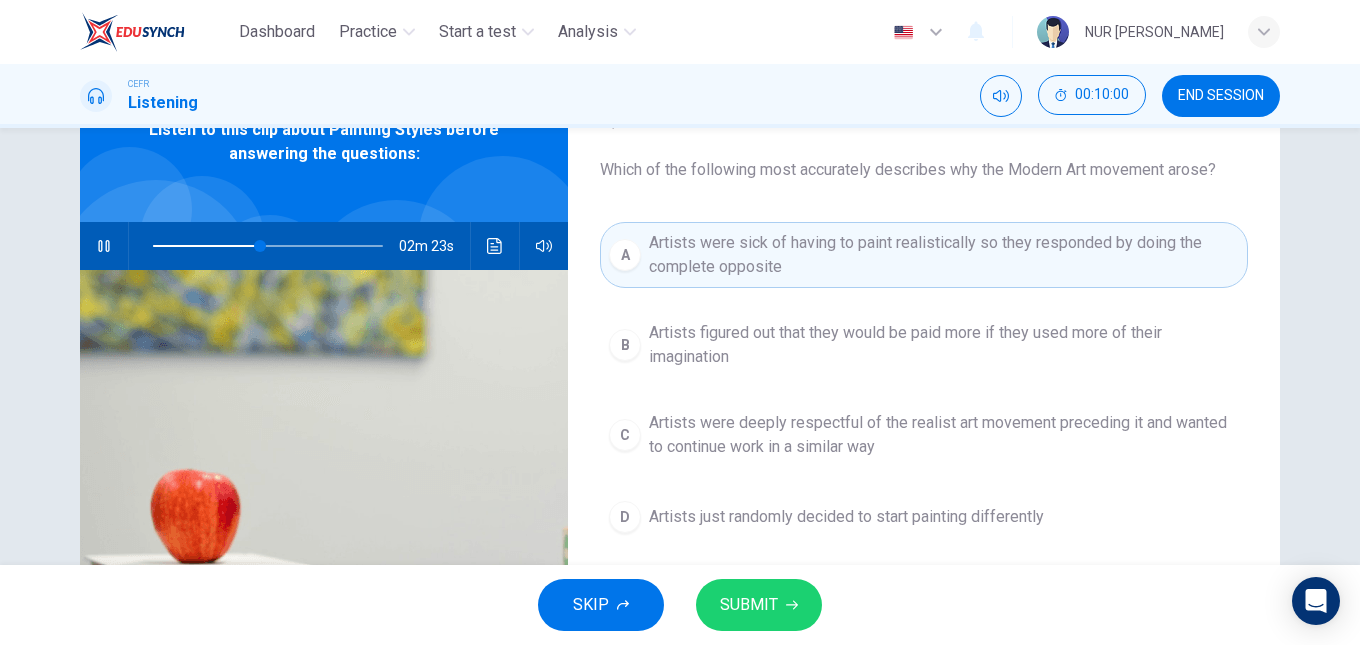 click at bounding box center (104, 246) 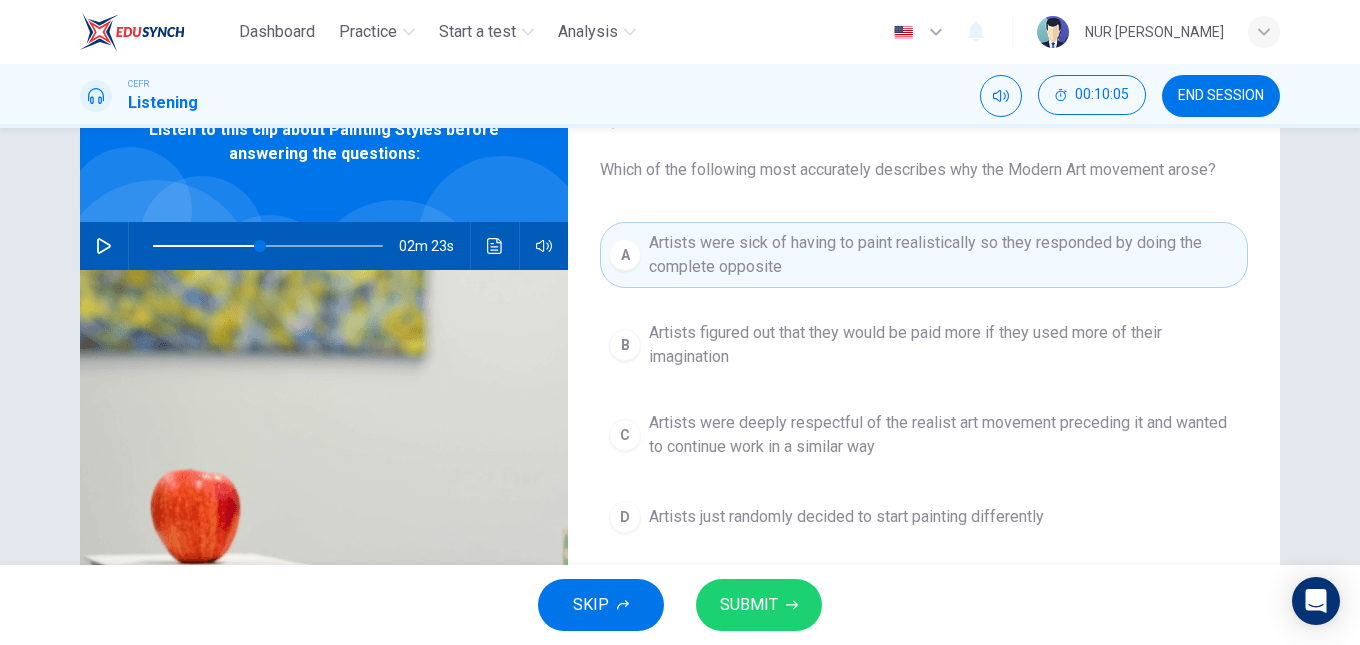 click on "SUBMIT" at bounding box center (749, 605) 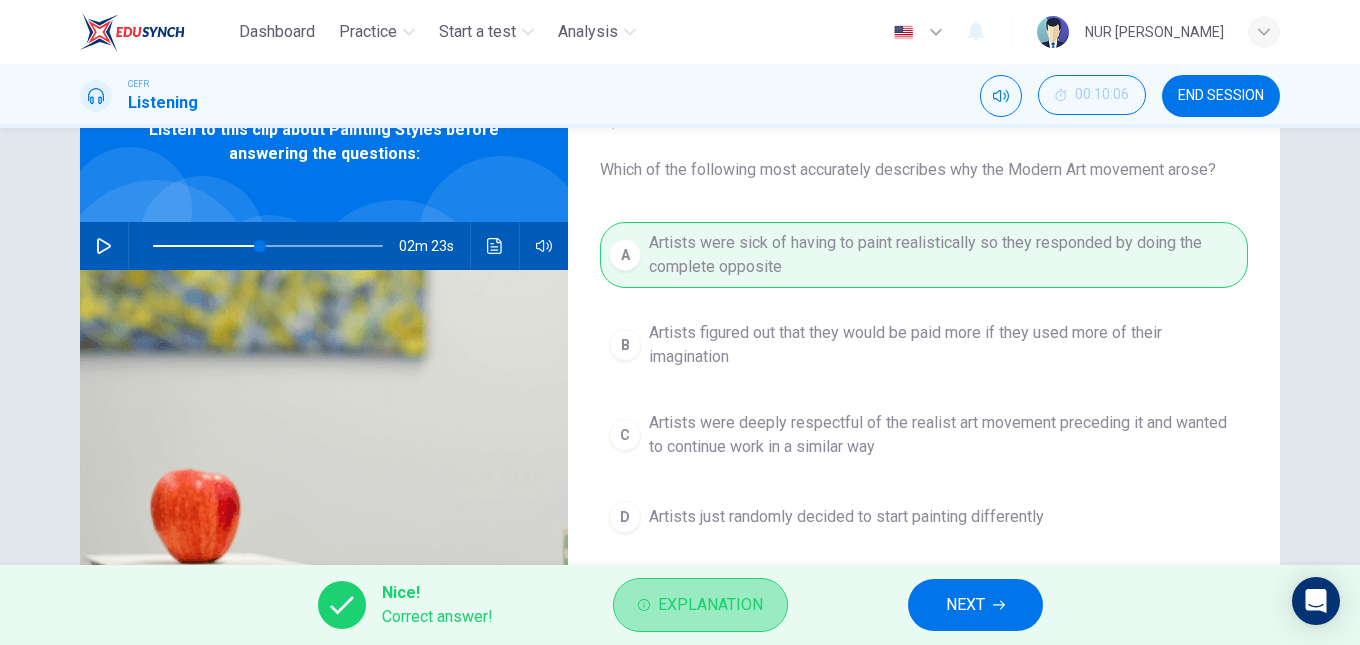click on "Explanation" at bounding box center (700, 605) 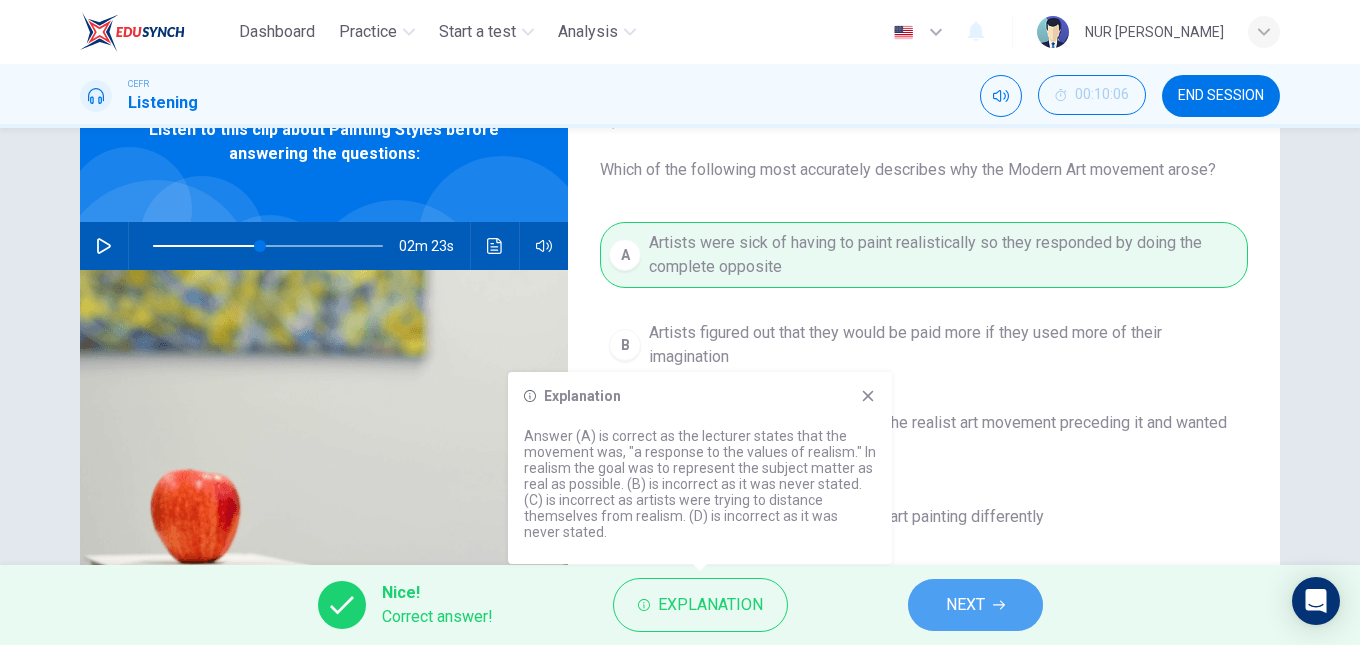 click on "NEXT" at bounding box center (975, 605) 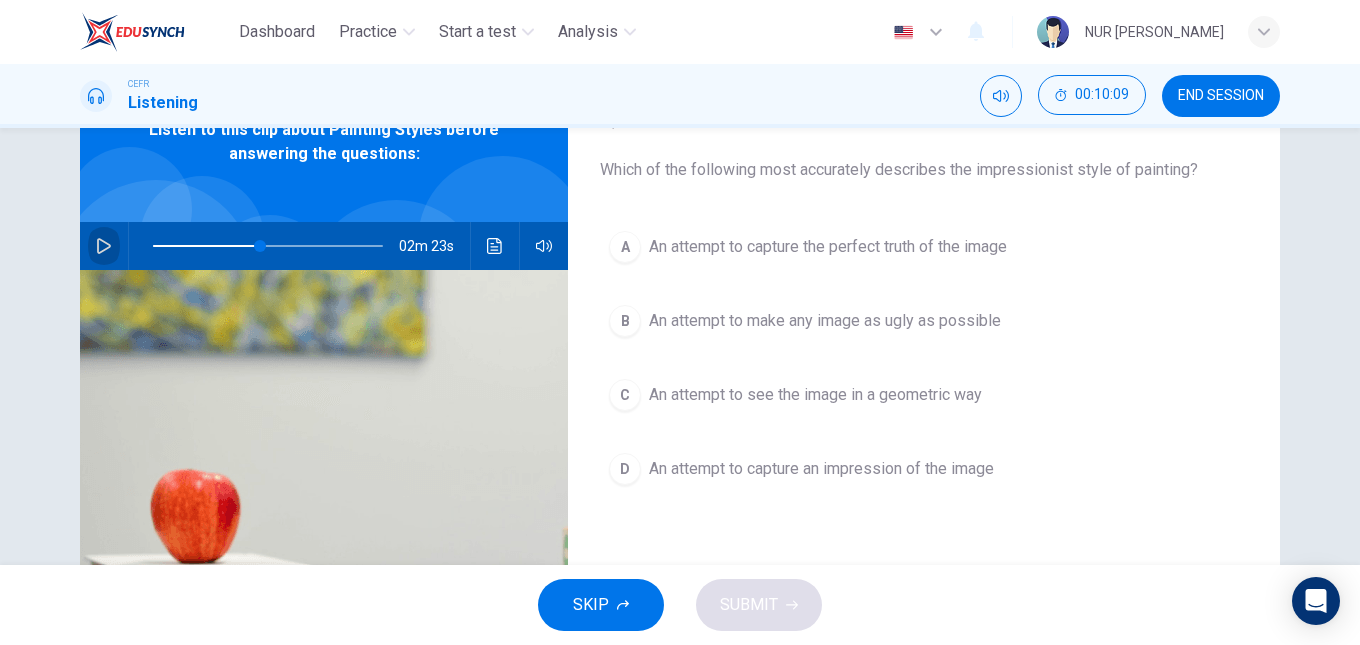 click 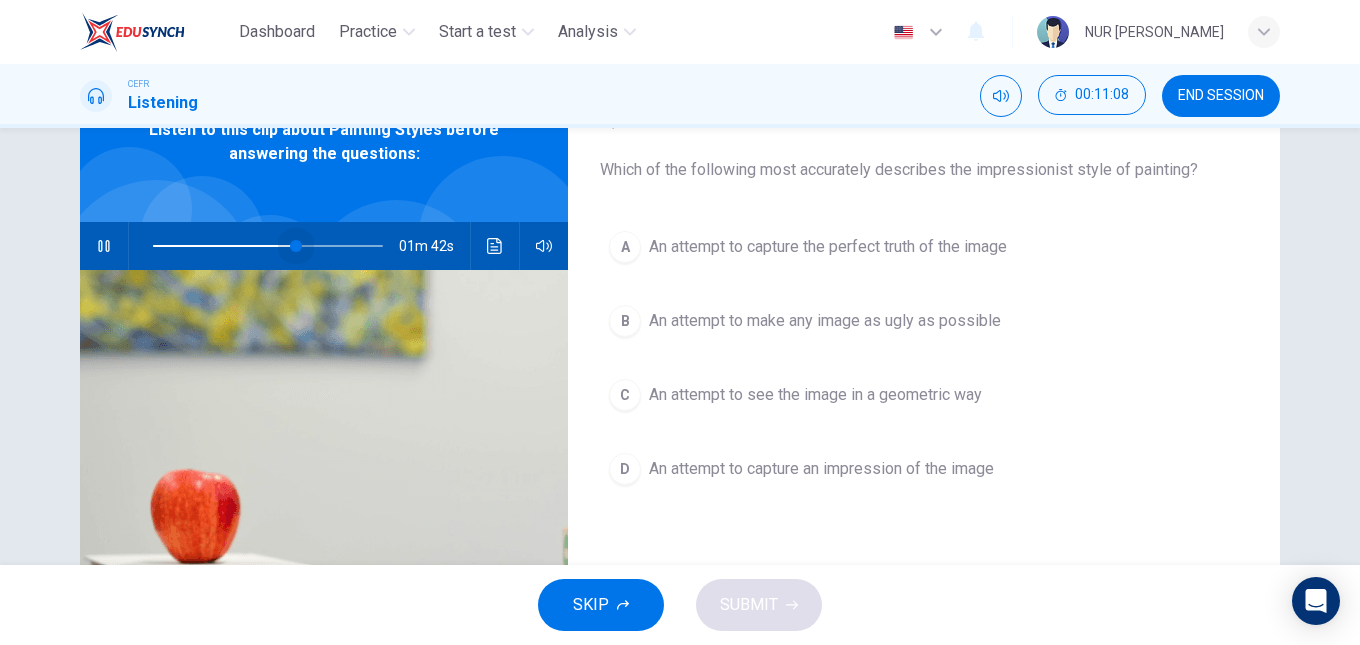 click at bounding box center (296, 246) 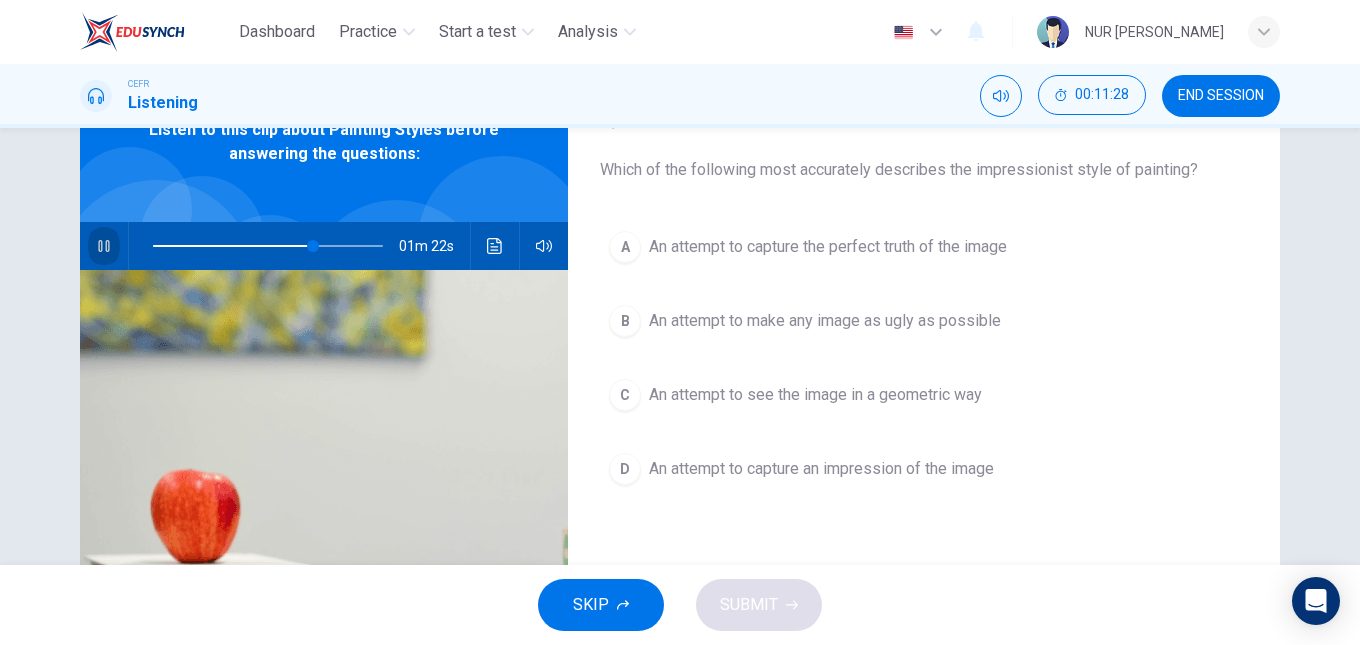 click 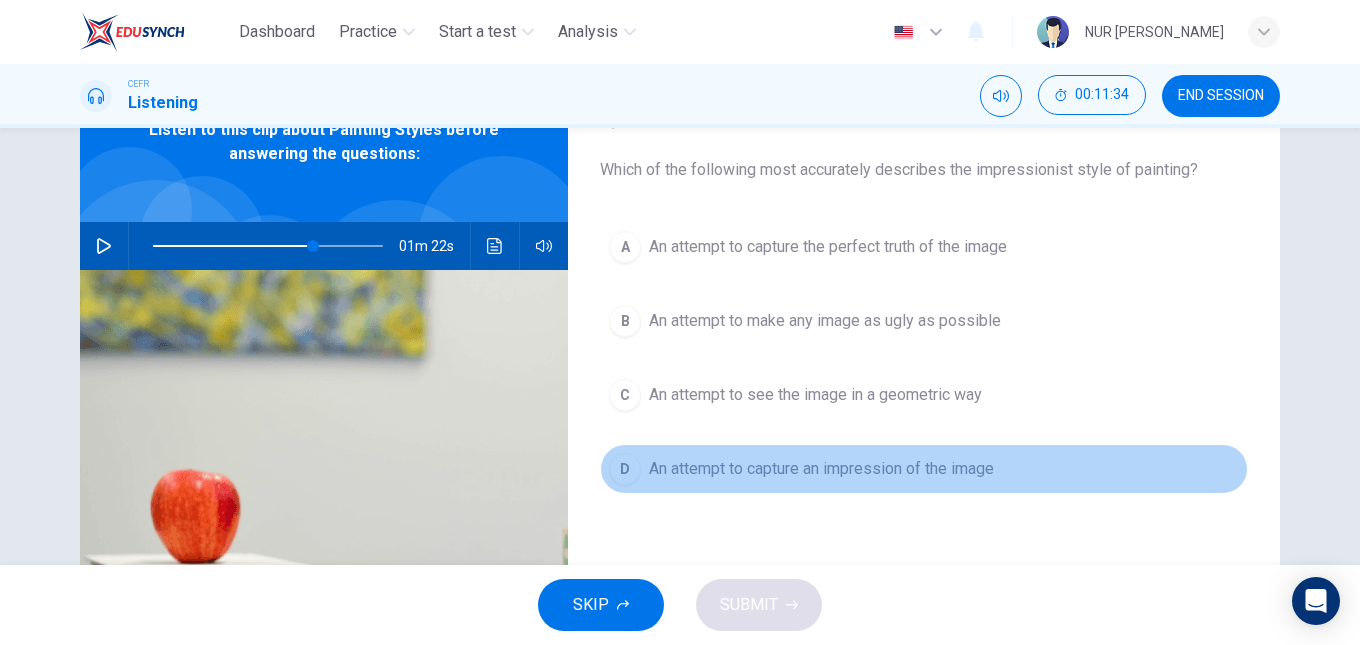 click on "An attempt to capture an impression of the image" at bounding box center [821, 469] 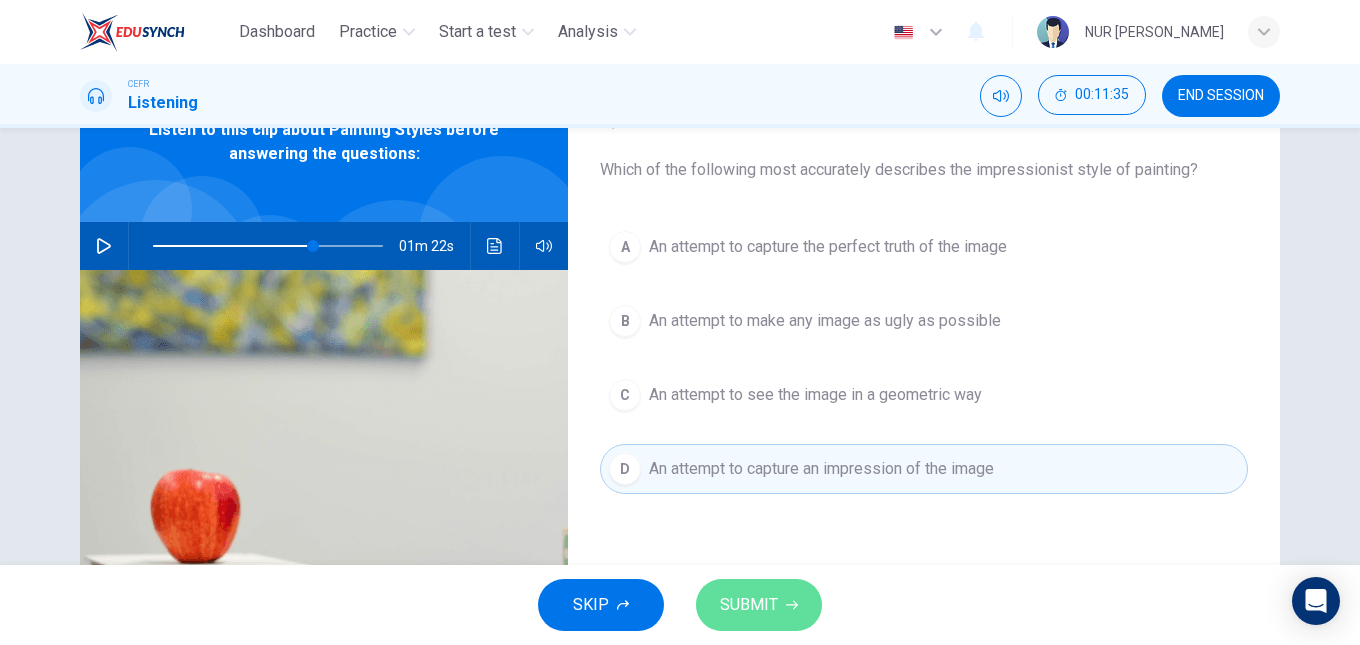 click on "SUBMIT" at bounding box center [749, 605] 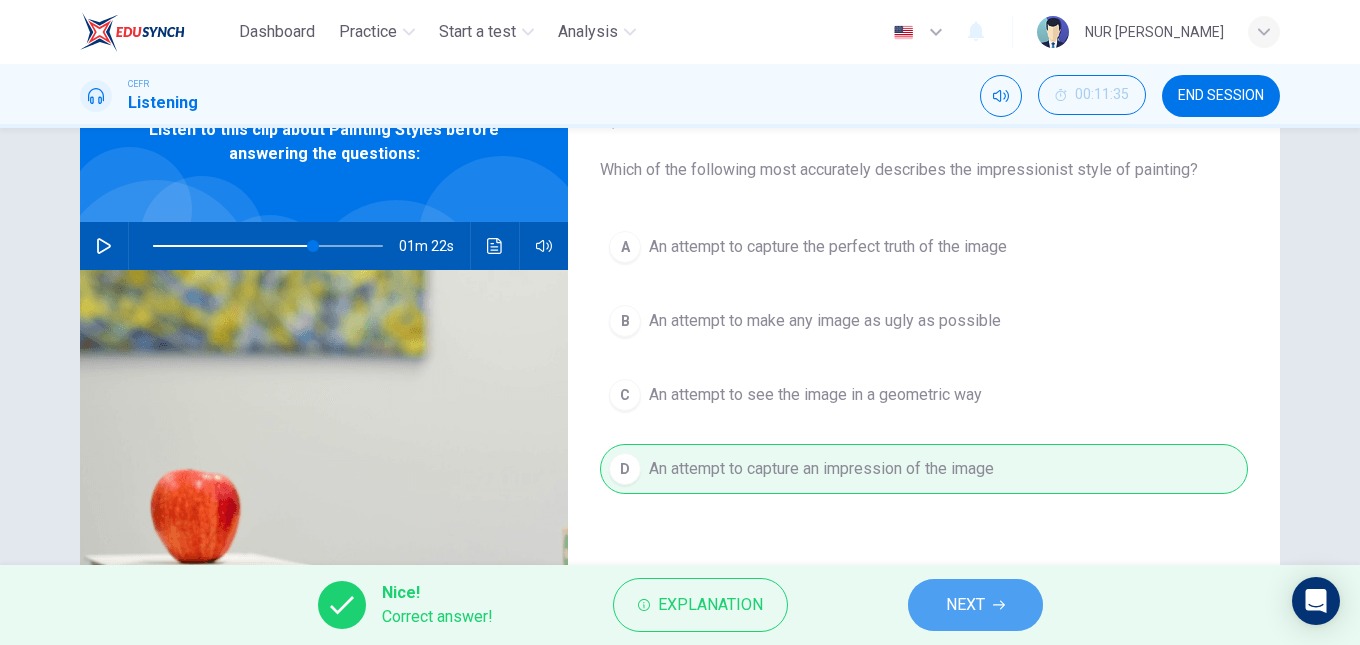 click on "NEXT" at bounding box center [975, 605] 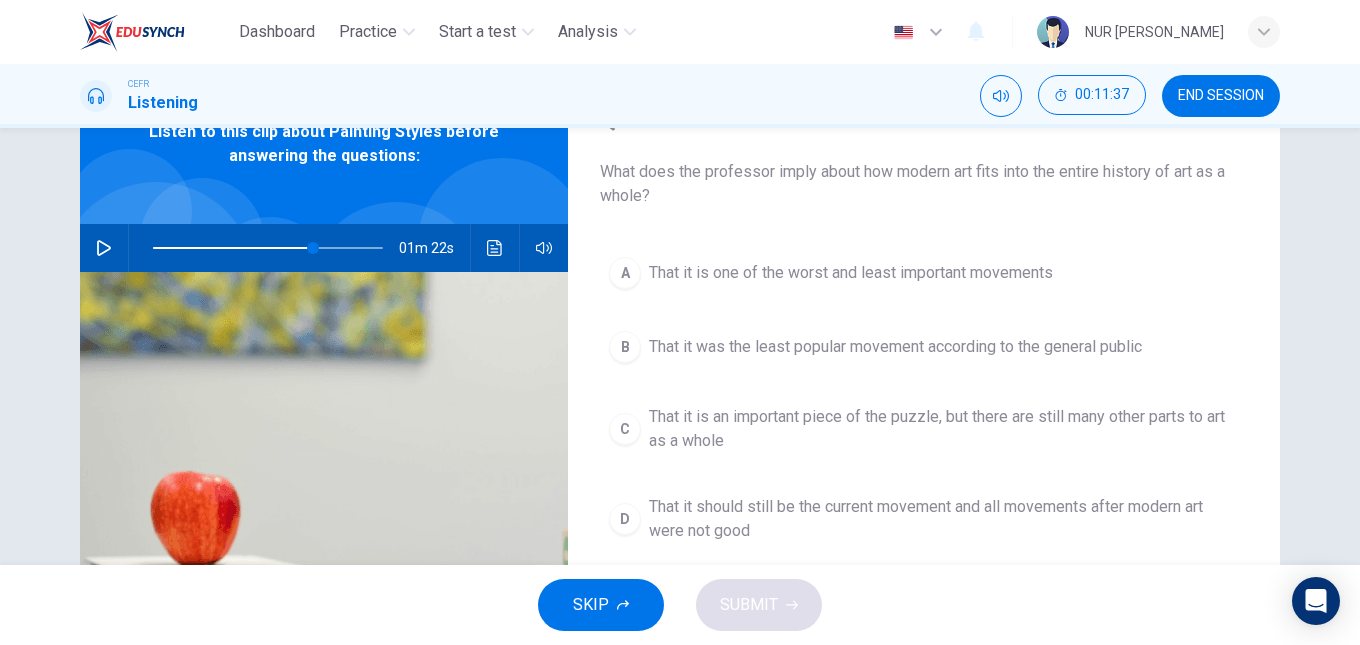 scroll, scrollTop: 103, scrollLeft: 0, axis: vertical 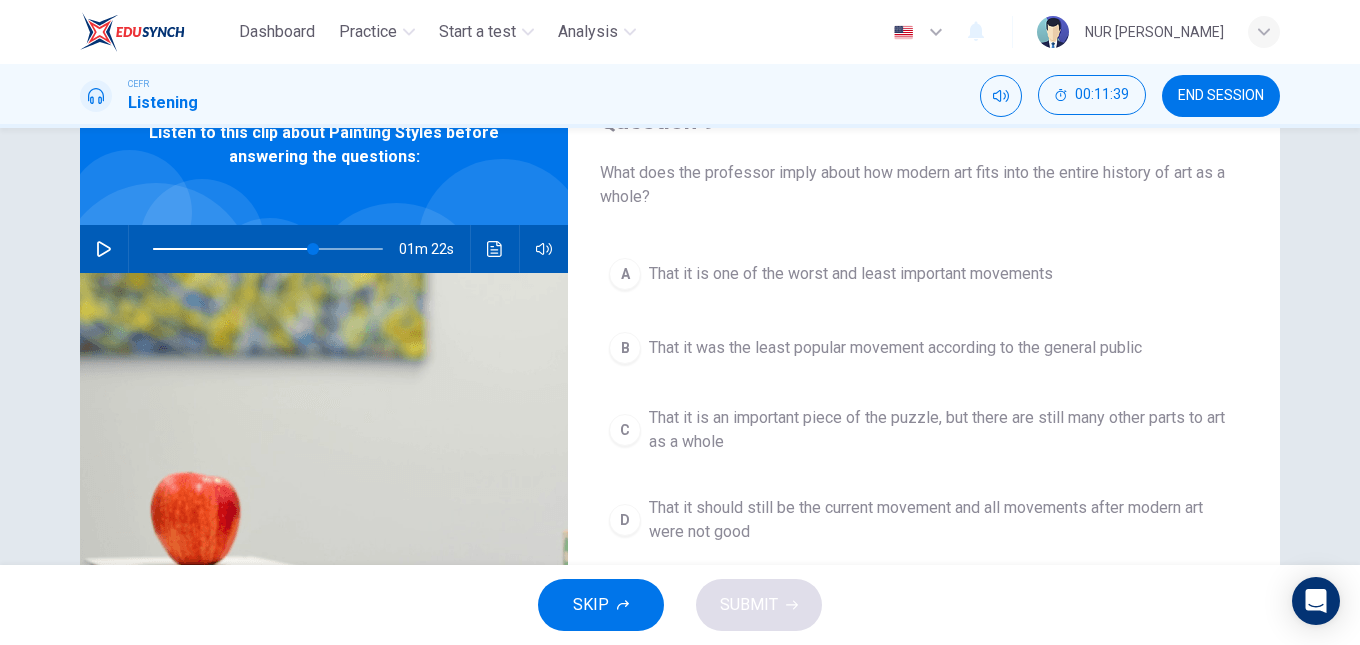 click 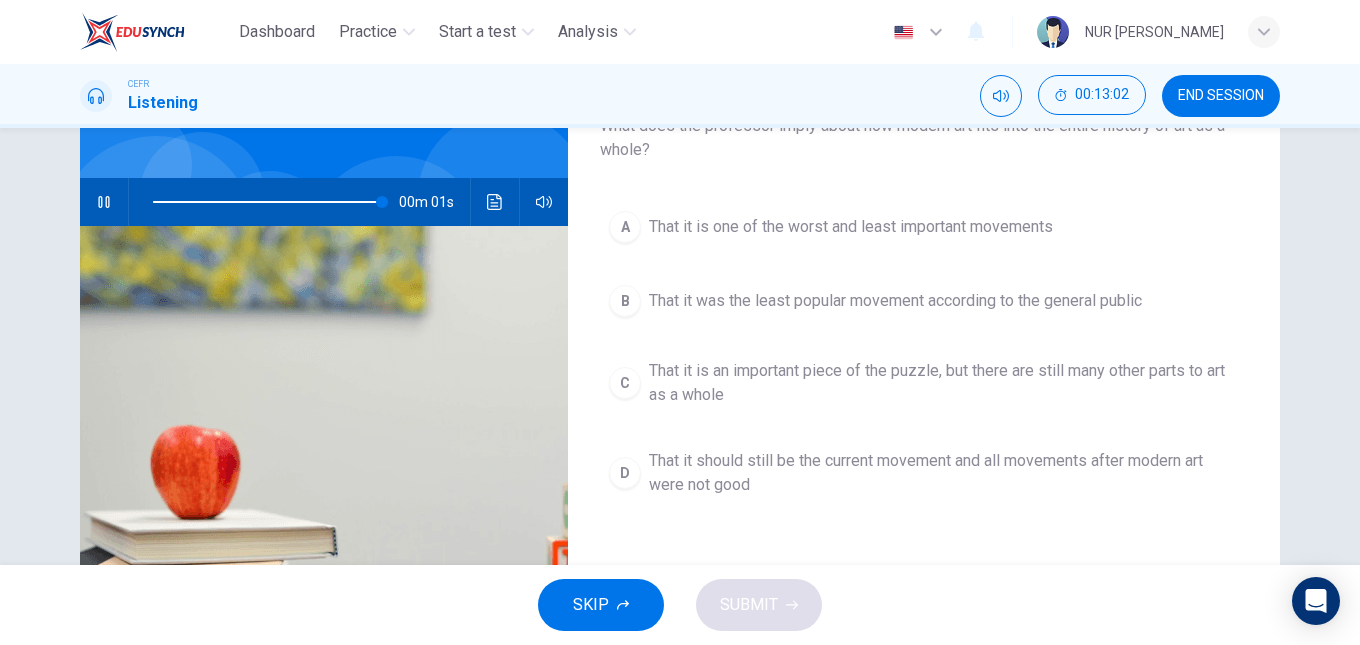 scroll, scrollTop: 151, scrollLeft: 0, axis: vertical 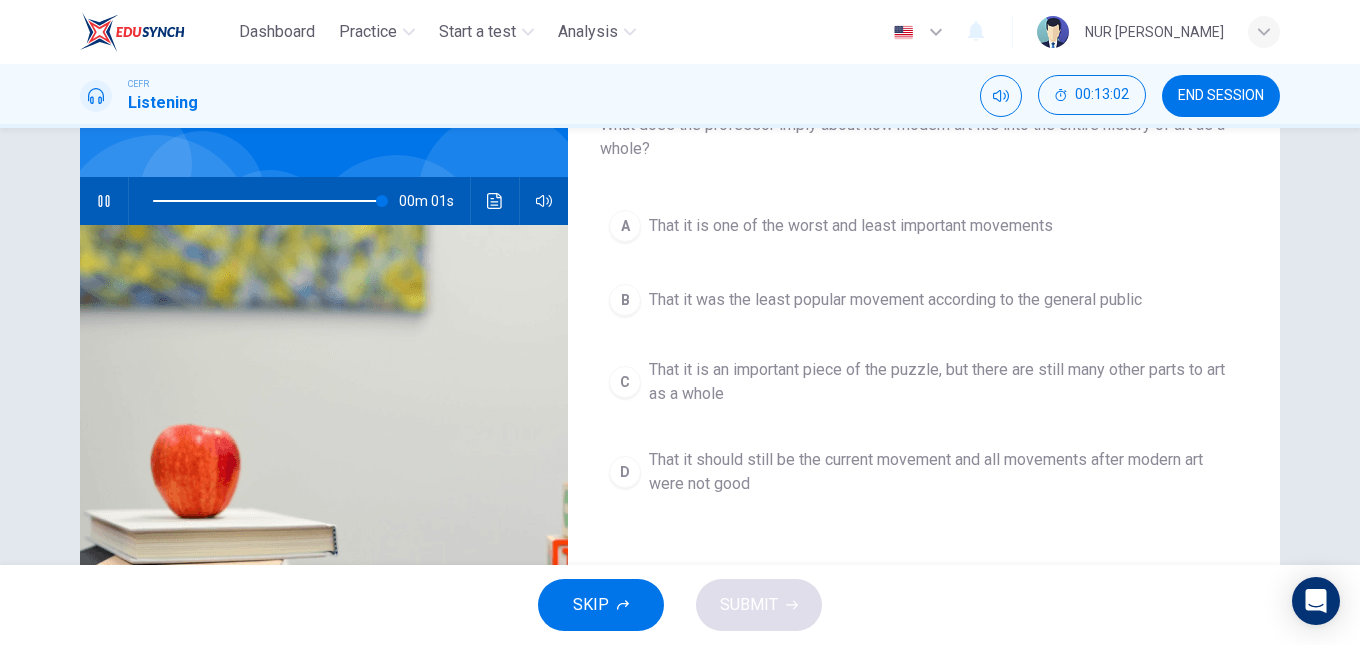 type on "0" 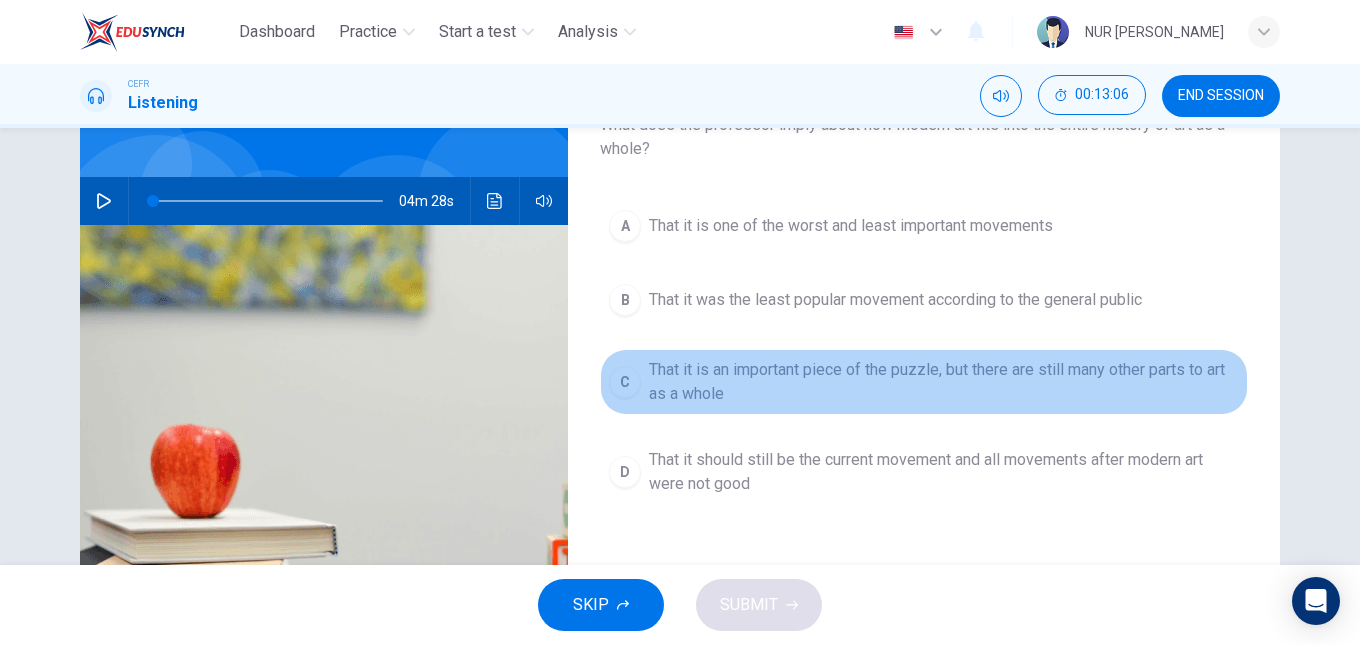 click on "That it is an important piece of the puzzle, but there are still many other parts to art as a whole" at bounding box center (944, 382) 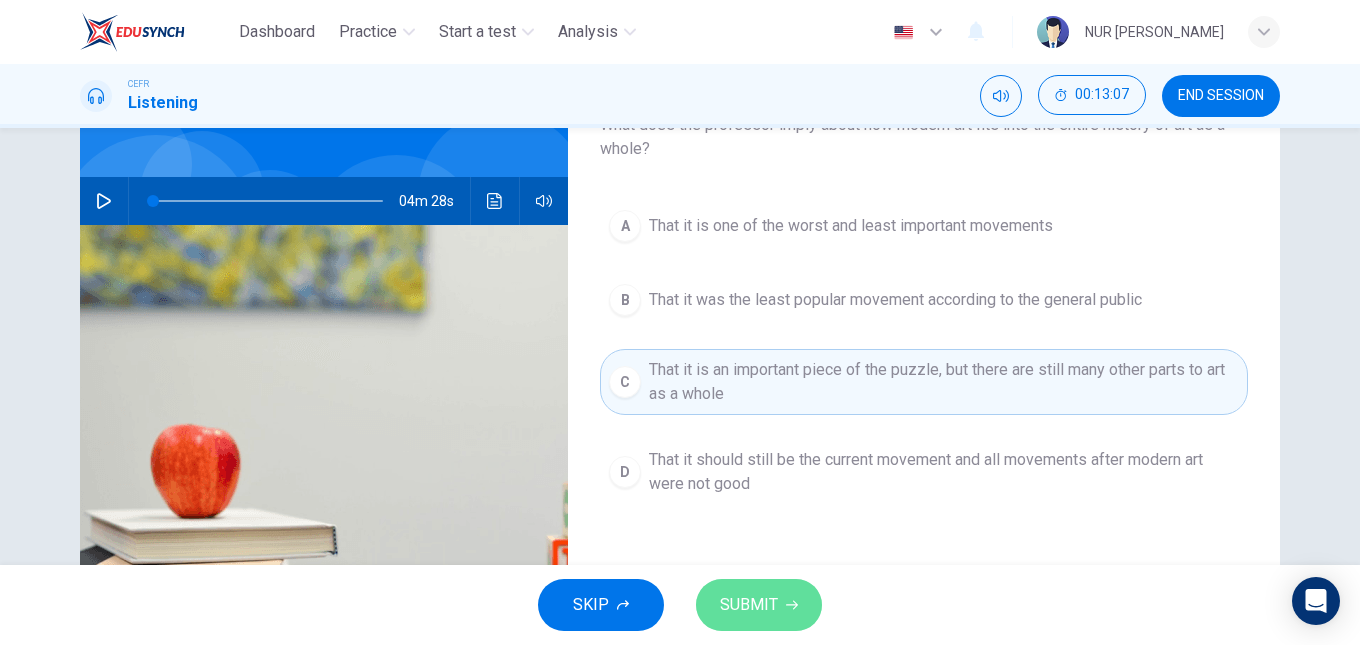 click on "SUBMIT" at bounding box center (759, 605) 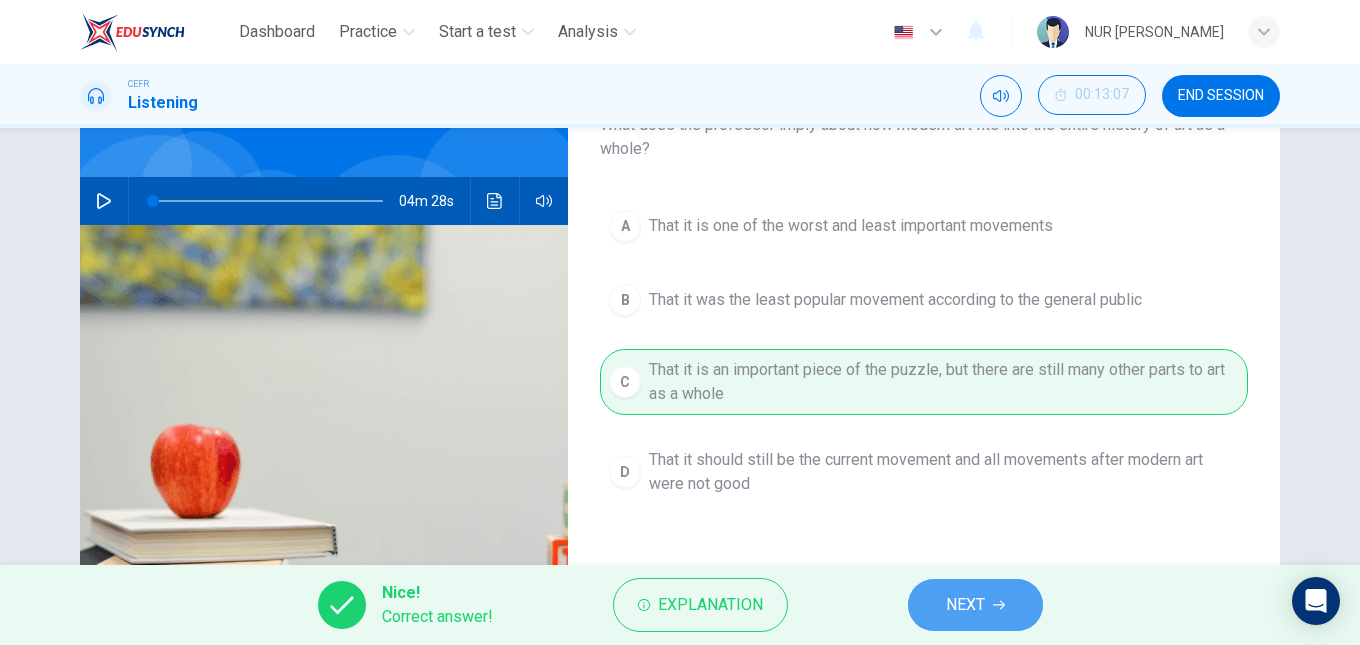 click on "NEXT" at bounding box center [975, 605] 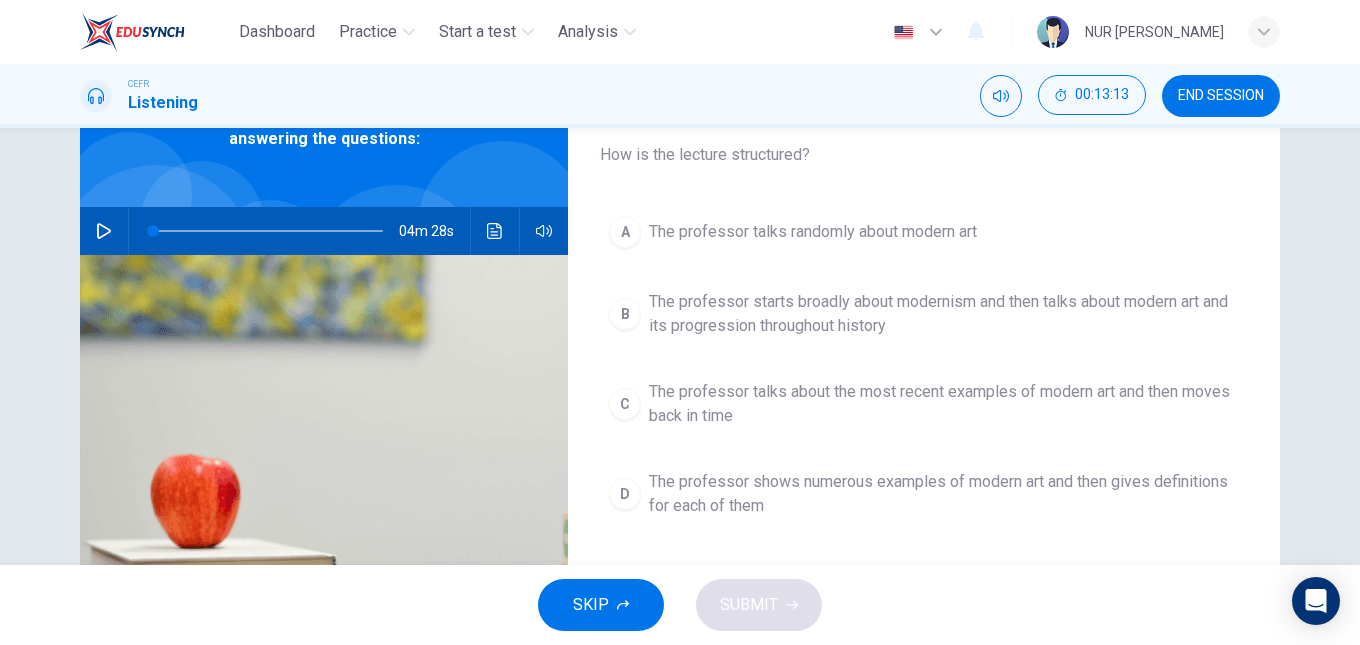 scroll, scrollTop: 122, scrollLeft: 0, axis: vertical 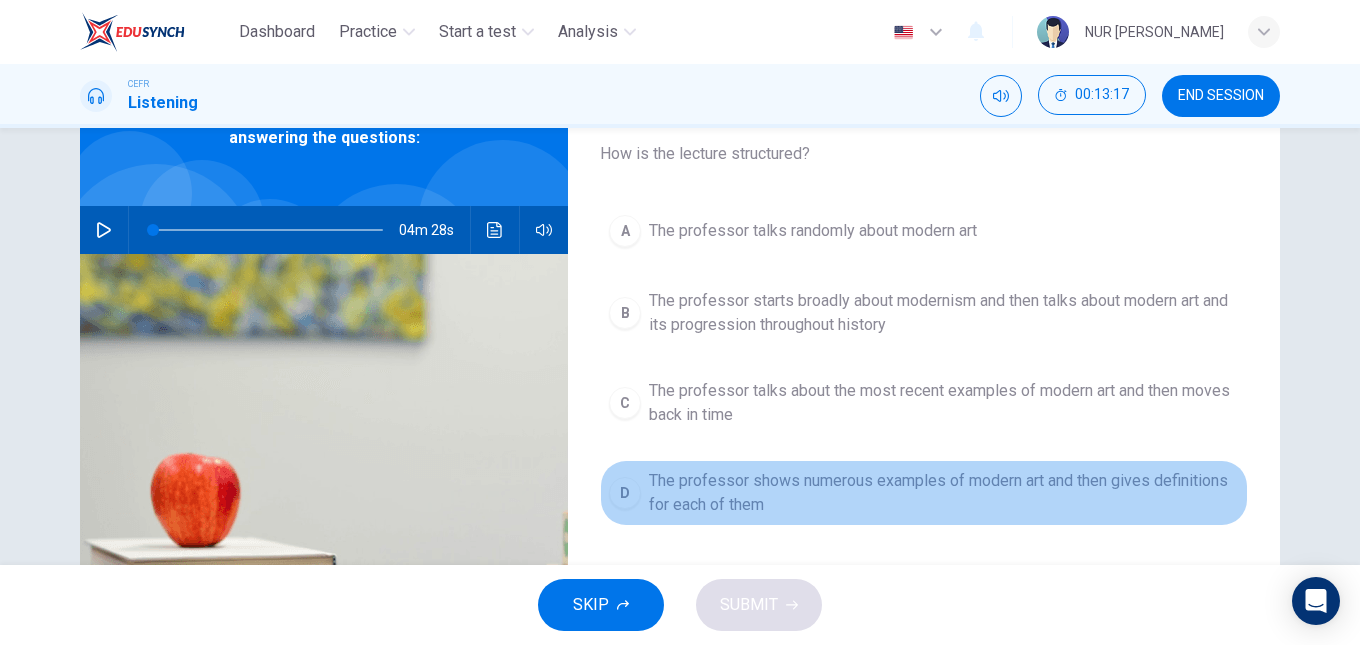click on "The professor shows numerous examples of modern art and then gives definitions for each of them" at bounding box center [944, 493] 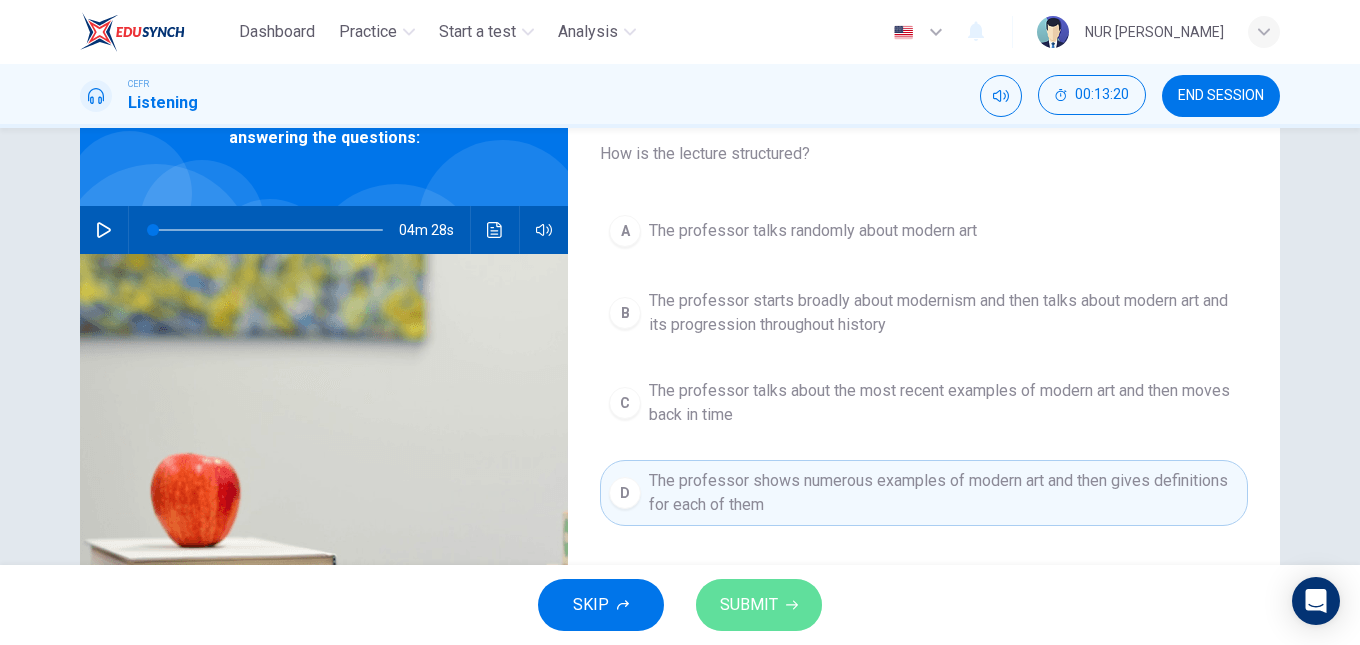 click on "SUBMIT" at bounding box center [749, 605] 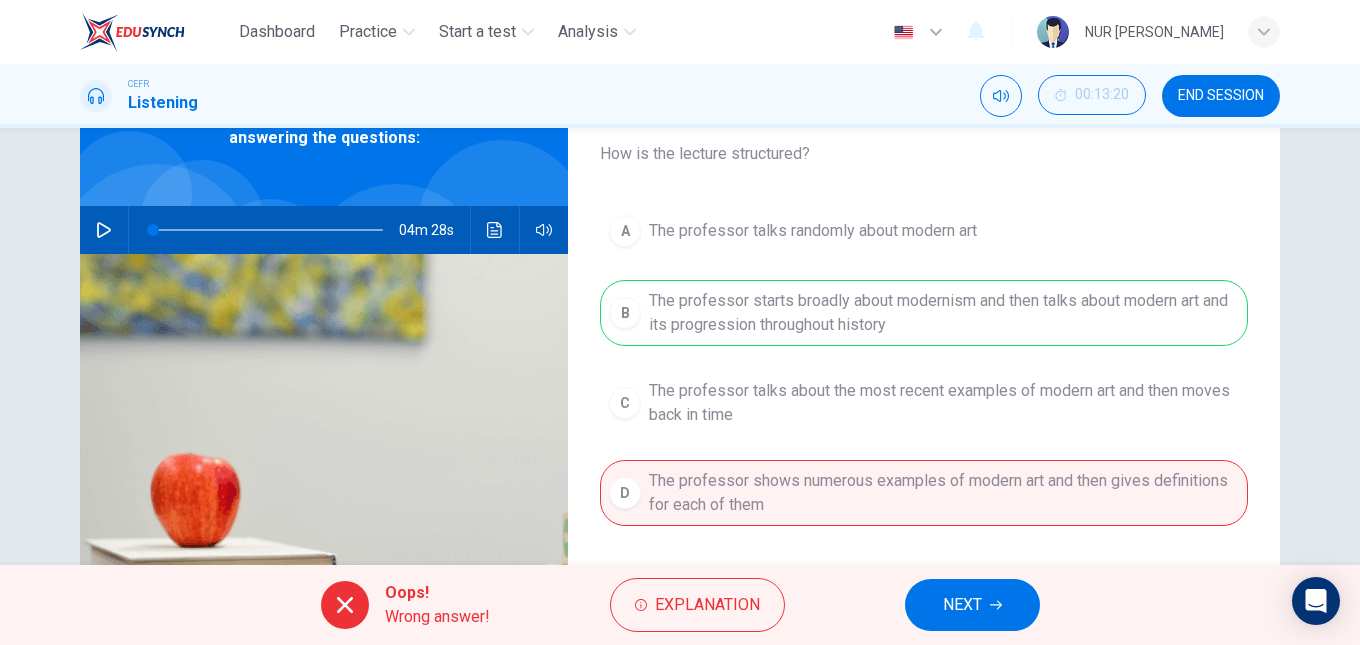 click on "NEXT" at bounding box center [972, 605] 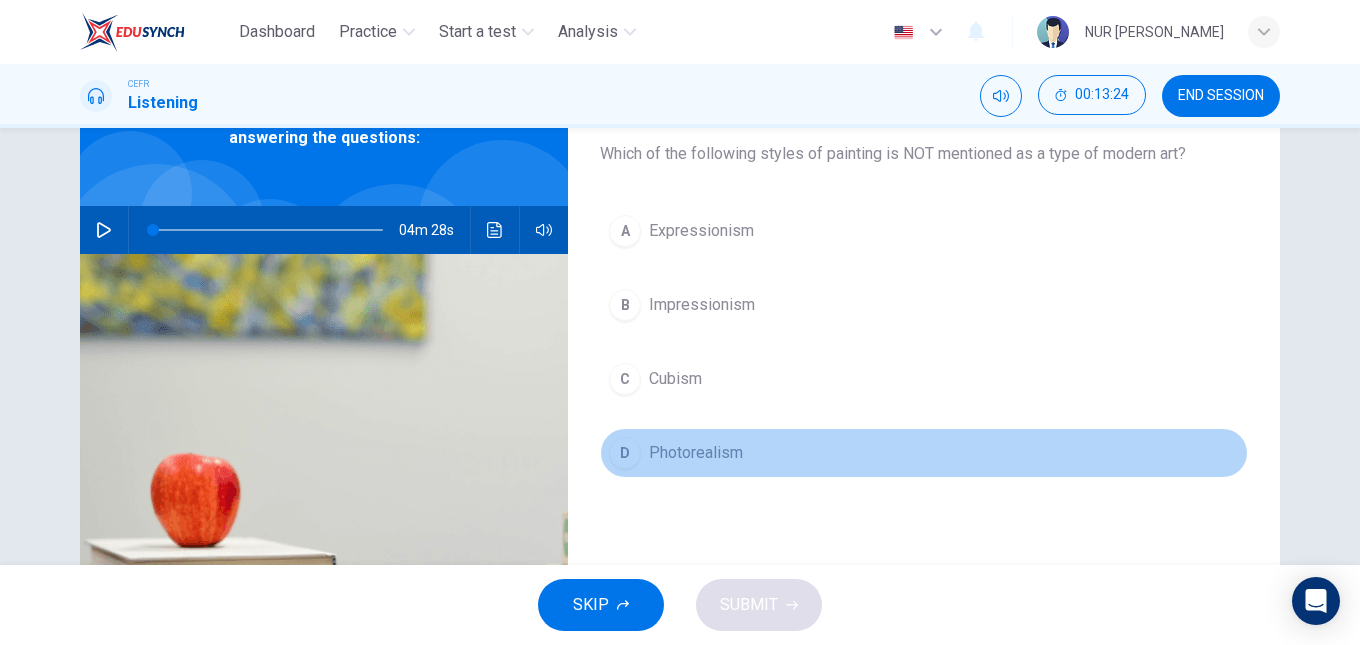 click on "D Photorealism" at bounding box center (924, 453) 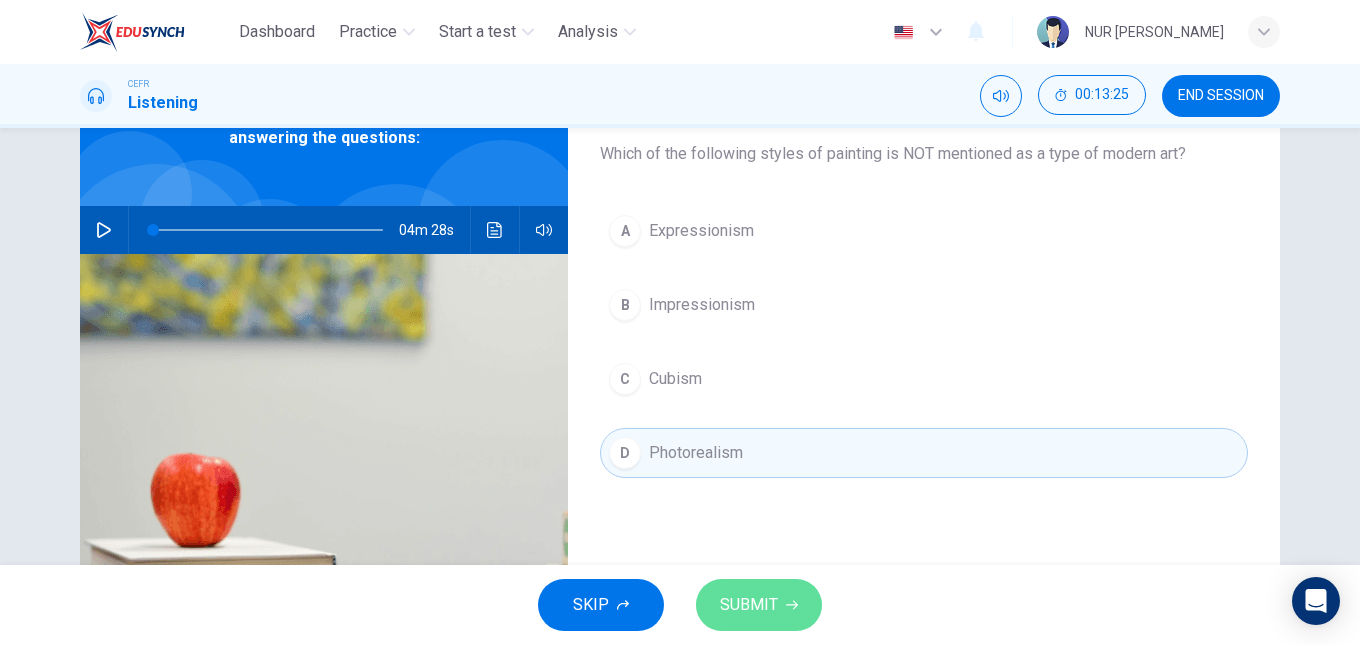 click 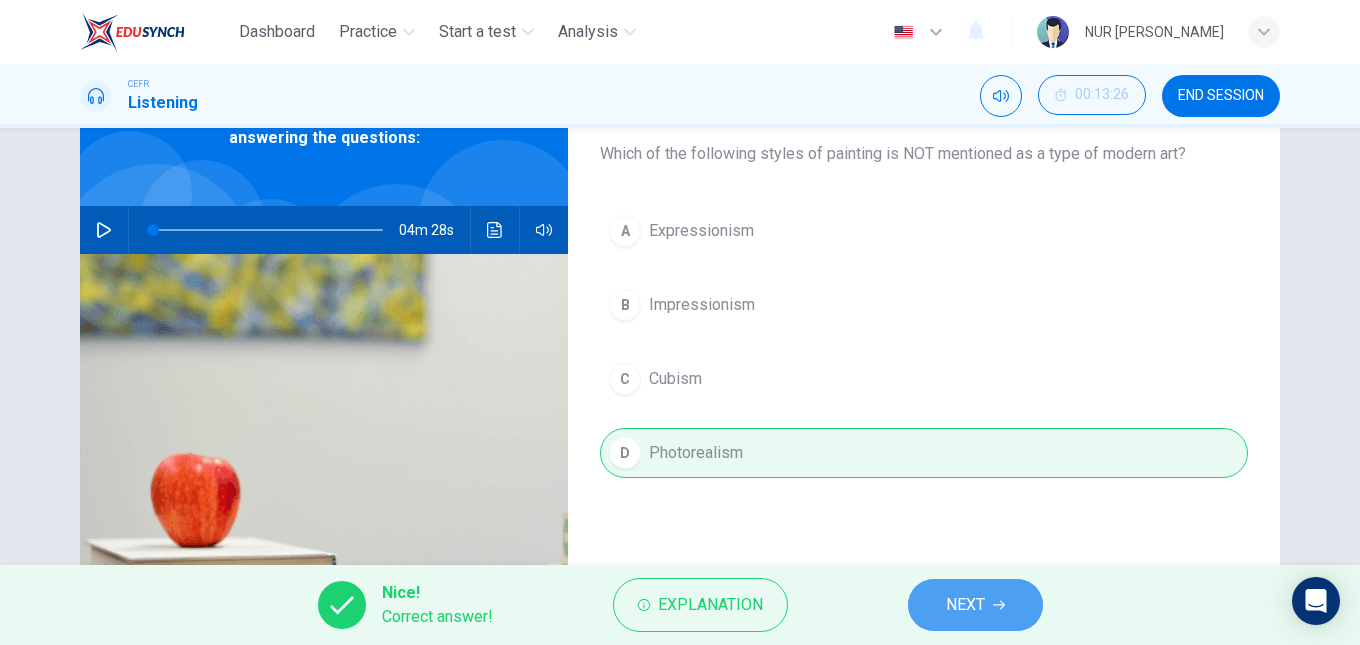click on "NEXT" at bounding box center (975, 605) 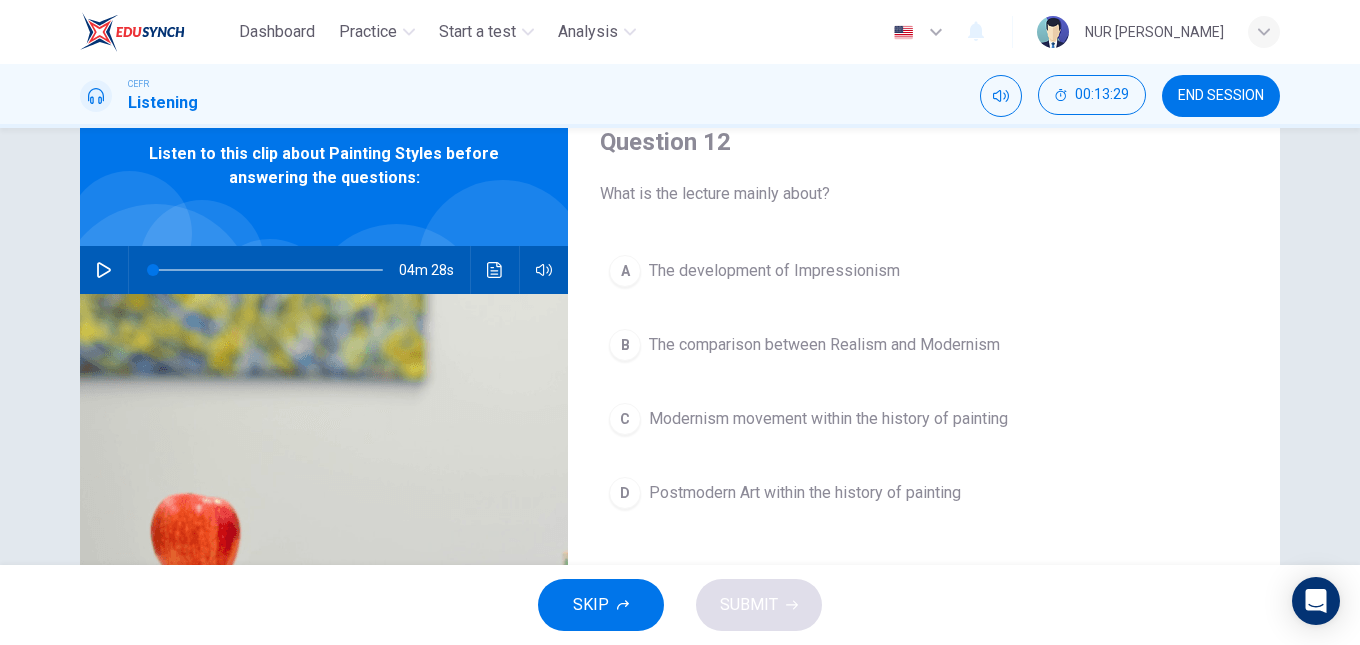 scroll, scrollTop: 81, scrollLeft: 0, axis: vertical 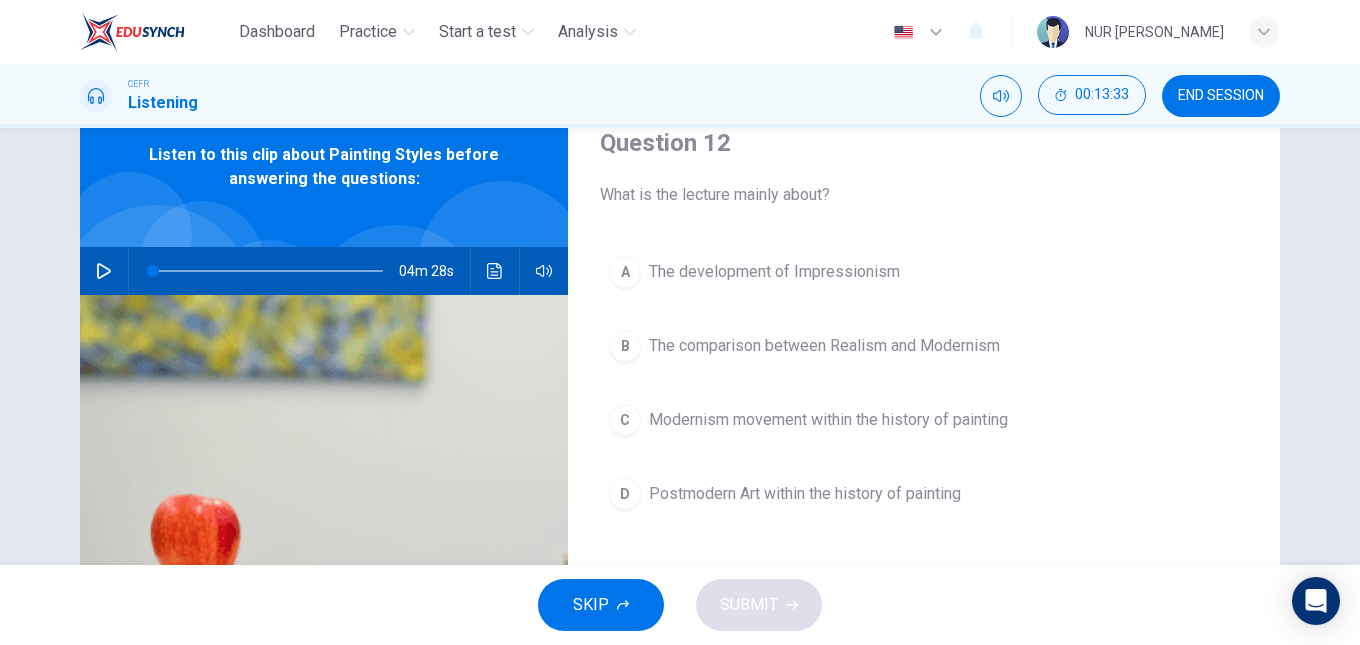 click on "Modernism movement within the history of painting" at bounding box center (828, 420) 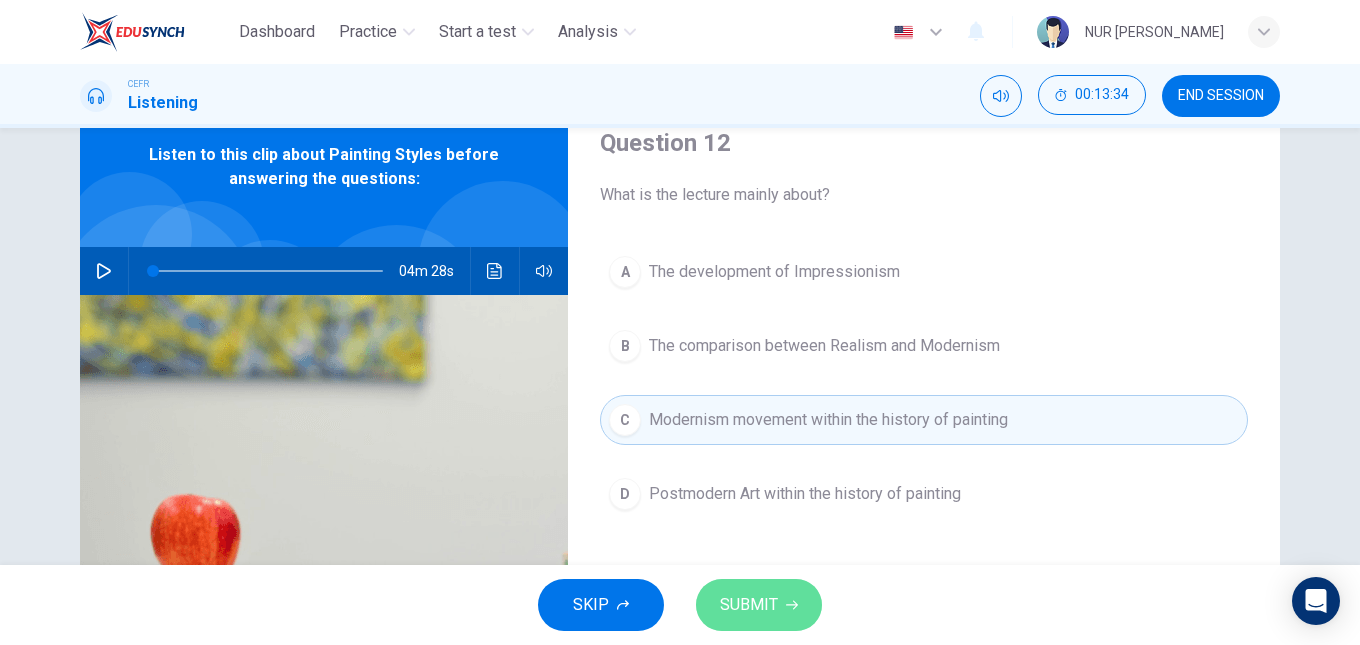 click on "SUBMIT" at bounding box center [759, 605] 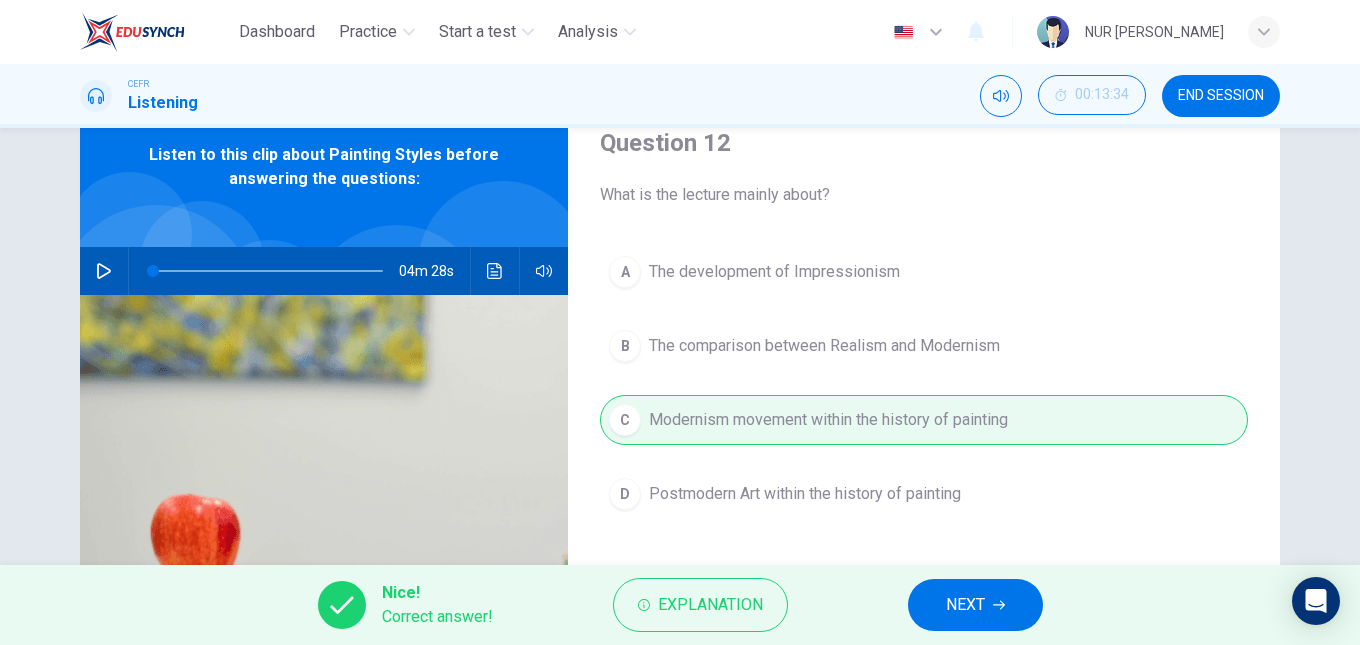 click on "NEXT" at bounding box center (965, 605) 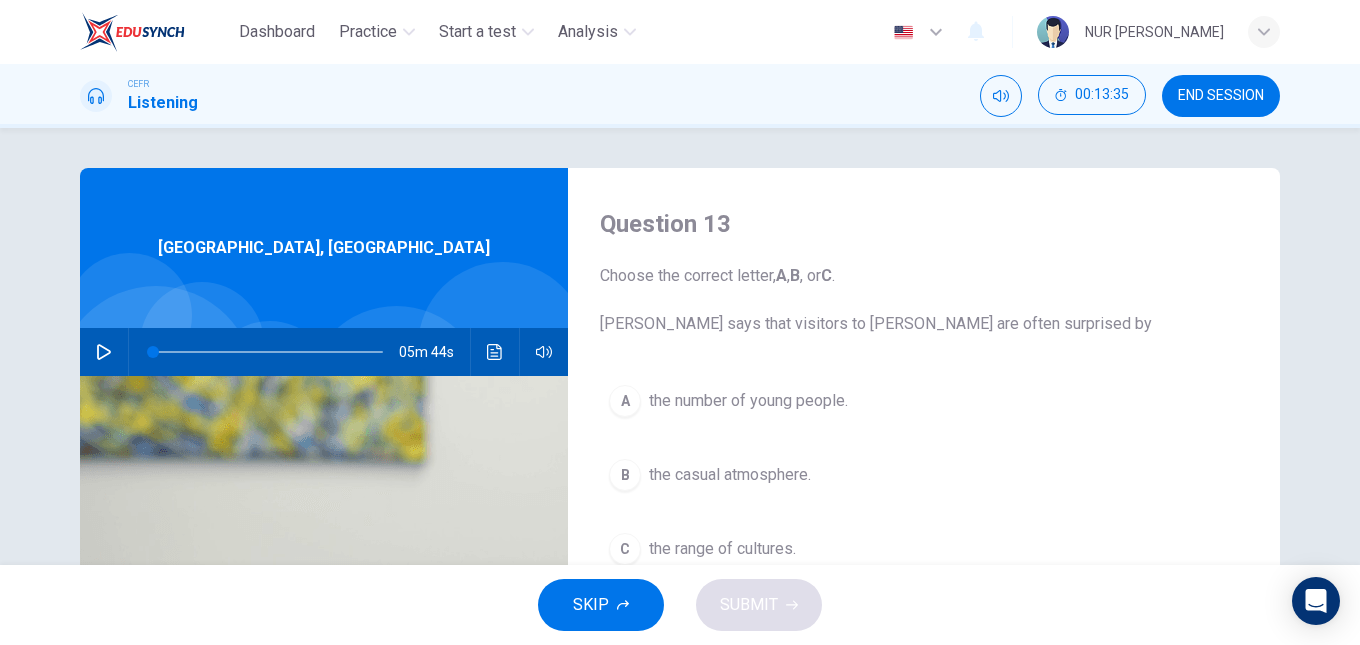 scroll, scrollTop: 66, scrollLeft: 0, axis: vertical 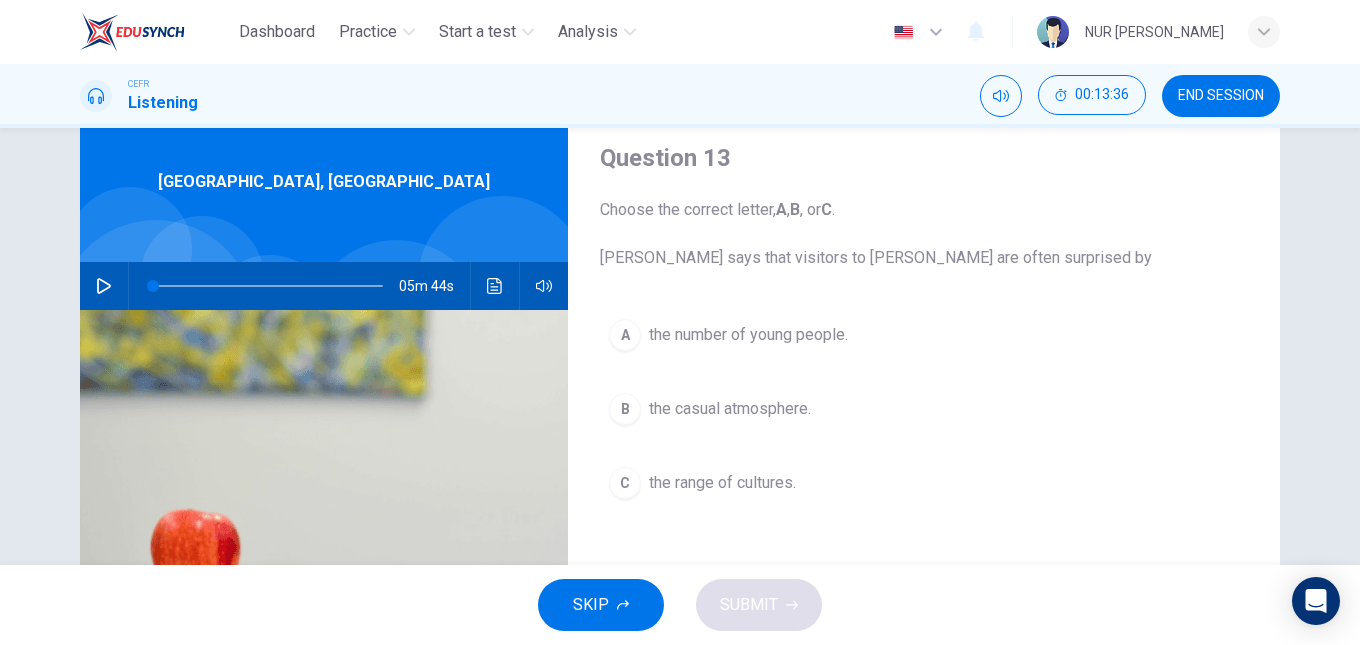 click 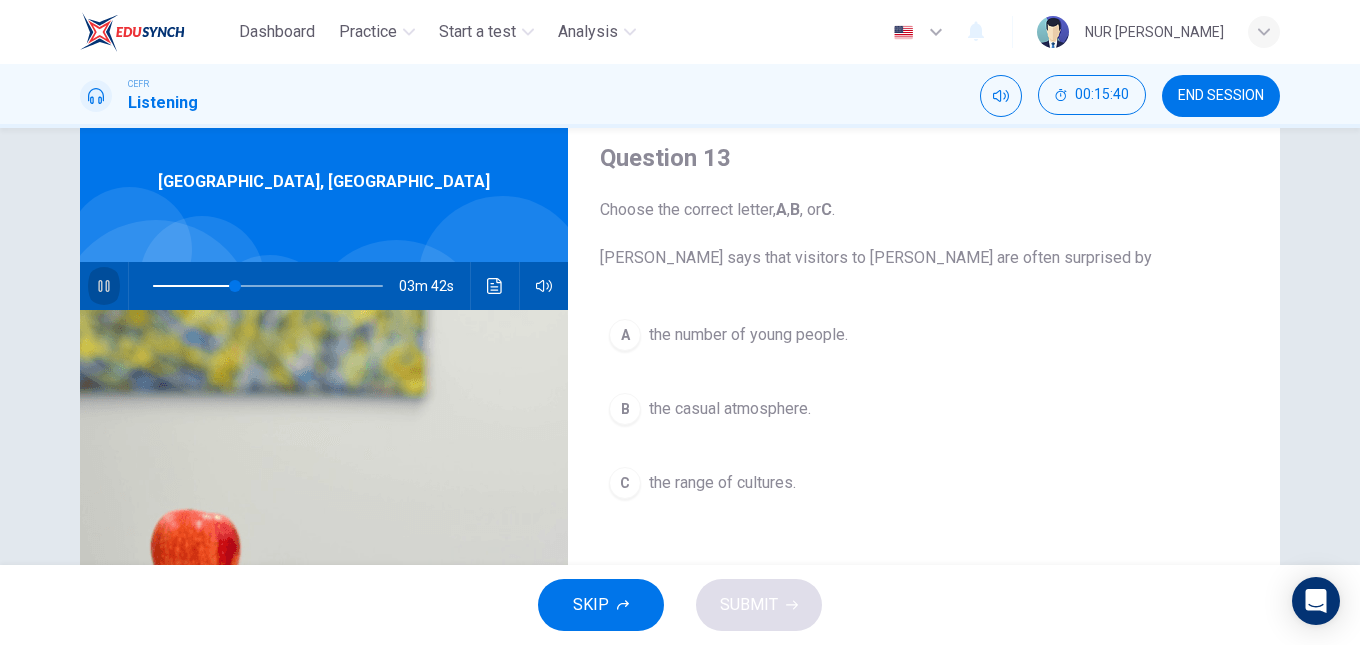 click 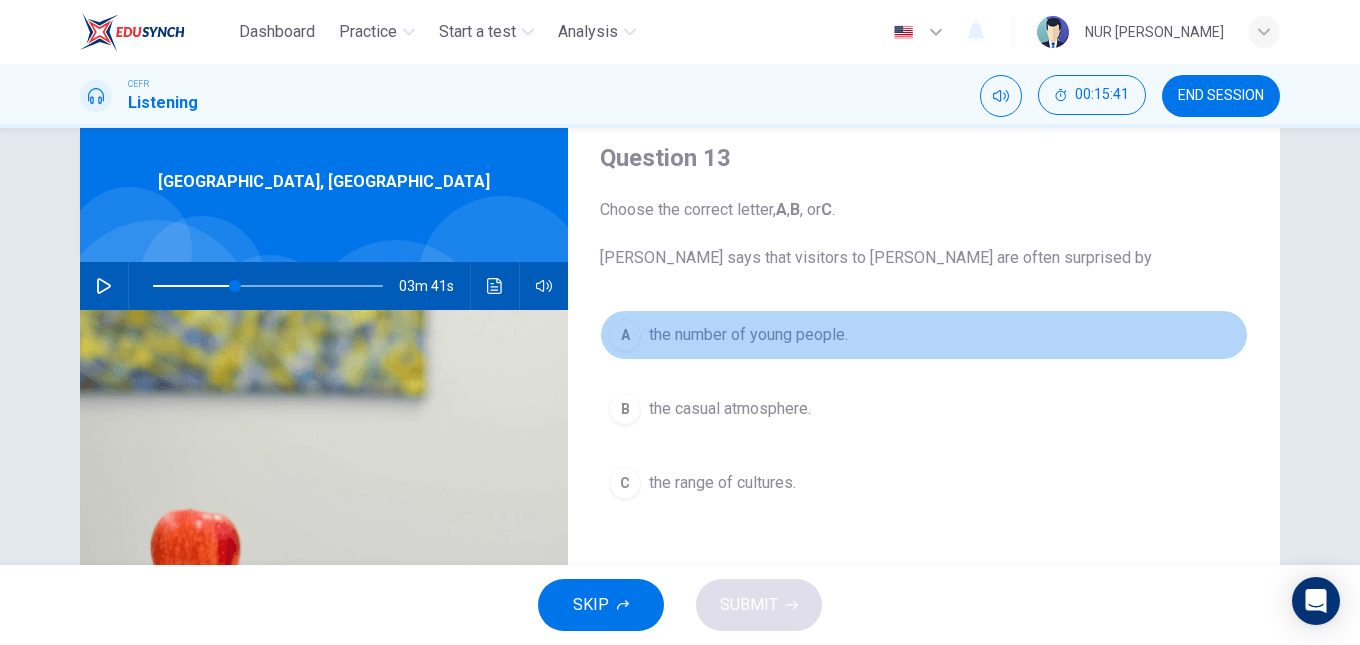 click on "A" at bounding box center (625, 335) 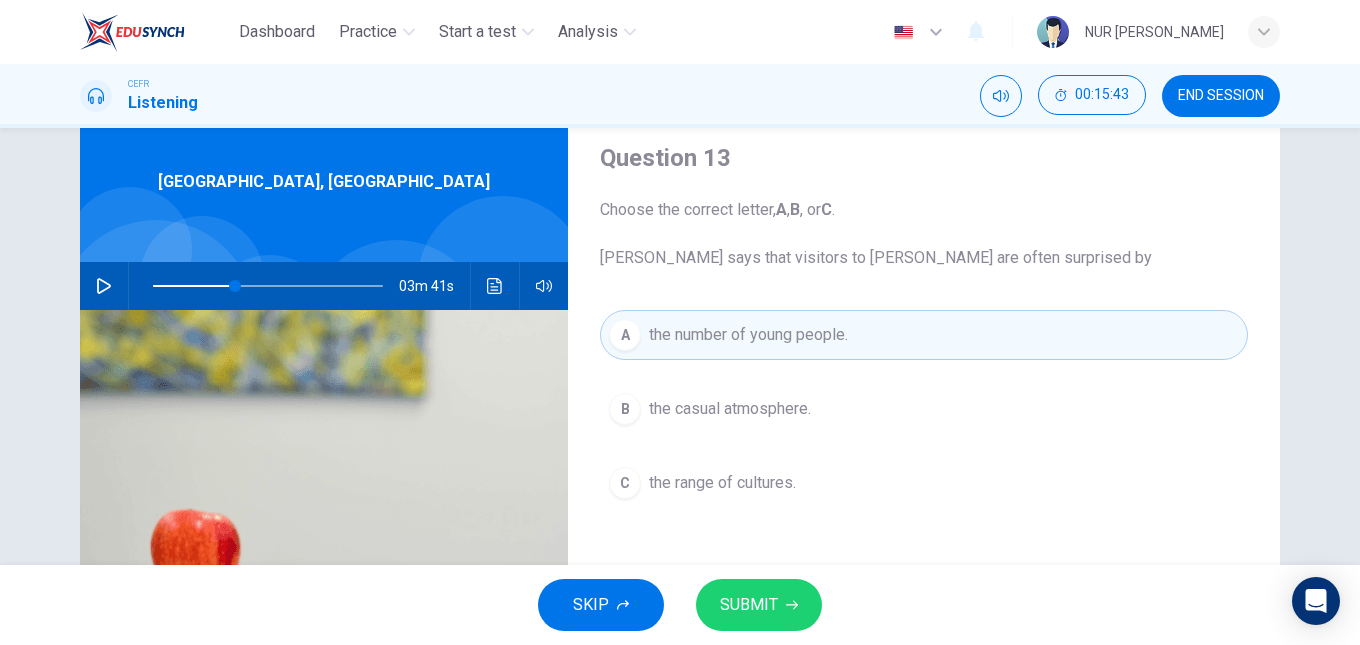 click on "SUBMIT" at bounding box center [749, 605] 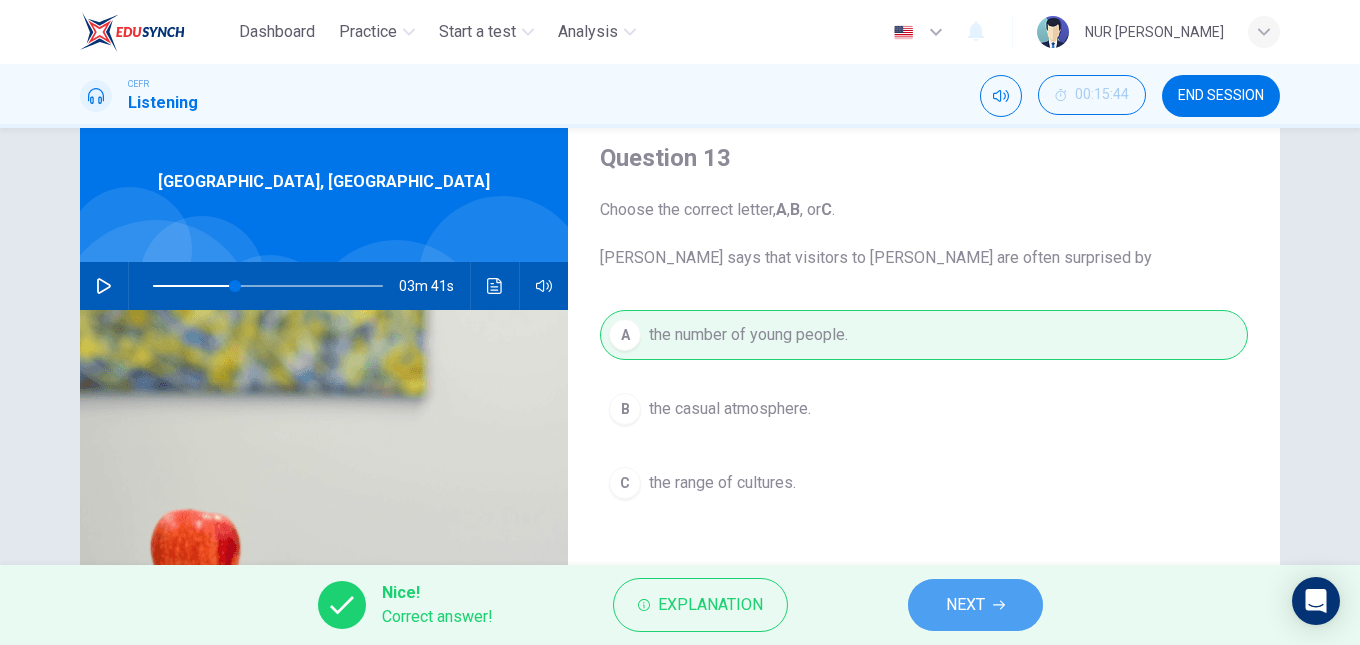 click on "NEXT" at bounding box center [965, 605] 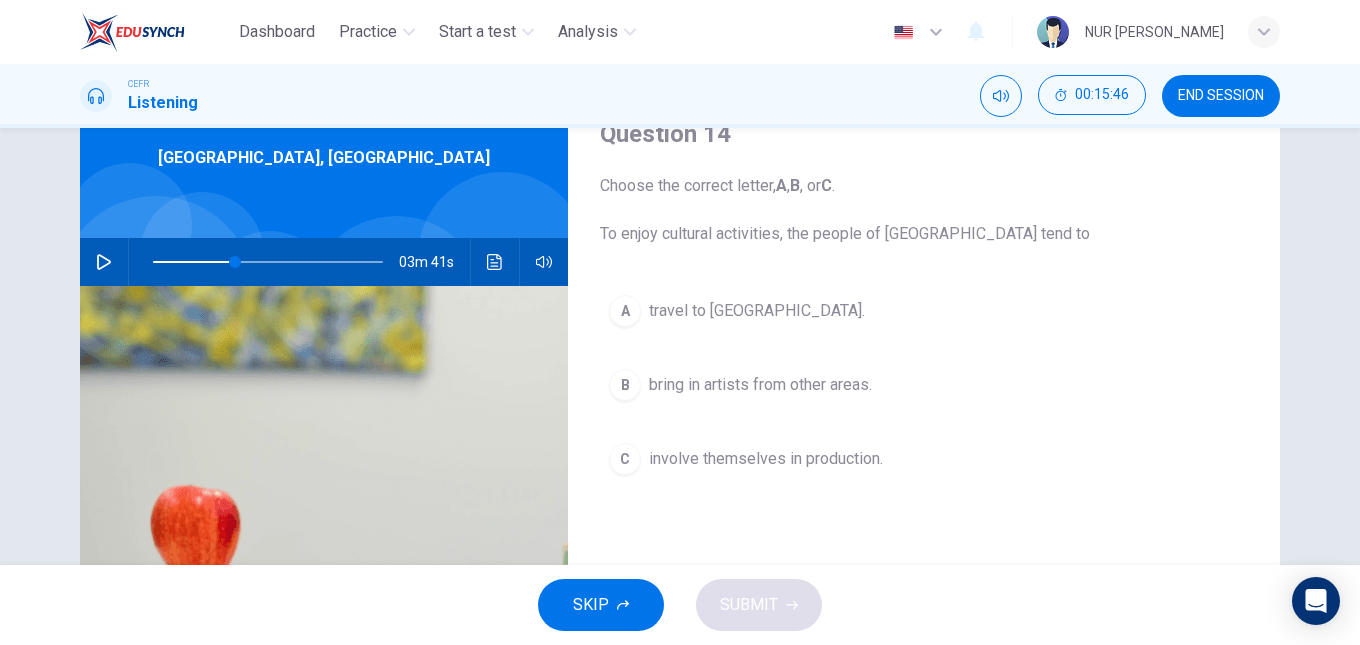 scroll, scrollTop: 94, scrollLeft: 0, axis: vertical 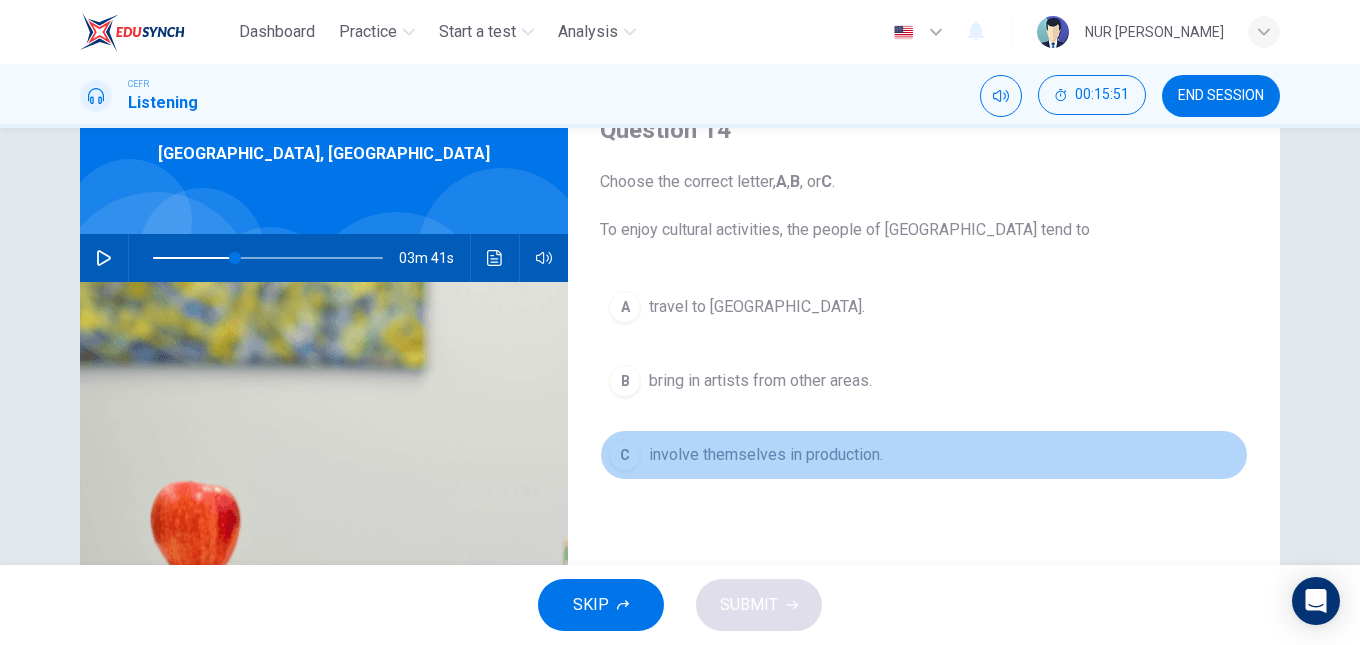 click on "C" at bounding box center (625, 455) 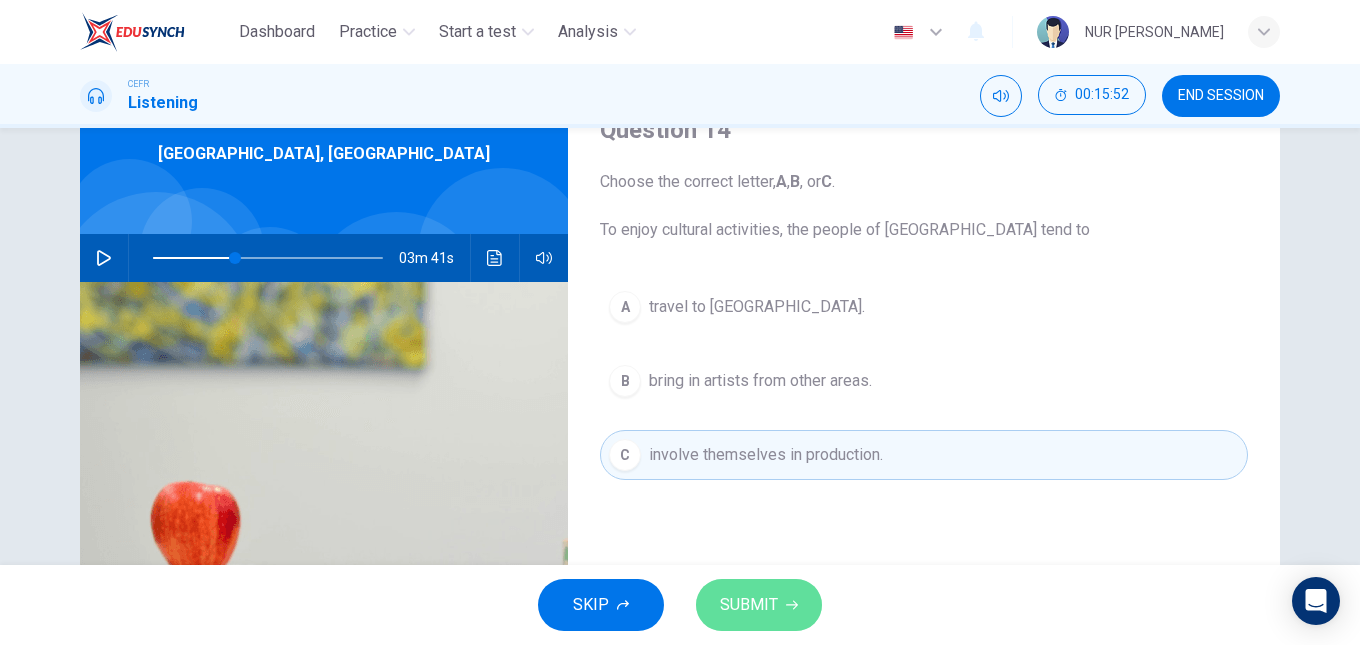 click on "SUBMIT" at bounding box center (759, 605) 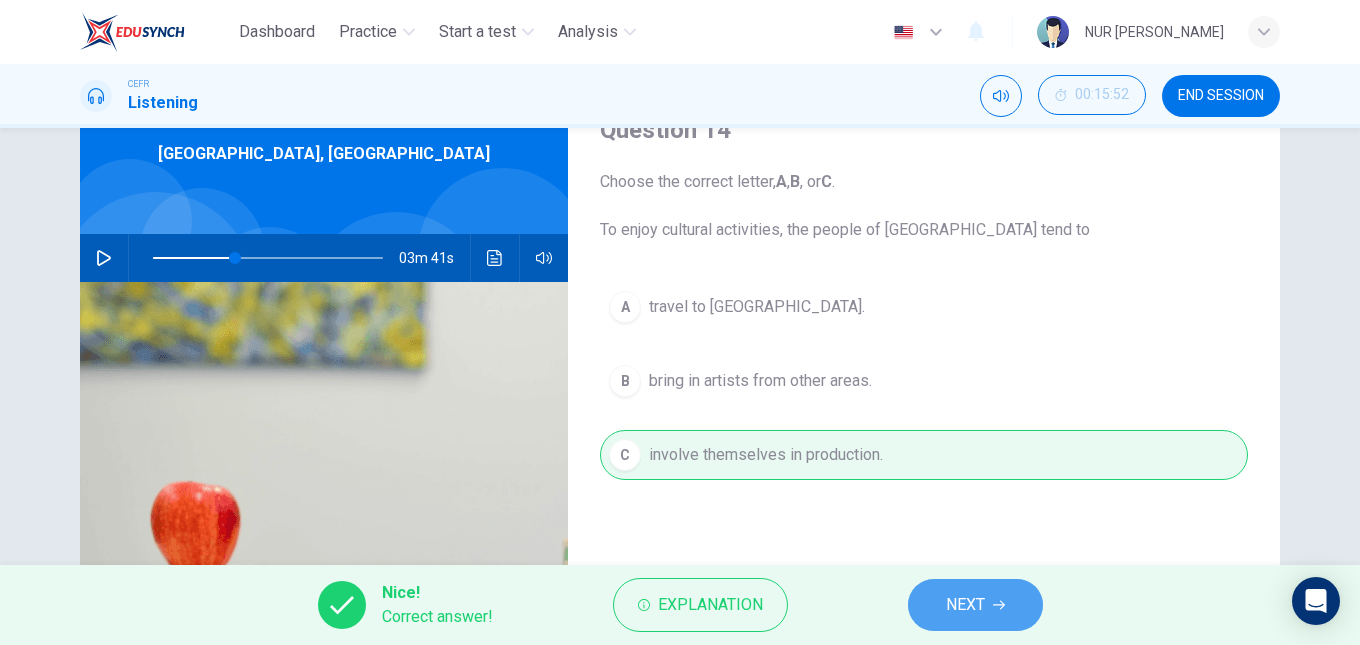 click on "NEXT" at bounding box center [975, 605] 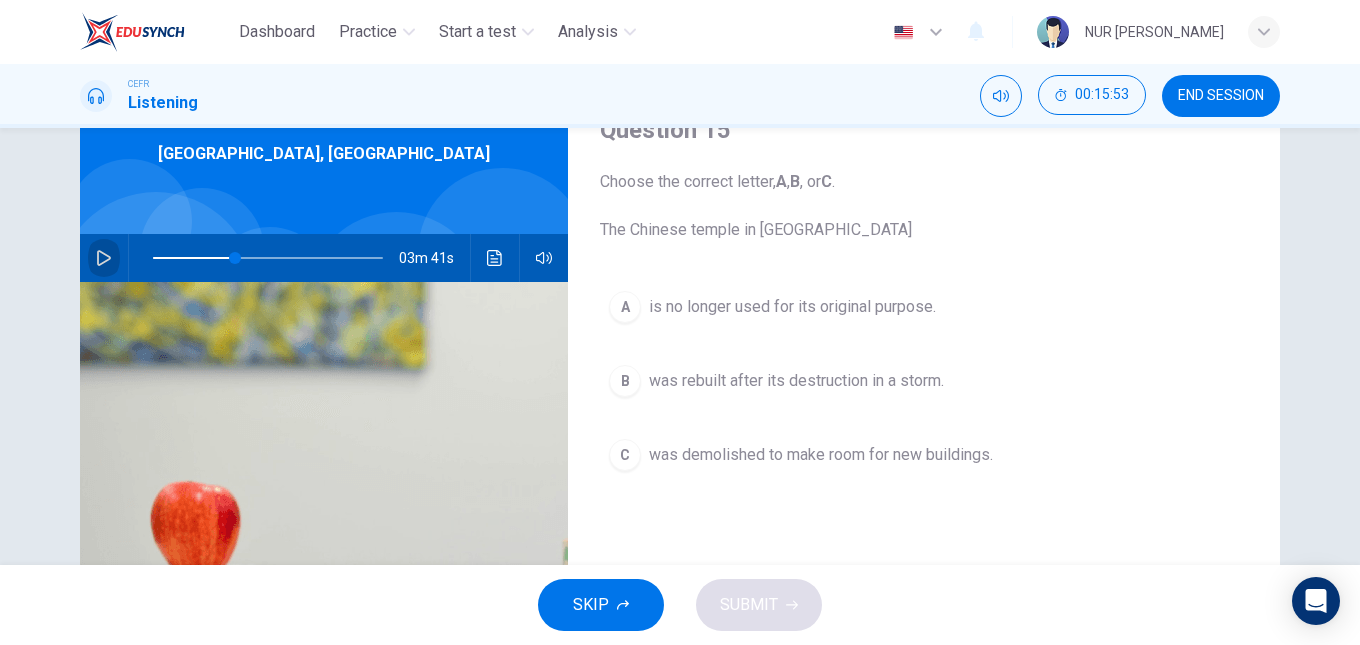 click at bounding box center [104, 258] 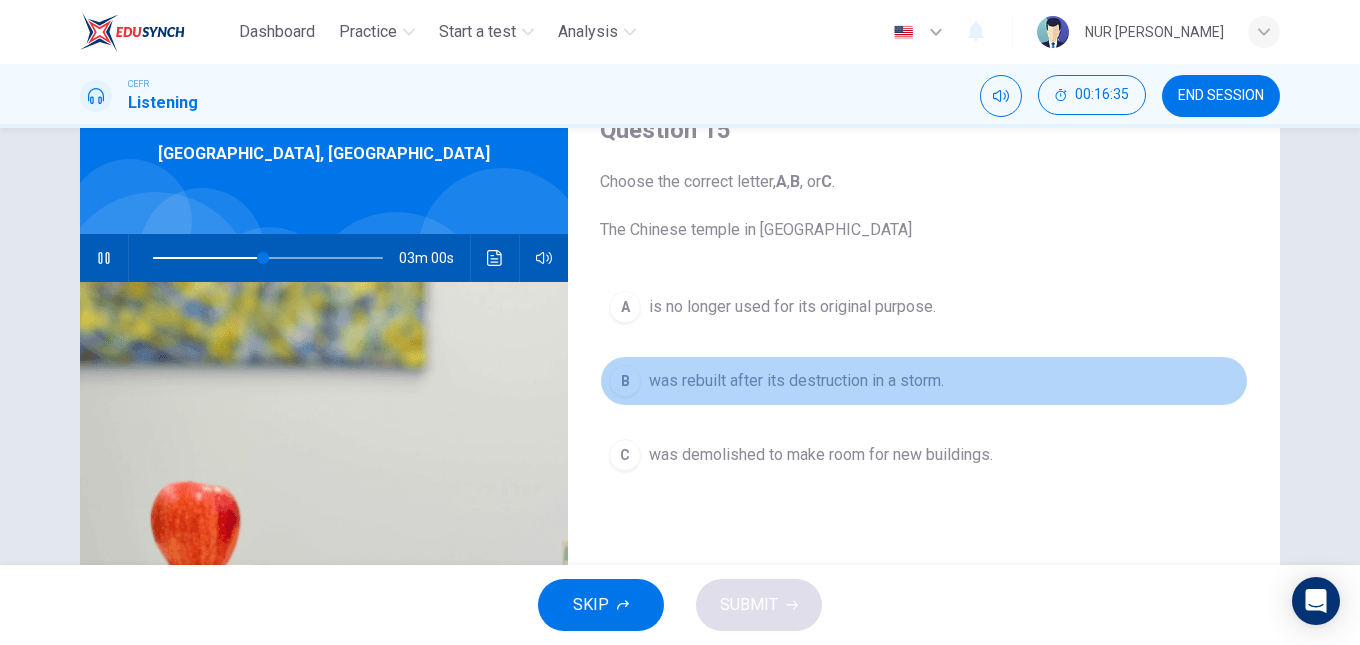 click on "B was rebuilt after its destruction in a storm." at bounding box center (924, 381) 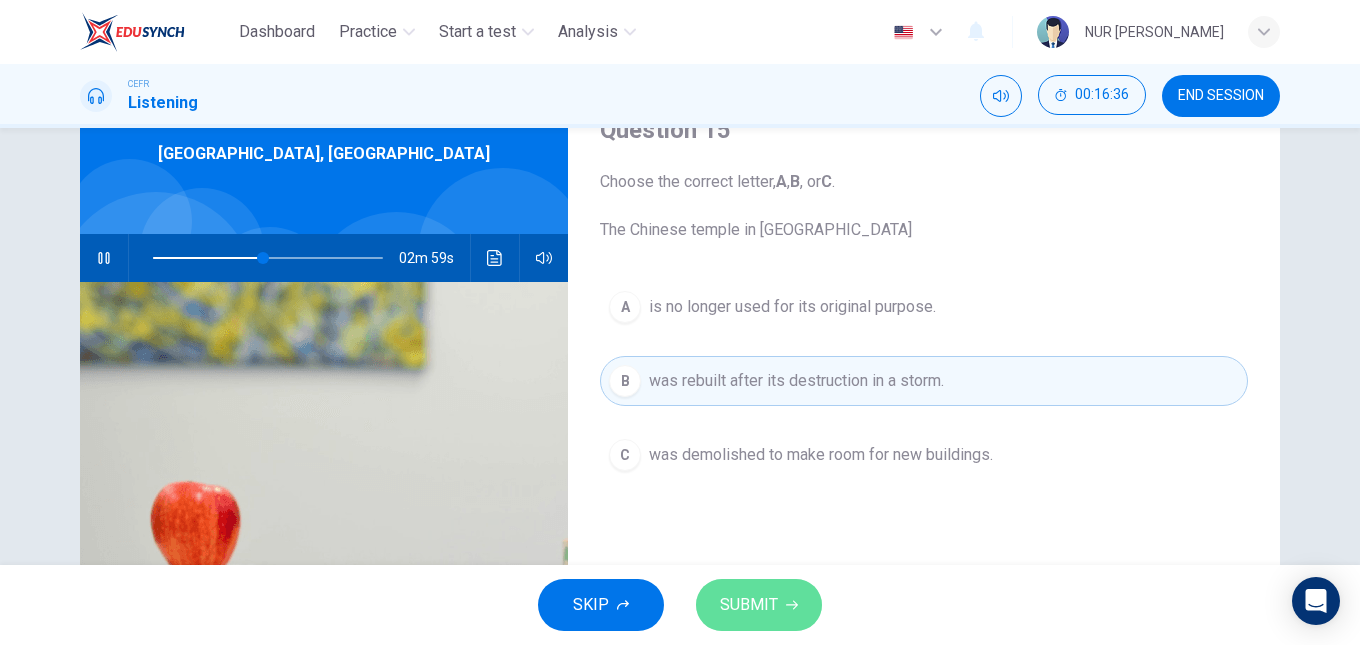 click on "SUBMIT" at bounding box center [759, 605] 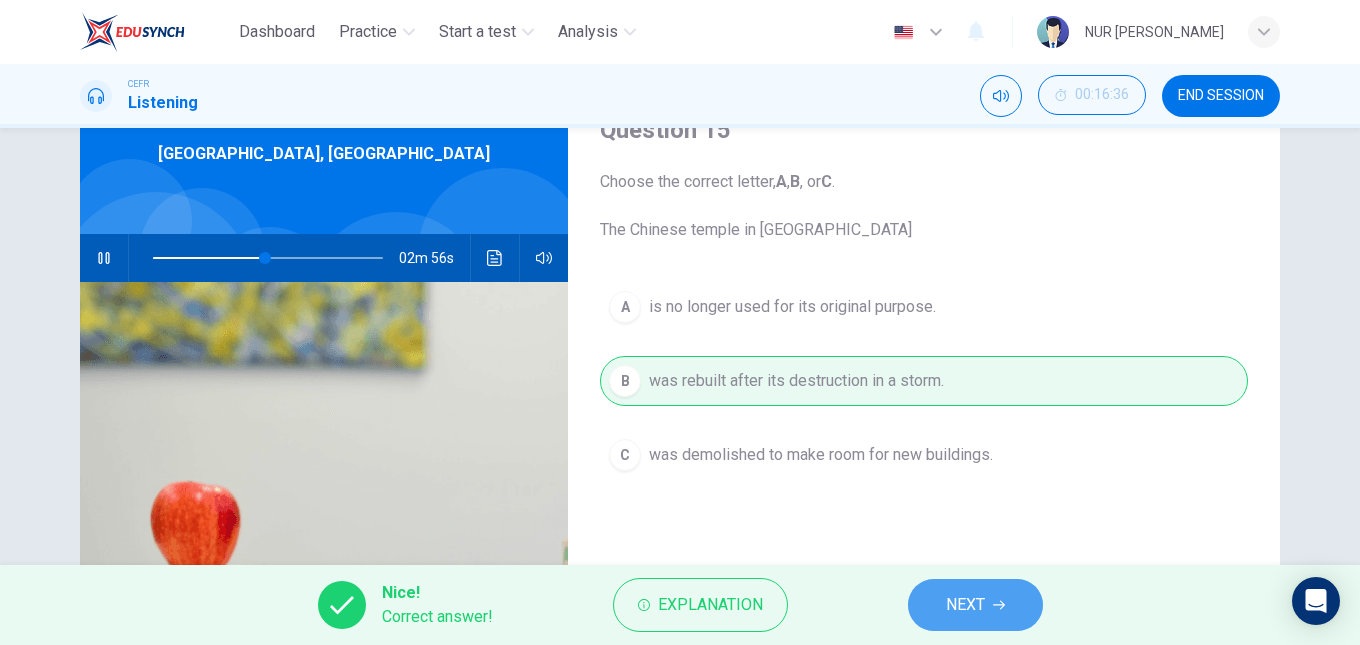 click on "NEXT" at bounding box center [965, 605] 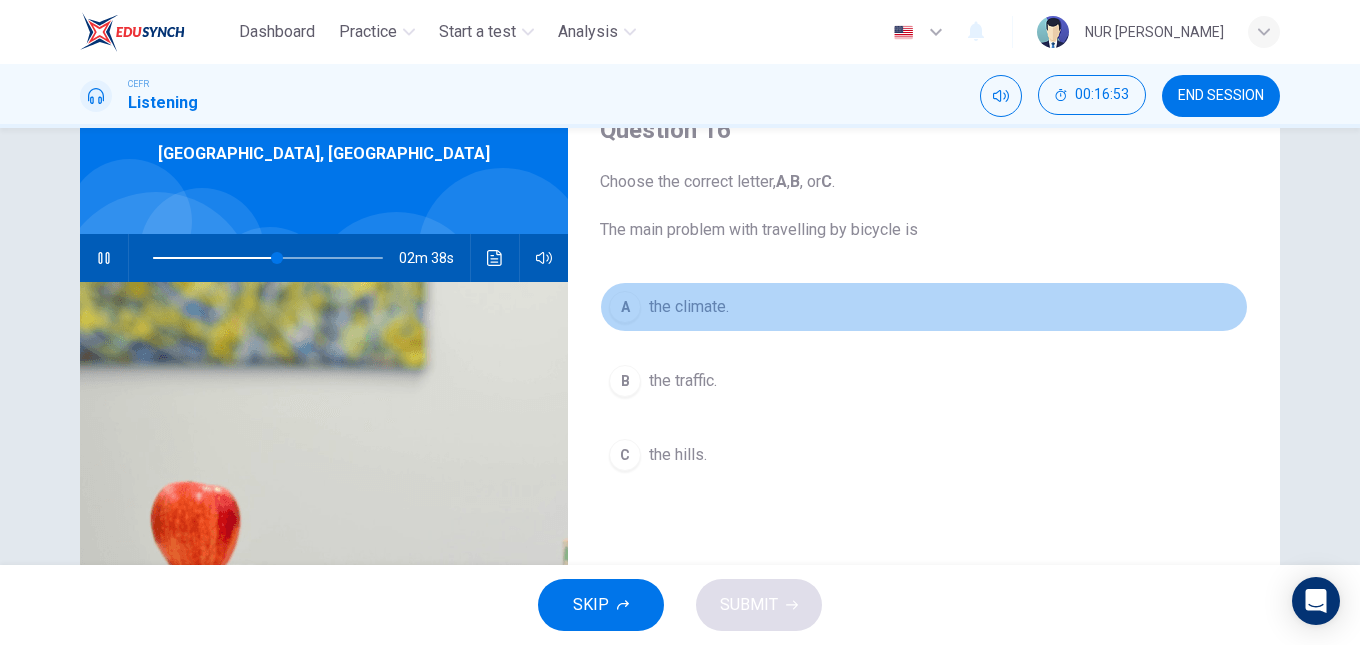 click on "A" at bounding box center [625, 307] 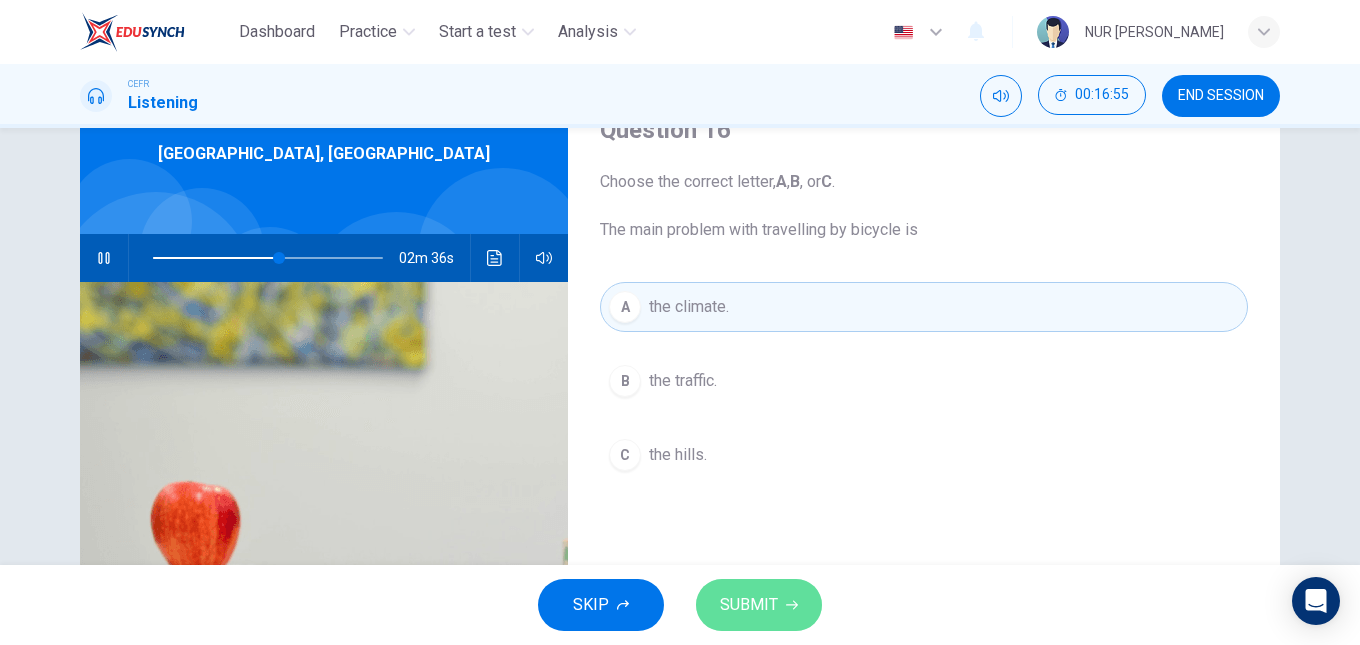 click on "SUBMIT" at bounding box center (749, 605) 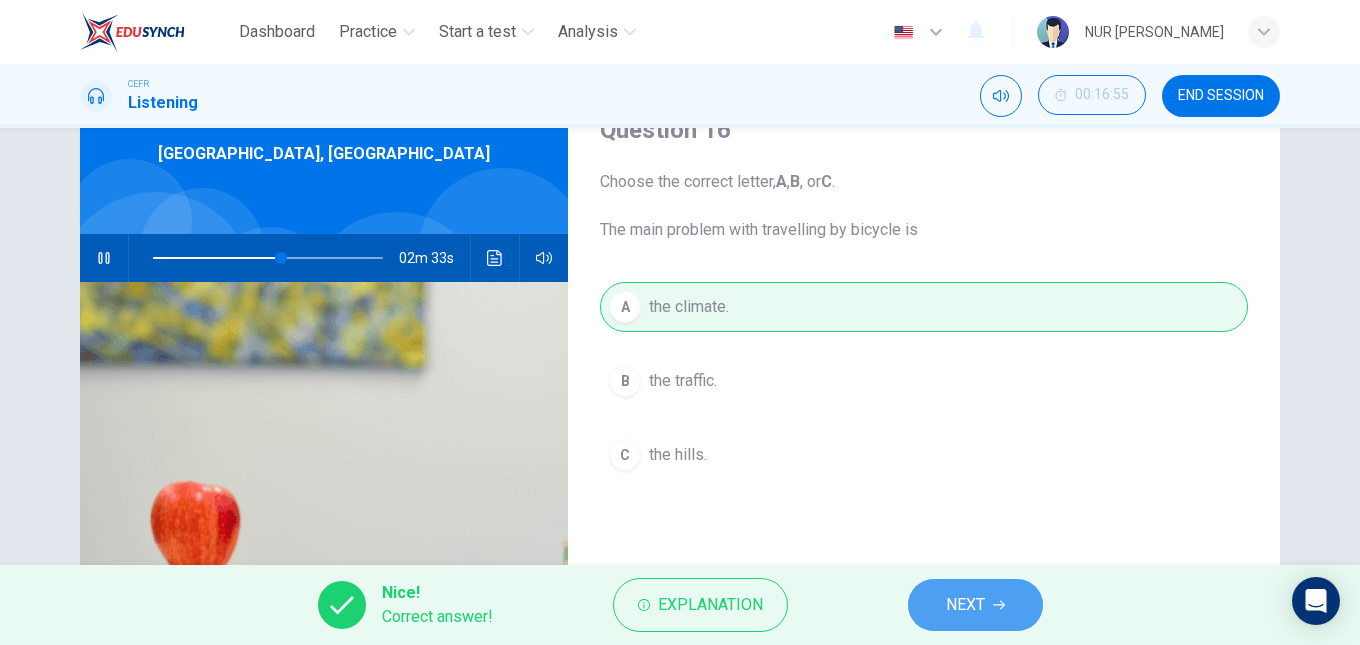 click on "NEXT" at bounding box center [975, 605] 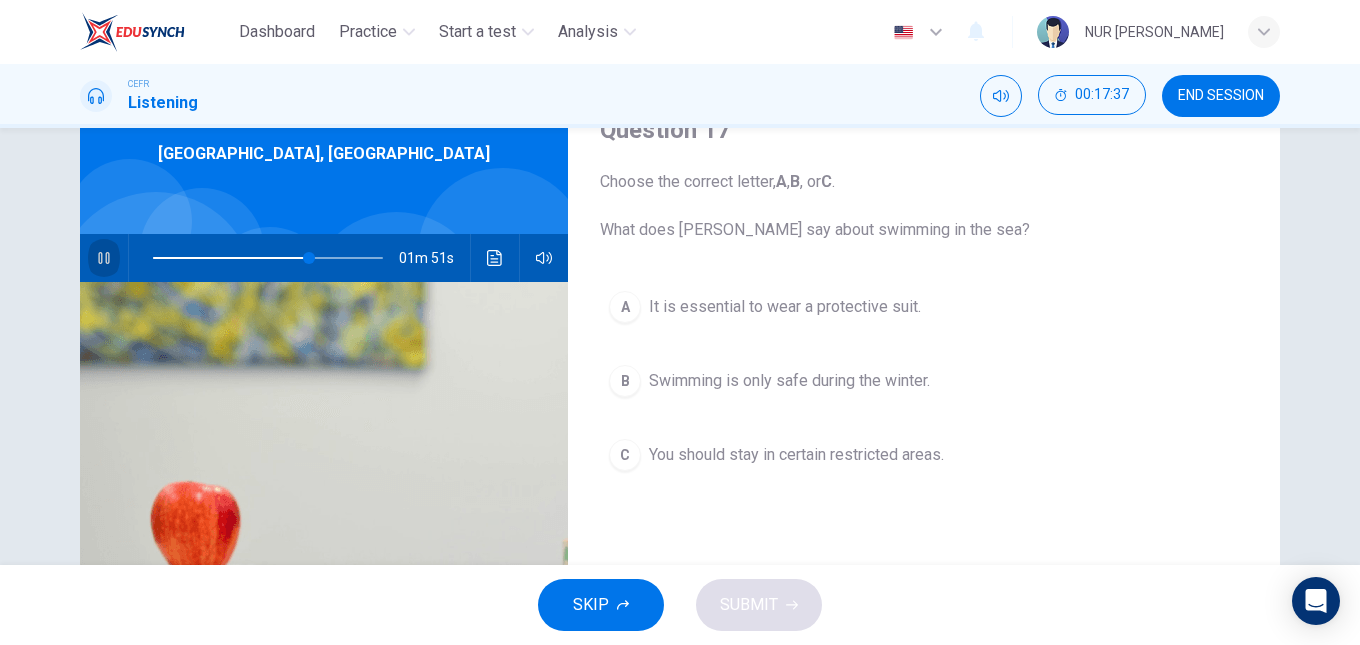 click 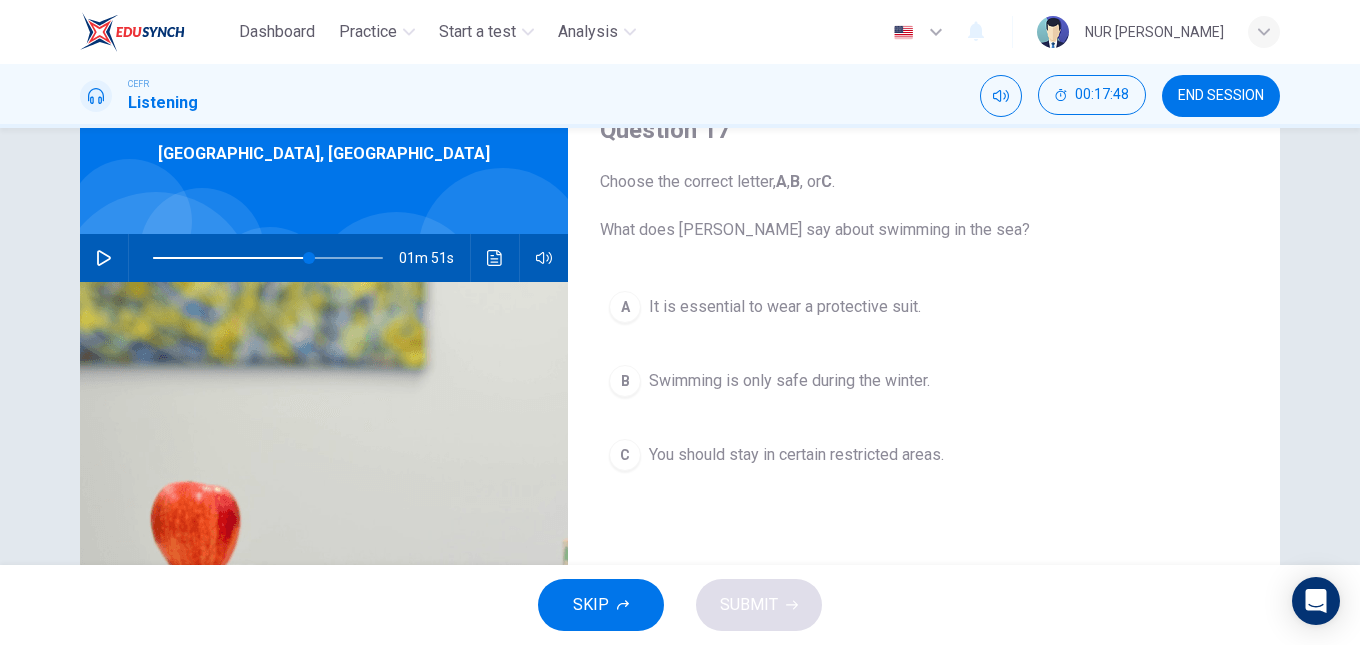 click at bounding box center (104, 258) 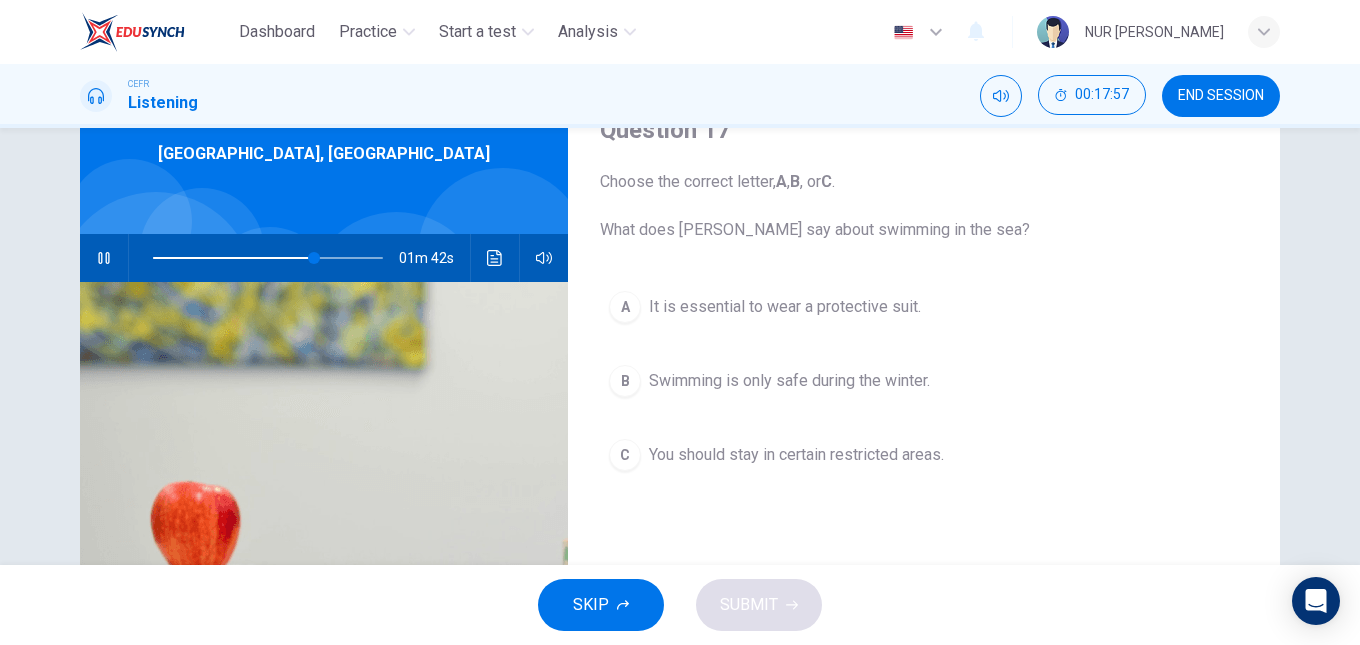 type on "70" 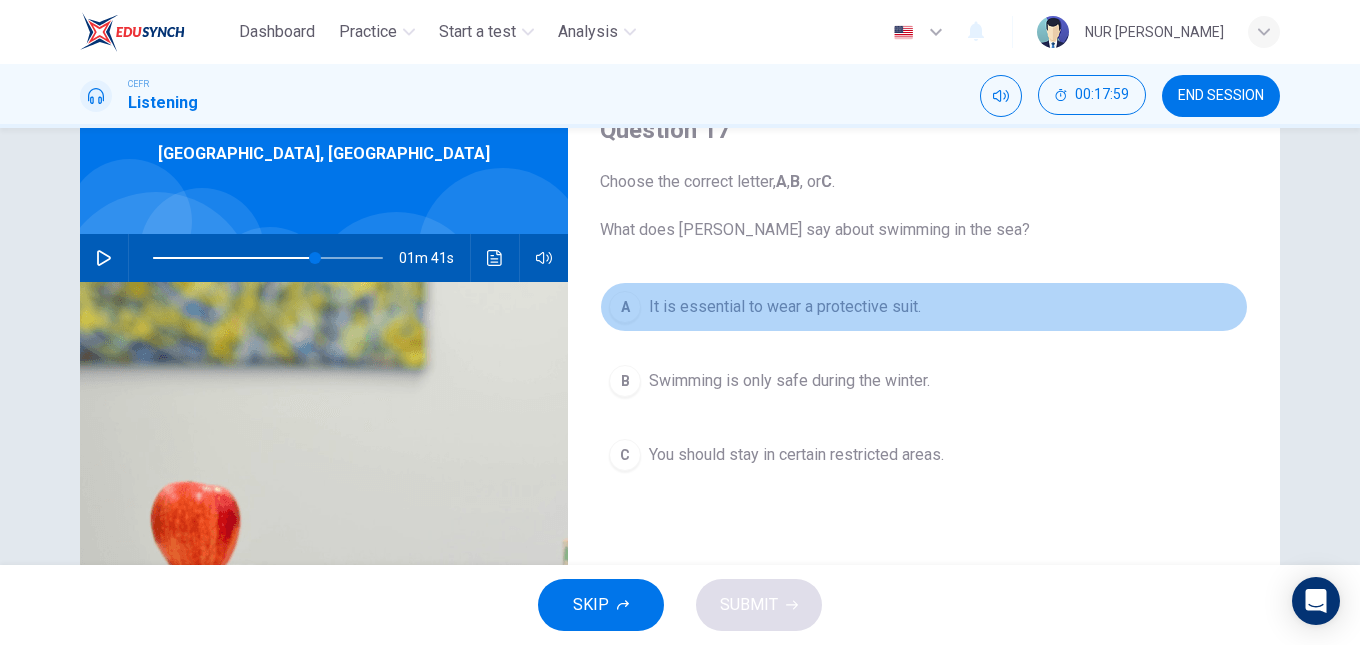 click on "A" at bounding box center (625, 307) 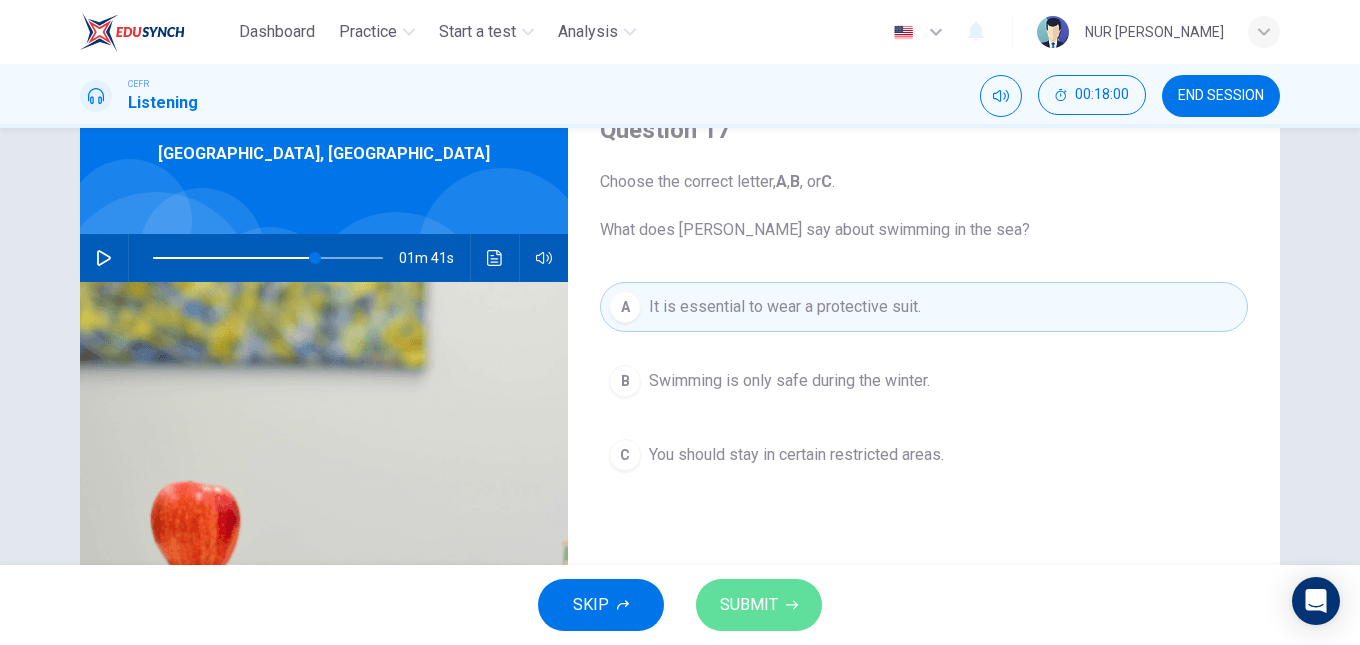 click on "SUBMIT" at bounding box center [759, 605] 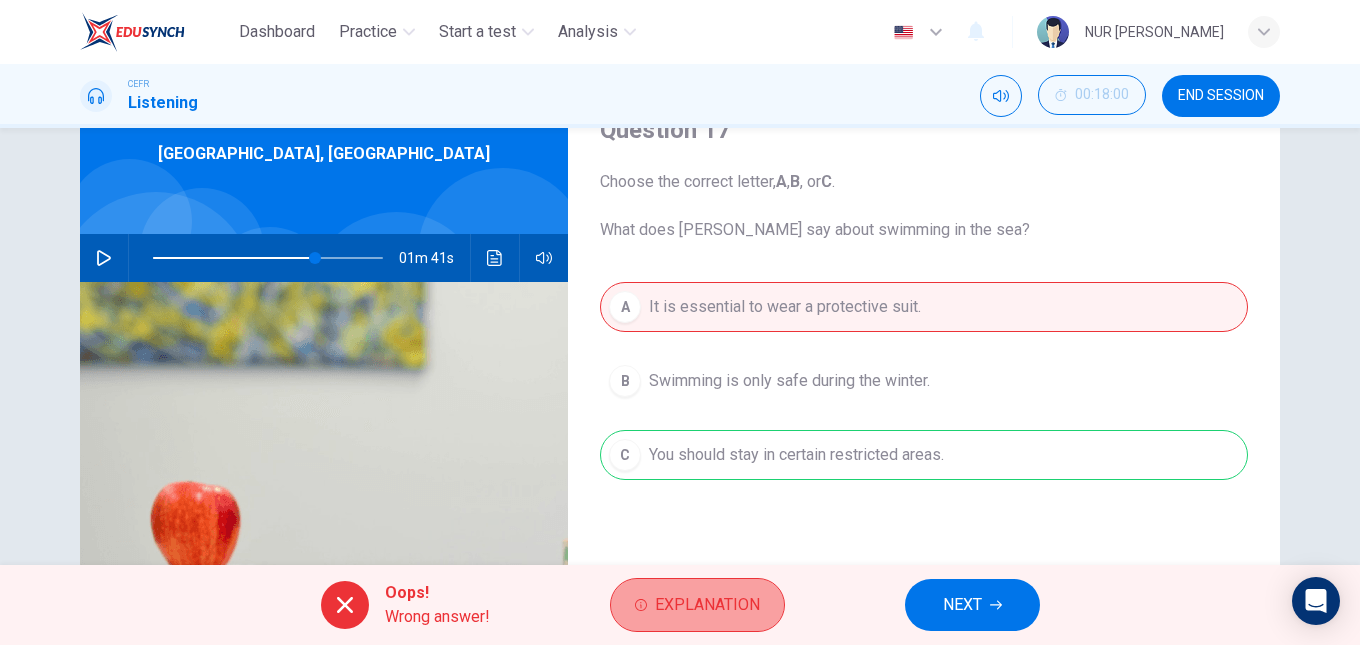 click on "Explanation" at bounding box center (707, 605) 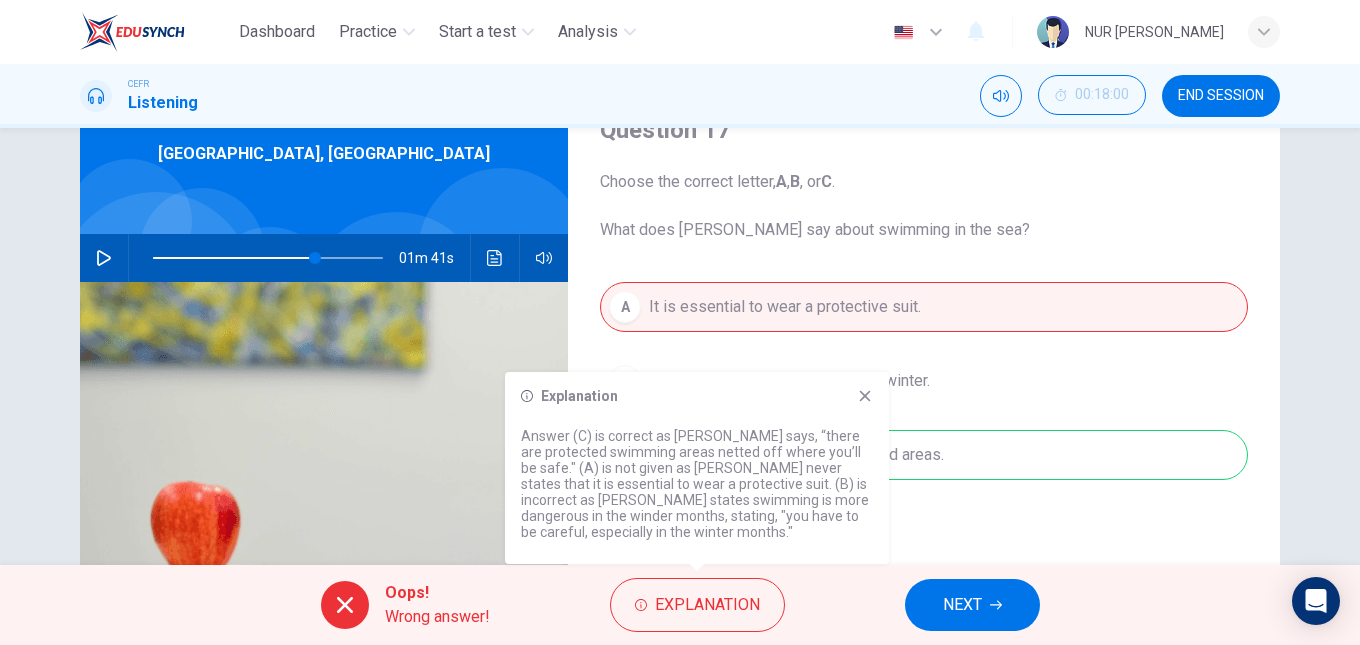 click 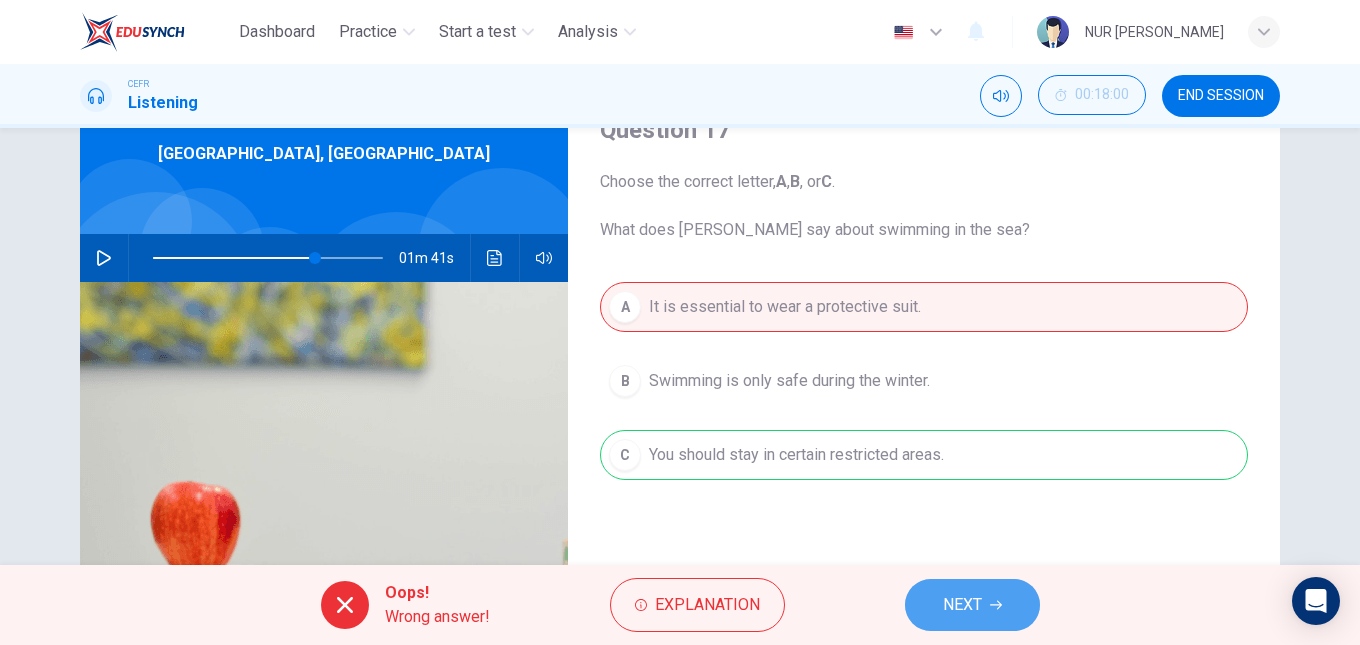 click on "NEXT" at bounding box center [972, 605] 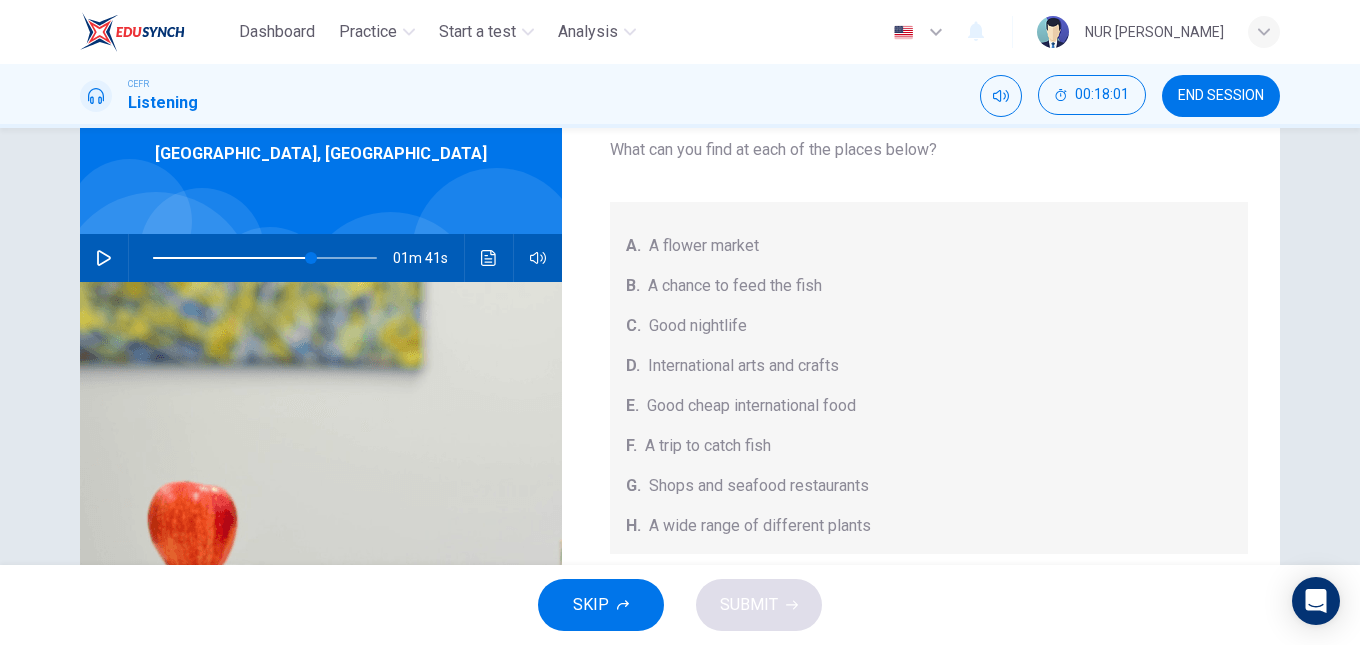 scroll, scrollTop: 105, scrollLeft: 0, axis: vertical 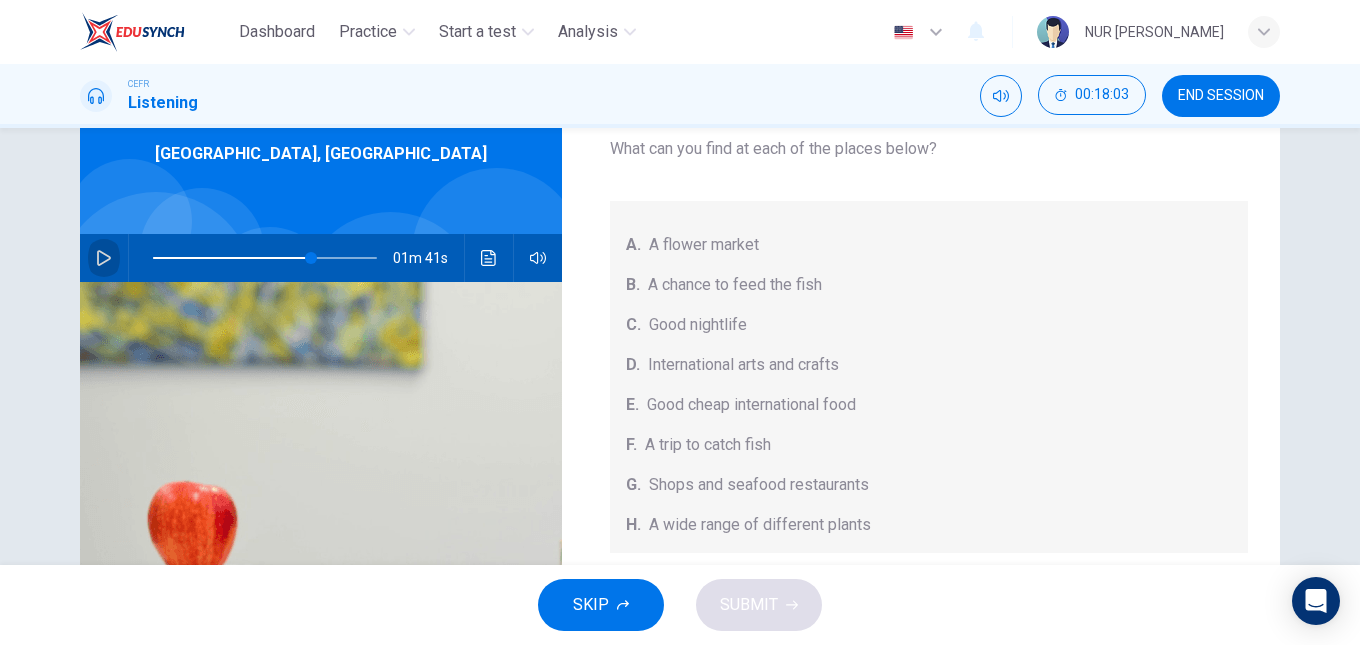 click at bounding box center (104, 258) 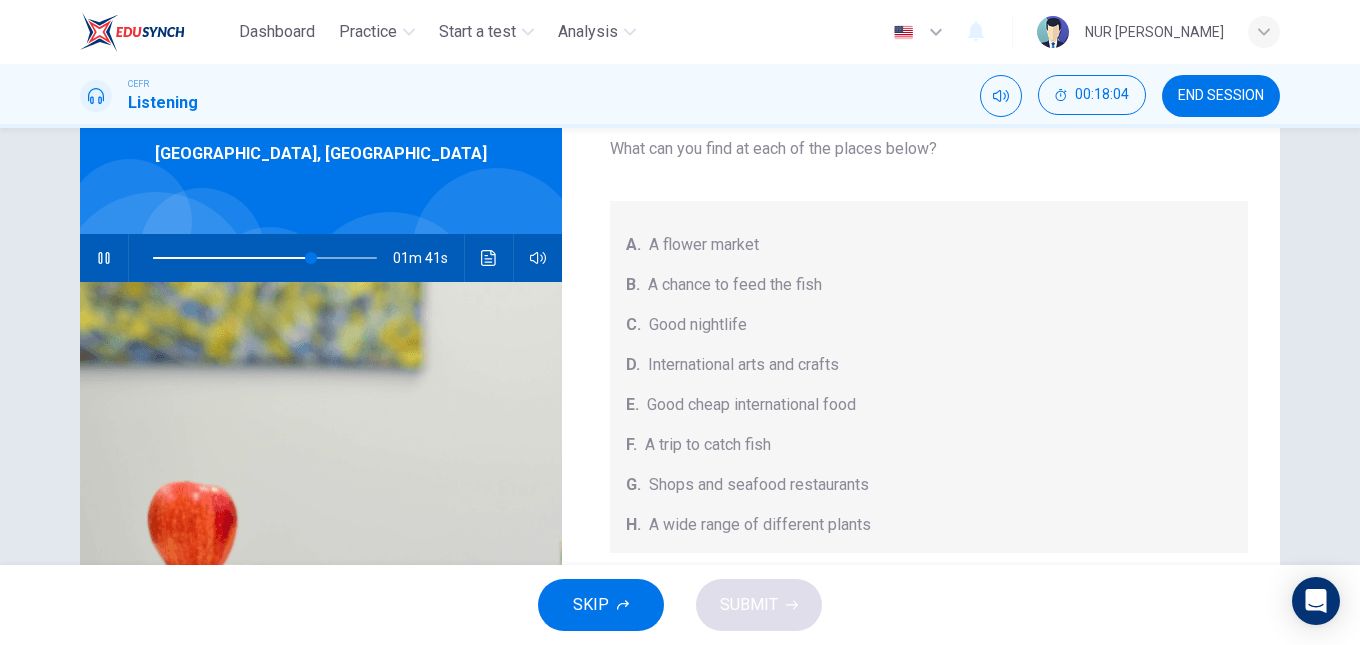 scroll, scrollTop: 225, scrollLeft: 0, axis: vertical 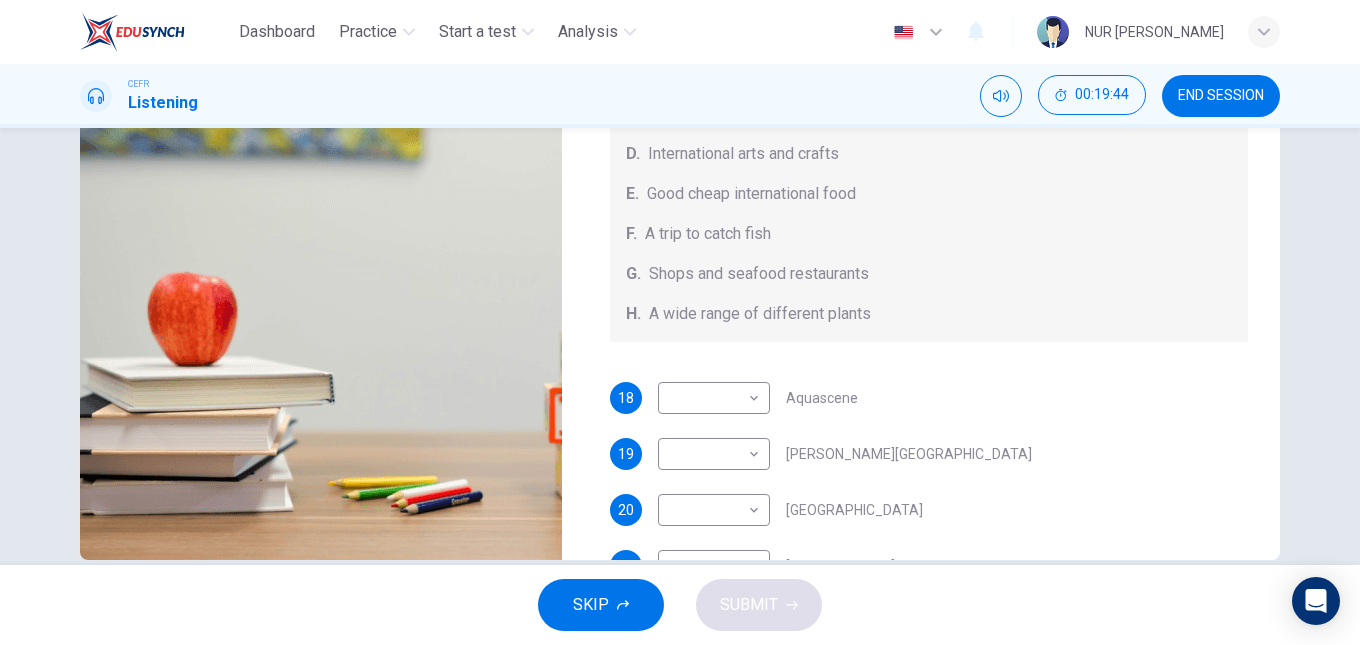 type on "0" 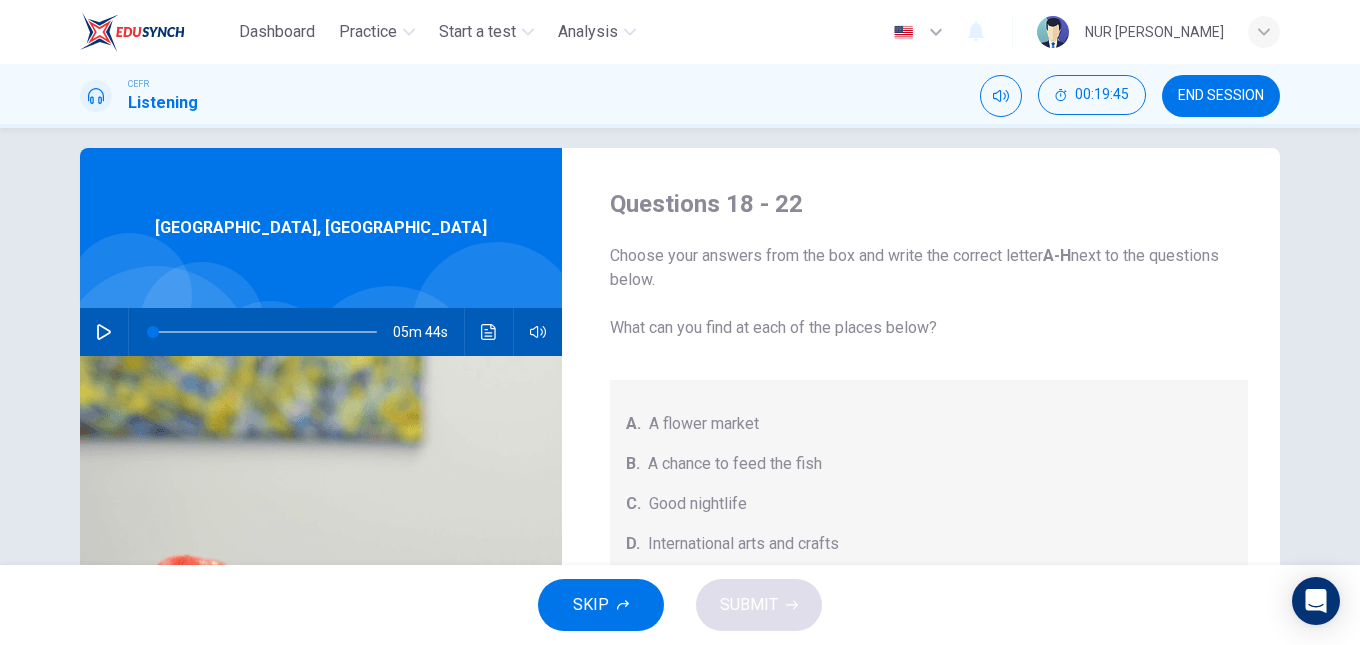 scroll, scrollTop: 0, scrollLeft: 0, axis: both 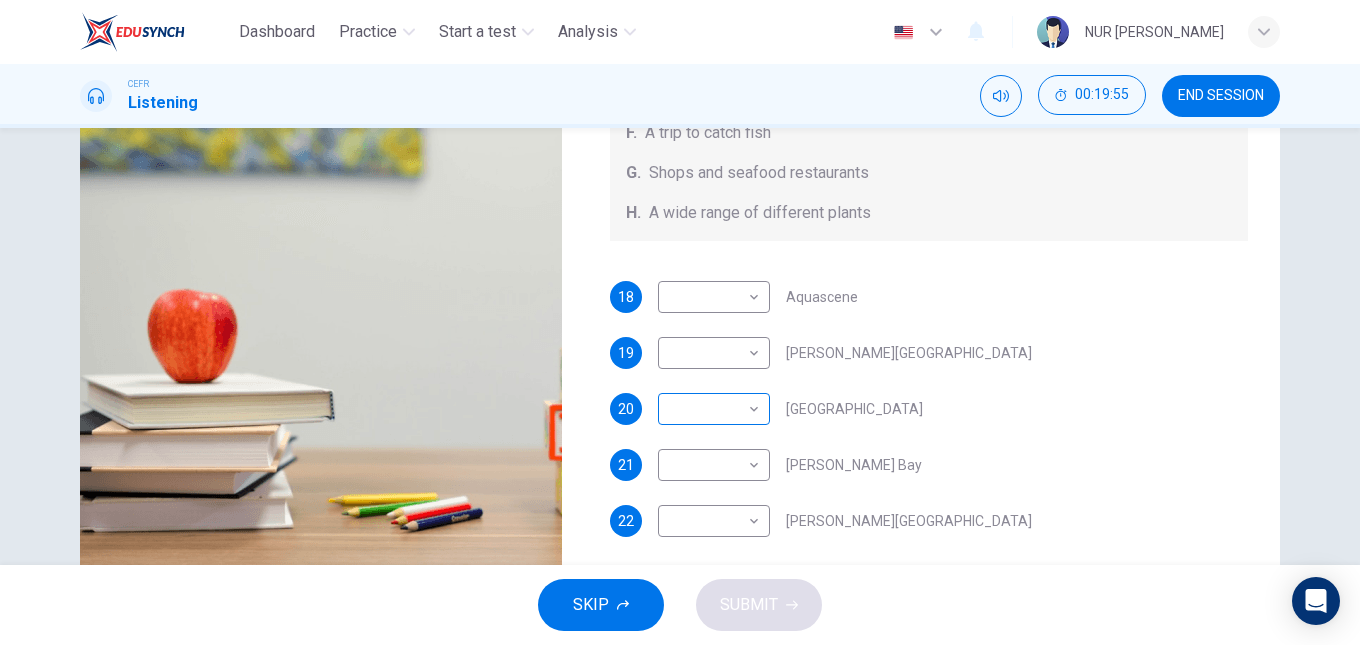 click on "Dashboard Practice Start a test Analysis English en ​ NUR [PERSON_NAME] CEFR Listening 00:19:55 END SESSION Questions 18 - 22 Choose your answers from the box and write the correct letter  A-H  next to the questions below.
What can you find at each of the places below? A. A flower market B. A chance to feed the fish C. Good nightlife D. International arts and crafts E. Good cheap international food F. A trip to catch fish G. Shops and seafood restaurants H. A wide range of different plants 18 ​ ​ Aquascene 19 ​ ​ [PERSON_NAME][GEOGRAPHIC_DATA] 20 ​ ​ [GEOGRAPHIC_DATA] 21 ​ ​ [PERSON_NAME][GEOGRAPHIC_DATA] 22 ​ ​ [PERSON_NAME][GEOGRAPHIC_DATA], [GEOGRAPHIC_DATA] 05m 44s SKIP SUBMIT EduSynch - Online Language Proficiency Testing
Dashboard Practice Start a test Analysis Notifications © Copyright  2025" at bounding box center (680, 322) 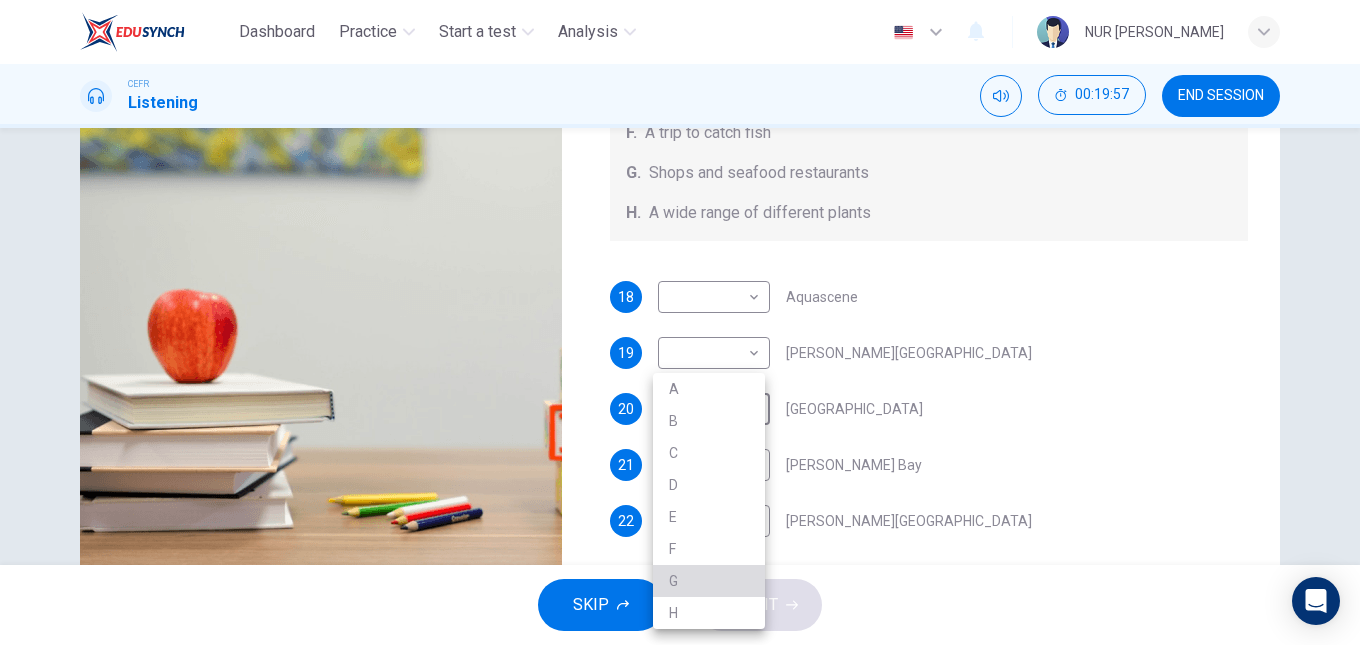 click on "G" at bounding box center [709, 581] 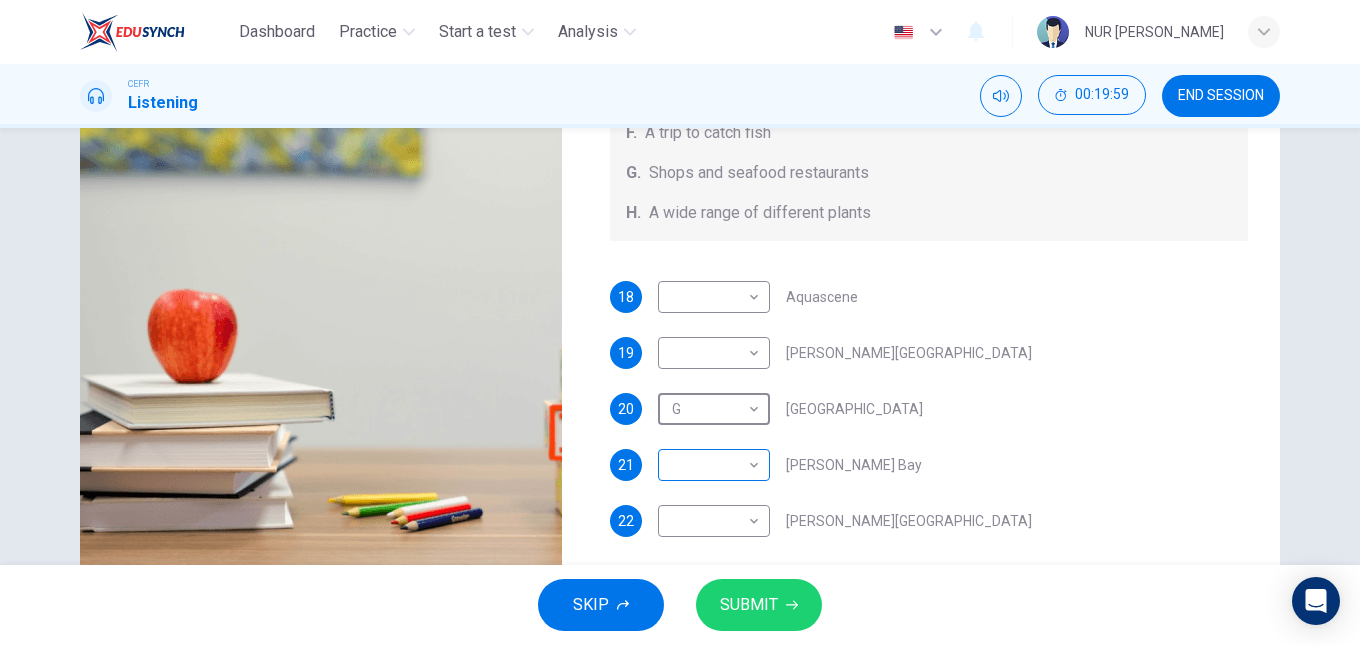 click on "Dashboard Practice Start a test Analysis English en ​ NUR [PERSON_NAME] CEFR Listening 00:19:59 END SESSION Questions 18 - 22 Choose your answers from the box and write the correct letter  A-H  next to the questions below.
What can you find at each of the places below? A. A flower market B. A chance to feed the fish C. Good nightlife D. International arts and crafts E. Good cheap international food F. A trip to catch fish G. Shops and seafood restaurants H. A wide range of different plants 18 ​ ​ Aquascene 19 ​ ​ [PERSON_NAME][GEOGRAPHIC_DATA] 20 G G ​ [GEOGRAPHIC_DATA] 21 ​ ​ [PERSON_NAME][GEOGRAPHIC_DATA] 22 ​ ​ [PERSON_NAME][GEOGRAPHIC_DATA] [GEOGRAPHIC_DATA], [GEOGRAPHIC_DATA] 05m 44s SKIP SUBMIT EduSynch - Online Language Proficiency Testing
Dashboard Practice Start a test Analysis Notifications © Copyright  2025" at bounding box center [680, 322] 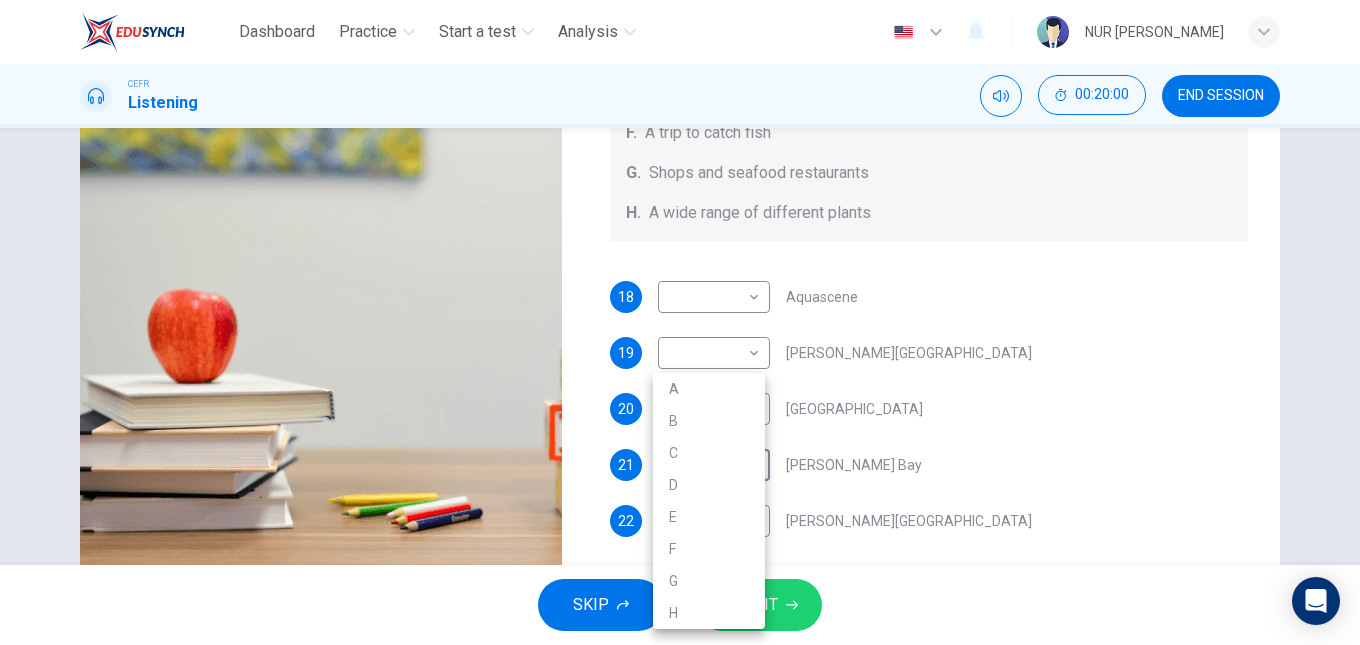 click on "H" at bounding box center (709, 613) 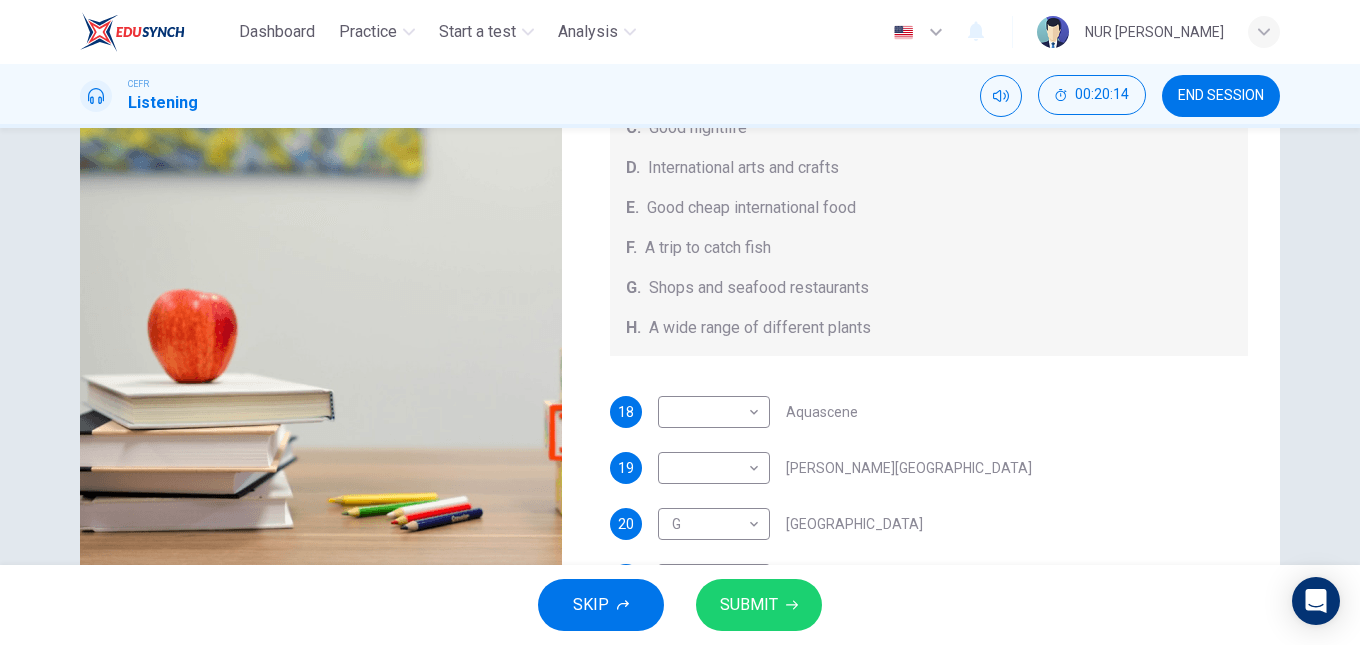 scroll, scrollTop: 116, scrollLeft: 0, axis: vertical 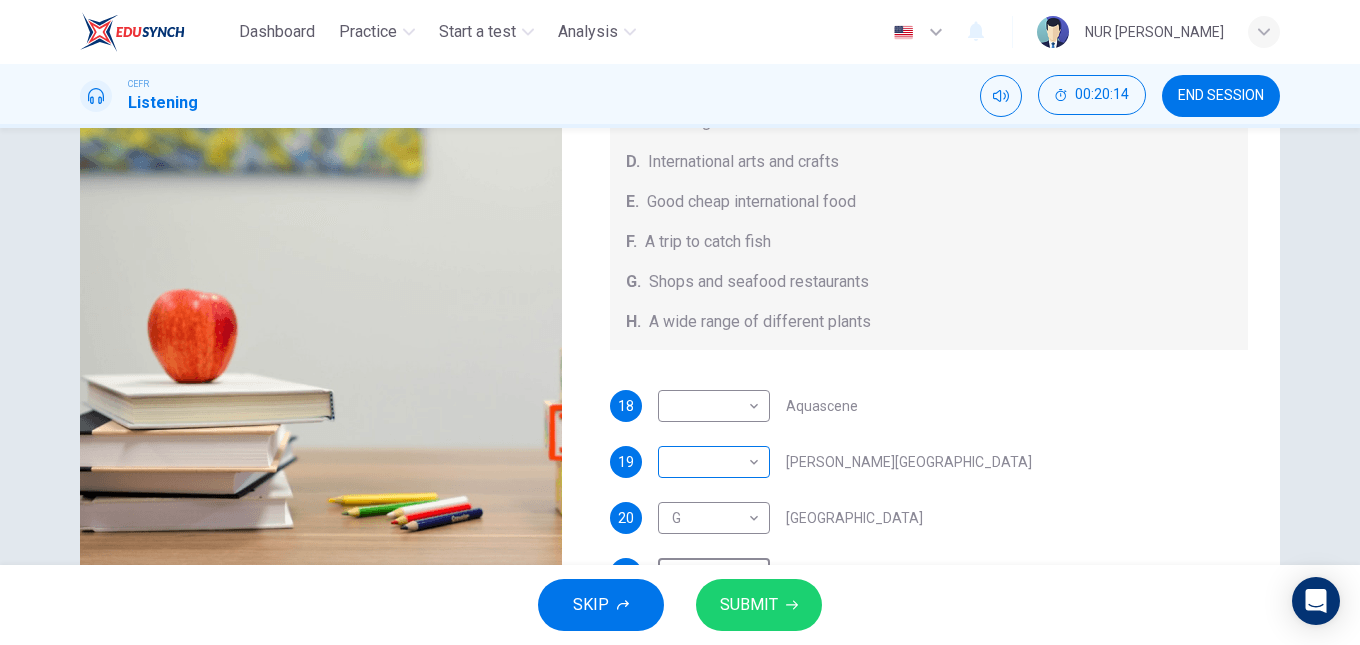 click on "Dashboard Practice Start a test Analysis English en ​ NUR [PERSON_NAME] CEFR Listening 00:20:14 END SESSION Questions 18 - 22 Choose your answers from the box and write the correct letter  A-H  next to the questions below.
What can you find at each of the places below? A. A flower market B. A chance to feed the fish C. Good nightlife D. International arts and crafts E. Good cheap international food F. A trip to catch fish G. Shops and seafood restaurants H. A wide range of different plants 18 ​ ​ Aquascene 19 ​ ​ [PERSON_NAME][GEOGRAPHIC_DATA] 20 G G ​ [GEOGRAPHIC_DATA] 21 H H ​ [PERSON_NAME] Bay 22 ​ ​ [PERSON_NAME][GEOGRAPHIC_DATA], [GEOGRAPHIC_DATA] 05m 44s SKIP SUBMIT EduSynch - Online Language Proficiency Testing
Dashboard Practice Start a test Analysis Notifications © Copyright  2025" at bounding box center (680, 322) 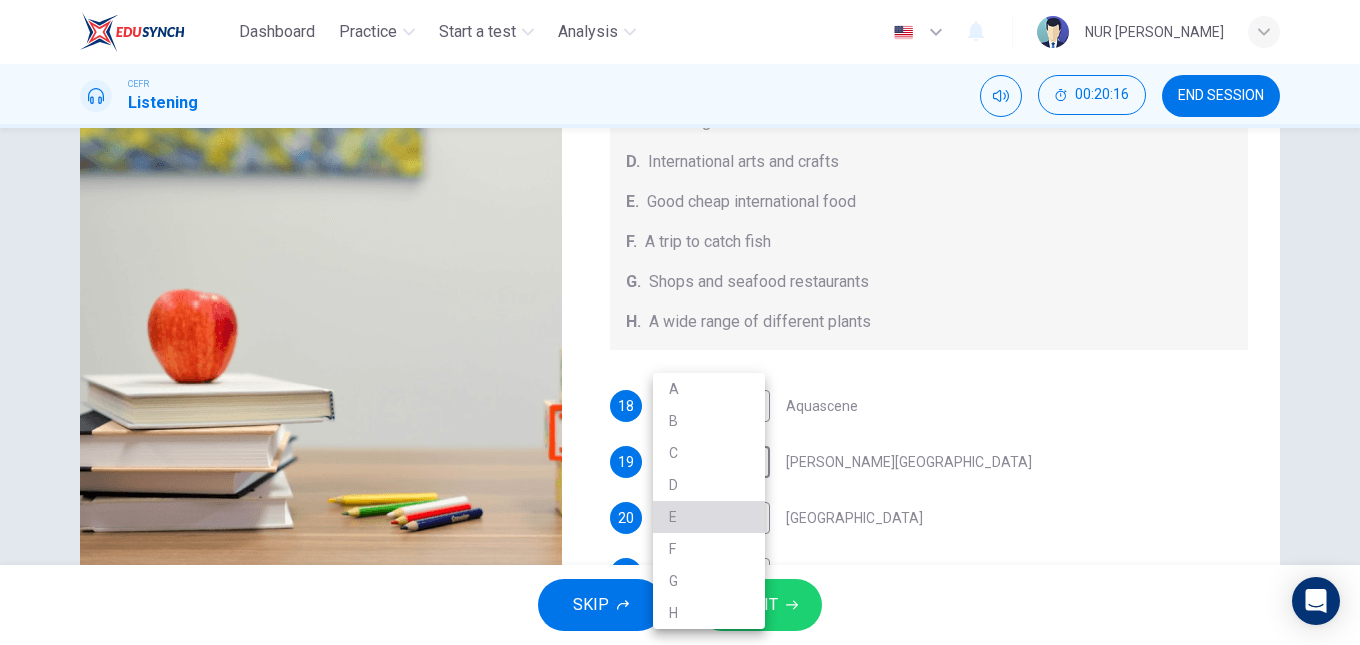 click on "E" at bounding box center [709, 517] 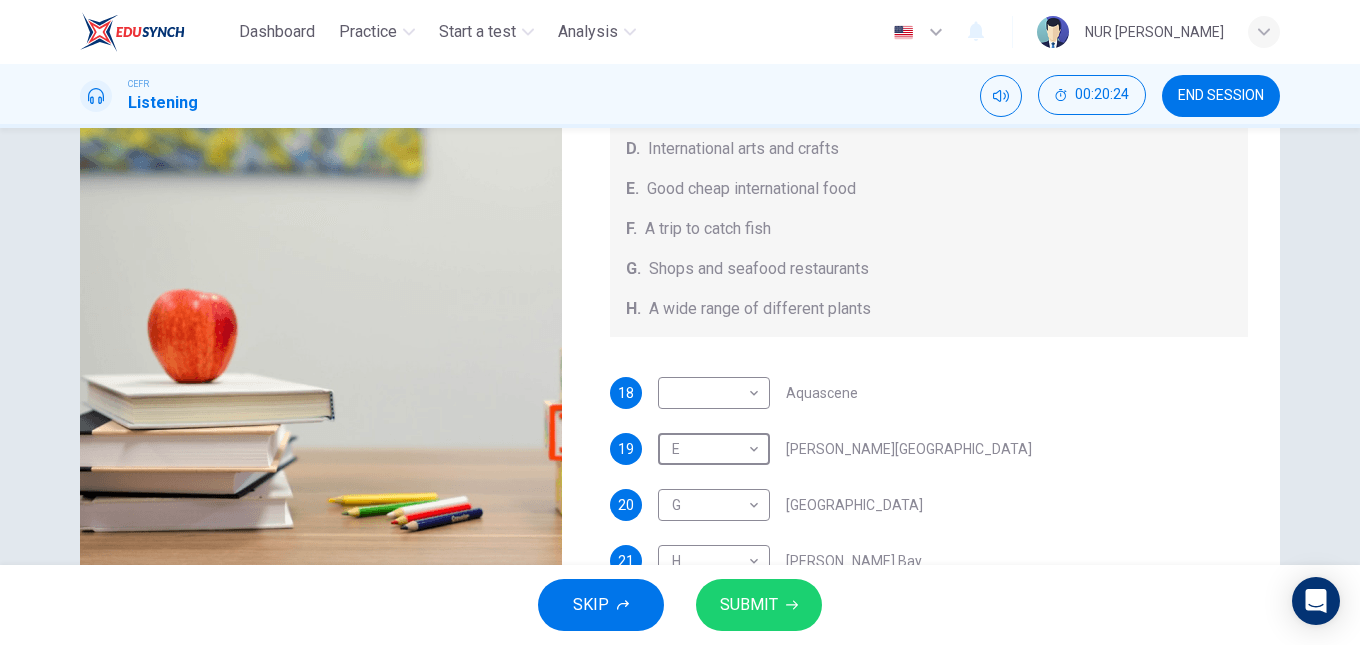 scroll, scrollTop: 225, scrollLeft: 0, axis: vertical 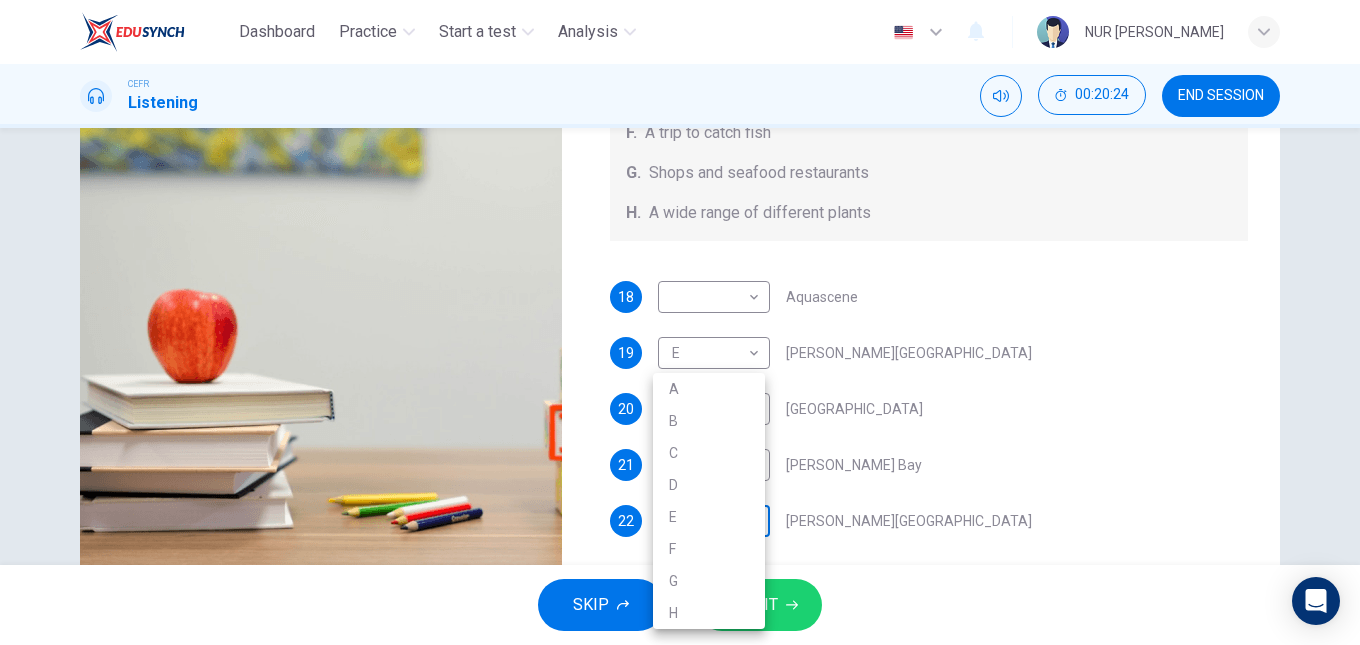 click on "Dashboard Practice Start a test Analysis English en ​ NUR [PERSON_NAME] CEFR Listening 00:20:24 END SESSION Questions 18 - 22 Choose your answers from the box and write the correct letter  A-H  next to the questions below.
What can you find at each of the places below? A. A flower market B. A chance to feed the fish C. Good nightlife D. International arts and crafts E. Good cheap international food F. A trip to catch fish G. Shops and seafood restaurants H. A wide range of different plants 18 ​ ​ Aquascene 19 E E ​ [PERSON_NAME][GEOGRAPHIC_DATA] 20 G G ​ [GEOGRAPHIC_DATA] 21 H H ​ [PERSON_NAME][GEOGRAPHIC_DATA] 22 ​ ​ [PERSON_NAME][GEOGRAPHIC_DATA] [GEOGRAPHIC_DATA], [GEOGRAPHIC_DATA] 05m 44s SKIP SUBMIT EduSynch - Online Language Proficiency Testing
Dashboard Practice Start a test Analysis Notifications © Copyright  2025 A B C D E F G H" at bounding box center [680, 322] 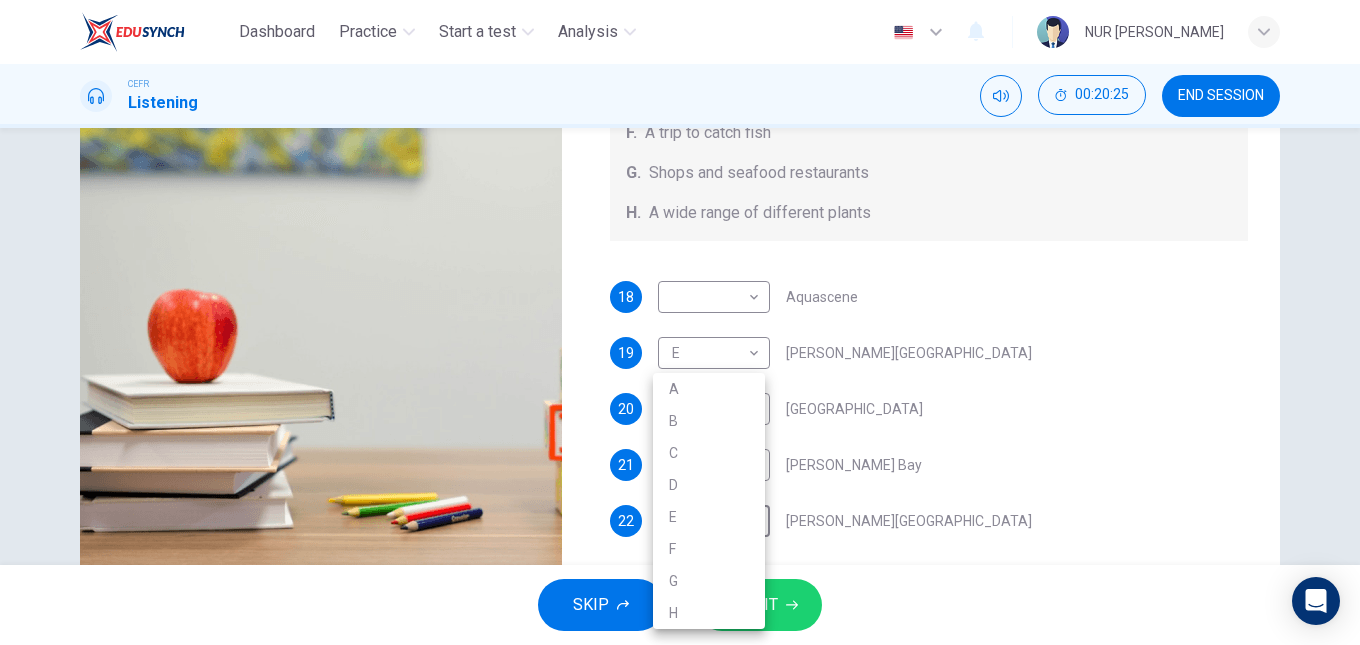 click on "C" at bounding box center [709, 453] 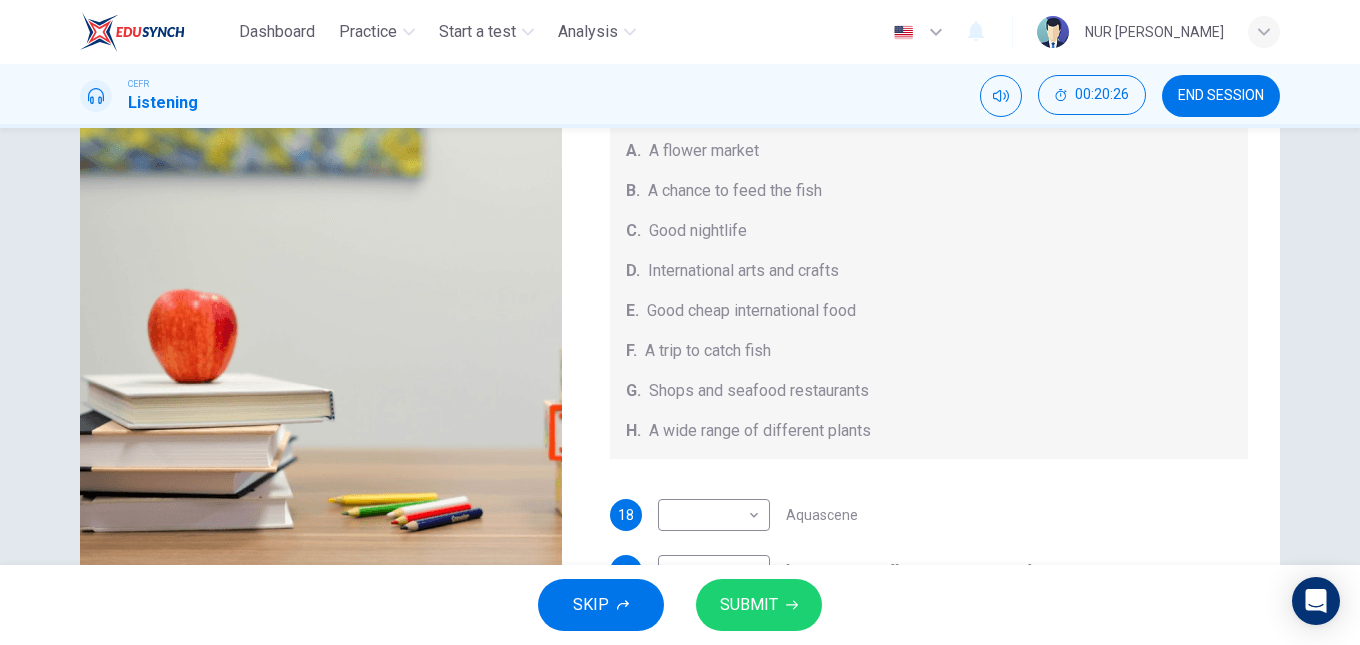 scroll, scrollTop: 0, scrollLeft: 0, axis: both 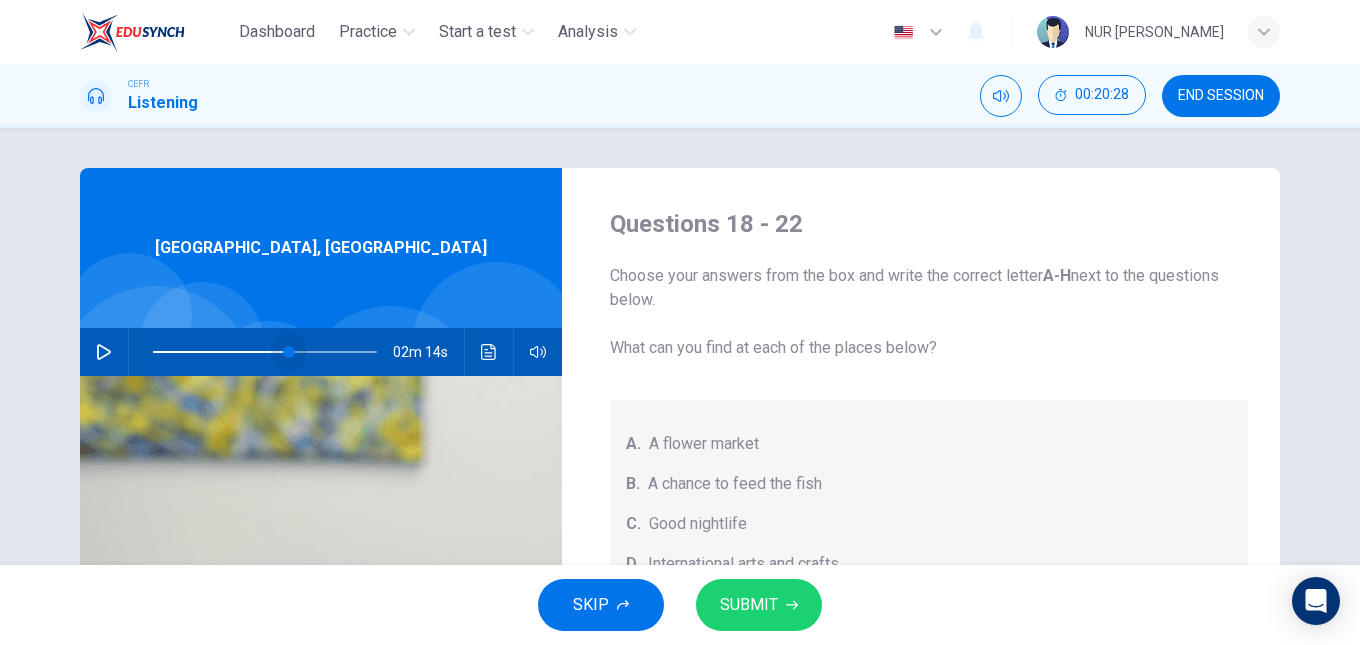 click at bounding box center (265, 352) 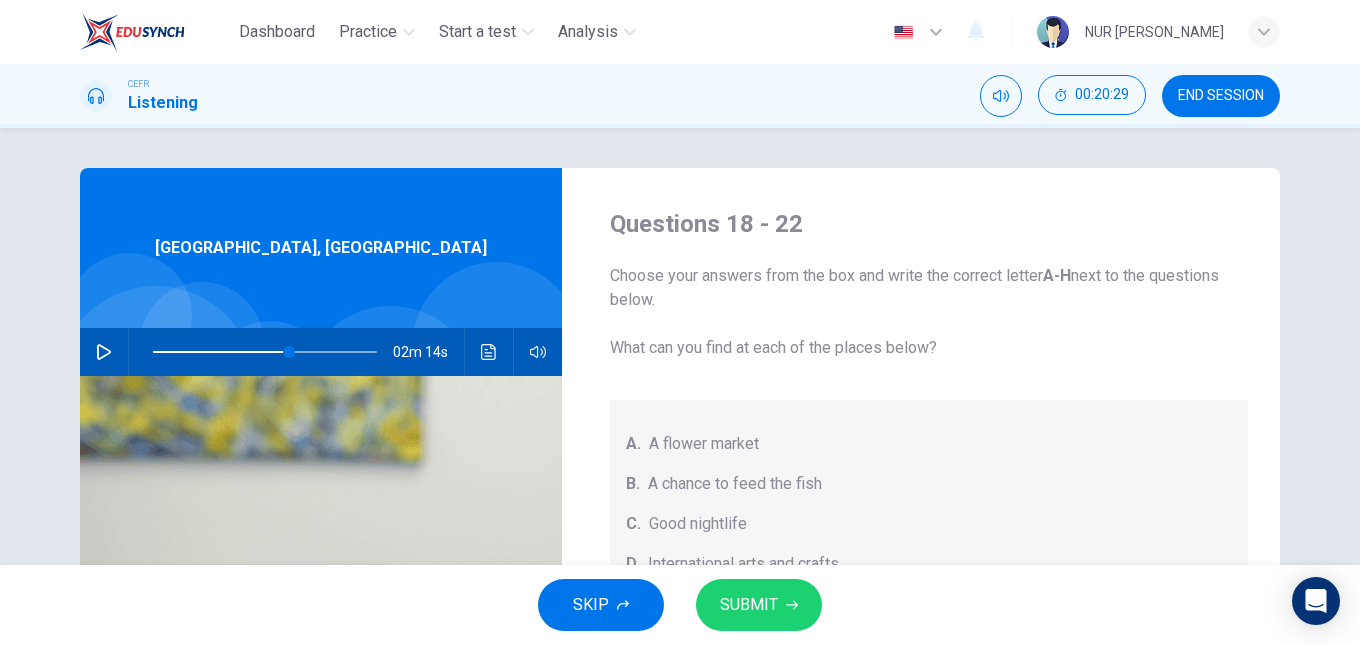click 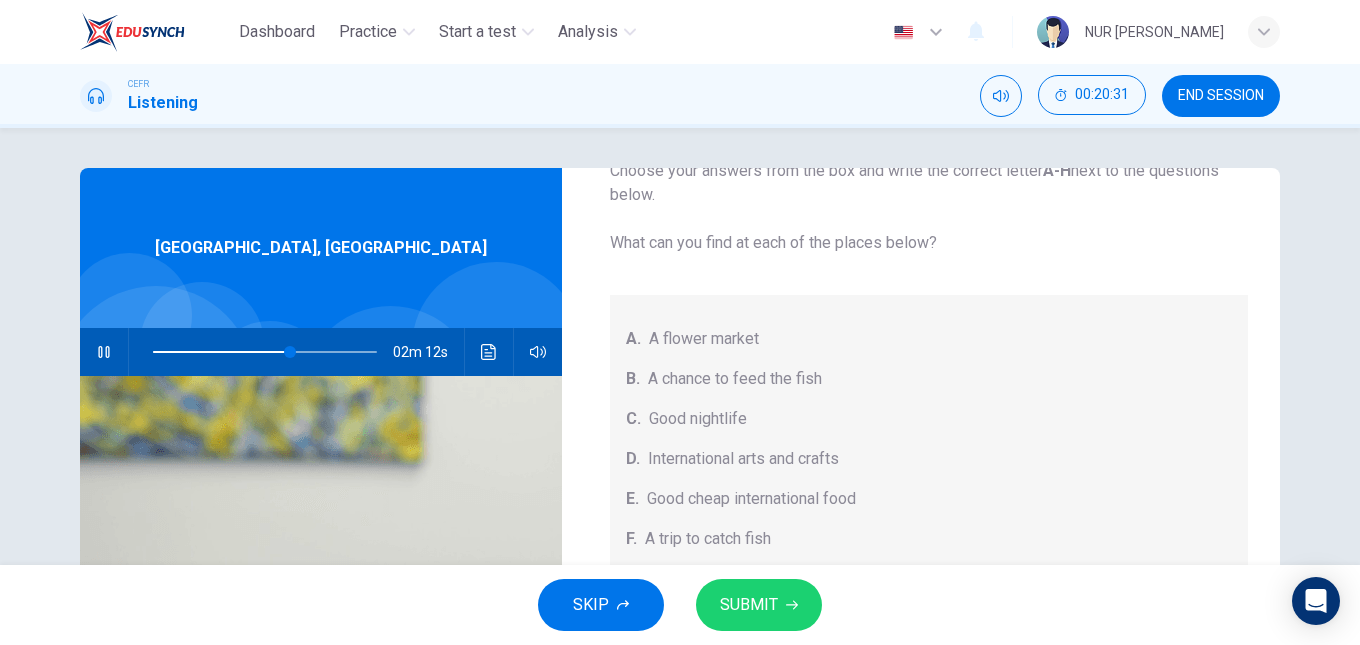 scroll, scrollTop: 106, scrollLeft: 0, axis: vertical 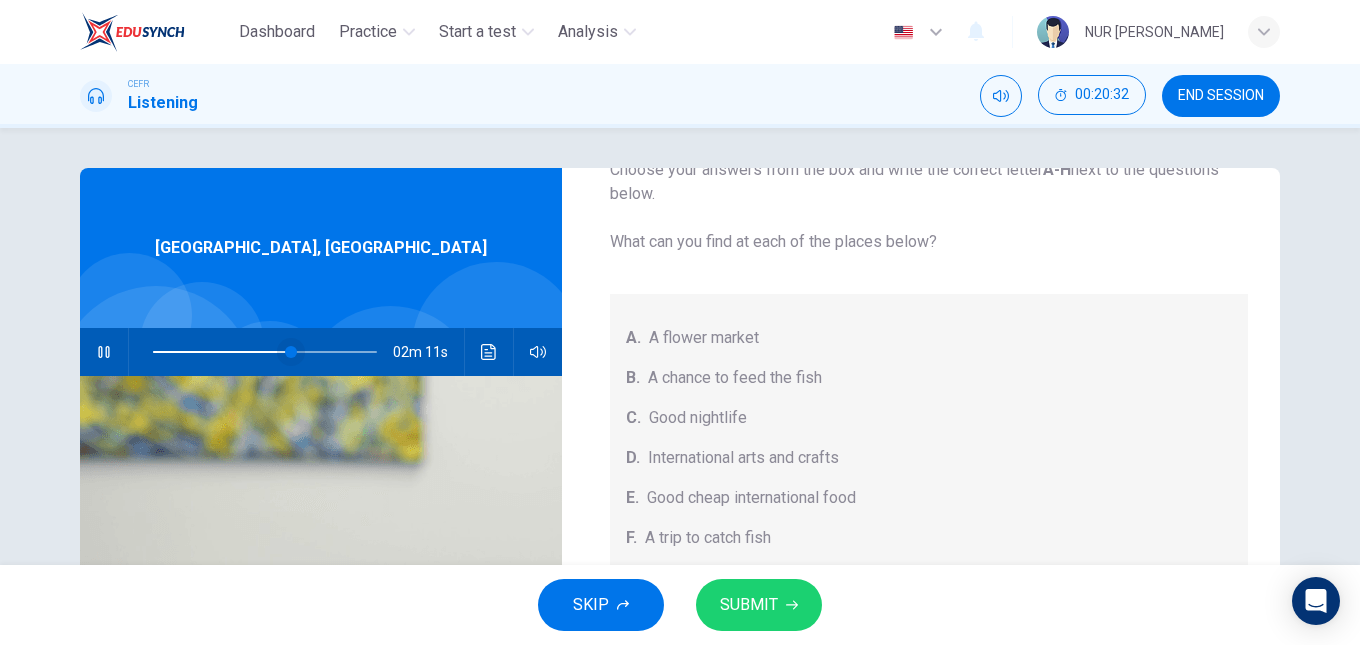 click at bounding box center (291, 352) 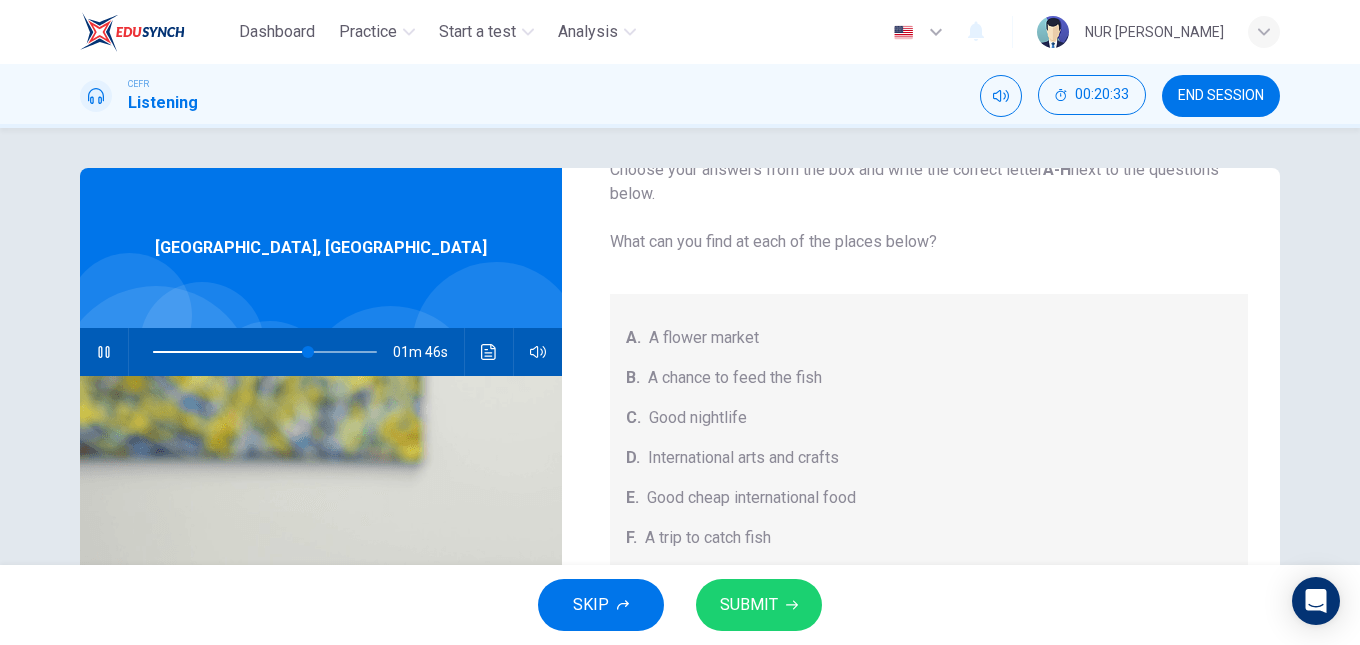 scroll, scrollTop: 225, scrollLeft: 0, axis: vertical 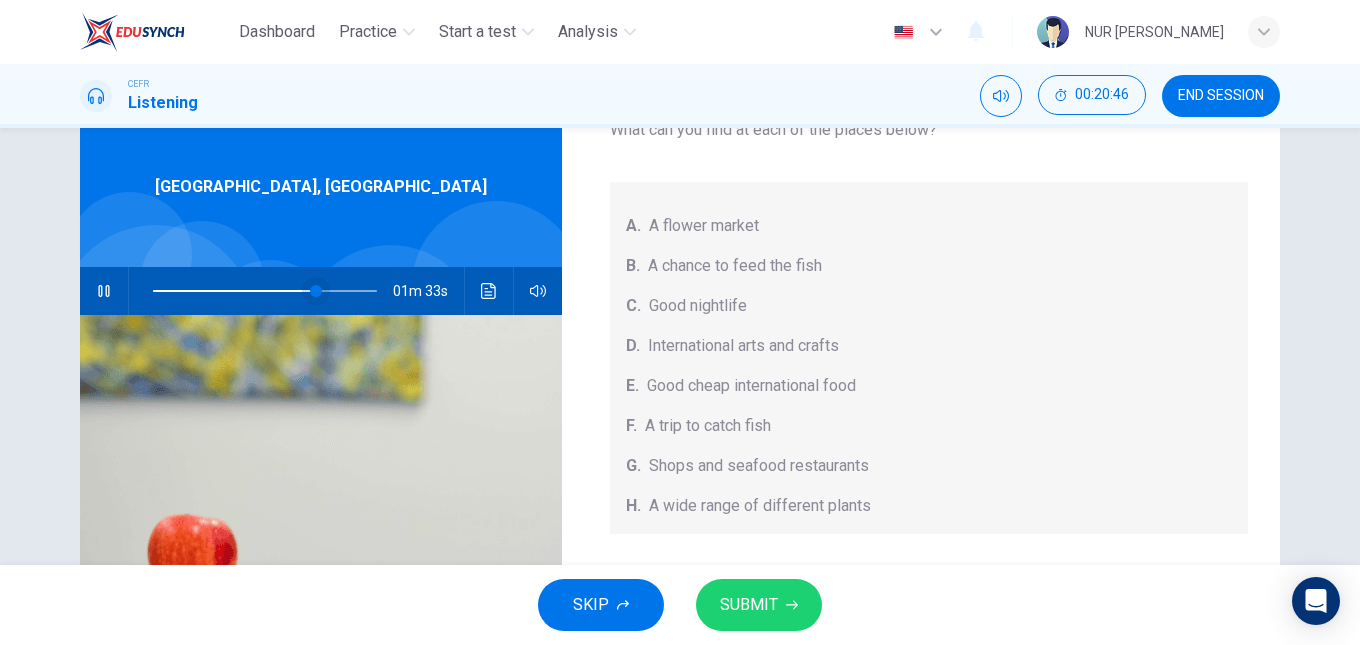 click at bounding box center (316, 291) 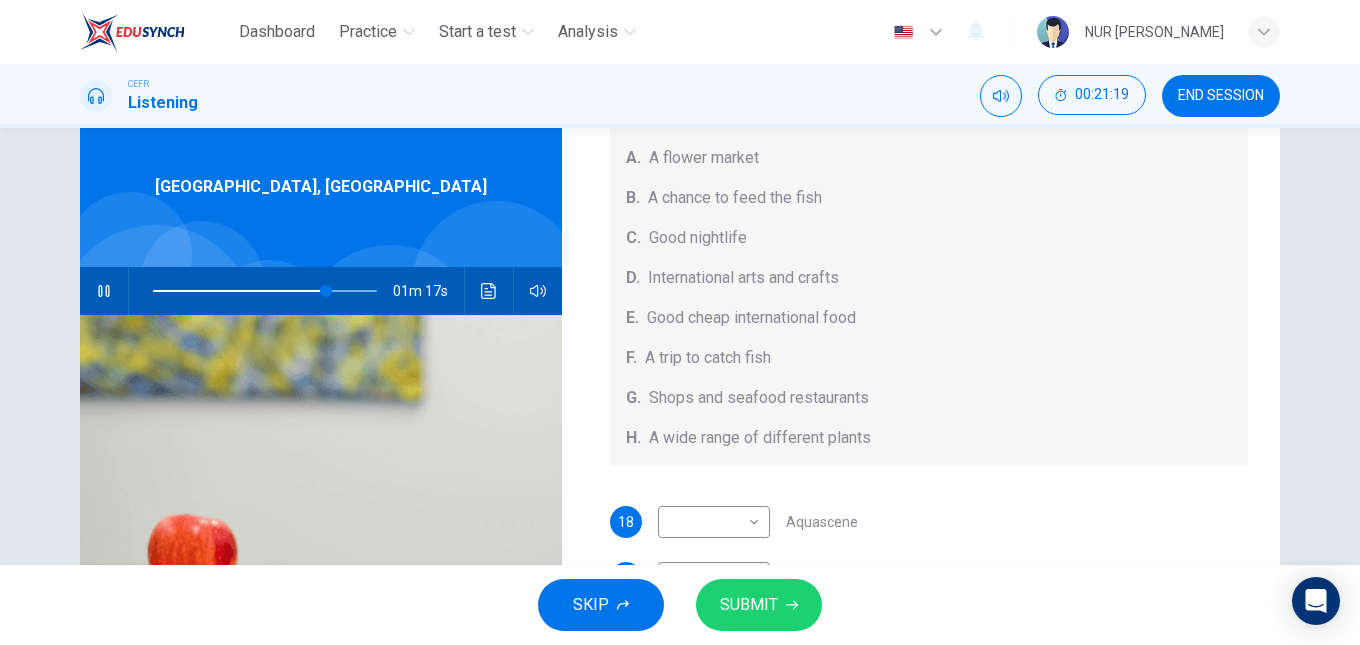 scroll, scrollTop: 225, scrollLeft: 0, axis: vertical 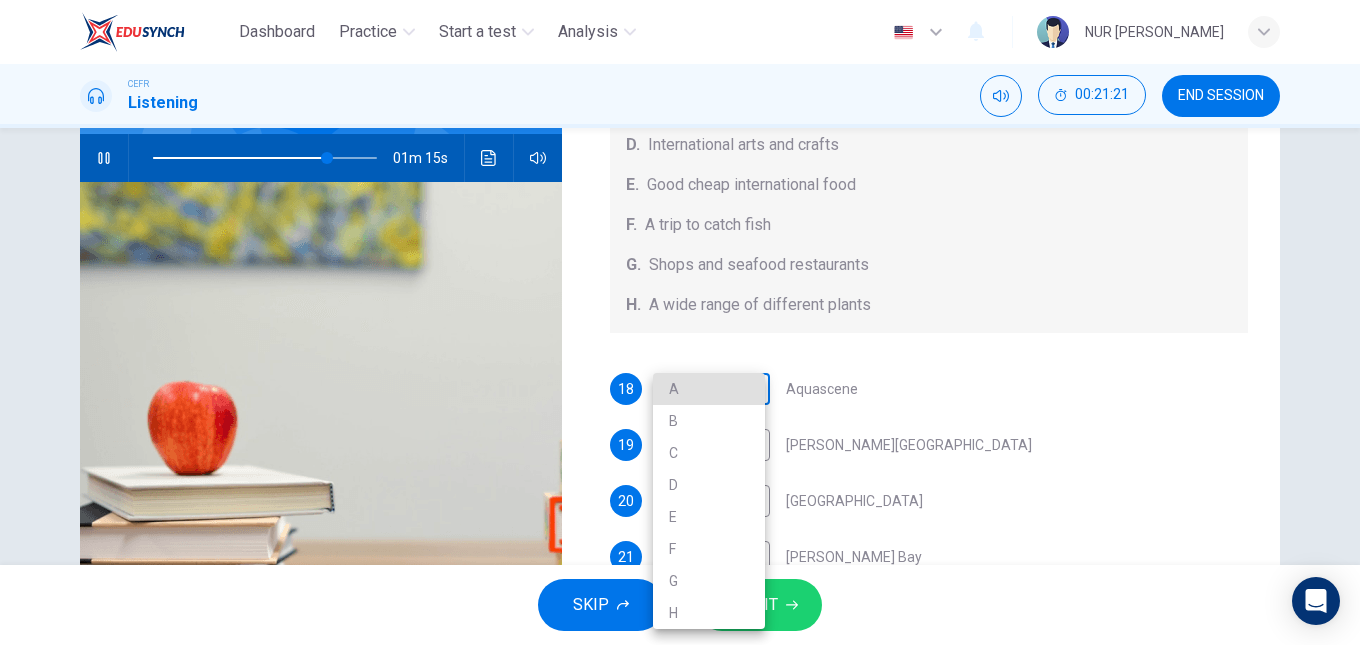click on "Dashboard Practice Start a test Analysis English en ​ NUR [PERSON_NAME] CEFR Listening 00:21:21 END SESSION Questions 18 - 22 Choose your answers from the box and write the correct letter  A-H  next to the questions below.
What can you find at each of the places below? A. A flower market B. A chance to feed the fish C. Good nightlife D. International arts and crafts E. Good cheap international food F. A trip to catch fish G. Shops and seafood restaurants H. A wide range of different plants 18 ​ ​ Aquascene 19 E E ​ [PERSON_NAME][GEOGRAPHIC_DATA] 20 G G ​ [GEOGRAPHIC_DATA] 21 H H ​ [PERSON_NAME] Bay [STREET_ADDRESS][PERSON_NAME] 01m 15s SKIP SUBMIT EduSynch - Online Language Proficiency Testing
Dashboard Practice Start a test Analysis Notifications © Copyright  2025 A B C D E F G H" at bounding box center (680, 322) 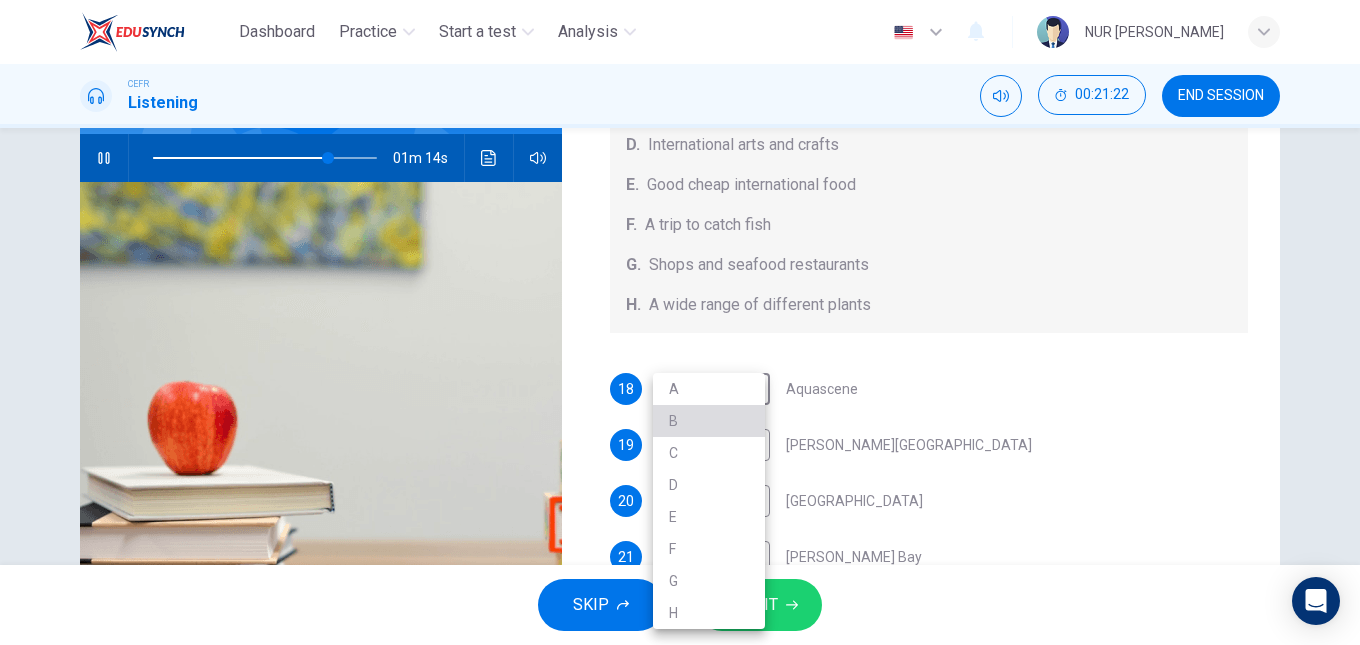 click on "B" at bounding box center [709, 421] 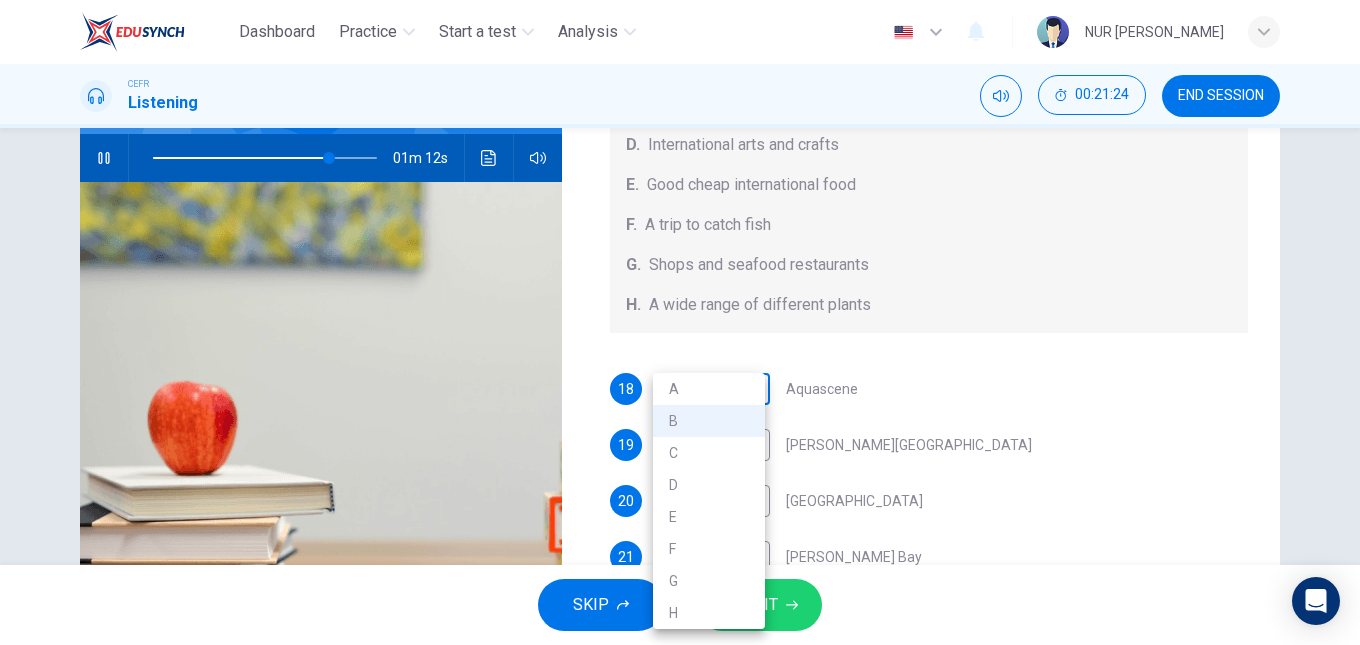 click on "Dashboard Practice Start a test Analysis English en ​ NUR [PERSON_NAME] CEFR Listening 00:21:24 END SESSION Questions 18 - 22 Choose your answers from the box and write the correct letter  A-H  next to the questions below.
What can you find at each of the places below? A. A flower market B. A chance to feed the fish C. Good nightlife D. International arts and crafts E. Good cheap international food F. A trip to catch fish G. Shops and seafood restaurants H. A wide range of different plants 18 B B ​ Aquascene 19 E E ​ [PERSON_NAME][GEOGRAPHIC_DATA] 20 G G ​ [GEOGRAPHIC_DATA] 21 H H ​ [PERSON_NAME][GEOGRAPHIC_DATA] [STREET_ADDRESS][PERSON_NAME] 01m 12s SKIP SUBMIT EduSynch - Online Language Proficiency Testing
Dashboard Practice Start a test Analysis Notifications © Copyright  2025 A B C D E F G H" at bounding box center [680, 322] 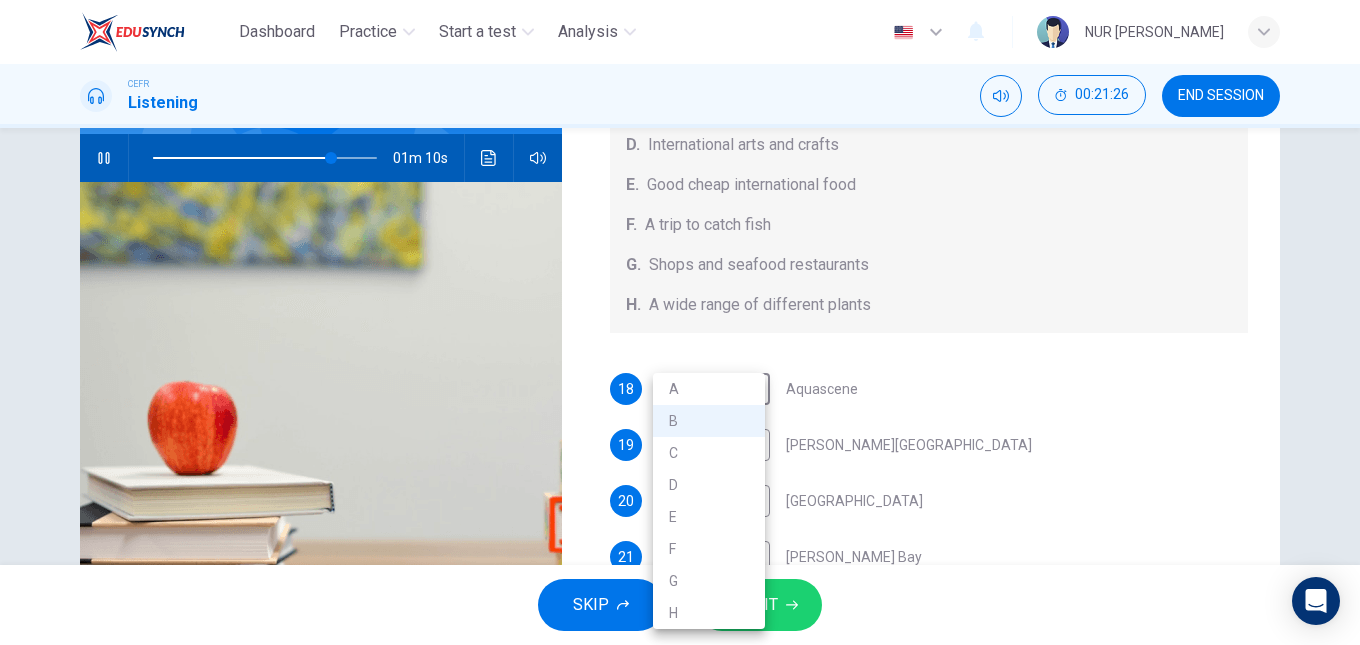 click on "F" at bounding box center [709, 549] 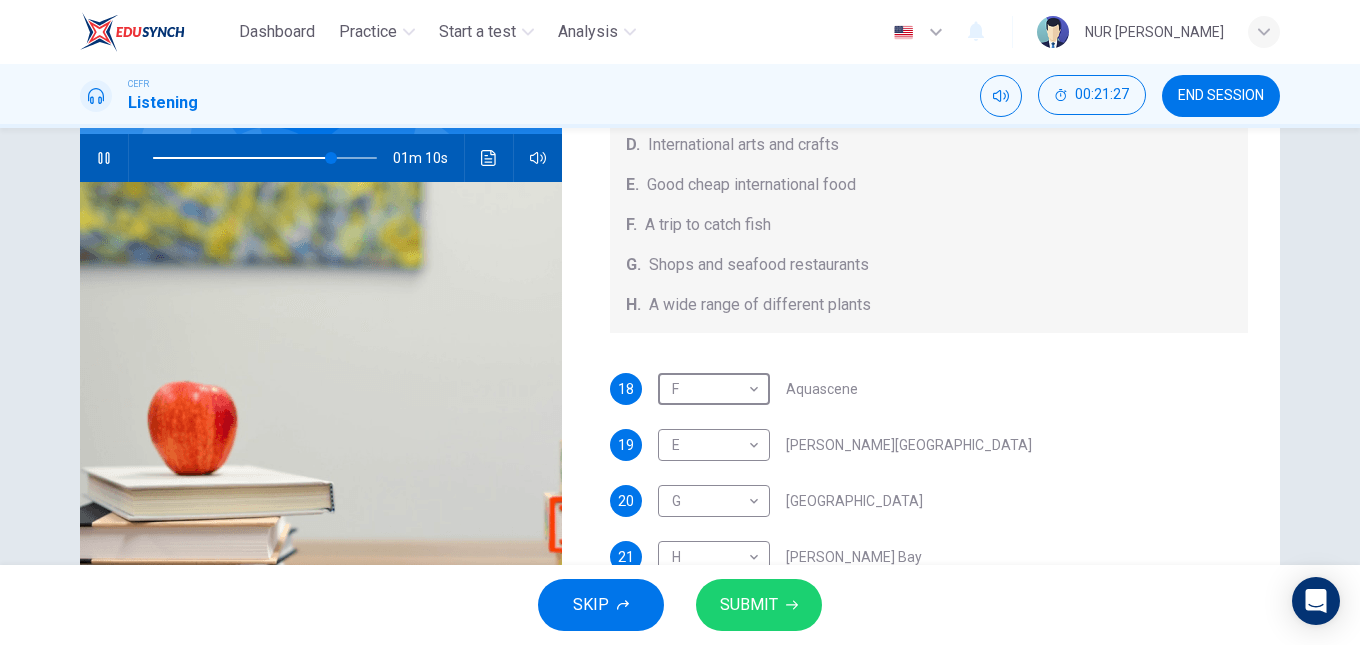 click on "SUBMIT" at bounding box center [759, 605] 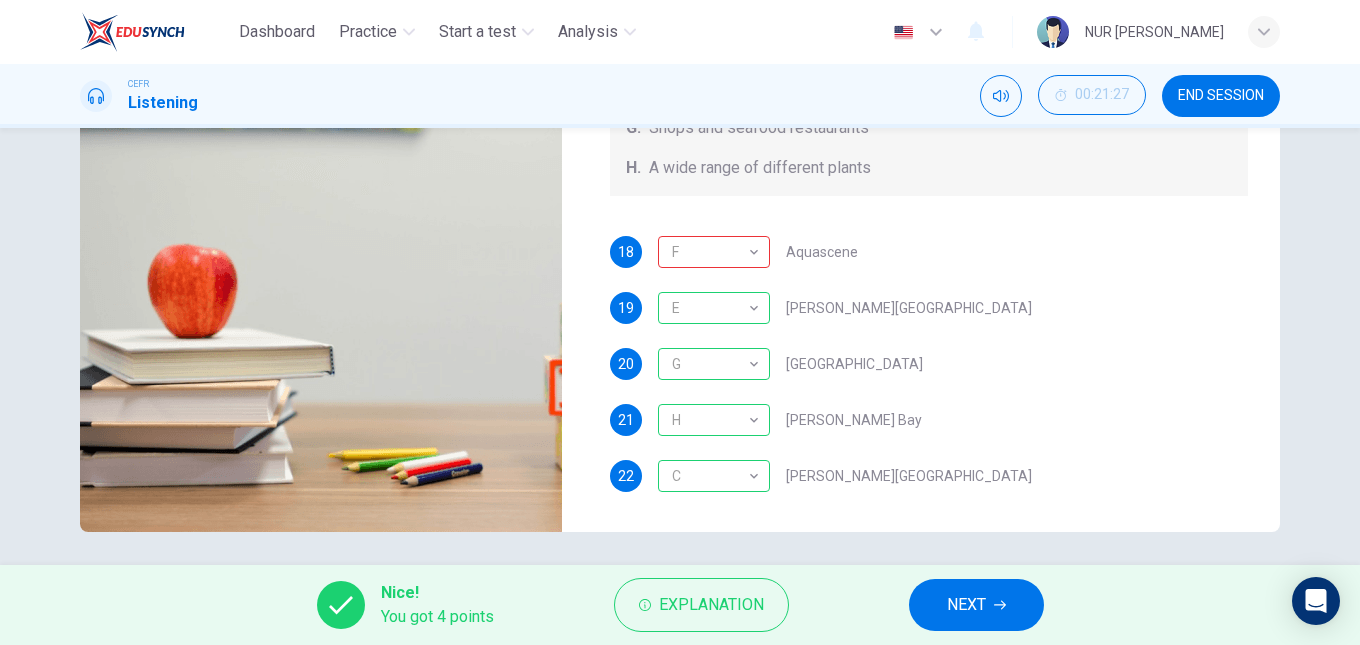 scroll, scrollTop: 338, scrollLeft: 0, axis: vertical 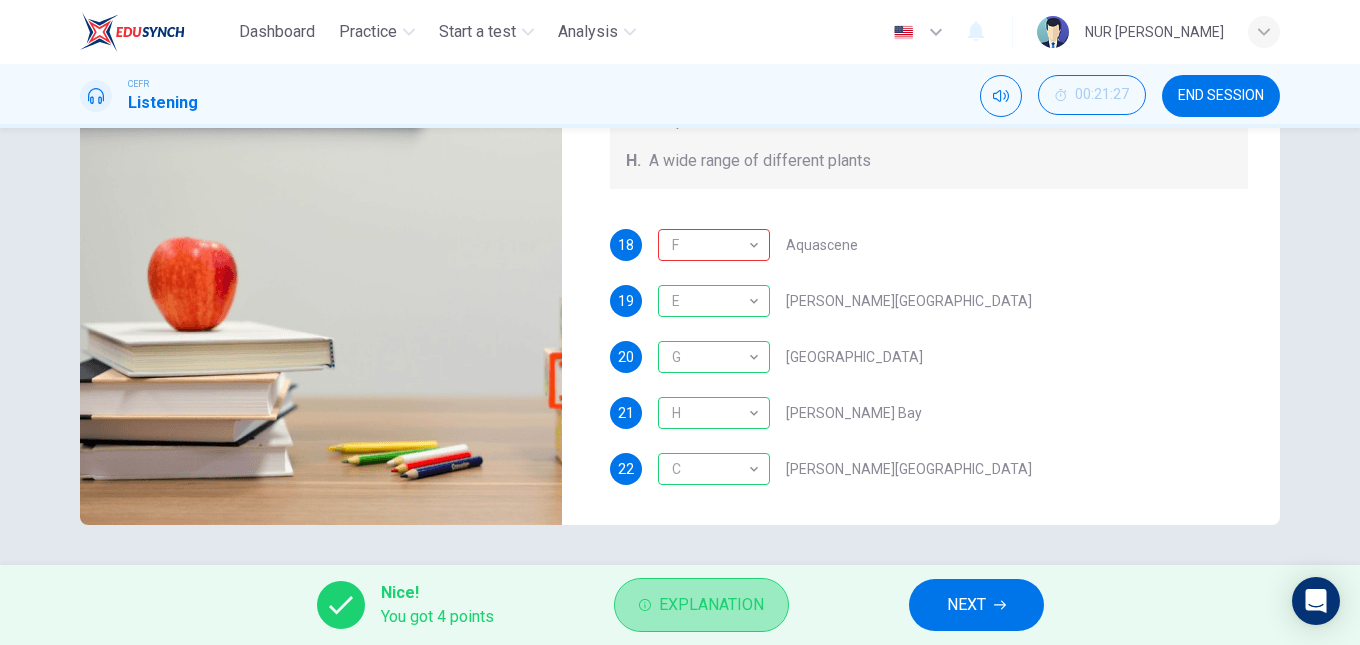 click on "Explanation" at bounding box center (711, 605) 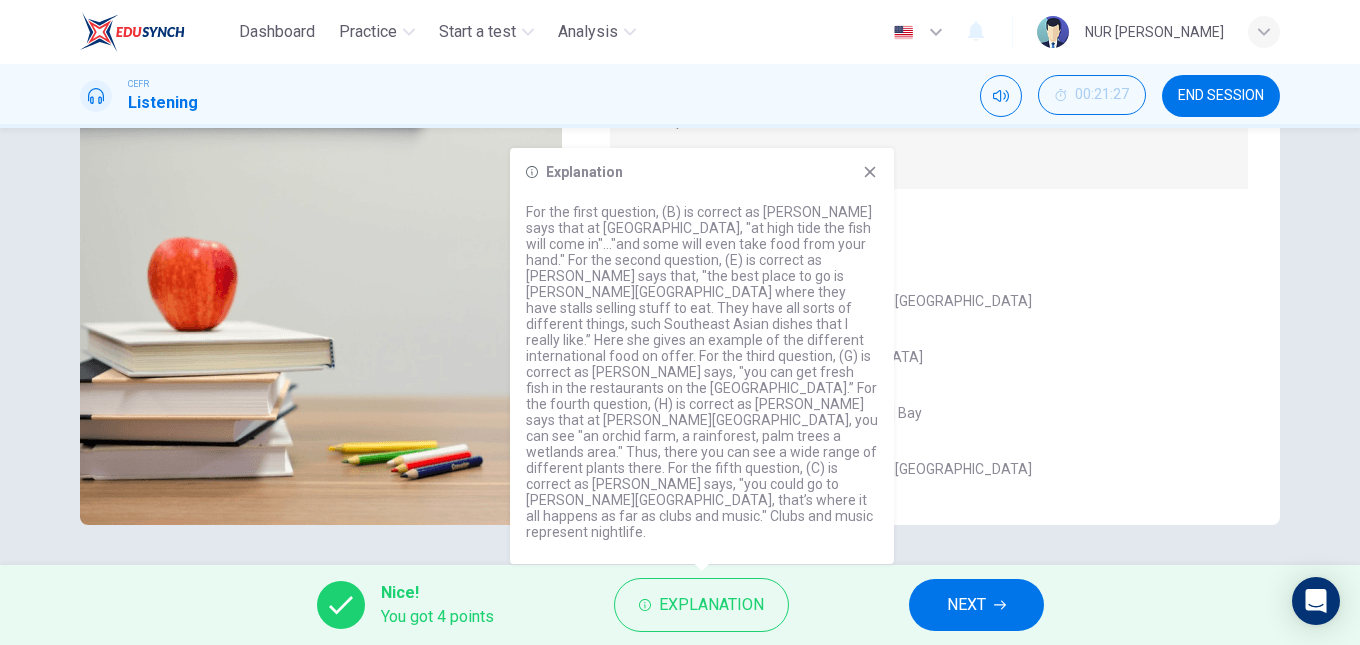 click 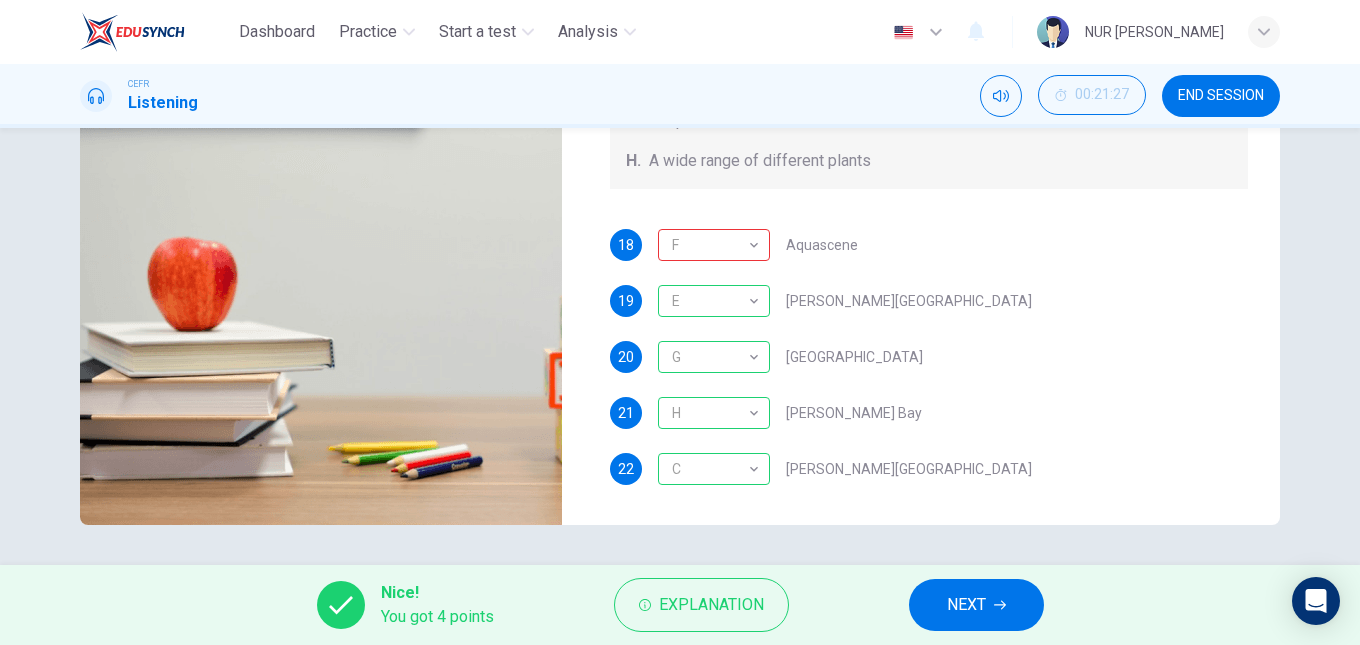 type on "82" 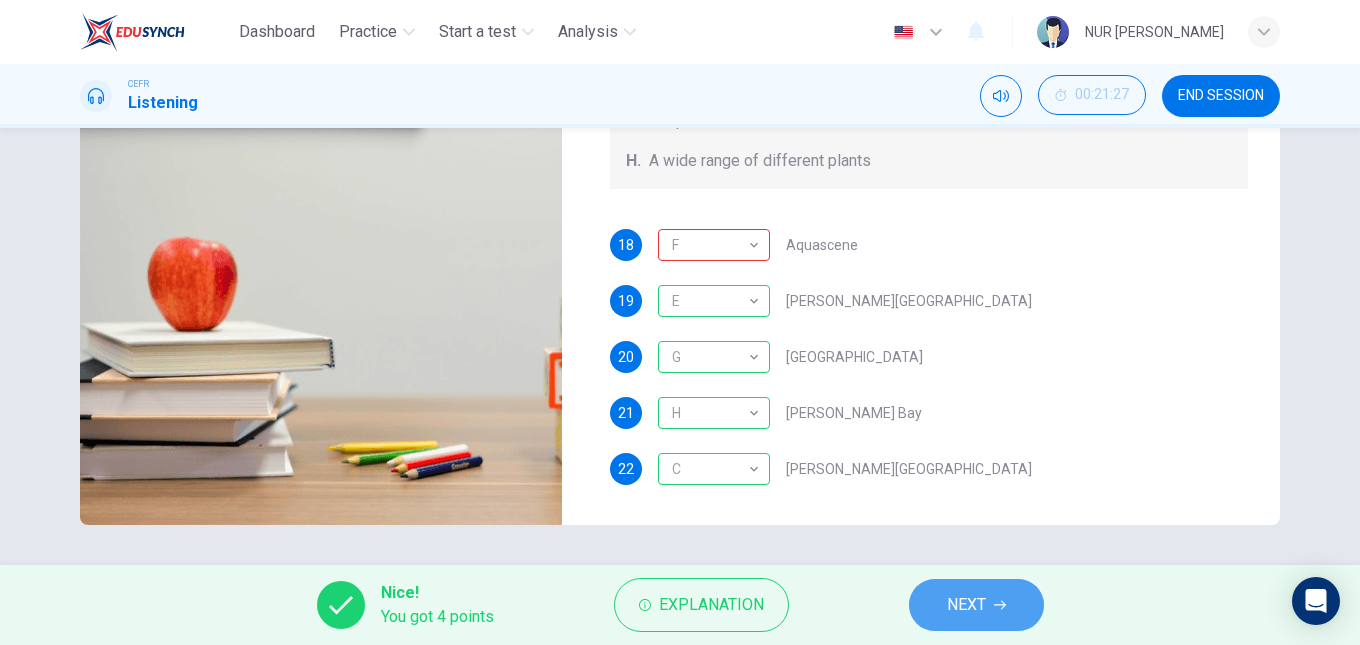click on "NEXT" at bounding box center [976, 605] 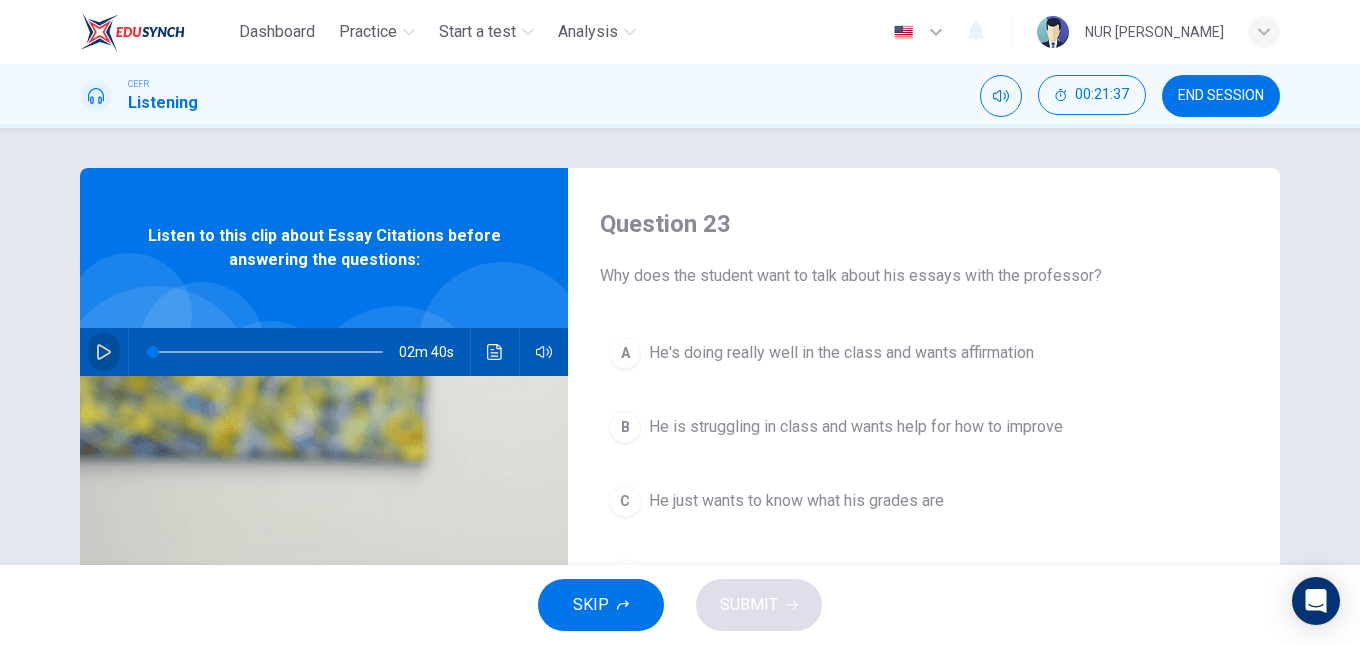 click 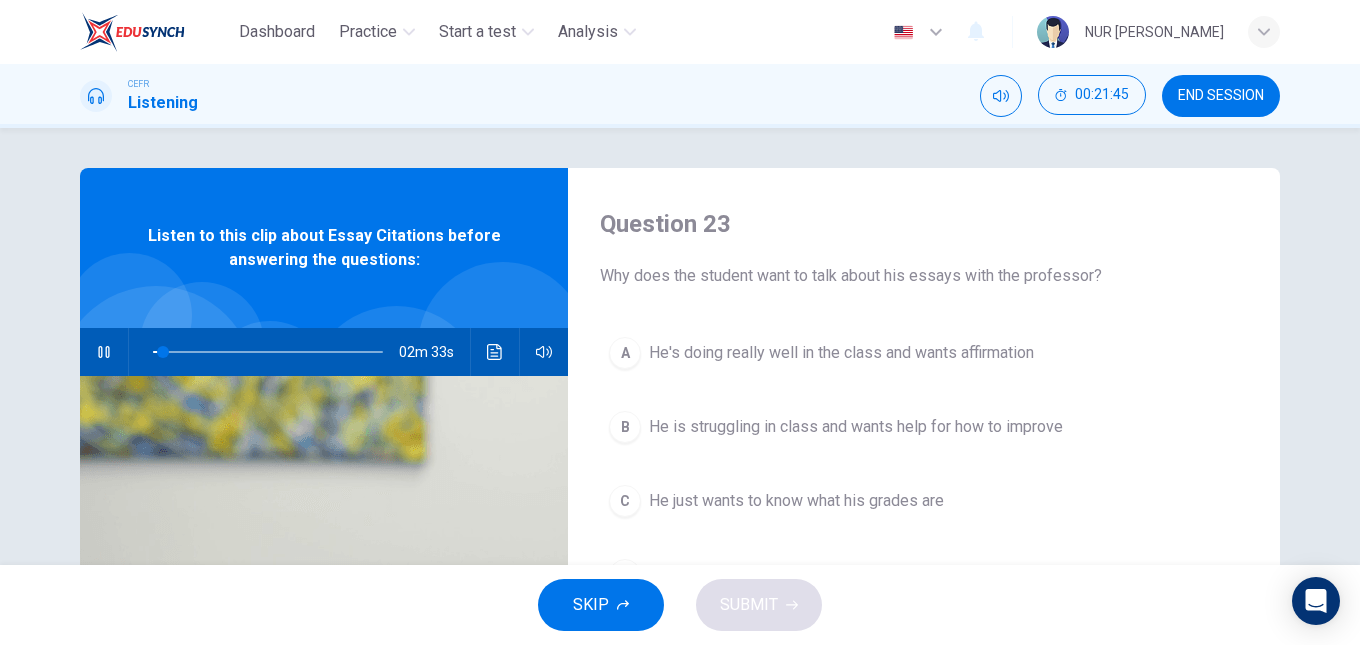 type on "5" 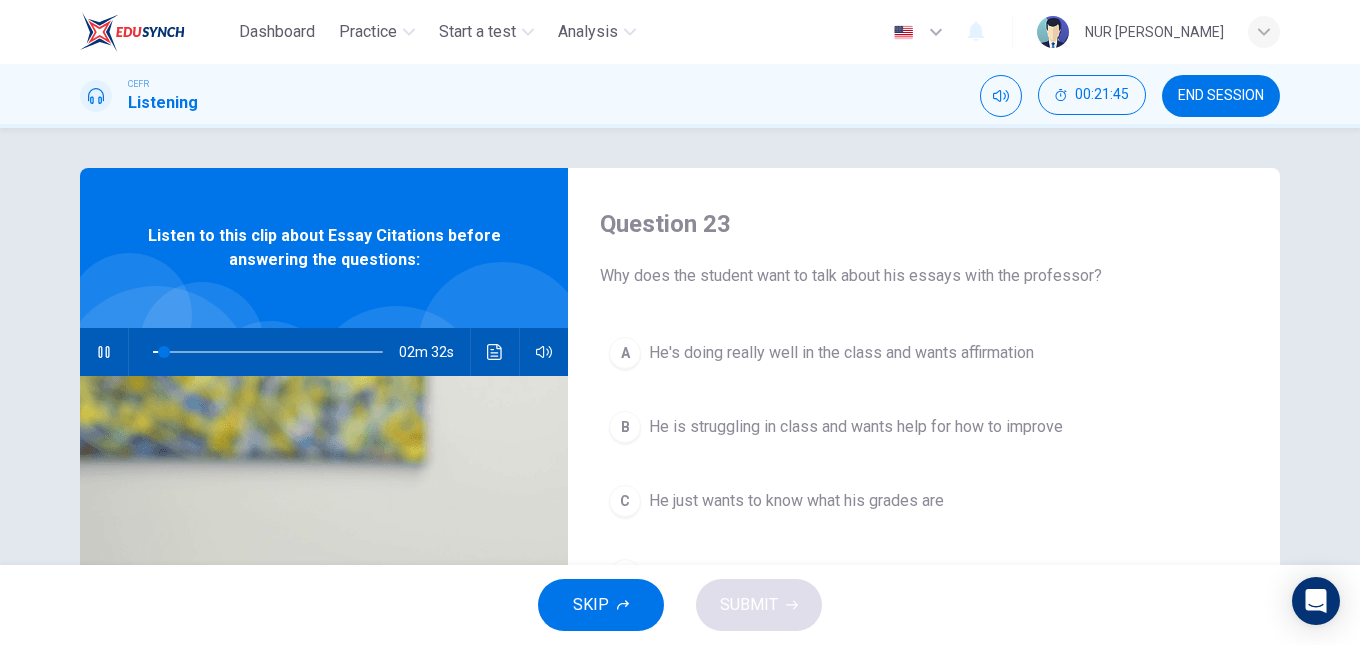 type 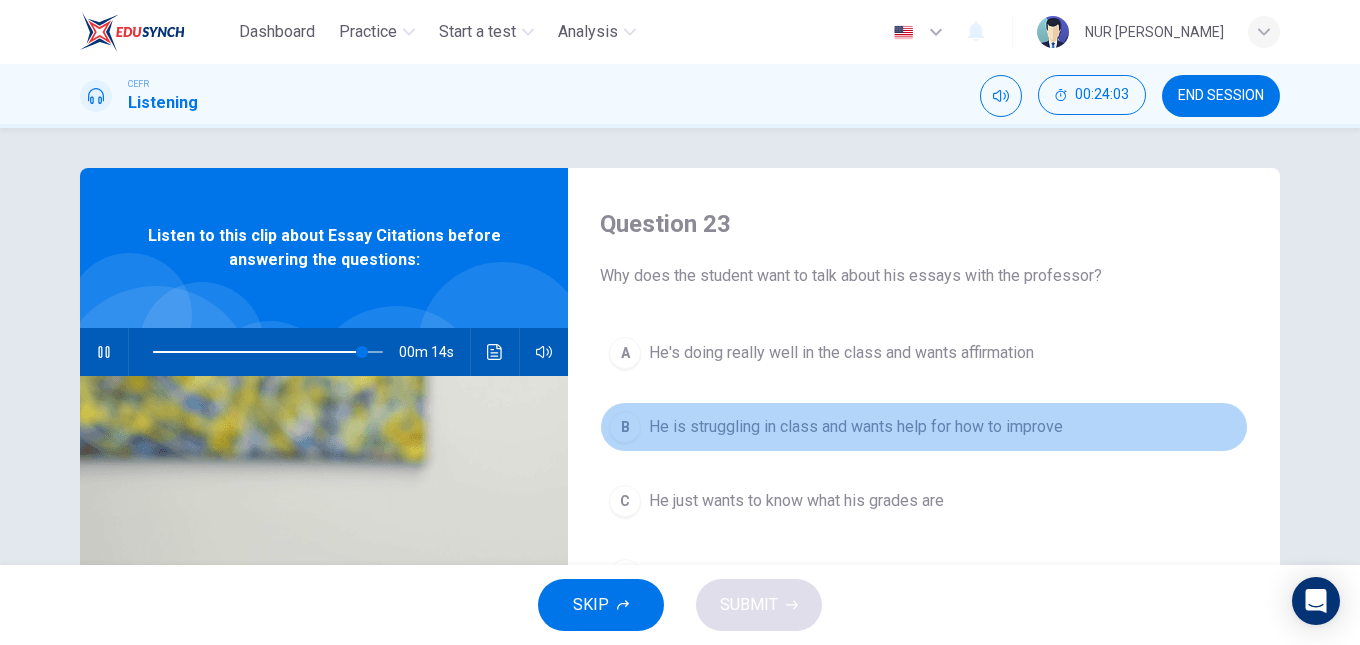 click on "He is struggling in class and wants help for how to improve" at bounding box center (856, 427) 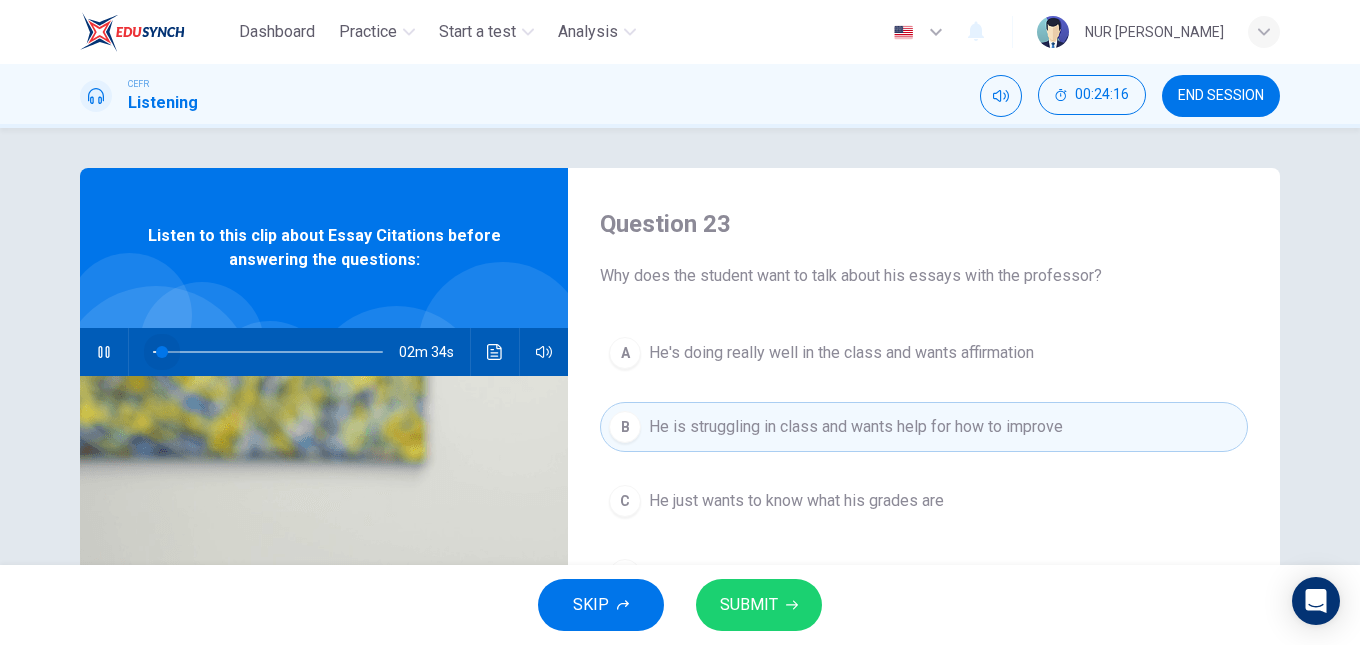 click at bounding box center (268, 352) 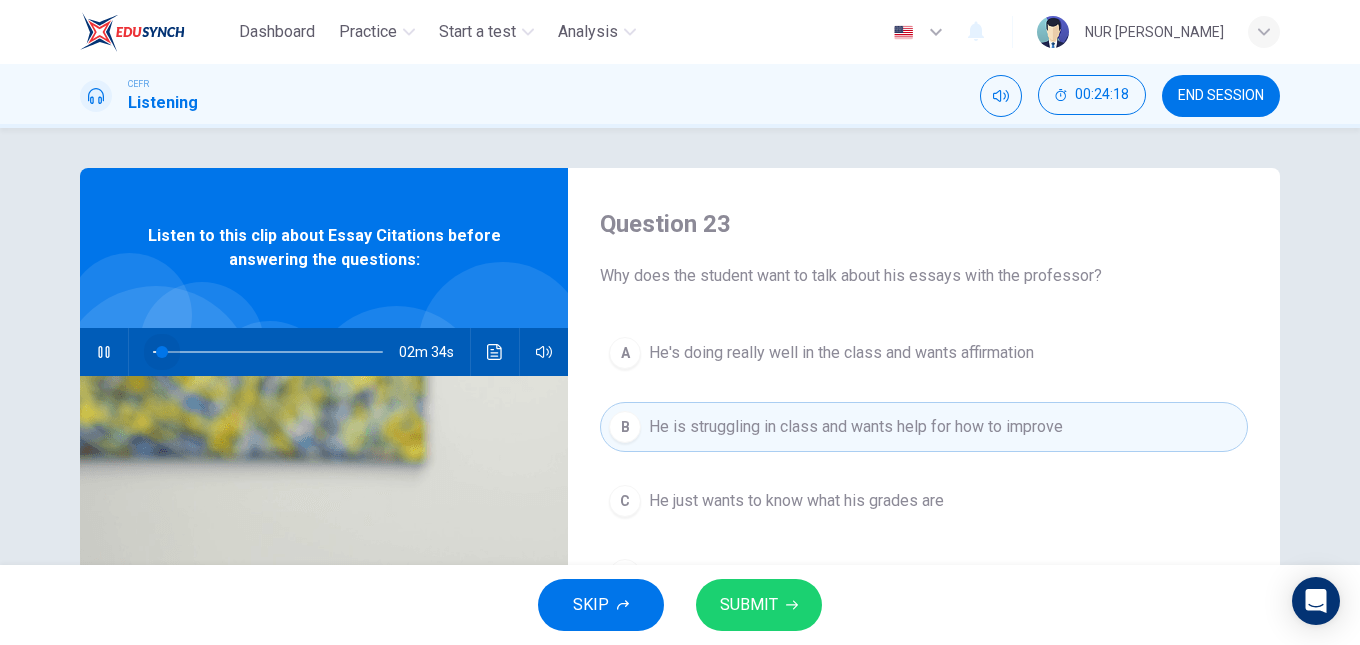 drag, startPoint x: 157, startPoint y: 350, endPoint x: 146, endPoint y: 350, distance: 11 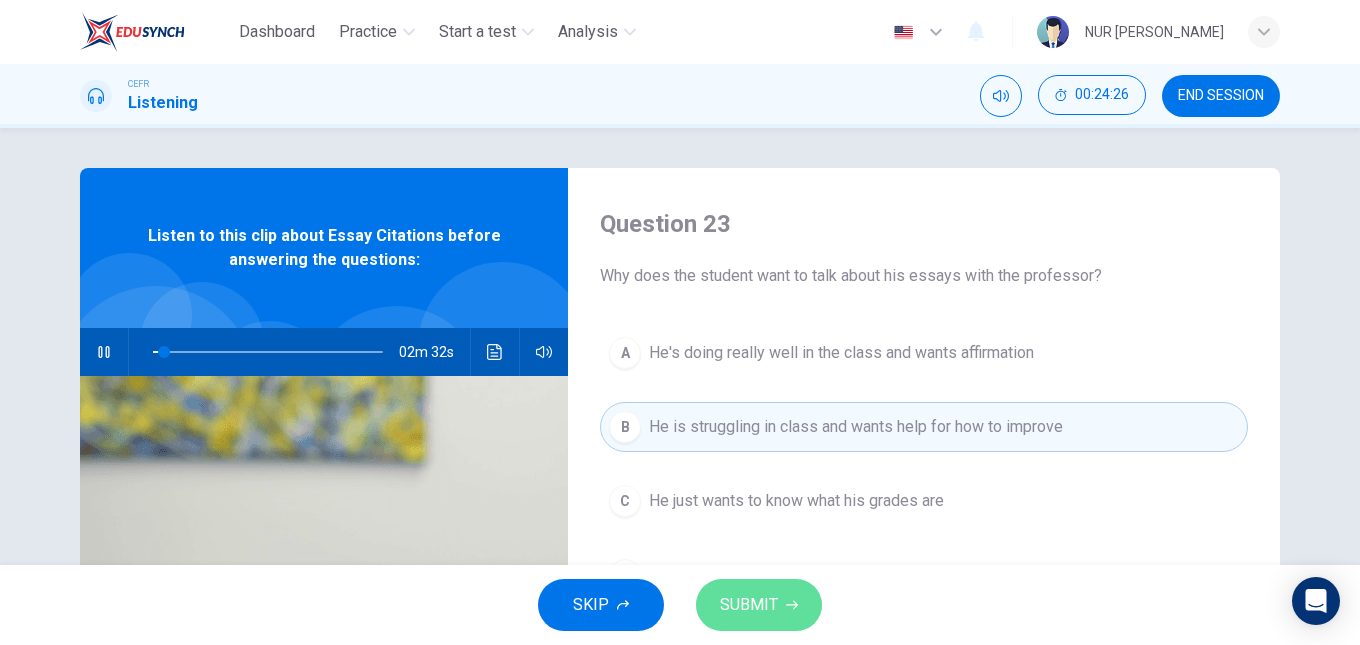 click 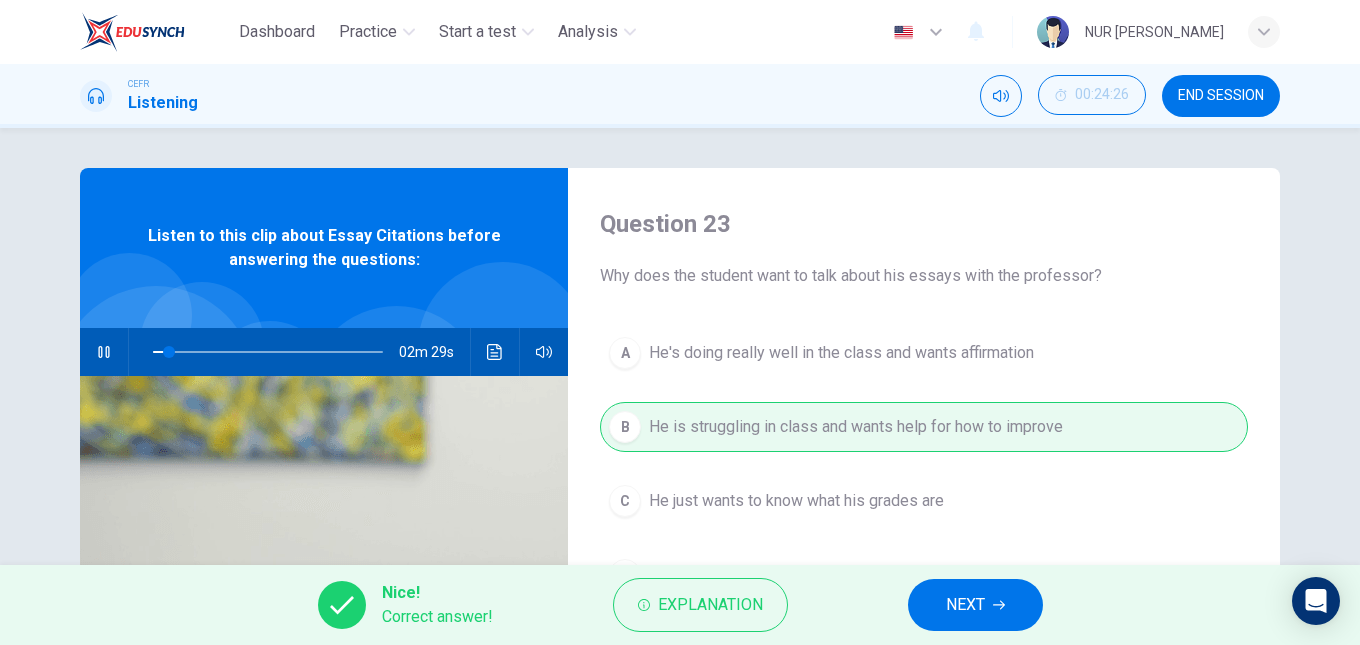 click on "Nice! Correct answer! Explanation NEXT" at bounding box center [680, 605] 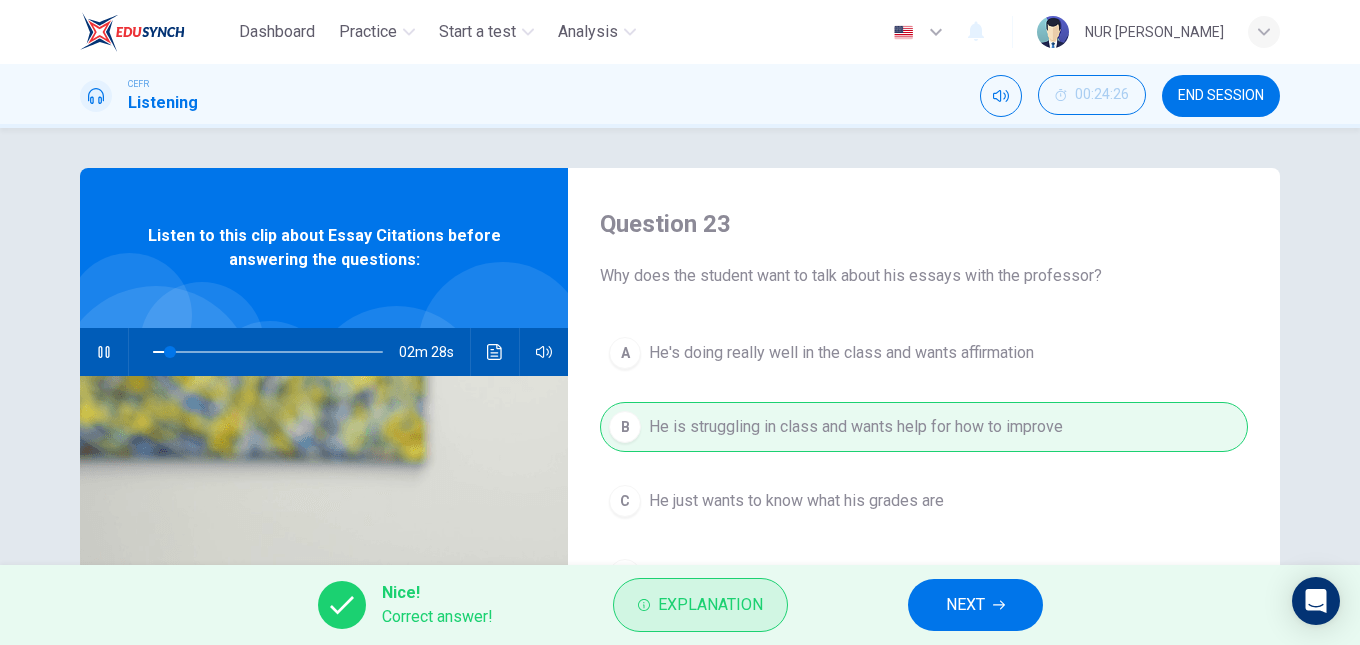 click on "Explanation" at bounding box center (700, 605) 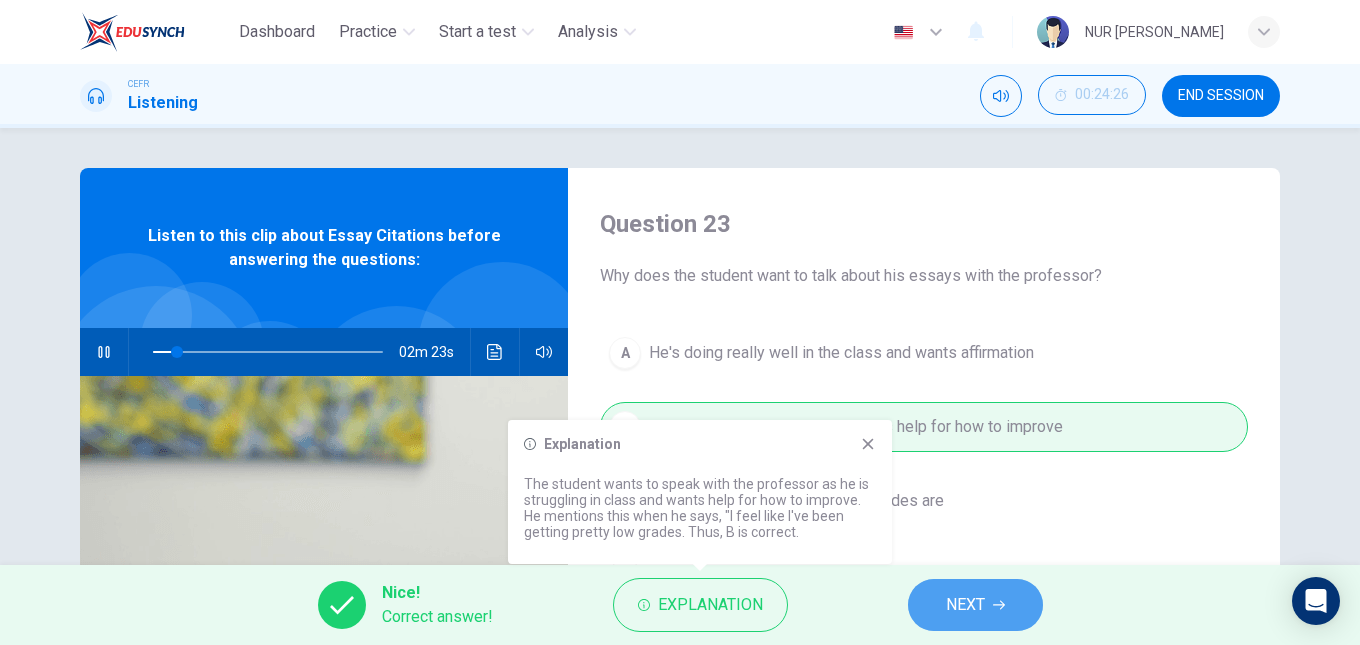 click on "NEXT" at bounding box center [975, 605] 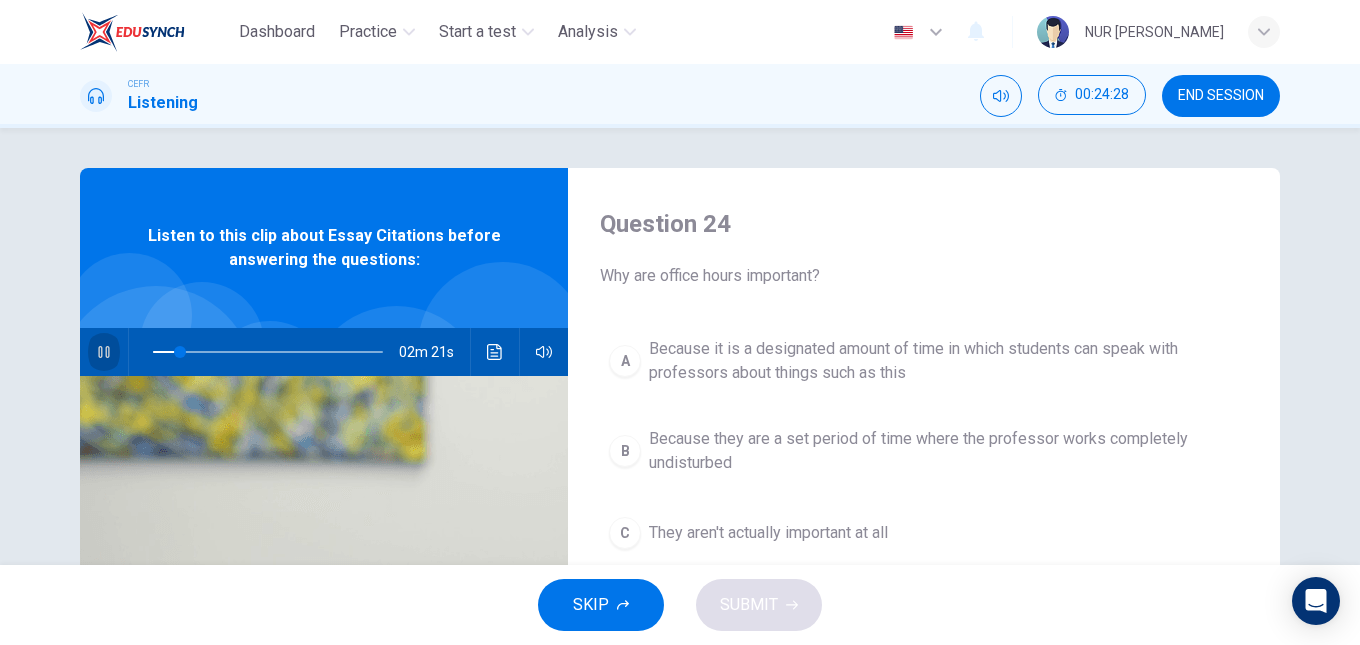 click 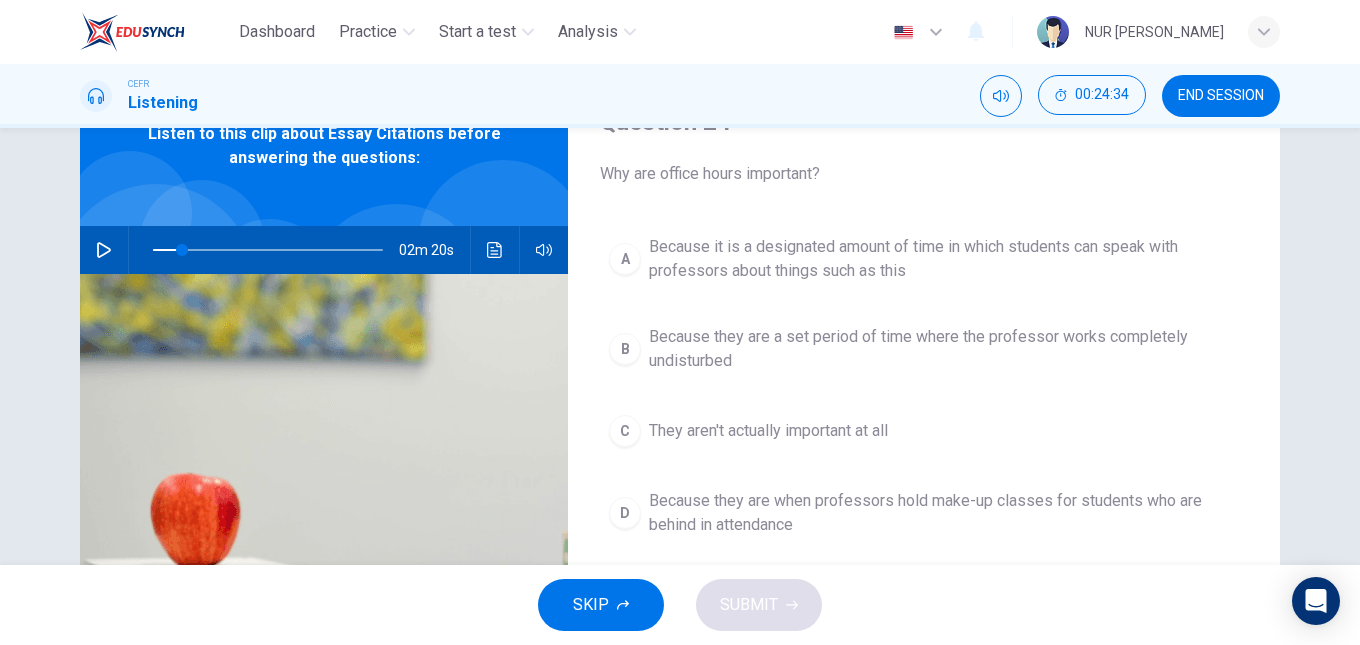scroll, scrollTop: 104, scrollLeft: 0, axis: vertical 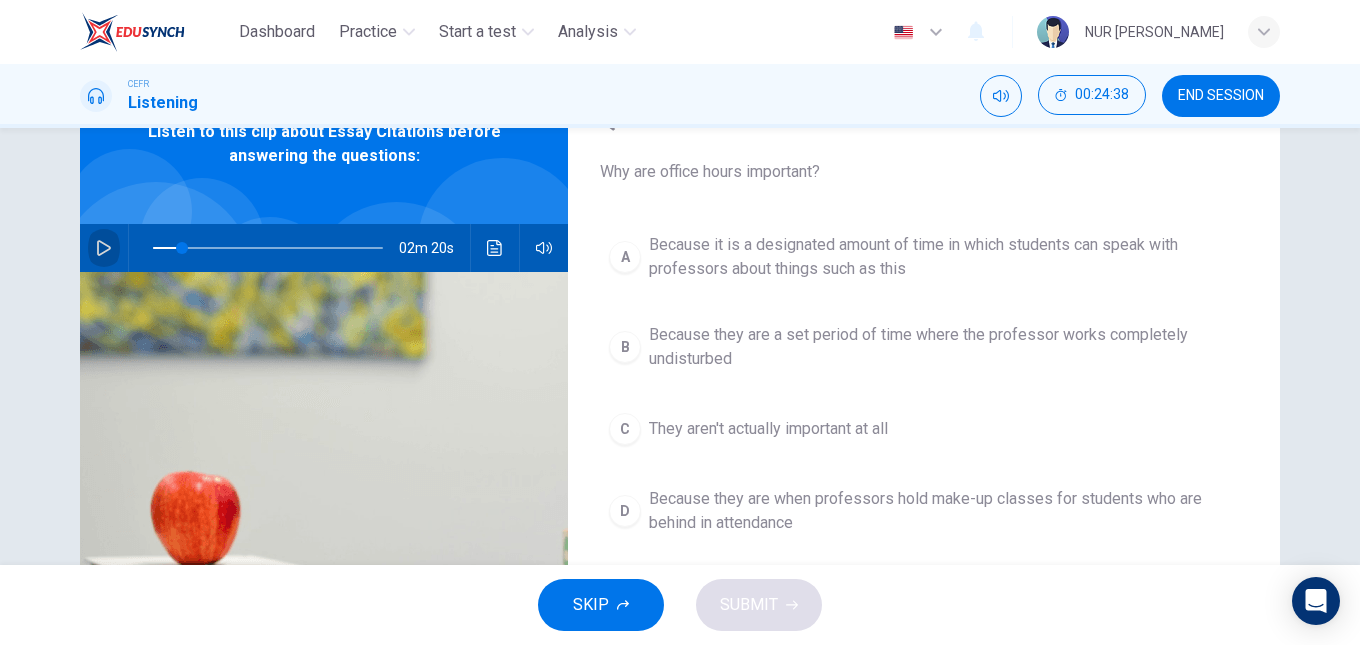 click 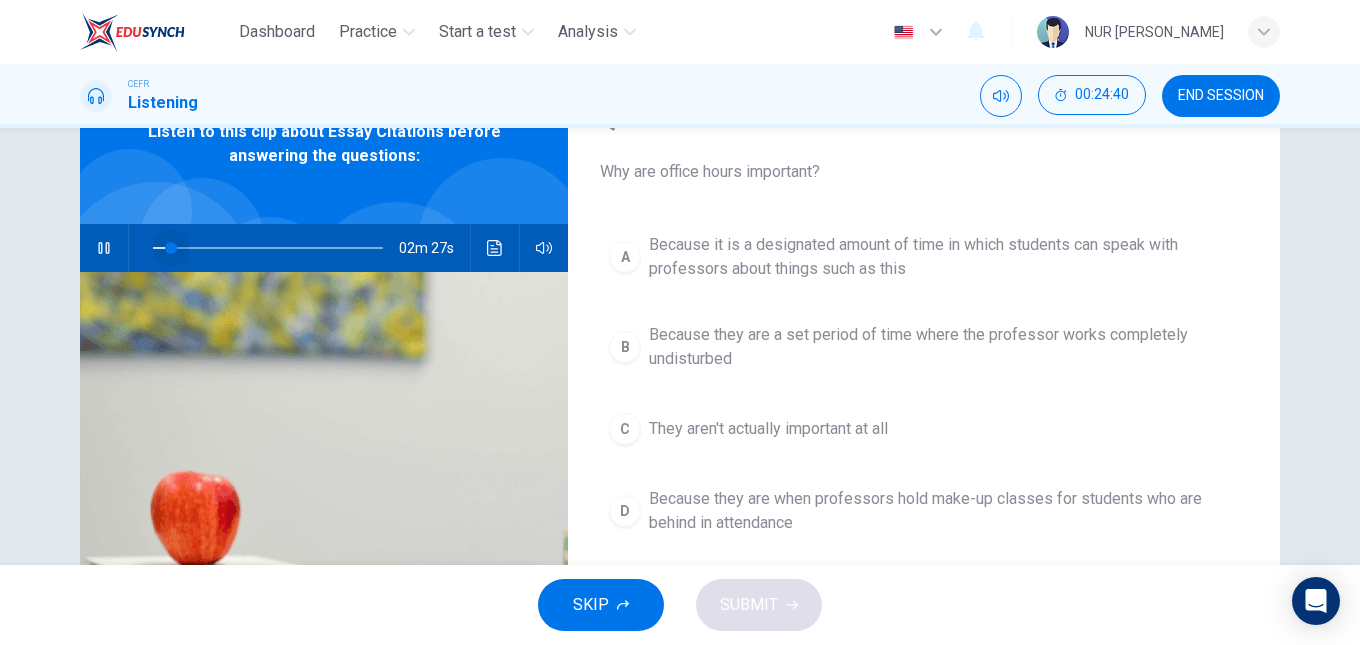 click at bounding box center (171, 248) 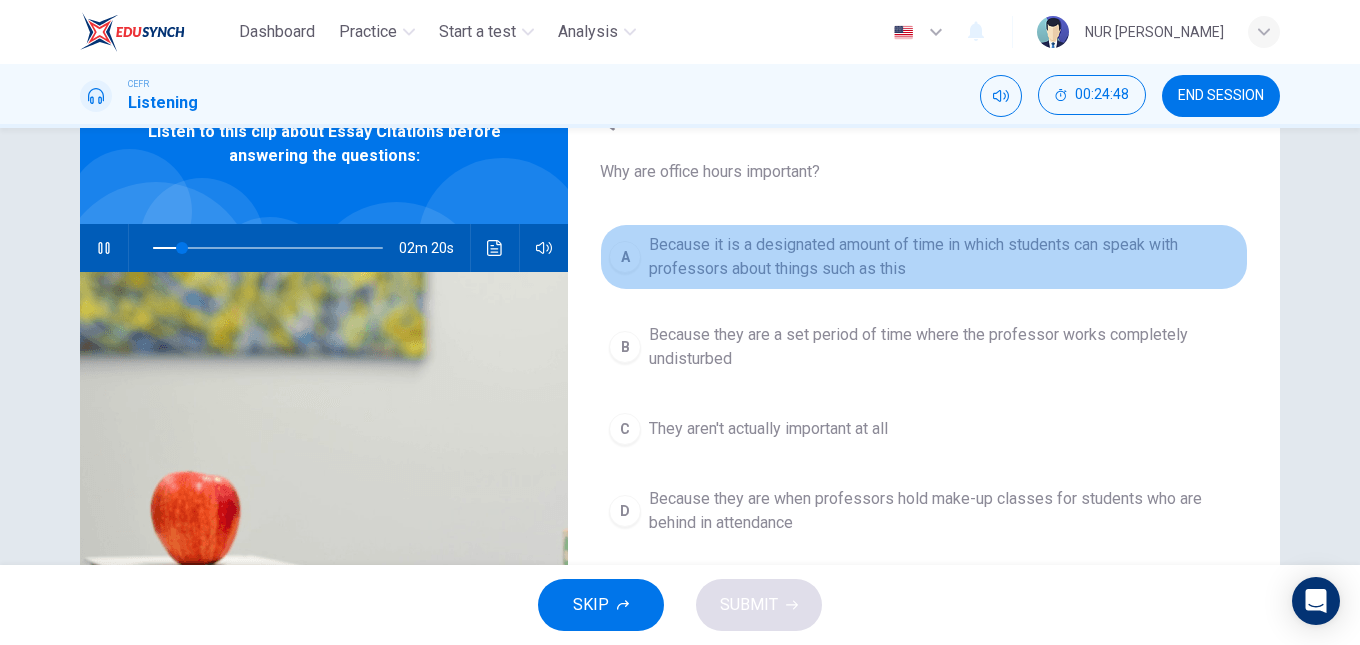 click on "A Because it is a designated amount of time in which students can speak with professors about things such as this" at bounding box center (924, 257) 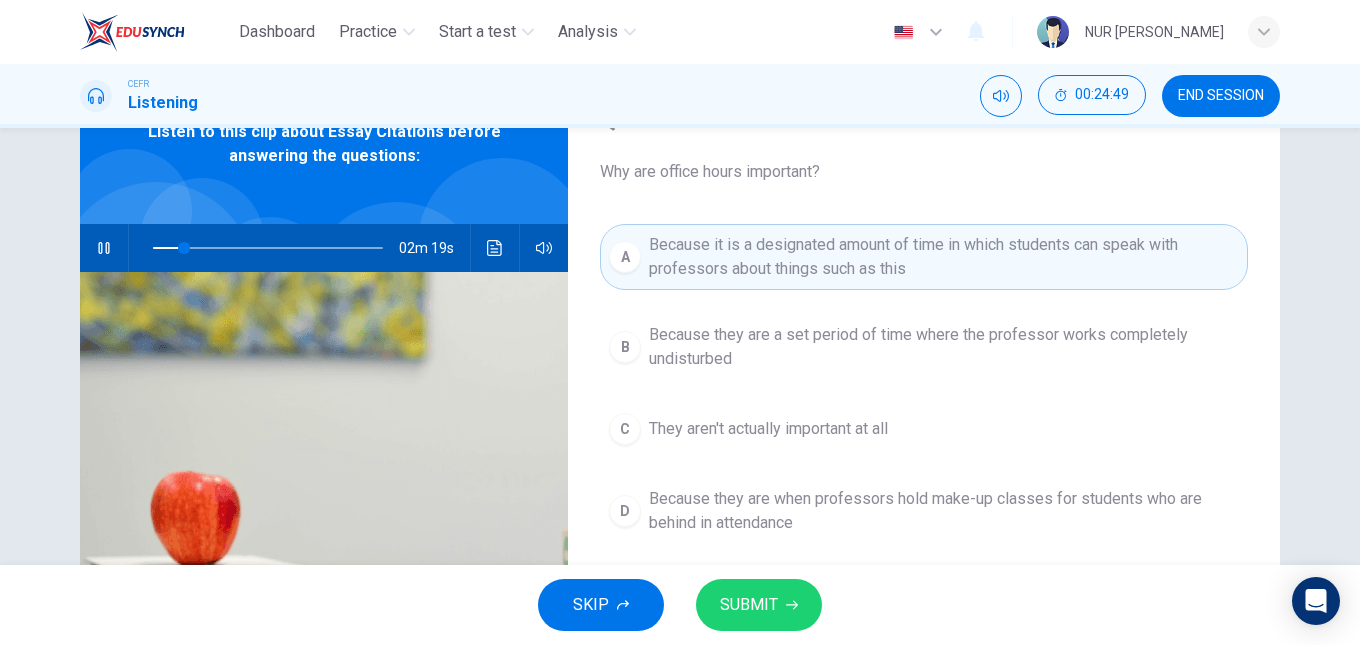 click on "SUBMIT" at bounding box center [759, 605] 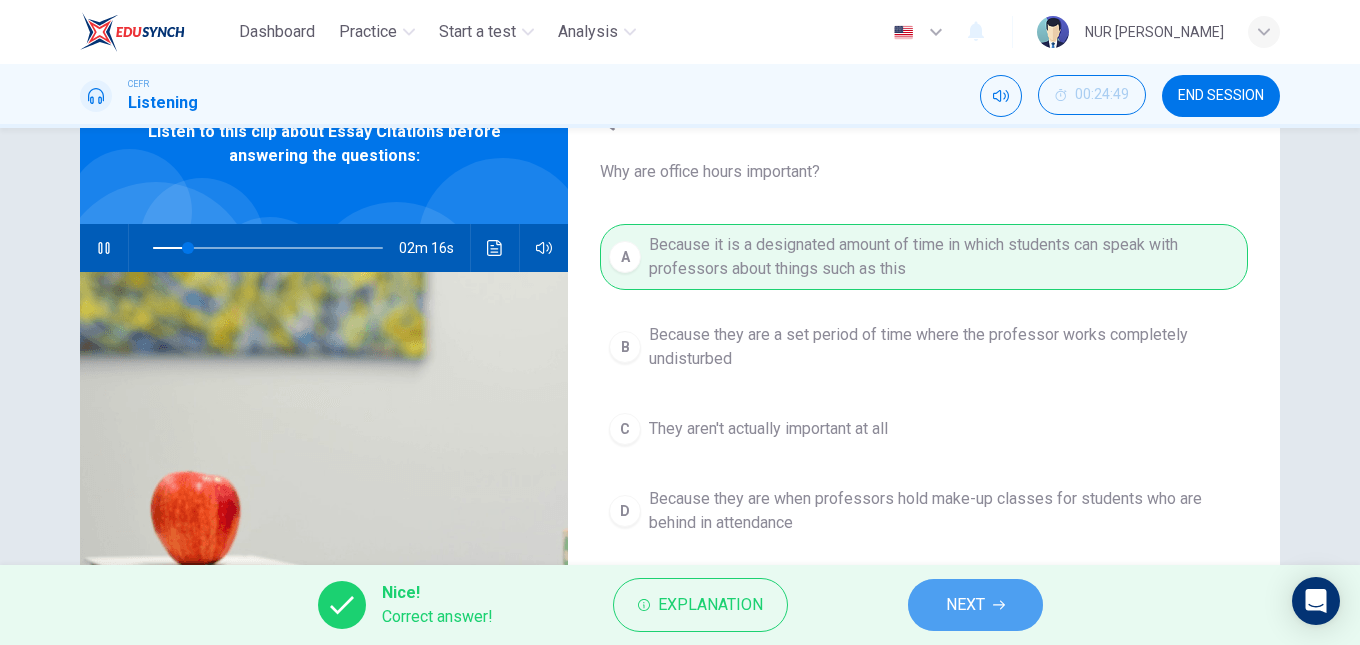 click on "NEXT" at bounding box center [965, 605] 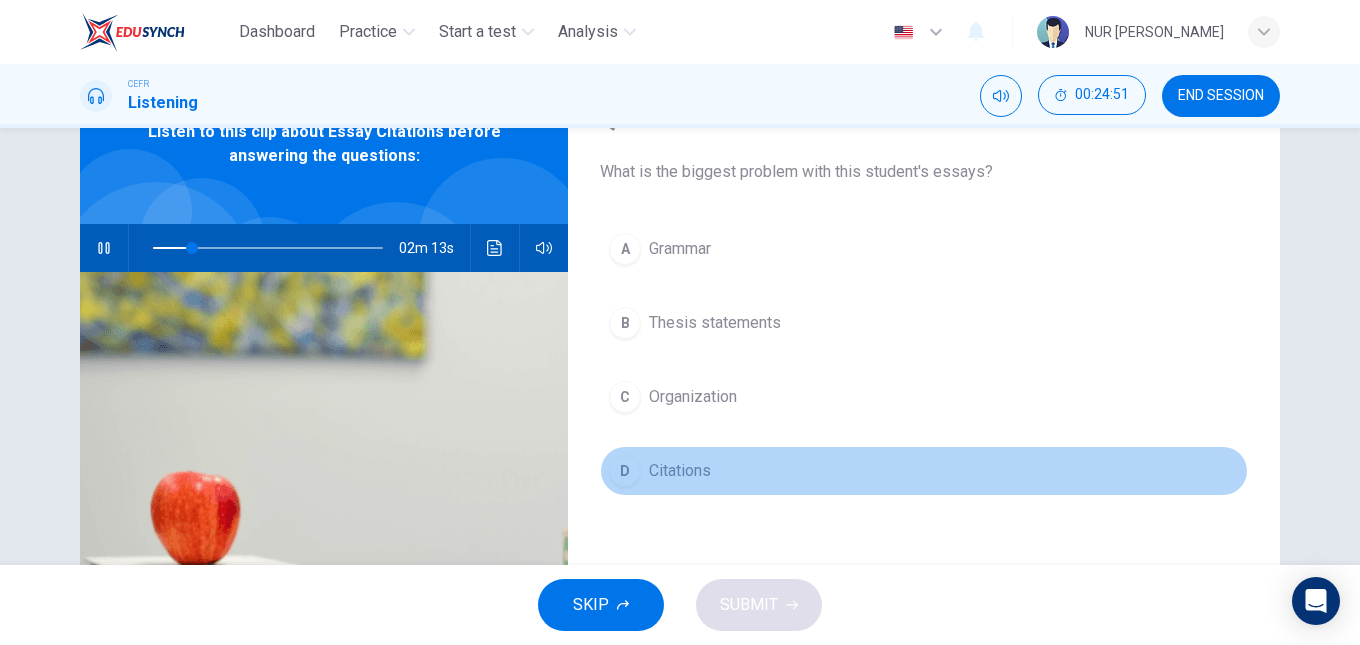 click on "Citations" at bounding box center (680, 471) 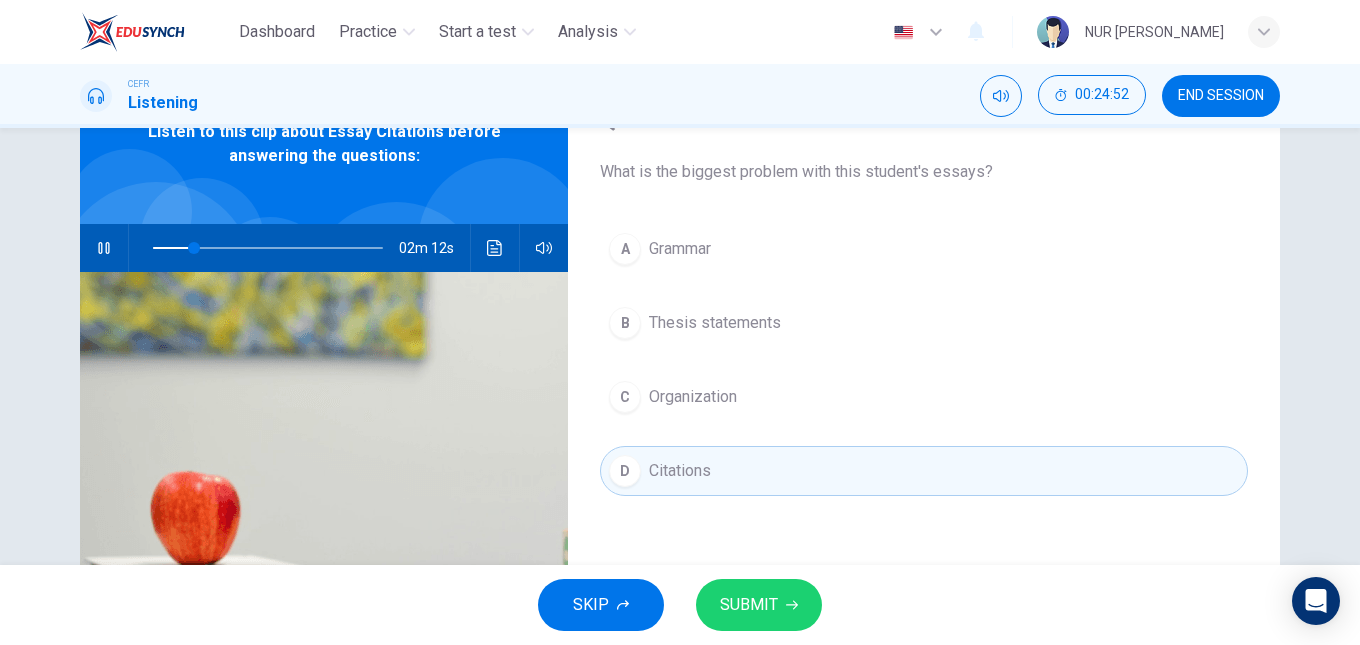 click on "SKIP SUBMIT" at bounding box center (680, 605) 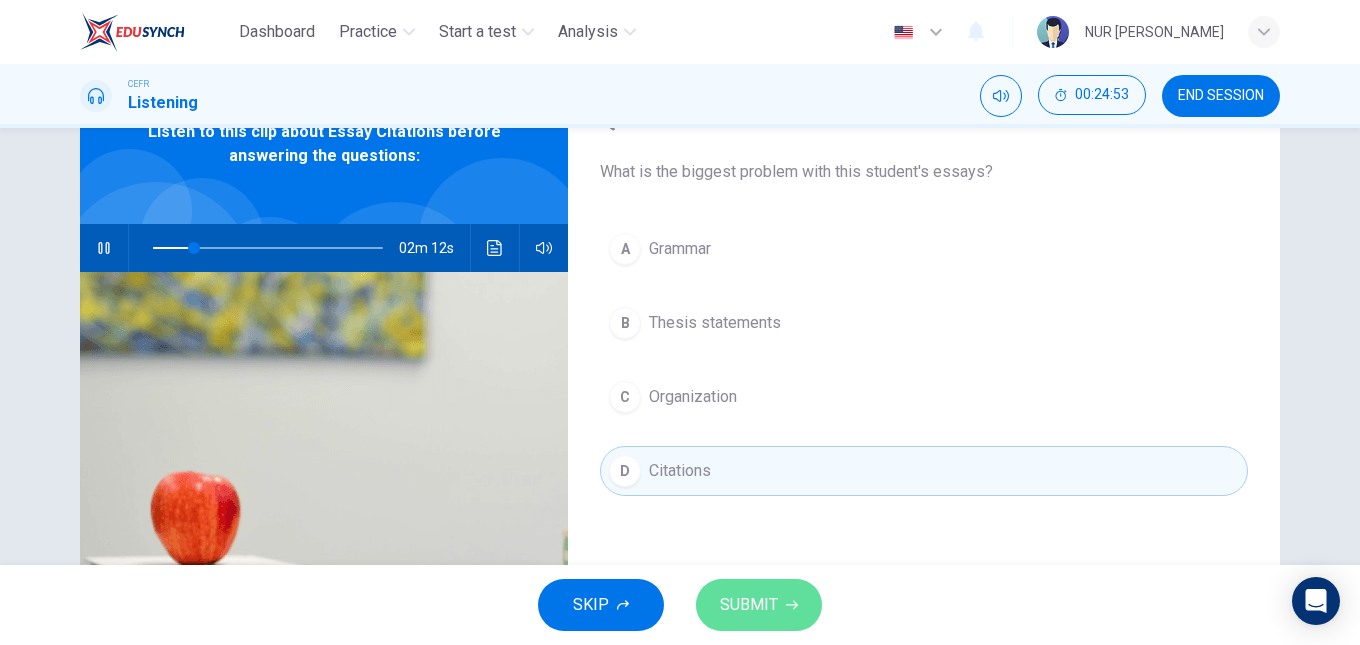 click on "SUBMIT" at bounding box center [749, 605] 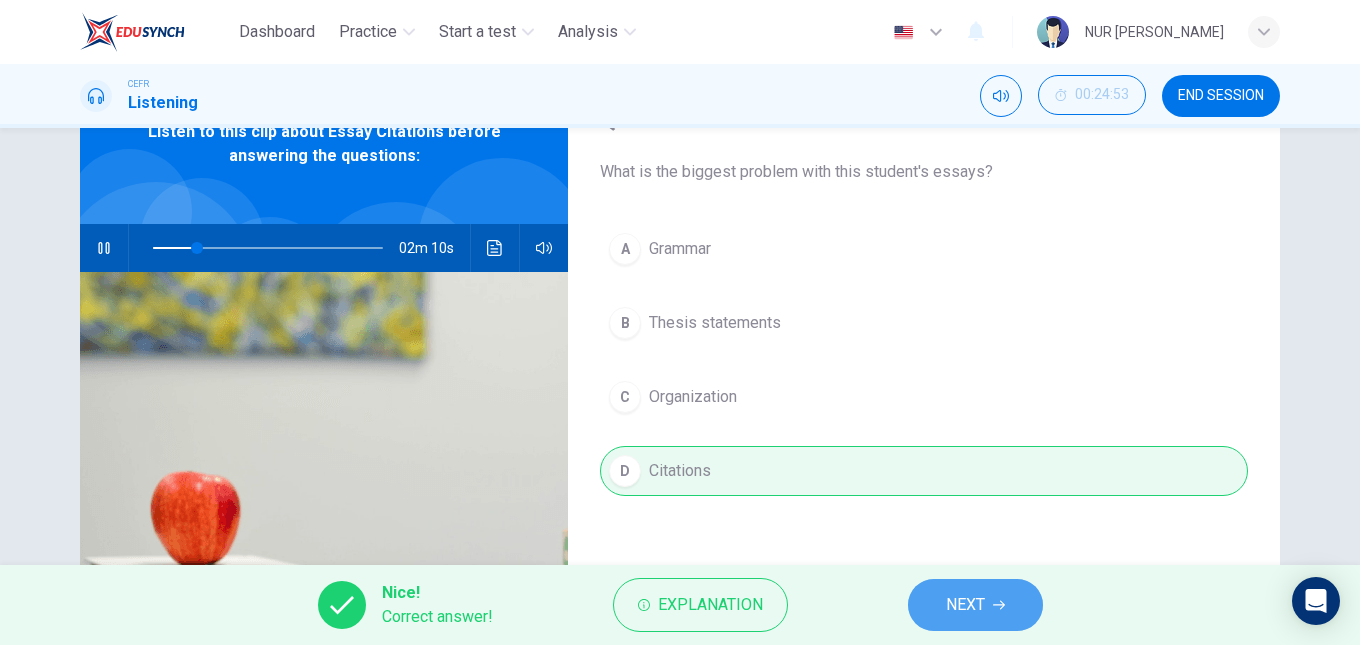 click on "NEXT" at bounding box center [965, 605] 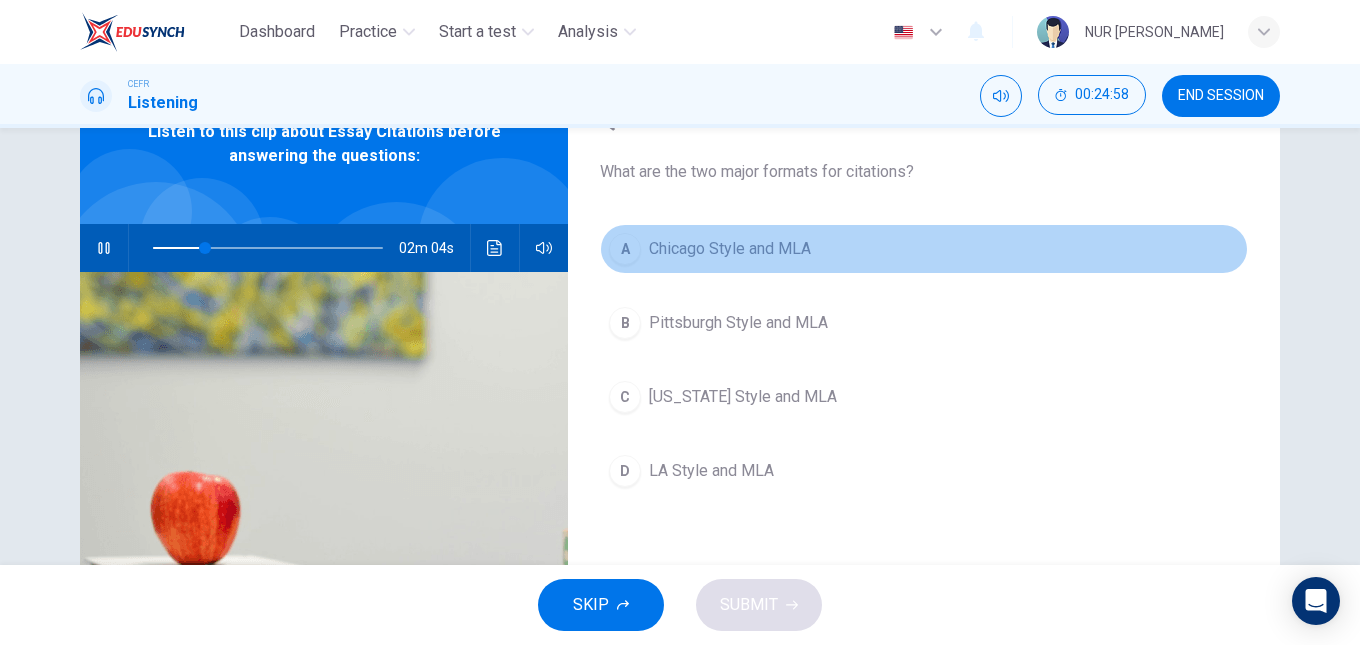 click on "A Chicago Style and MLA" at bounding box center [924, 249] 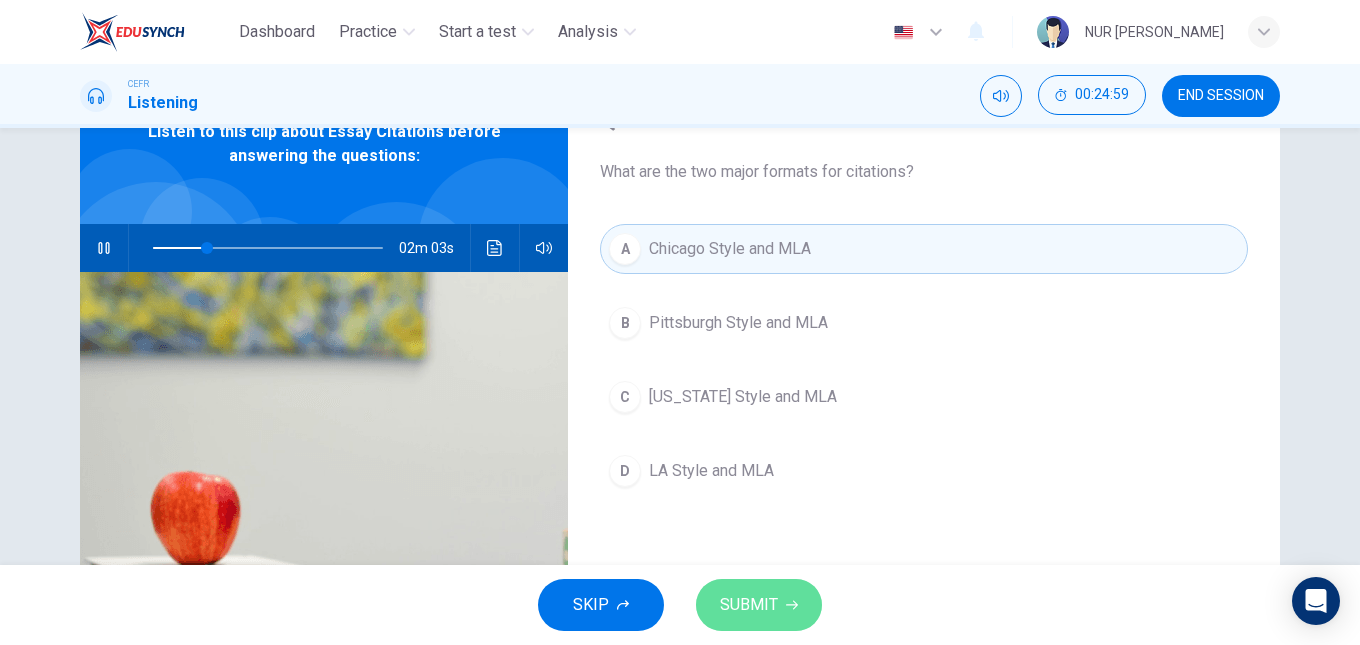 click on "SUBMIT" at bounding box center [759, 605] 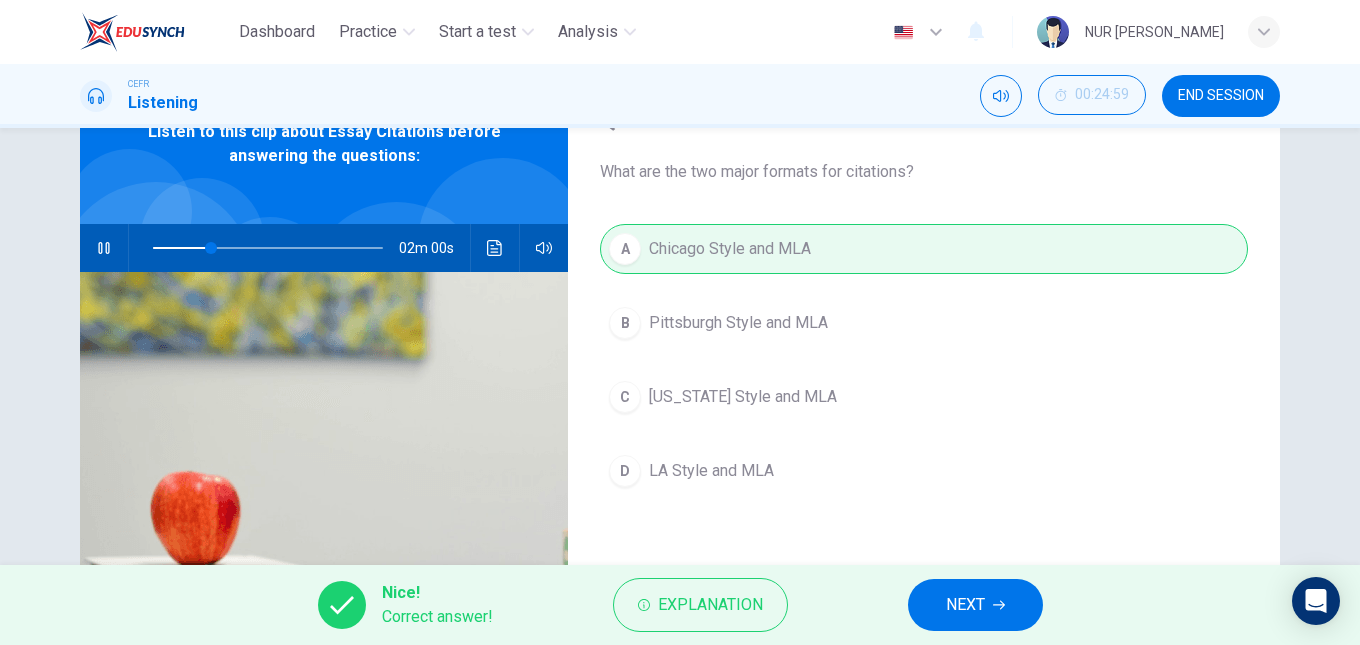 drag, startPoint x: 953, startPoint y: 571, endPoint x: 962, endPoint y: 589, distance: 20.12461 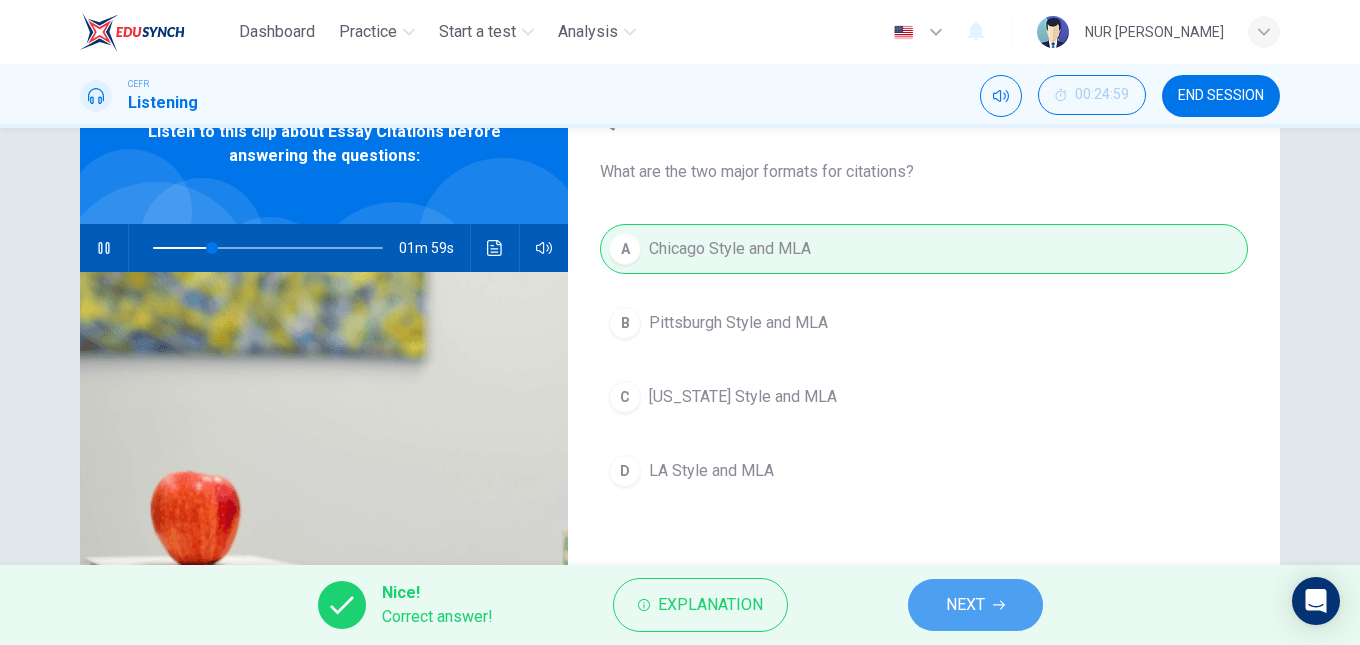 click on "NEXT" at bounding box center [975, 605] 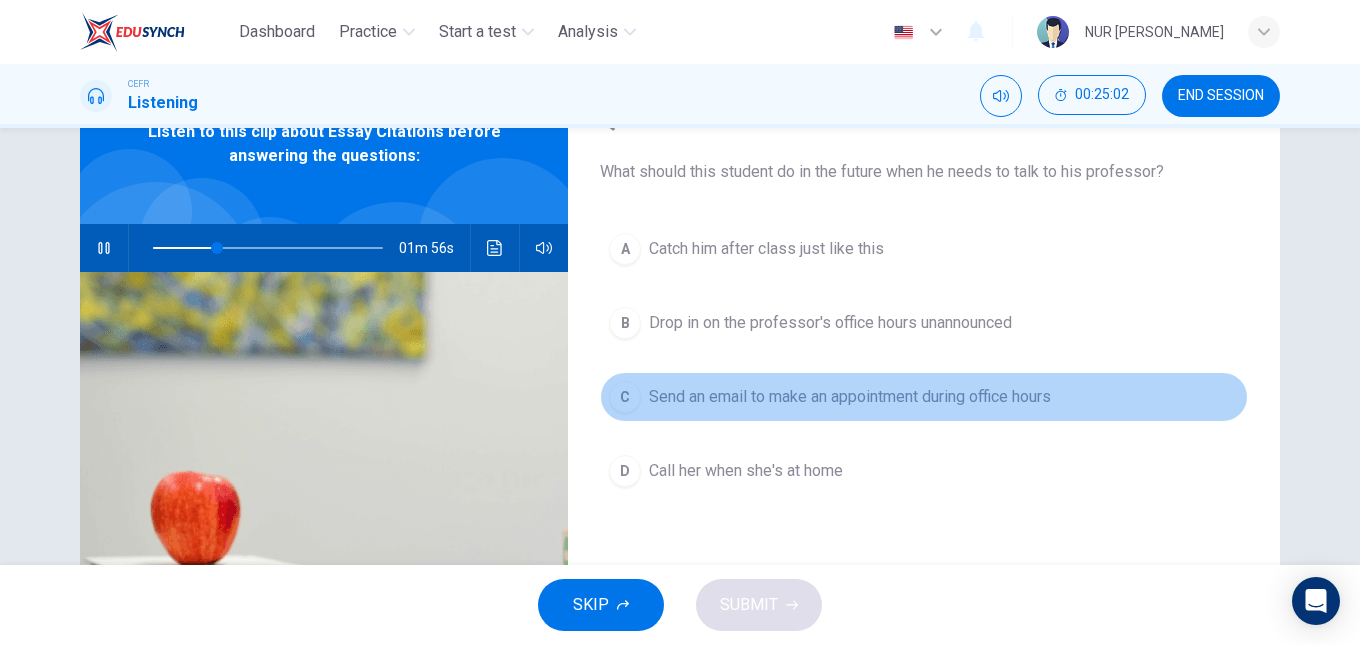 click on "Send an email to make an appointment during office hours" at bounding box center (850, 397) 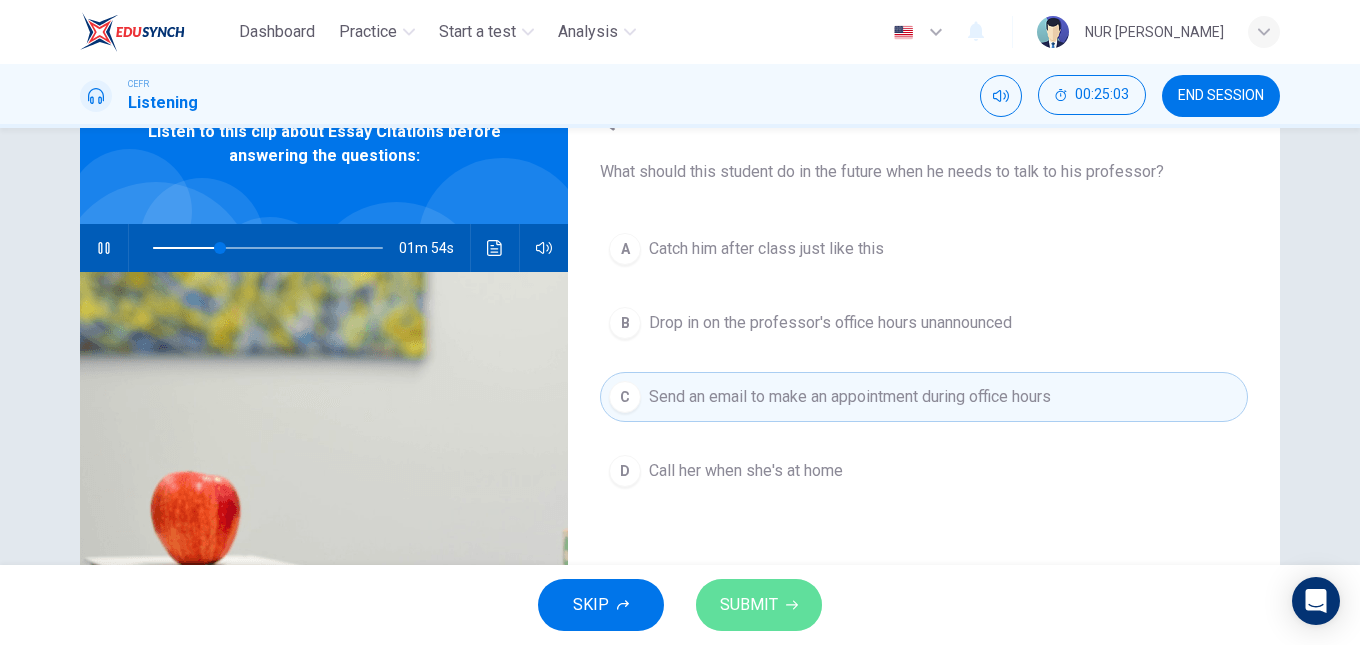 click on "SUBMIT" at bounding box center [749, 605] 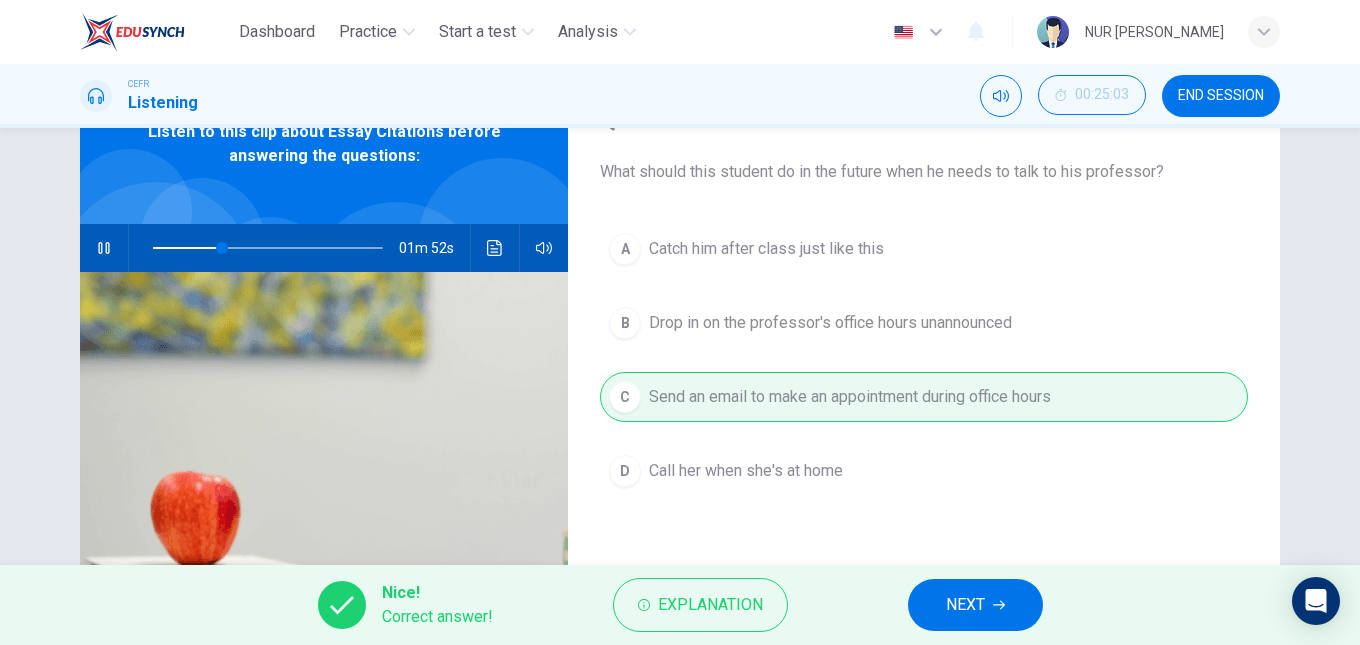 type on "31" 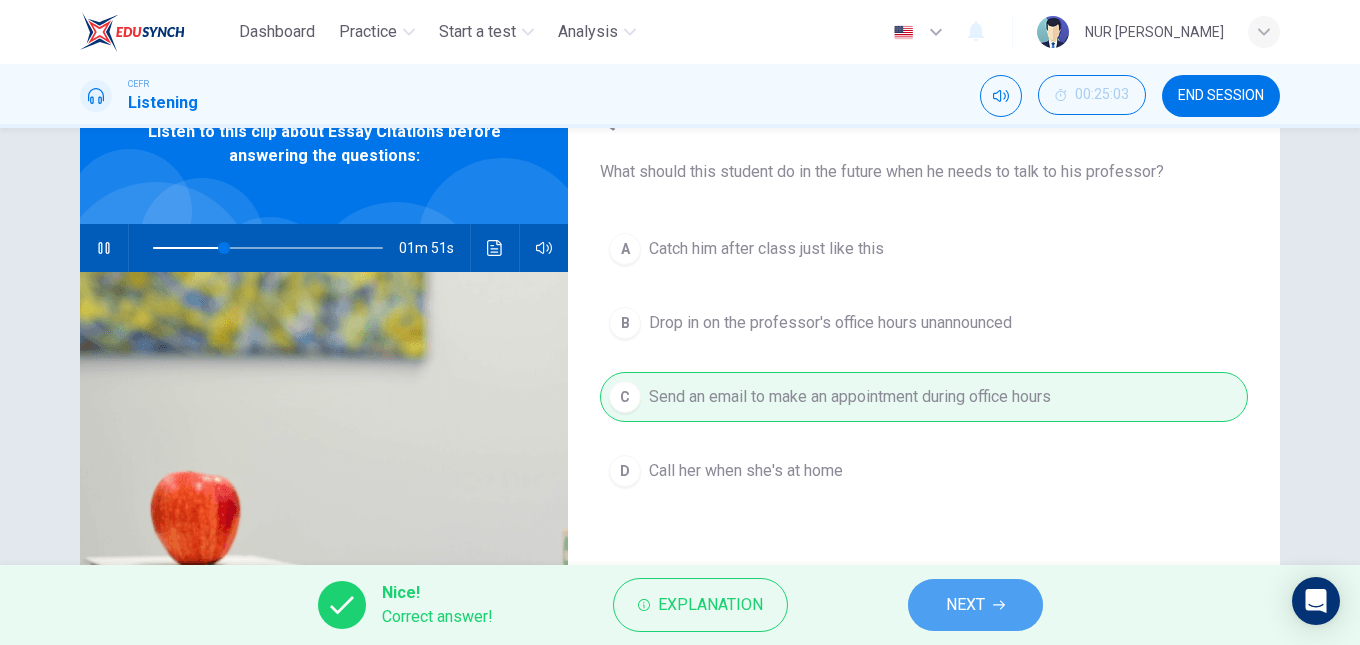 click on "NEXT" at bounding box center (975, 605) 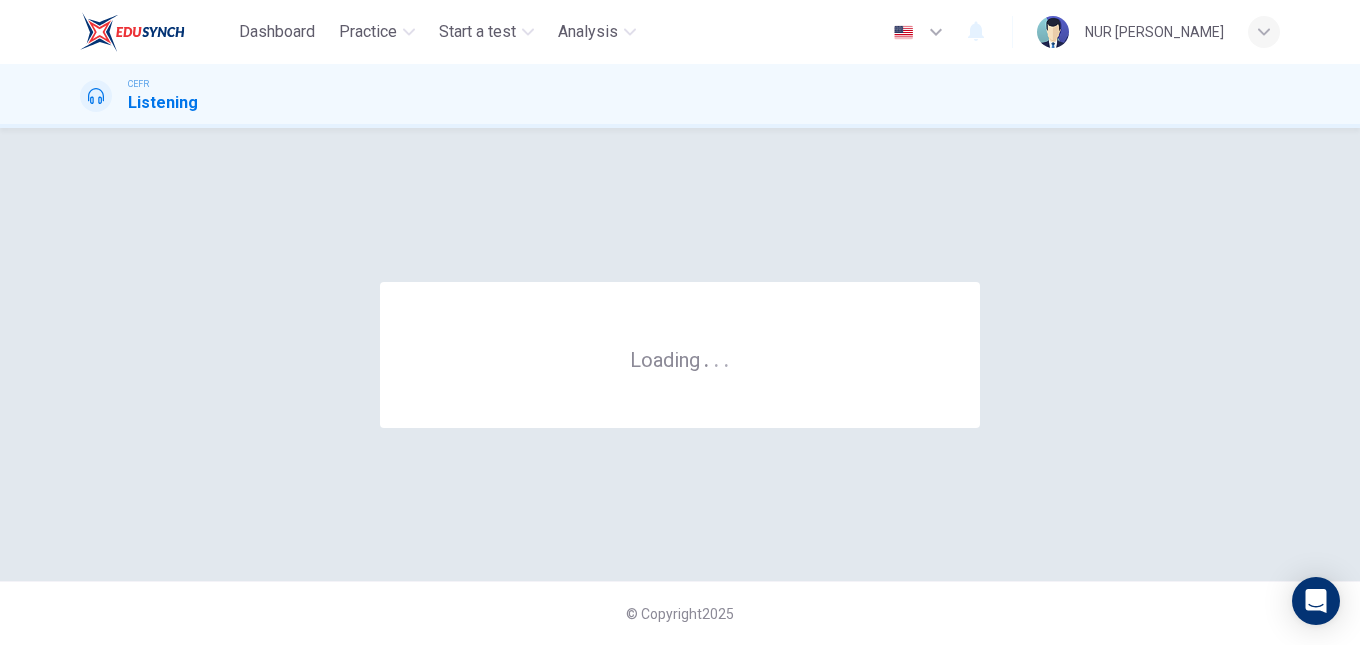 scroll, scrollTop: 0, scrollLeft: 0, axis: both 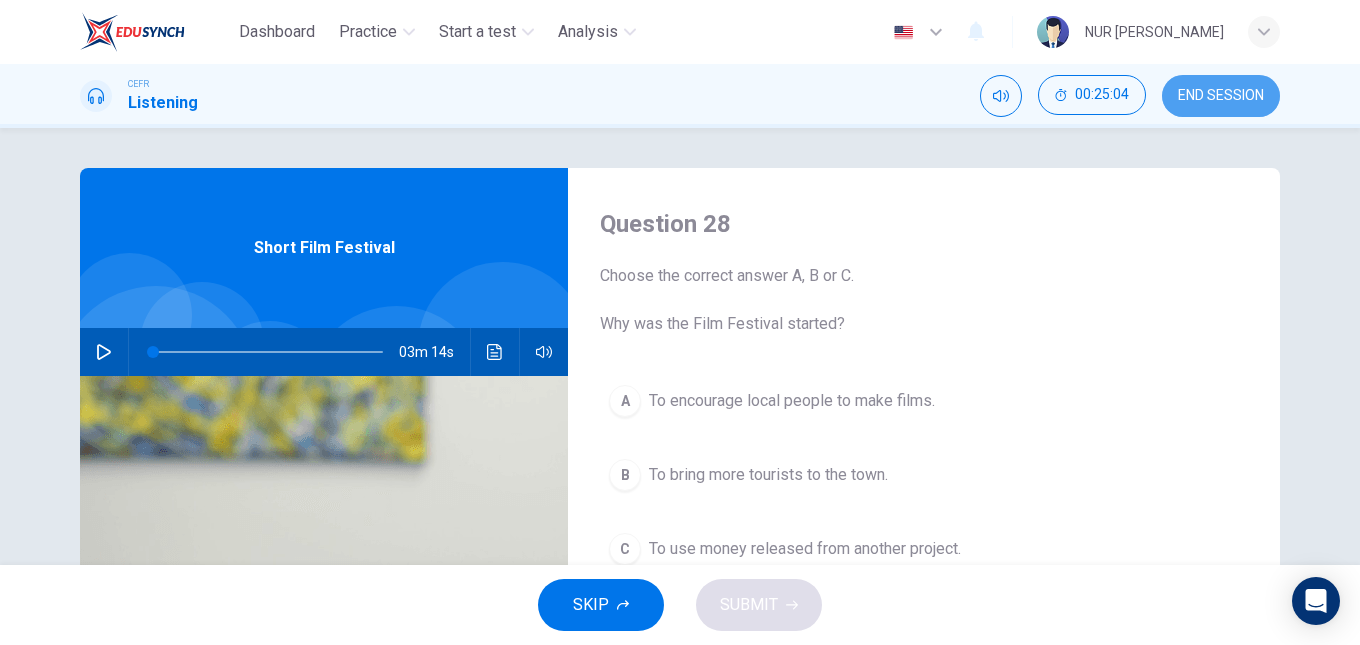 click on "END SESSION" at bounding box center [1221, 96] 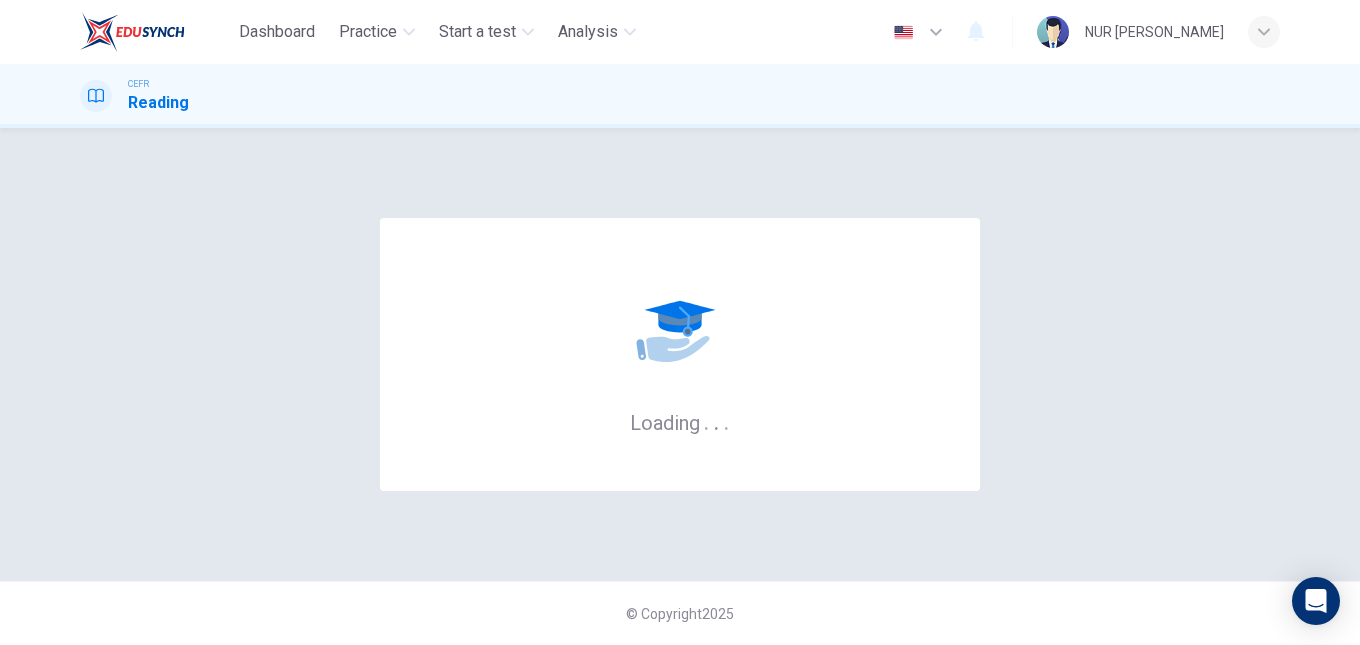 scroll, scrollTop: 0, scrollLeft: 0, axis: both 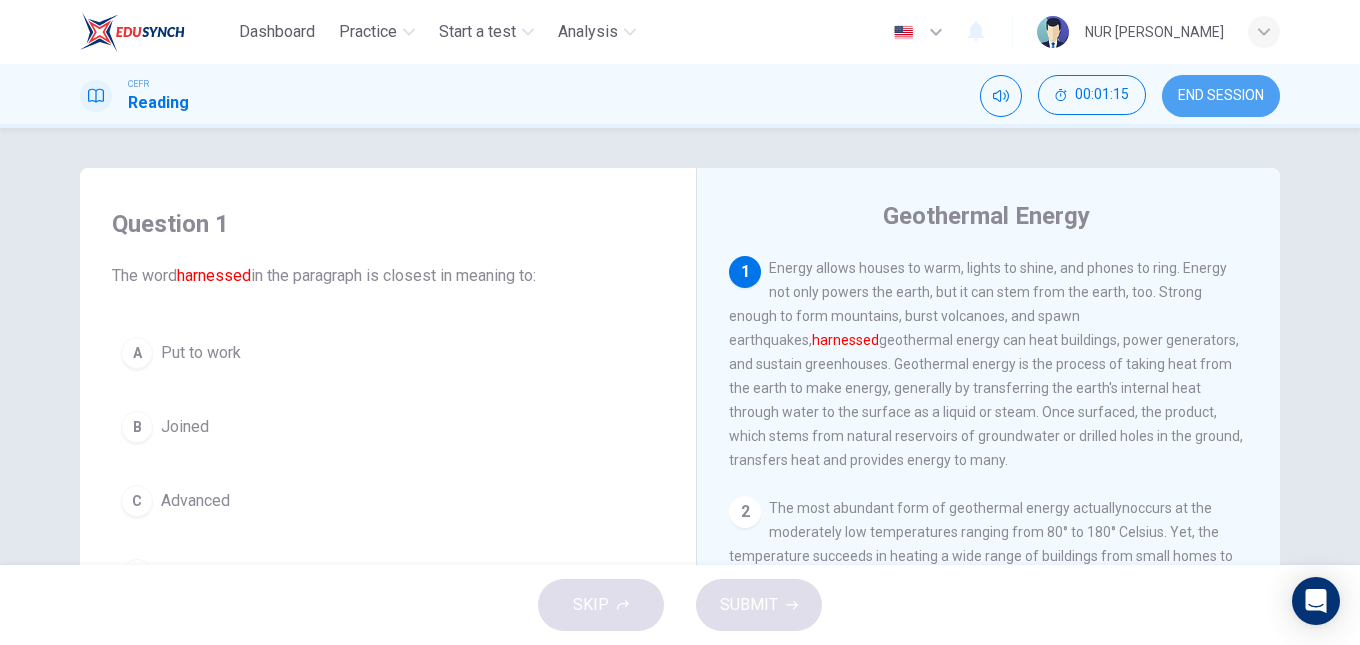 click on "END SESSION" at bounding box center (1221, 96) 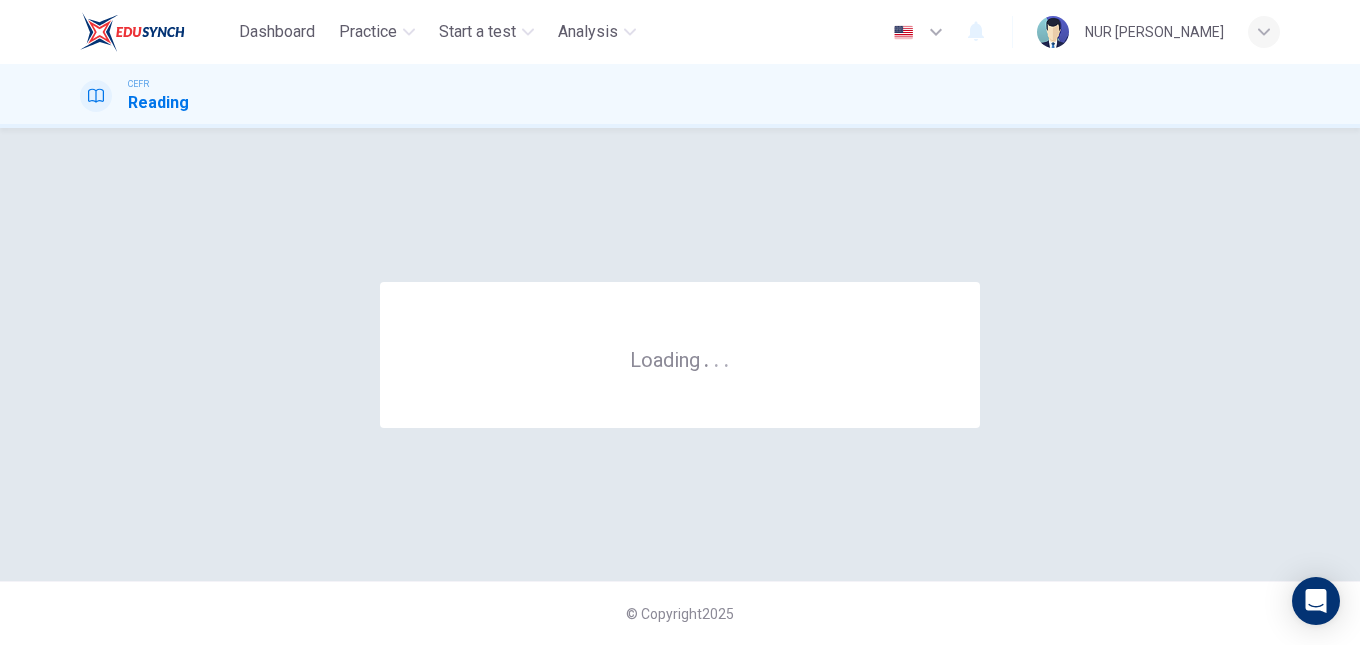 scroll, scrollTop: 0, scrollLeft: 0, axis: both 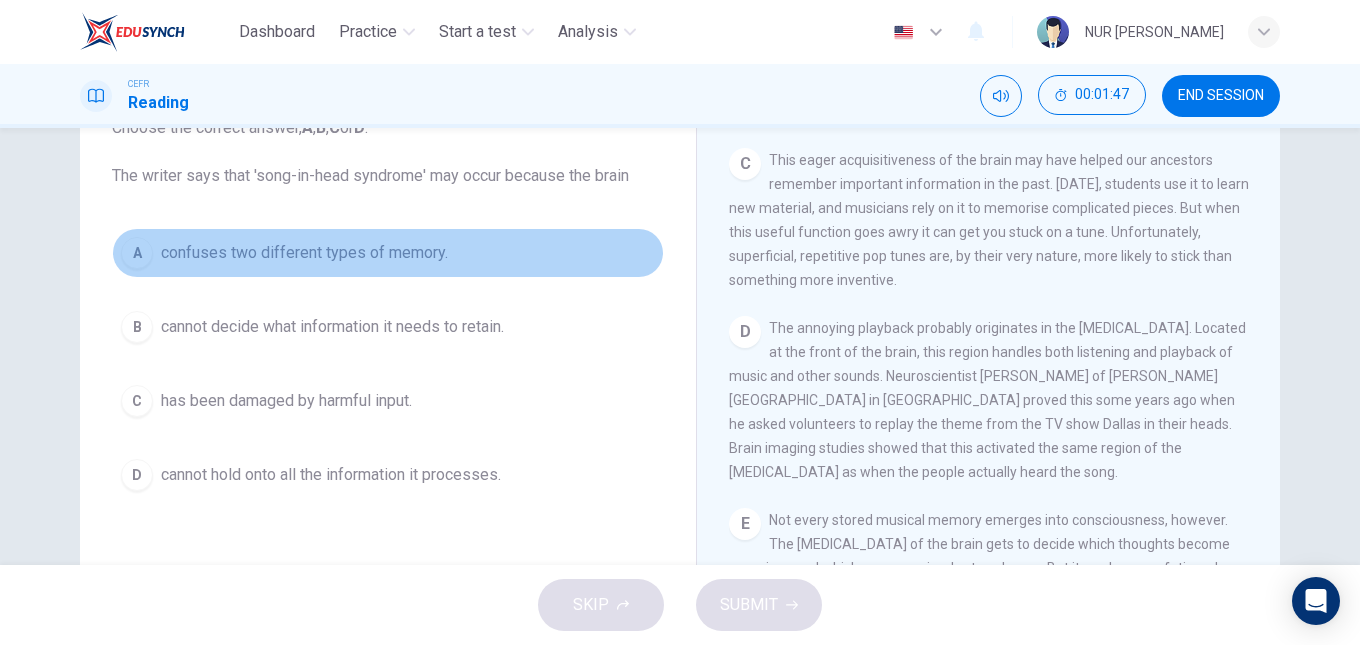 click on "confuses two different types of memory." at bounding box center (304, 253) 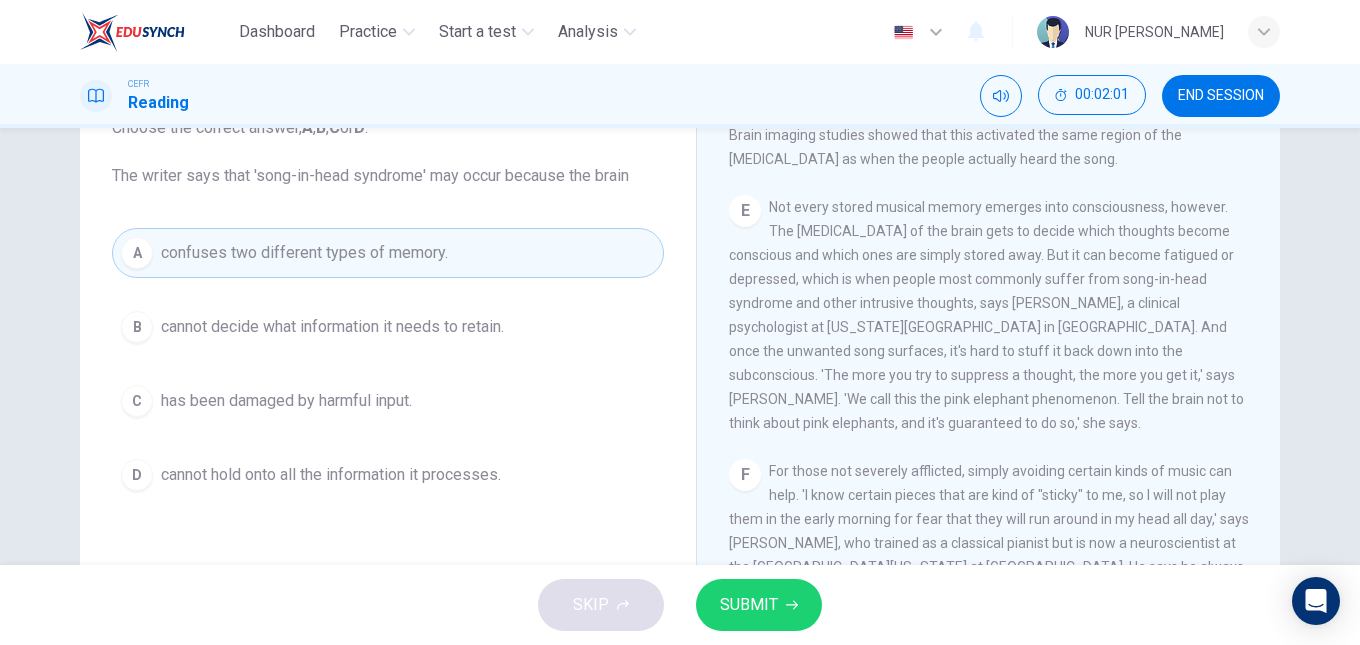 scroll, scrollTop: 1008, scrollLeft: 0, axis: vertical 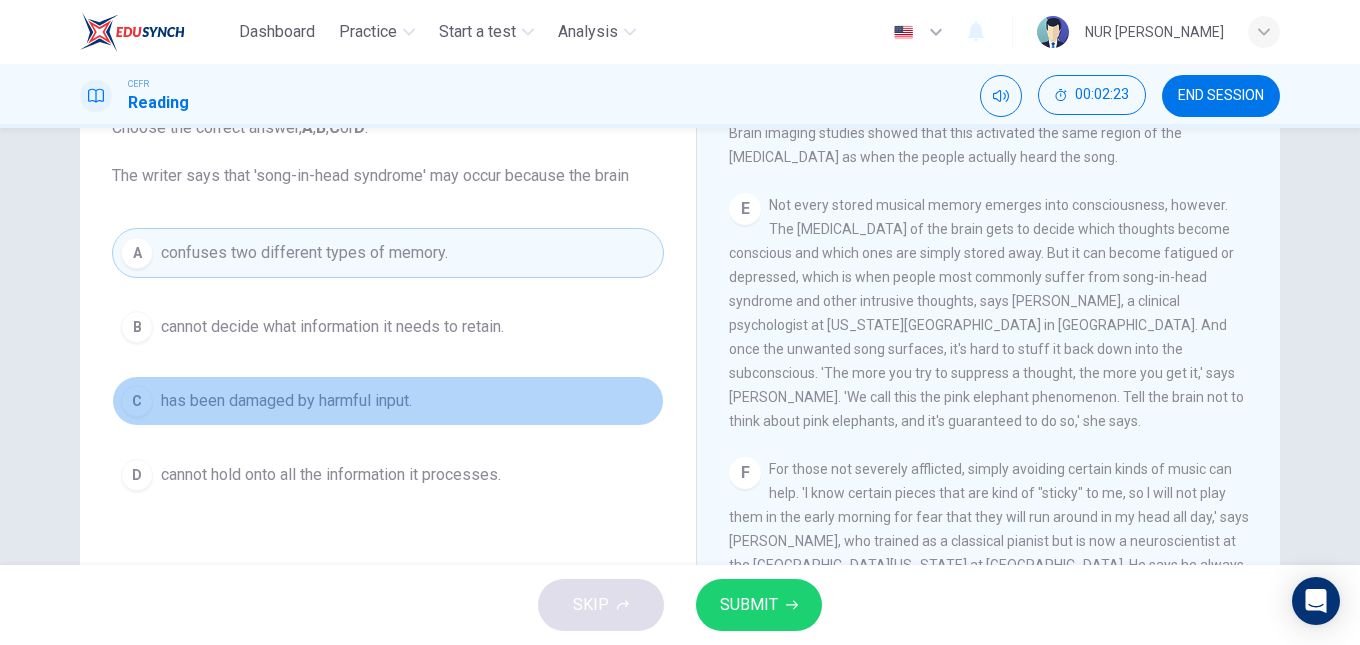 click on "C has been damaged by harmful input." at bounding box center (388, 401) 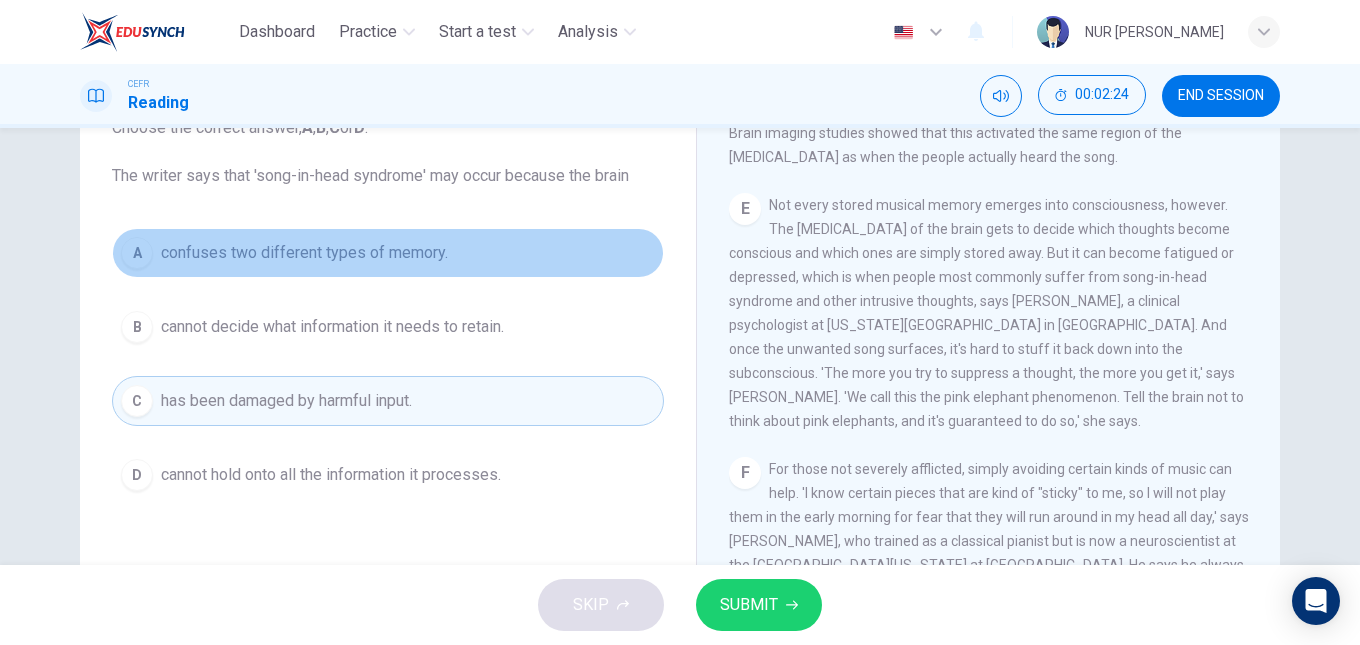click on "A confuses two different types of memory." at bounding box center (388, 253) 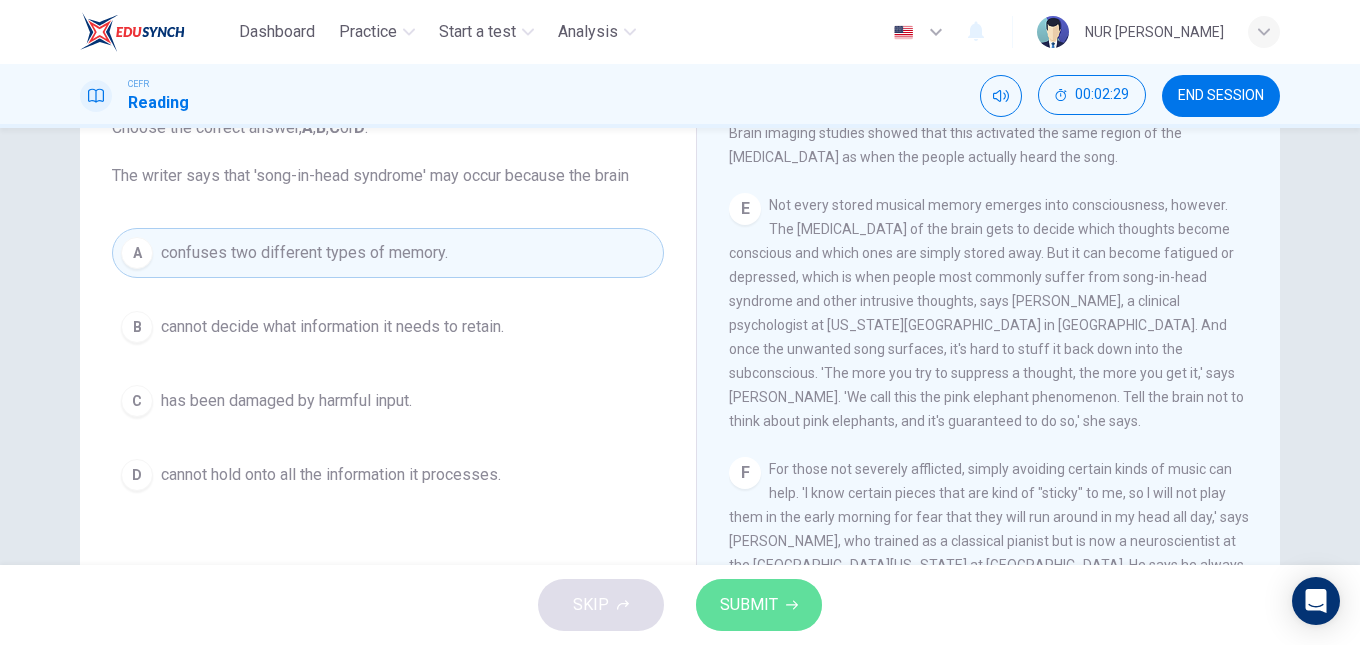 click on "SUBMIT" at bounding box center (749, 605) 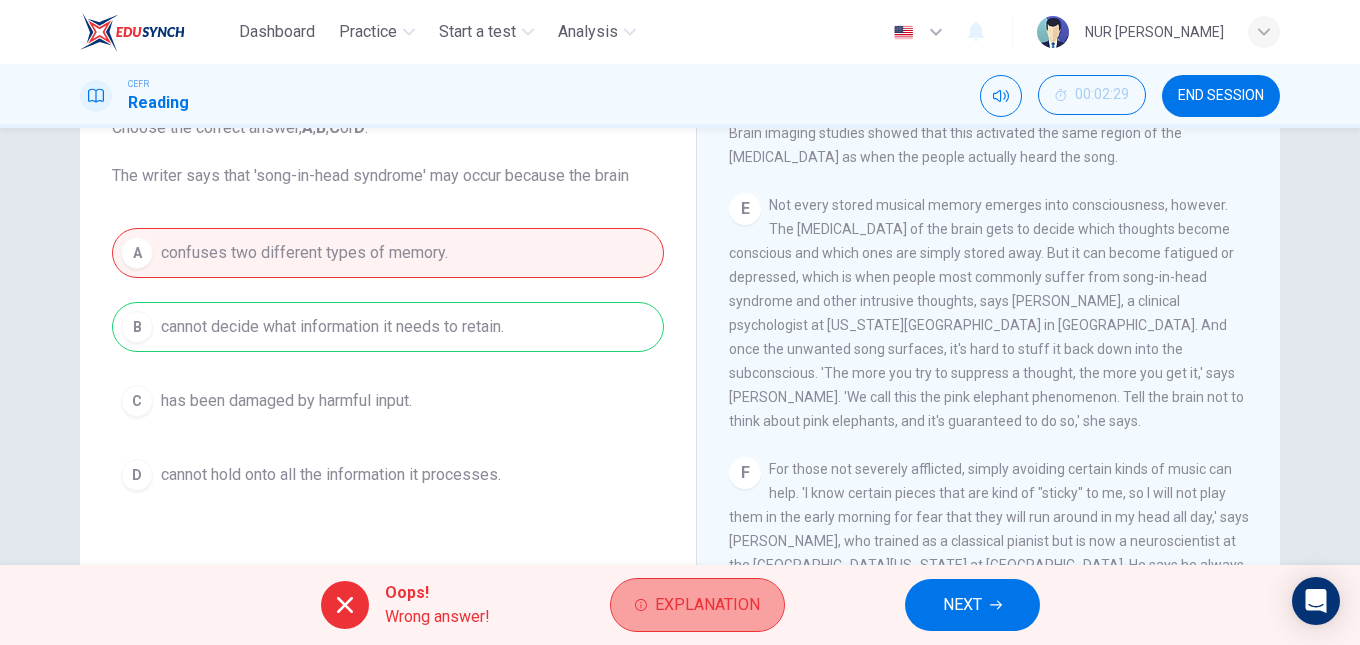 click on "Explanation" at bounding box center (707, 605) 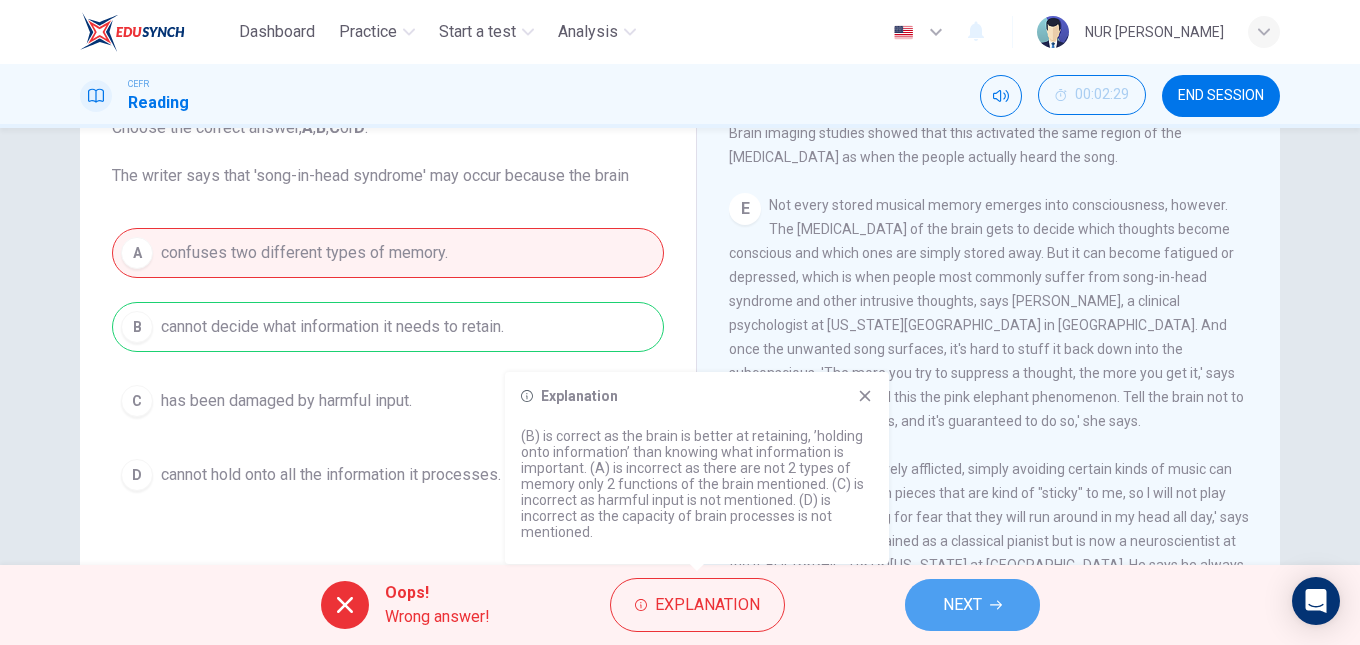 click on "NEXT" at bounding box center (962, 605) 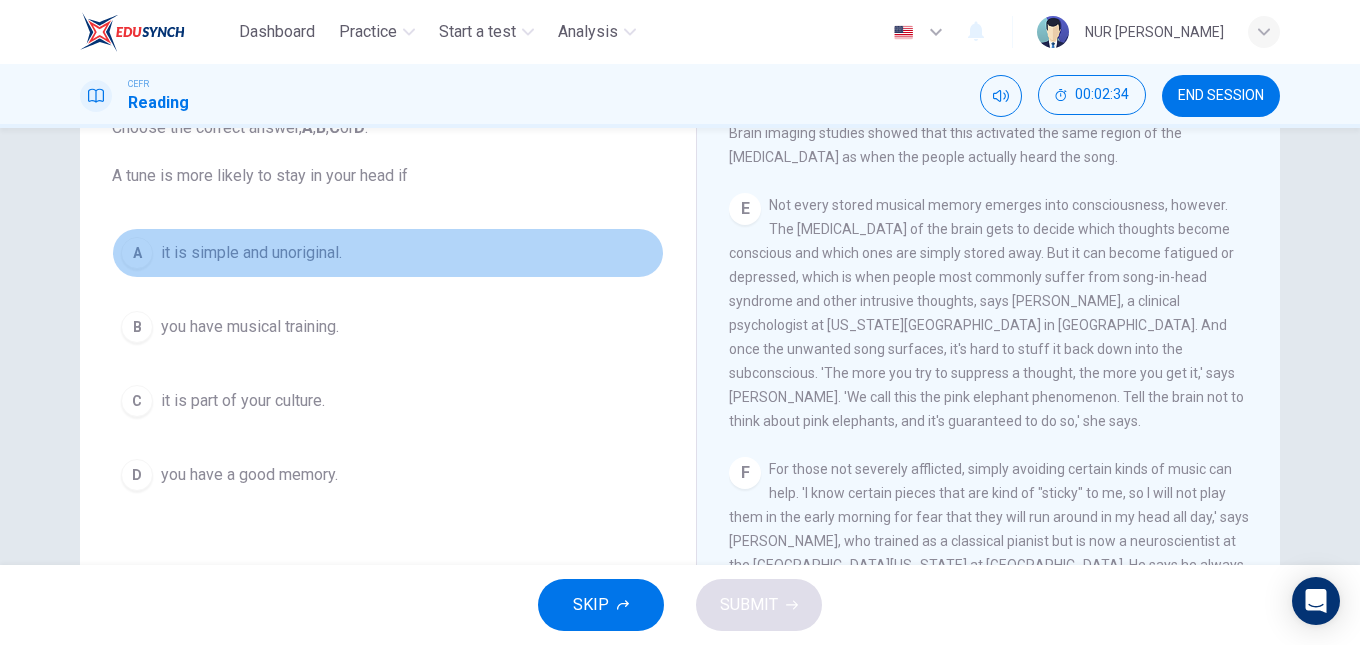 click on "A it is simple and unoriginal." at bounding box center (388, 253) 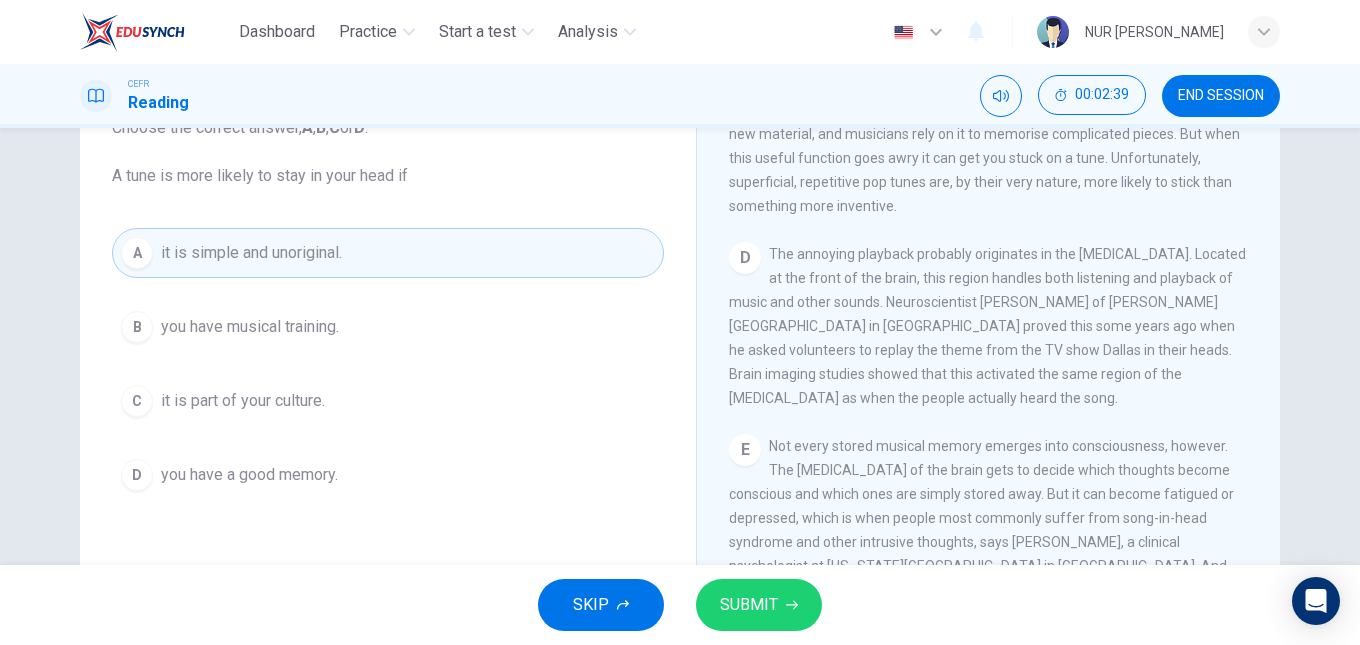 scroll, scrollTop: 695, scrollLeft: 0, axis: vertical 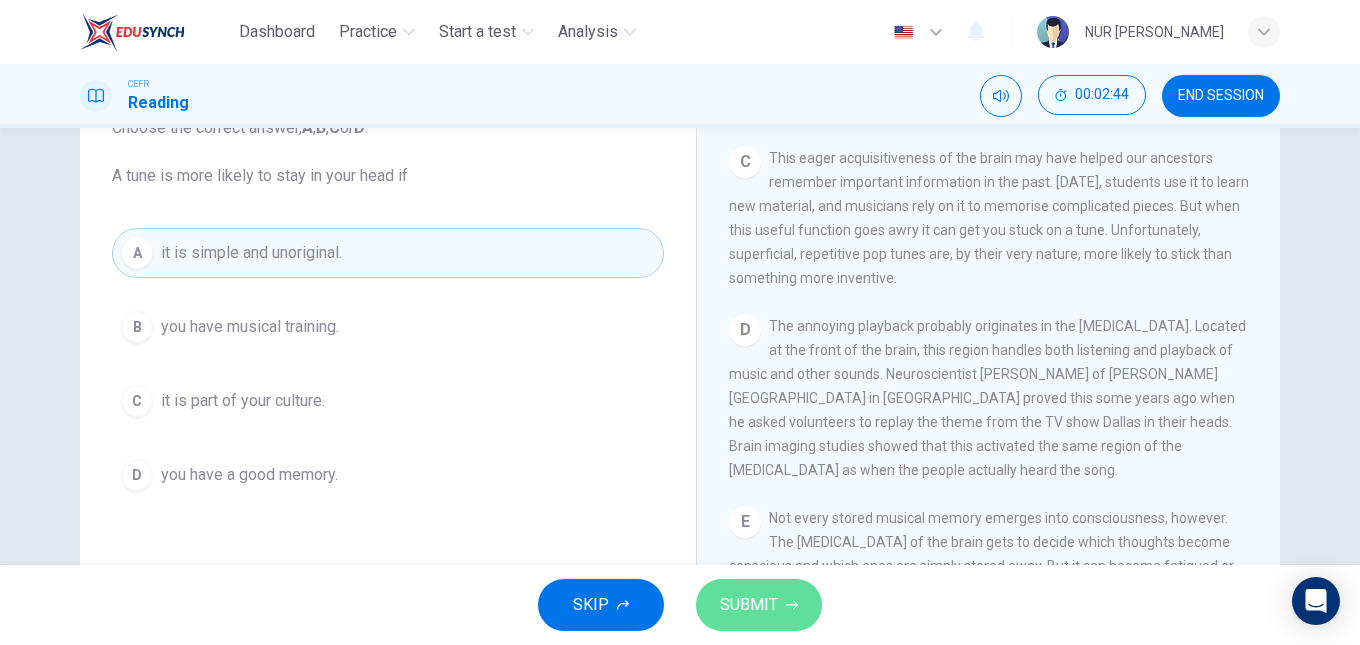 click on "SUBMIT" at bounding box center [749, 605] 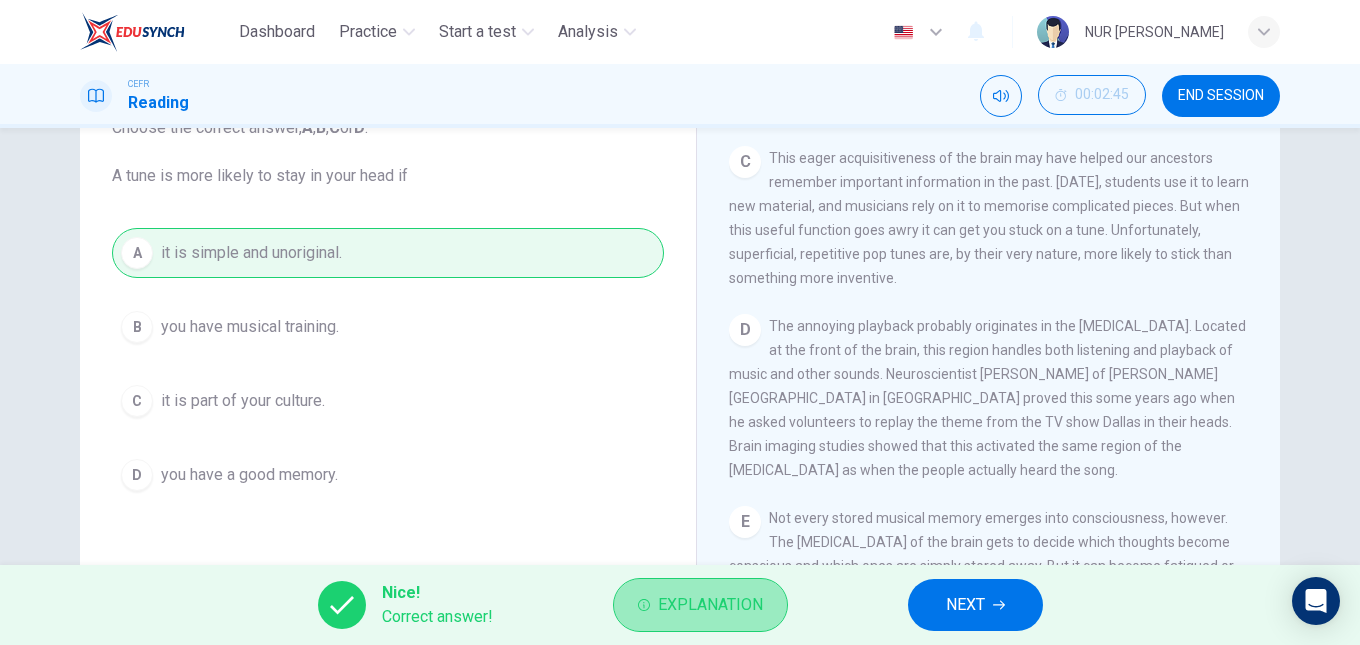 click on "Explanation" at bounding box center (710, 605) 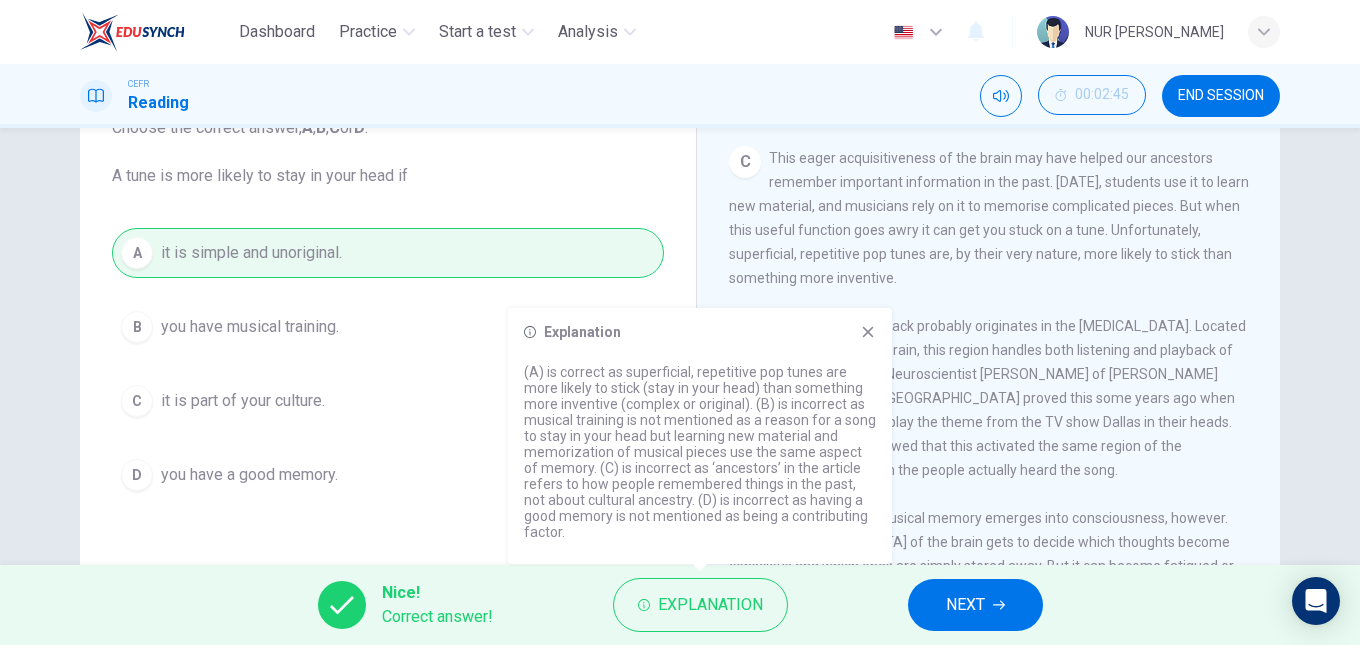 click on "NEXT" at bounding box center (965, 605) 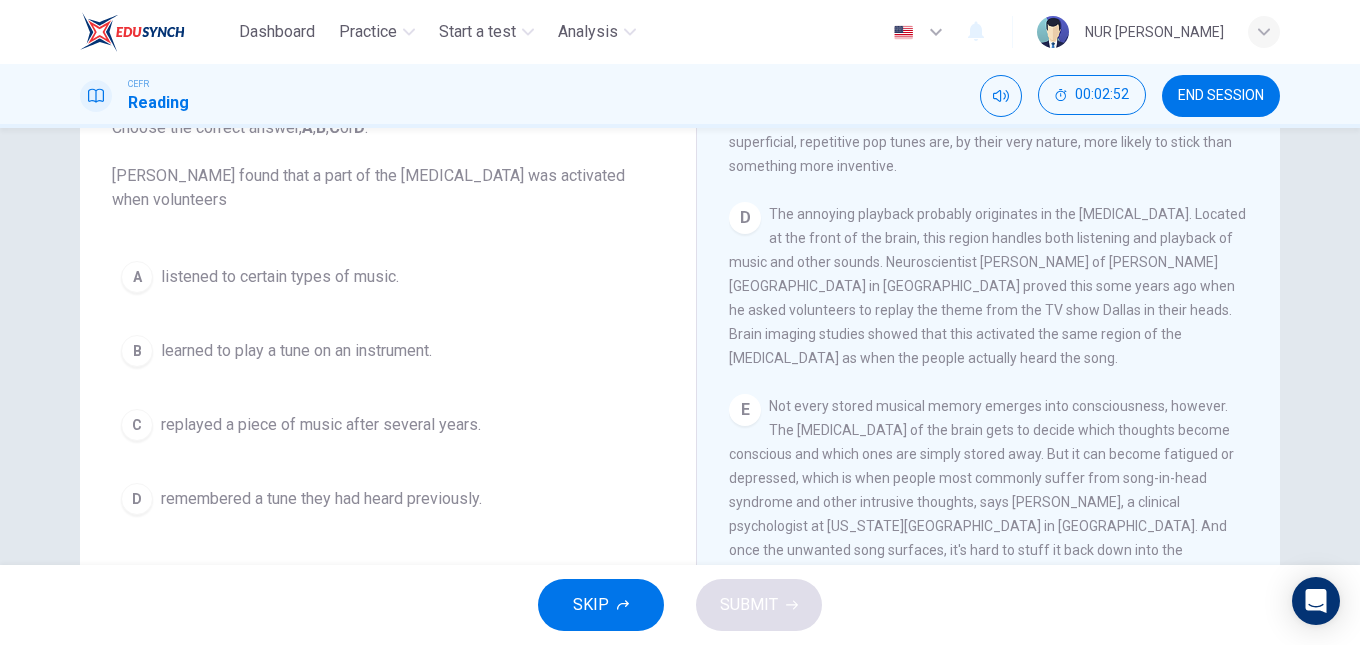 scroll, scrollTop: 811, scrollLeft: 0, axis: vertical 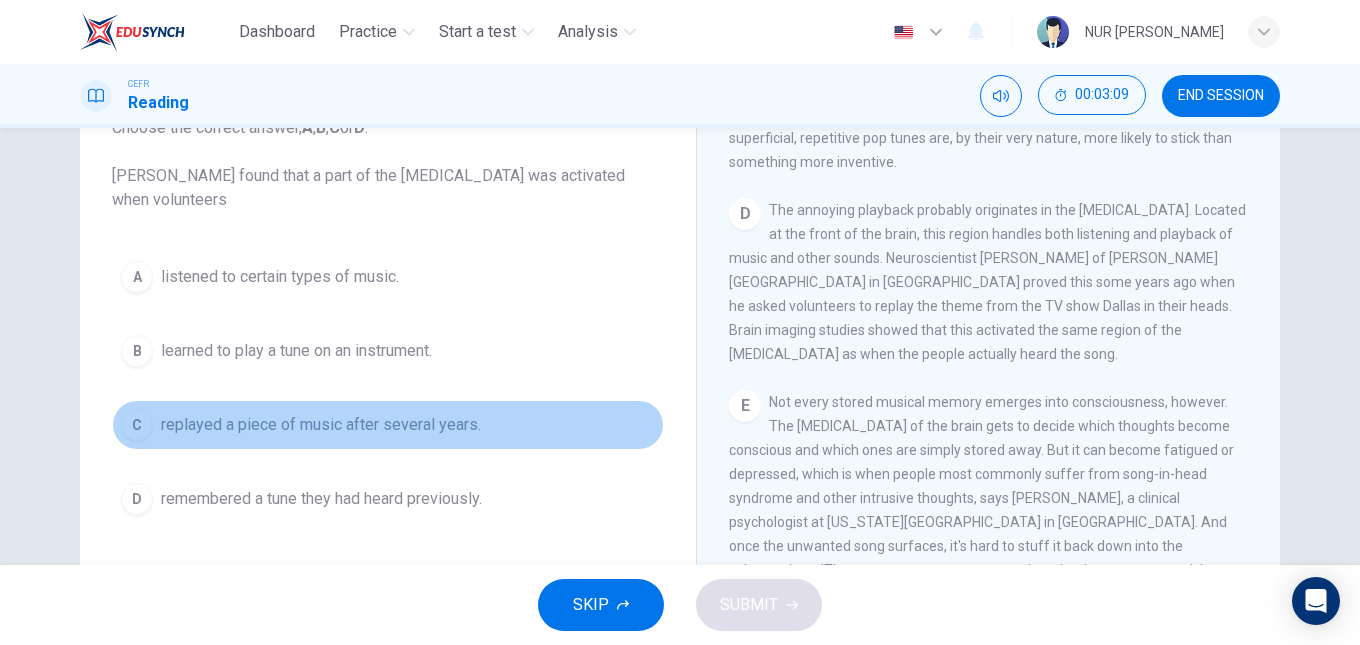 click on "replayed a piece of music after several years." at bounding box center (321, 425) 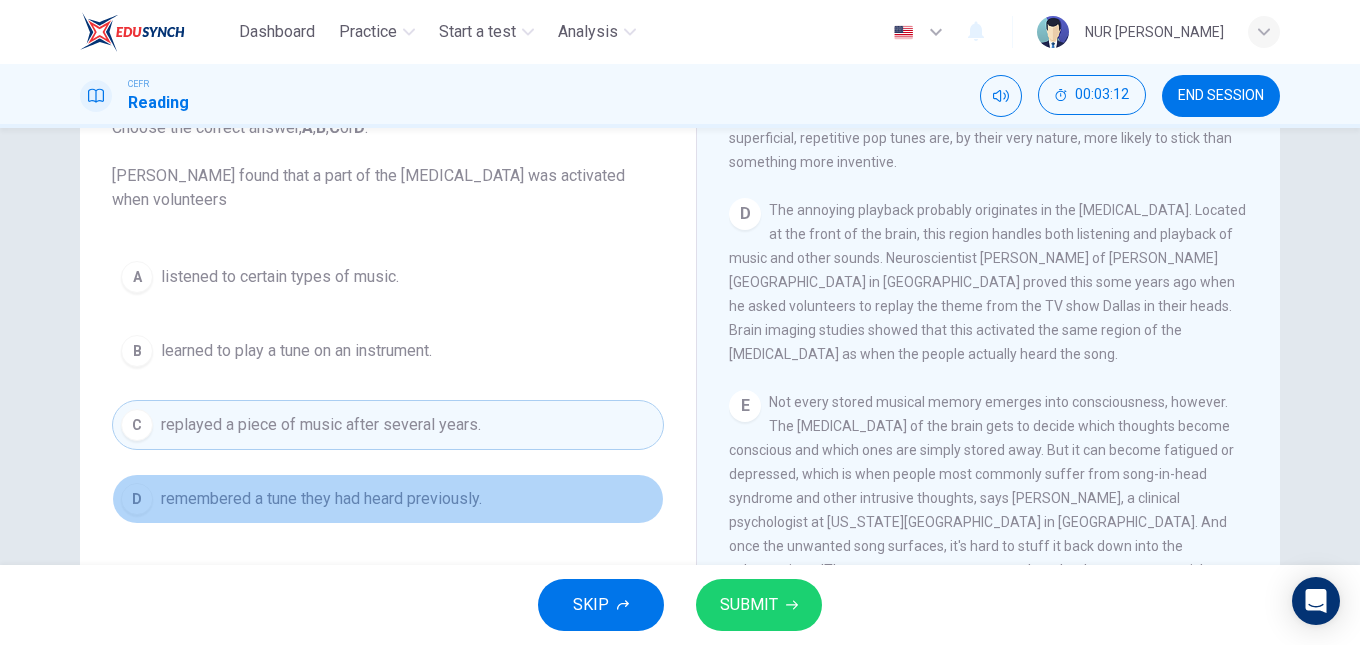 click on "remembered a tune they had heard previously." at bounding box center (321, 499) 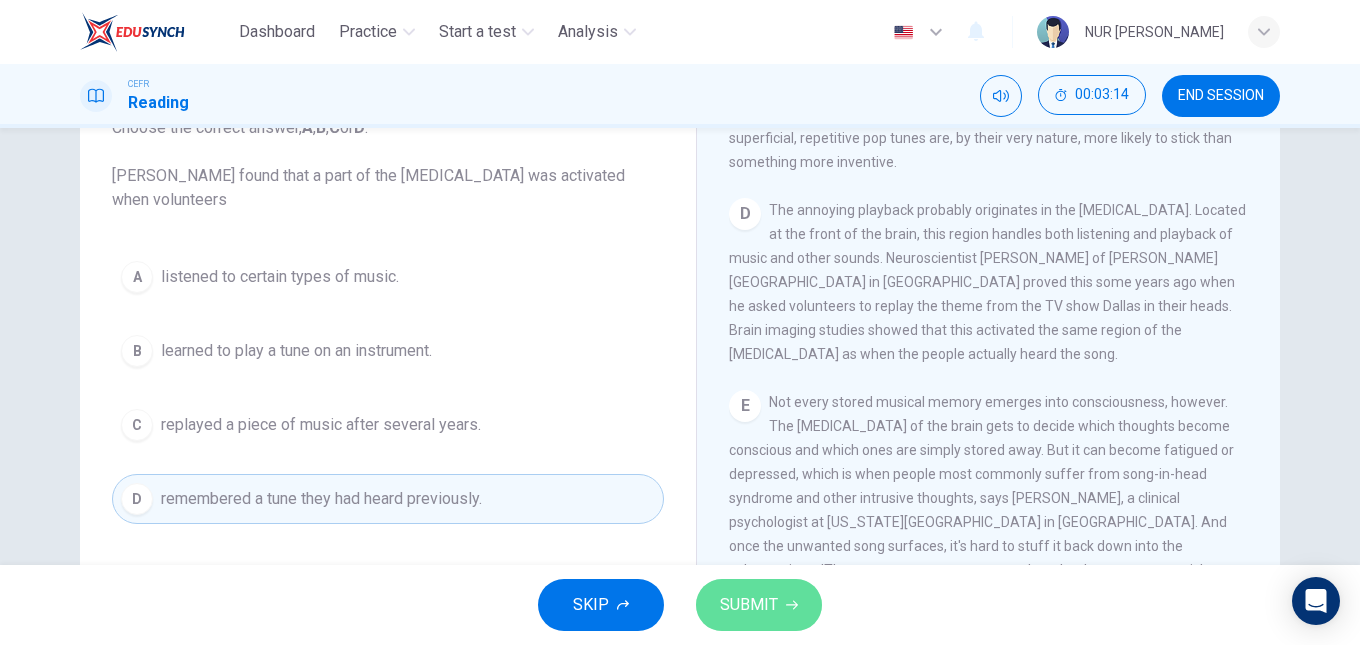 click on "SUBMIT" at bounding box center [749, 605] 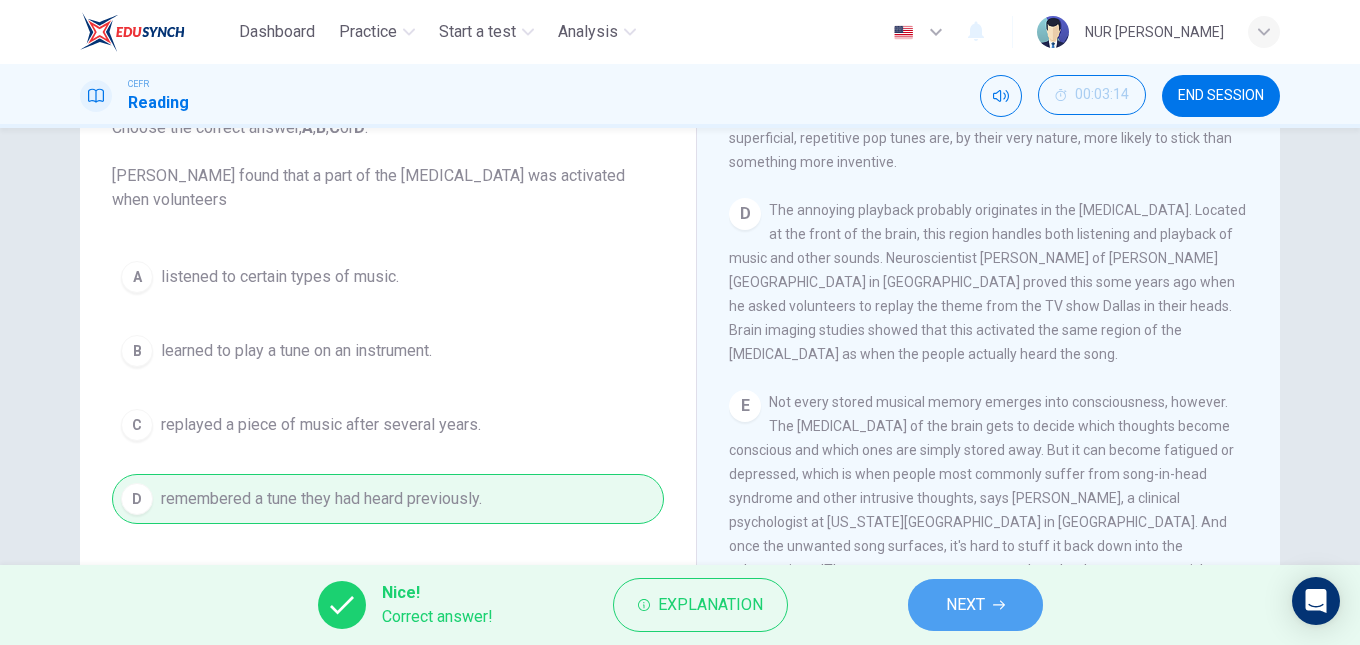 click on "NEXT" at bounding box center [975, 605] 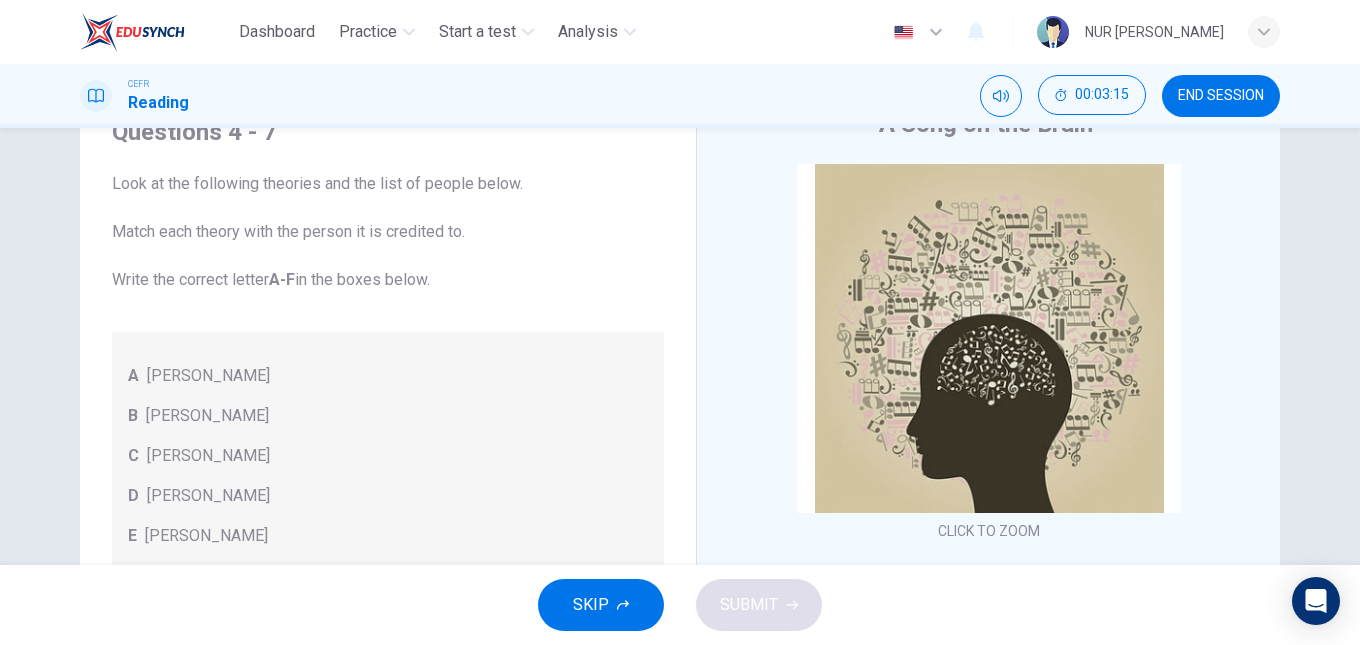 scroll, scrollTop: 90, scrollLeft: 0, axis: vertical 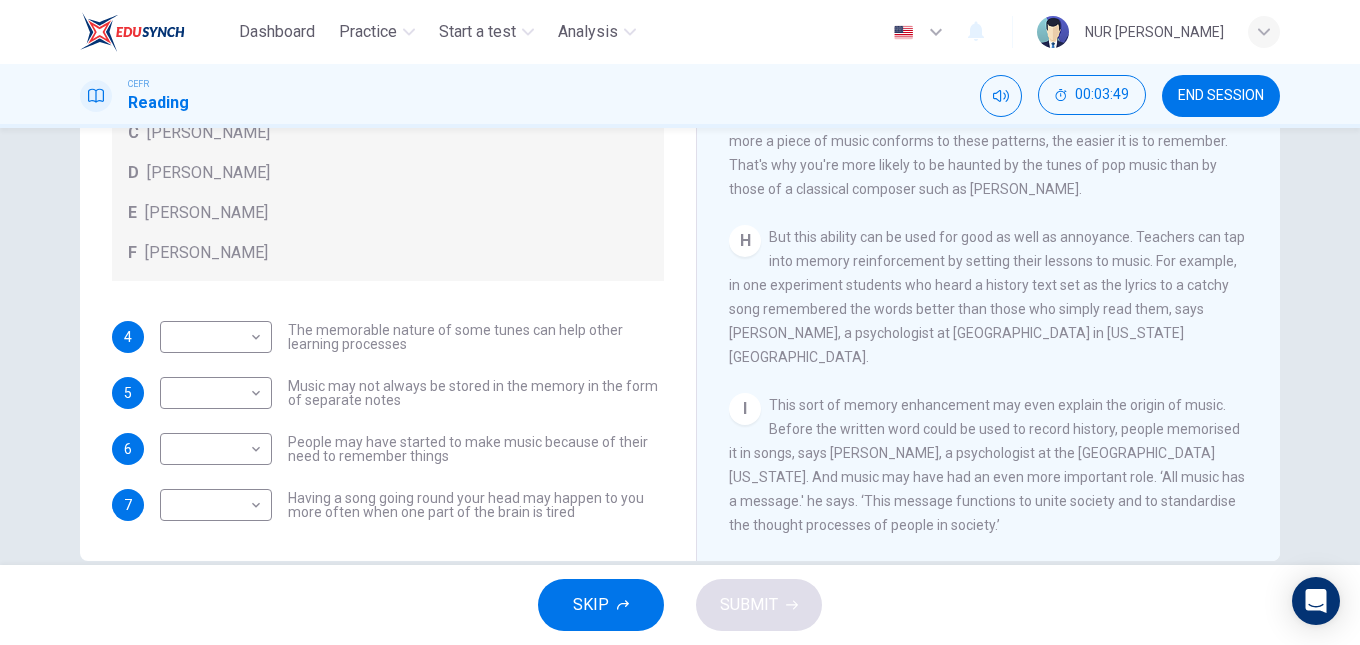 click on "​ ​ The memorable nature of some tunes can help other learning processes" at bounding box center [412, 337] 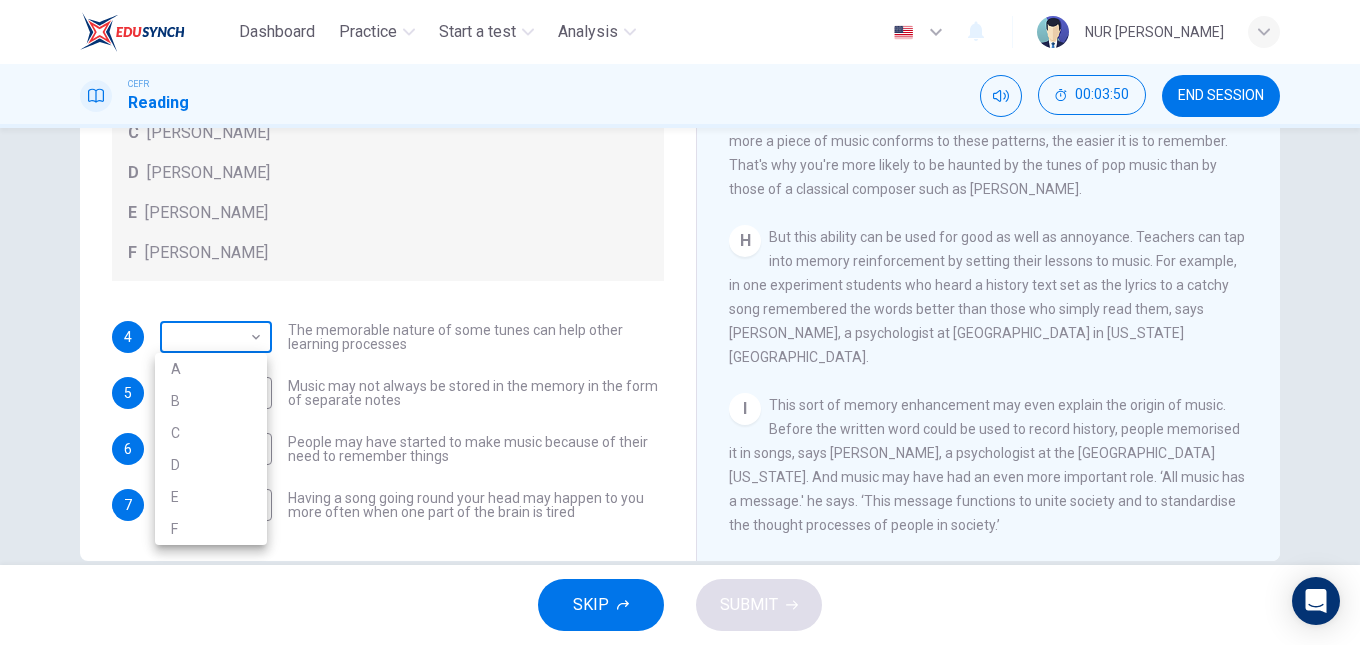 click on "Dashboard Practice Start a test Analysis English en ​ NUR AISYAH AMEERAH BINTI SHAMSUL BAHAROM CEFR Reading 00:03:50 END SESSION Questions 4 - 7 Look at the following theories and the list of people below.
Match each theory with the person it is credited to.
Write the correct letter  A-F  in the boxes below. A Roger Chaffin B Susan Ball C Steven Brown D Caroline Palmer E Sandra Calvert F Leon James 4 ​ ​ The memorable nature of some tunes can help other learning processes 5 ​ ​ Music may not always be stored in the memory in the form of separate notes 6 ​ ​ People may have started to make music because of their need to remember things 7 ​ ​ Having a song going round your head may happen to you more often when one part of the brain is tired A Song on the Brain CLICK TO ZOOM Click to Zoom A B C D E F G H I SKIP SUBMIT EduSynch - Online Language Proficiency Testing
Dashboard Practice Start a test Analysis Notifications © Copyright  2025 A B C D E F" at bounding box center [680, 322] 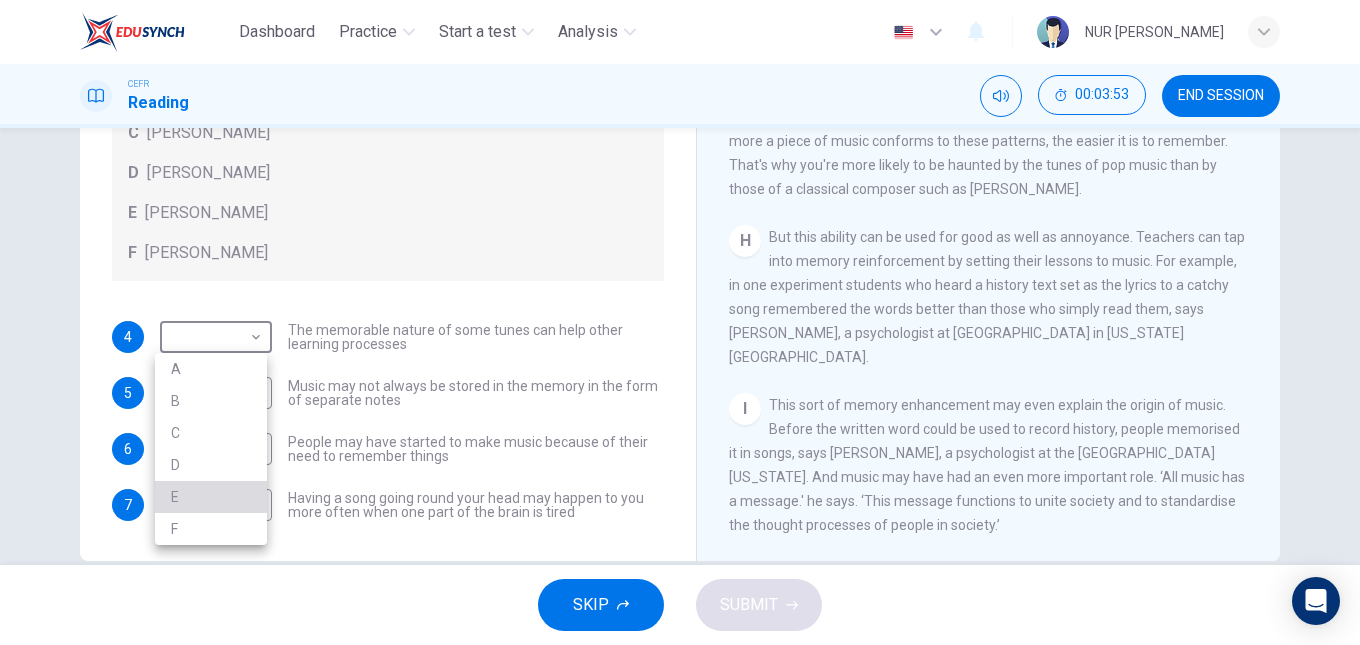 click on "E" at bounding box center [211, 497] 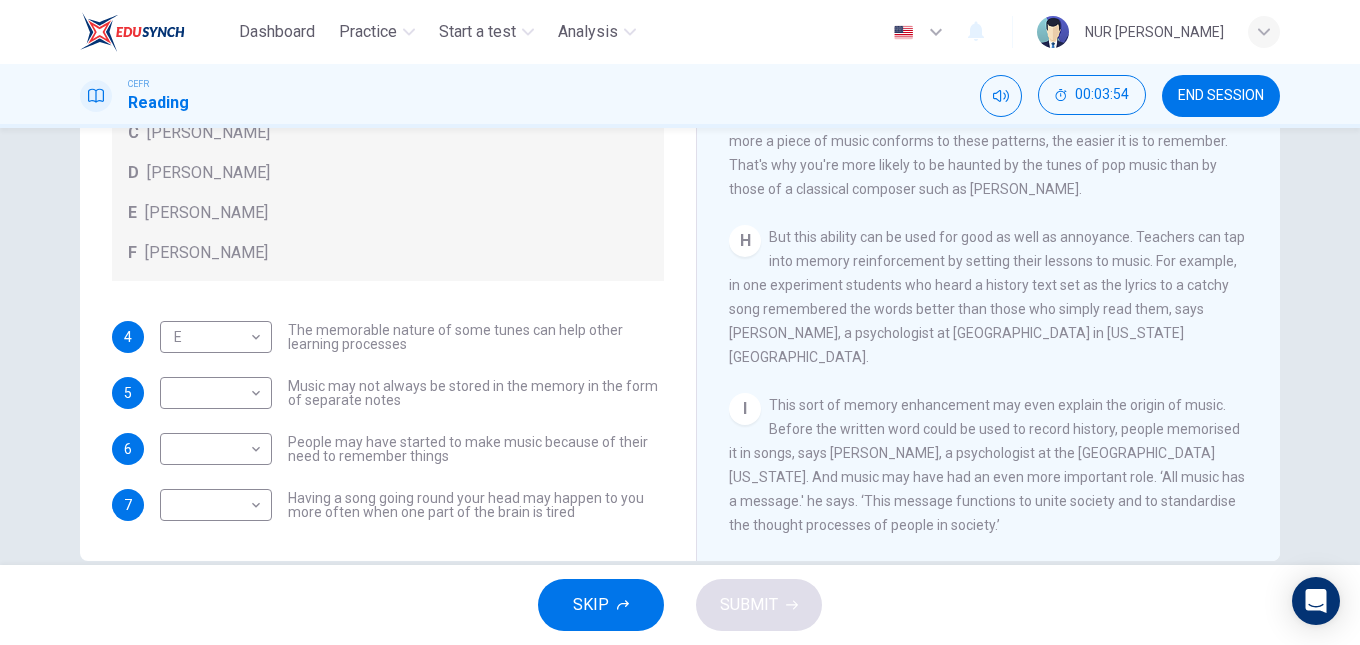 click on "But this ability can be used for good as well as annoyance. Teachers can tap into memory reinforcement by setting their lessons to music. For example, in one experiment students who heard a history text set as the lyrics to a catchy song remembered the words better than those who simply read them, says Sandra Calvert, a psychologist at Georgetown University in Washington DC." at bounding box center (987, 297) 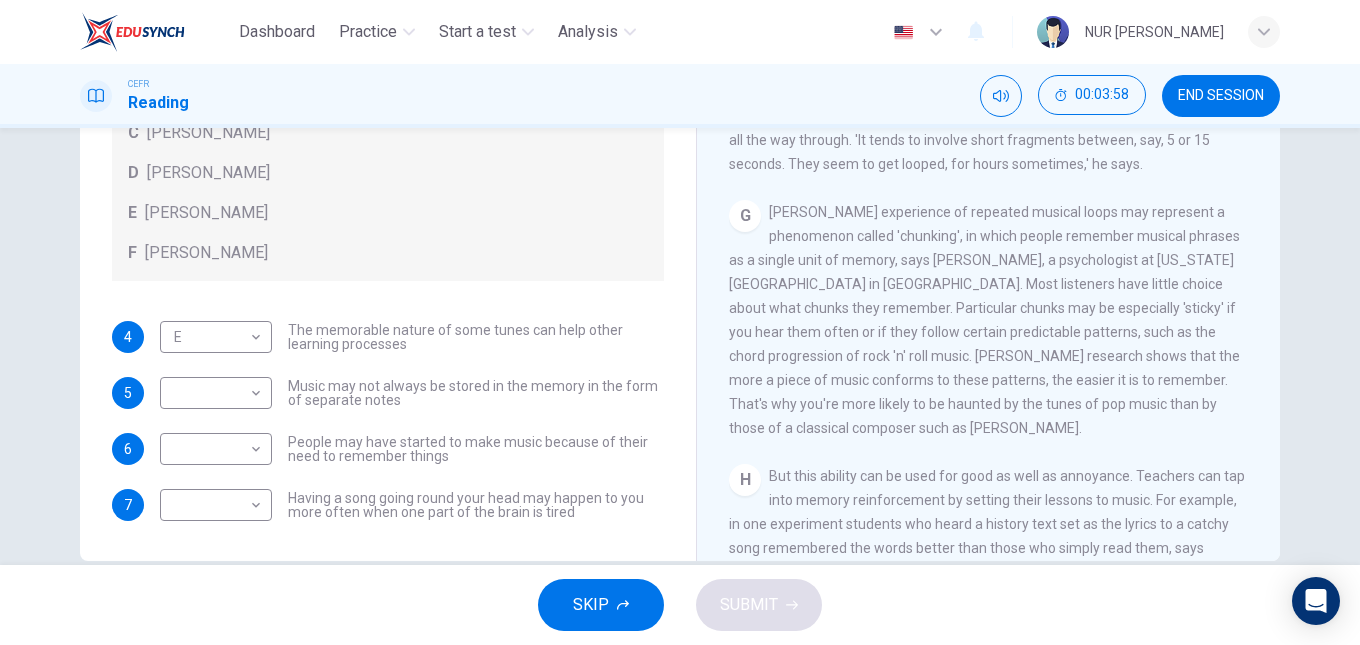 scroll, scrollTop: 1327, scrollLeft: 0, axis: vertical 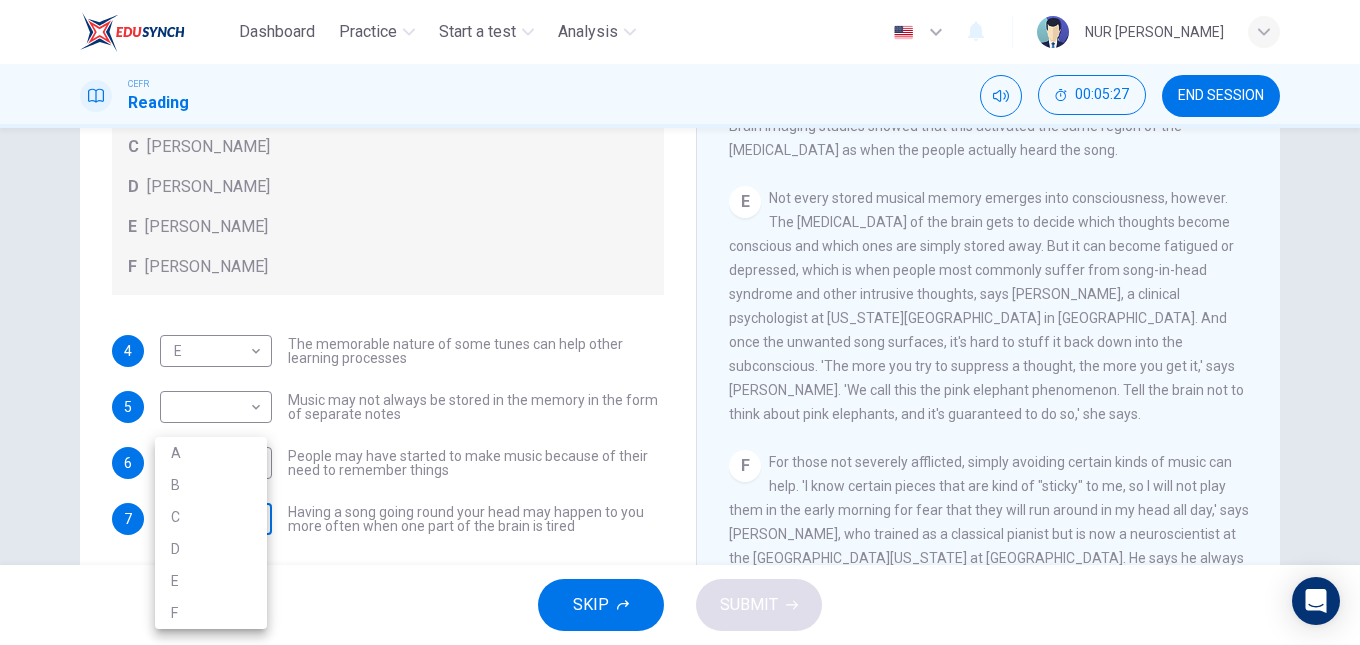 click on "Dashboard Practice Start a test Analysis English en ​ NUR AISYAH AMEERAH BINTI SHAMSUL BAHAROM CEFR Reading 00:05:27 END SESSION Questions 4 - 7 Look at the following theories and the list of people below.
Match each theory with the person it is credited to.
Write the correct letter  A-F  in the boxes below. A Roger Chaffin B Susan Ball C Steven Brown D Caroline Palmer E Sandra Calvert F Leon James 4 E E ​ The memorable nature of some tunes can help other learning processes 5 ​ ​ Music may not always be stored in the memory in the form of separate notes 6 ​ ​ People may have started to make music because of their need to remember things 7 ​ ​ Having a song going round your head may happen to you more often when one part of the brain is tired A Song on the Brain CLICK TO ZOOM Click to Zoom A B C D E F G H I SKIP SUBMIT EduSynch - Online Language Proficiency Testing
Dashboard Practice Start a test Analysis Notifications © Copyright  2025 A B C D E F" at bounding box center (680, 322) 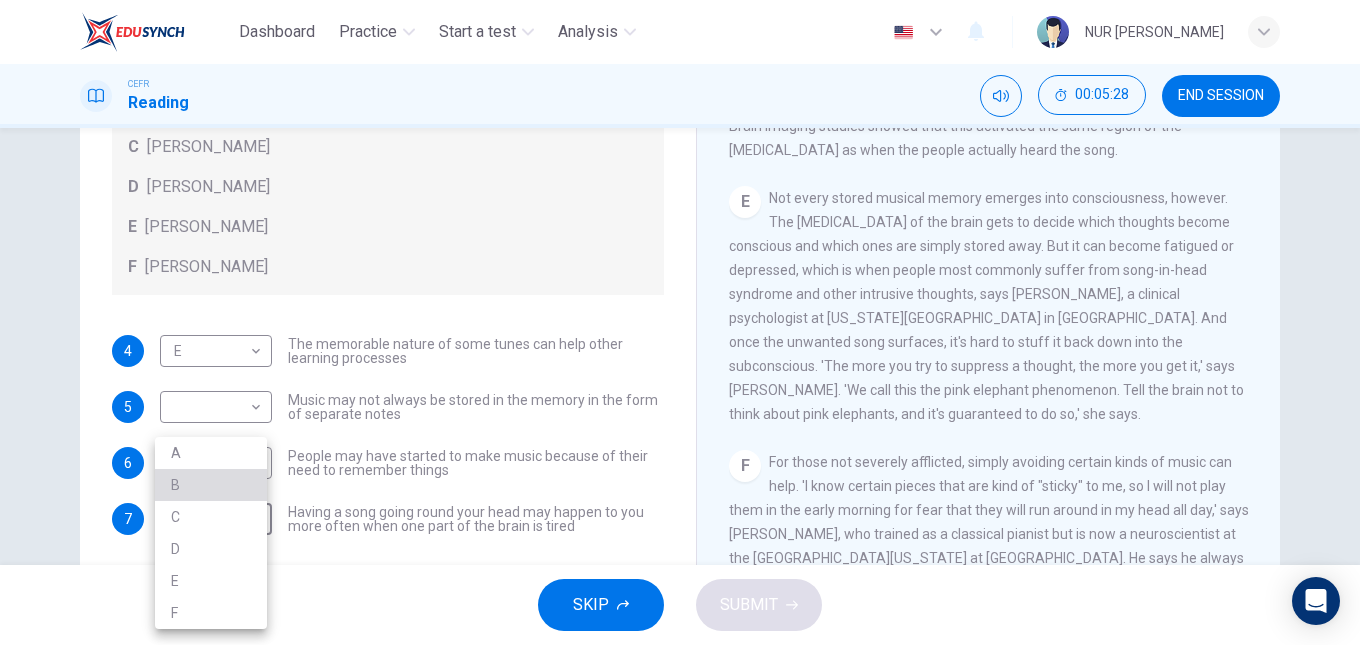 click on "B" at bounding box center [211, 485] 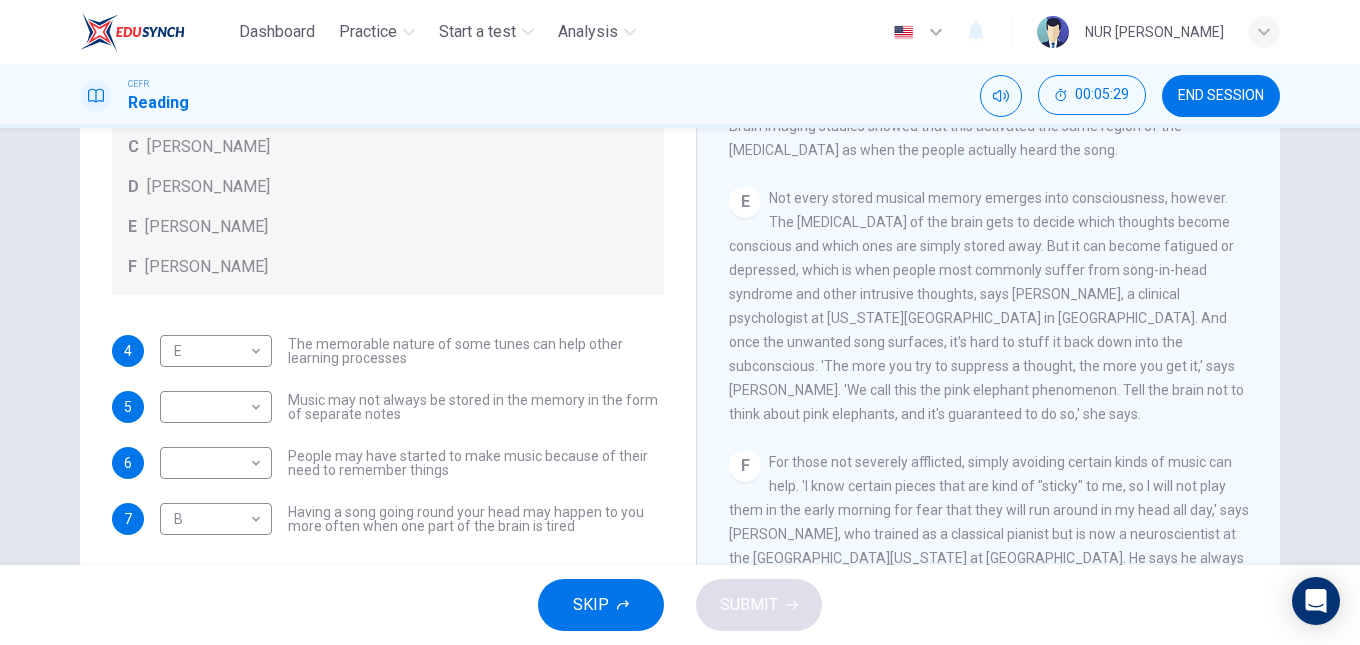 click on "Not every stored musical memory emerges into consciousness, however. The frontal lobe of the brain gets to decide which thoughts become conscious and which ones are simply stored away. But it can become fatigued or depressed, which is when people most commonly suffer from song-in-head syndrome and
other intrusive thoughts, says Susan Ball, a clinical psychologist at Indiana University School of Medicine in Indianapolis. And once the unwanted song surfaces, it's hard to stuff it back down into the subconscious. 'The more you try to suppress a thought, the more you get it,' says Ball. 'We call this the pink elephant phenomenon. Tell the brain not to think about pink elephants, and it's guaranteed to do so,' she says." at bounding box center [986, 306] 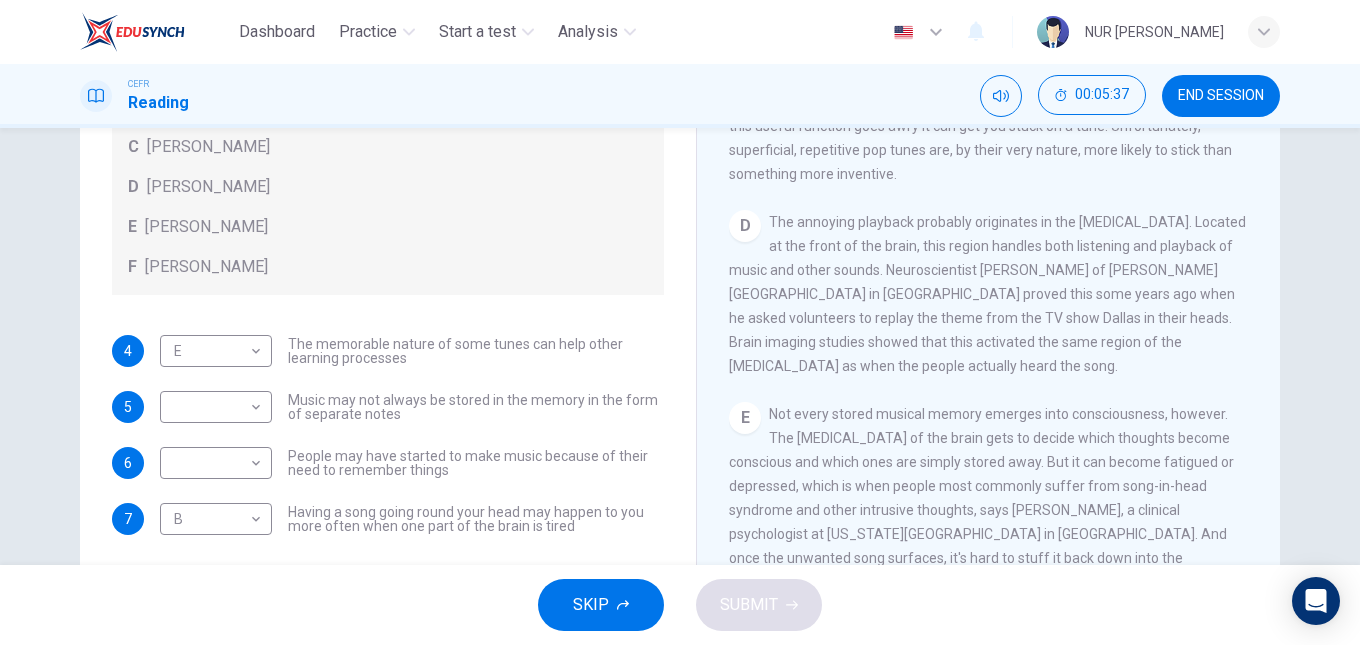 scroll, scrollTop: 657, scrollLeft: 0, axis: vertical 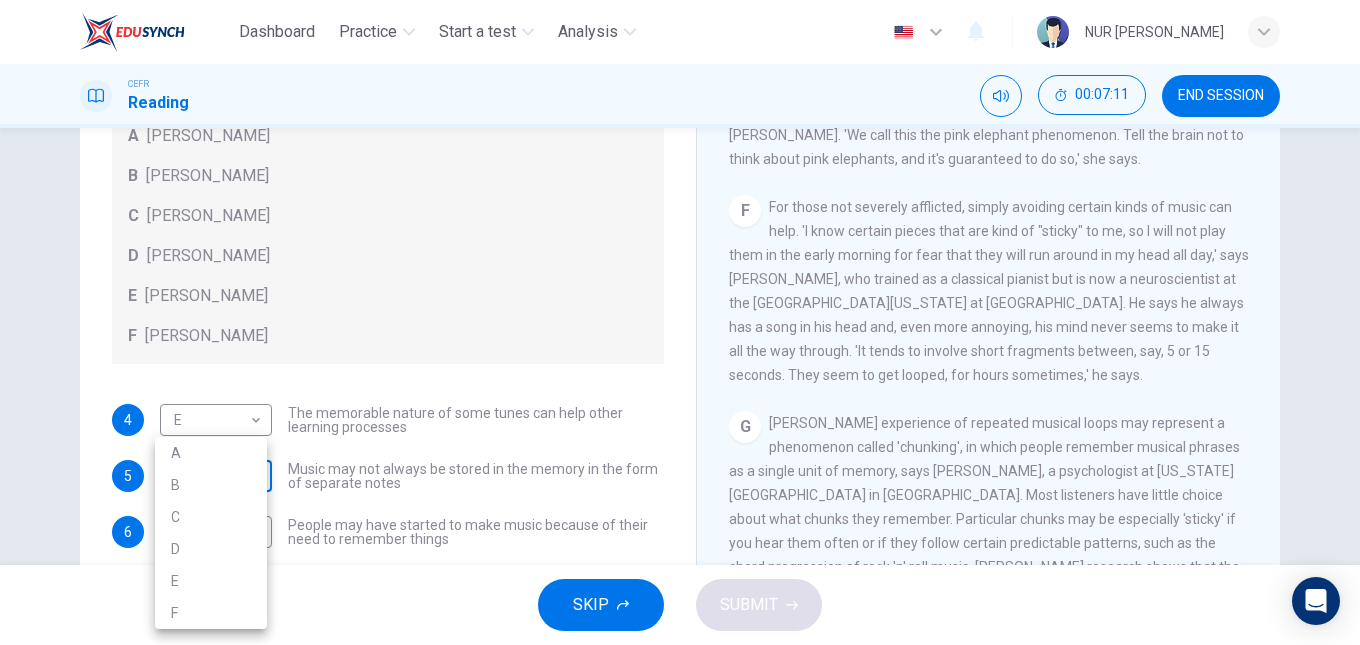 click on "Dashboard Practice Start a test Analysis English en ​ NUR AISYAH AMEERAH BINTI SHAMSUL BAHAROM CEFR Reading 00:07:11 END SESSION Questions 4 - 7 Look at the following theories and the list of people below.
Match each theory with the person it is credited to.
Write the correct letter  A-F  in the boxes below. A Roger Chaffin B Susan Ball C Steven Brown D Caroline Palmer E Sandra Calvert F Leon James 4 E E ​ The memorable nature of some tunes can help other learning processes 5 ​ ​ Music may not always be stored in the memory in the form of separate notes 6 ​ ​ People may have started to make music because of their need to remember things 7 B B ​ Having a song going round your head may happen to you more often when one part of the brain is tired A Song on the Brain CLICK TO ZOOM Click to Zoom A B C D E F G H I SKIP SUBMIT EduSynch - Online Language Proficiency Testing
Dashboard Practice Start a test Analysis Notifications © Copyright  2025 A B C D E F" at bounding box center (680, 322) 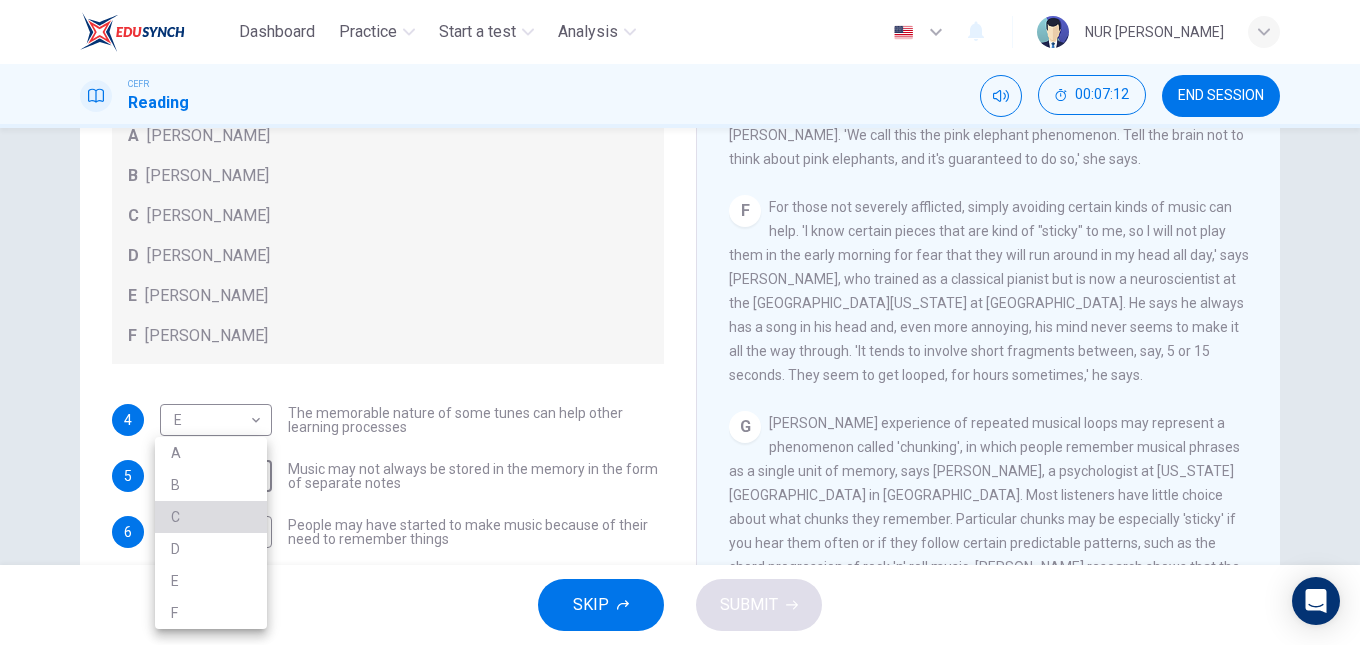 click on "C" at bounding box center (211, 517) 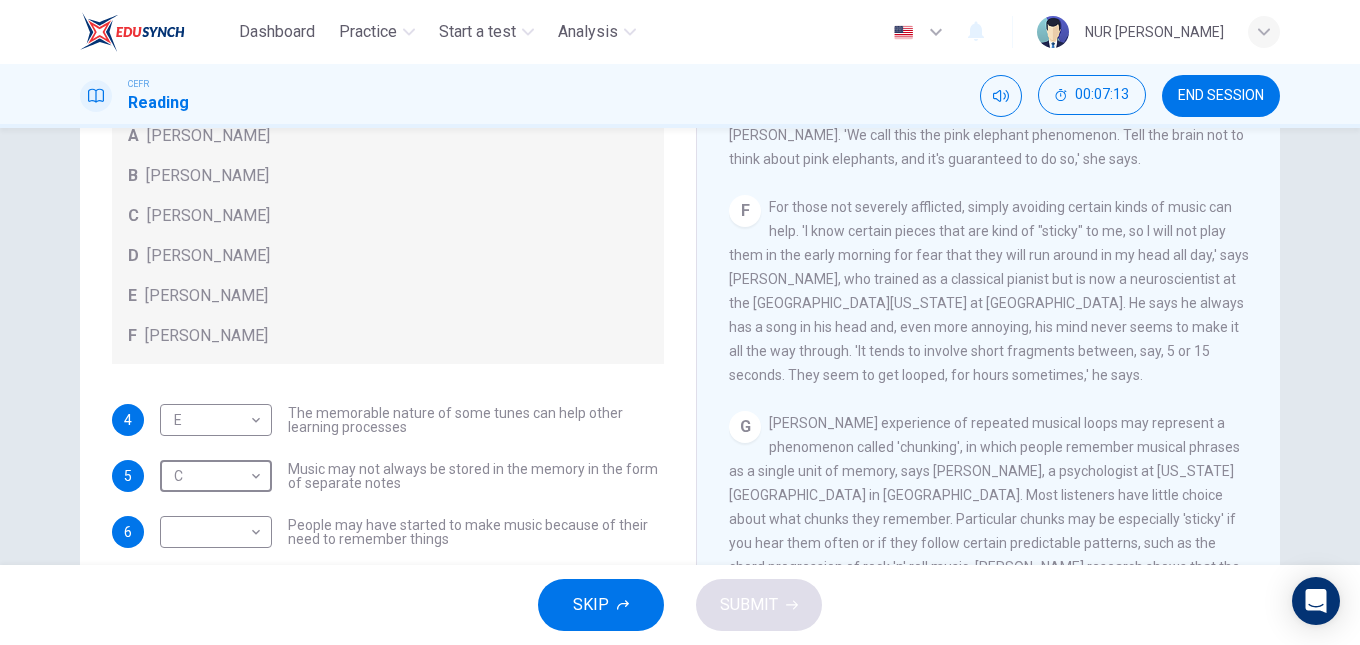 click on "For those not severely afflicted, simply avoiding certain kinds of music can help. 'I know certain pieces that are kind of "sticky" to me, so I will not play them in the early morning for fear that they will run around in my head all day,' says Steven Brown, who trained as a classical pianist but is now a neuroscientist at the University of Texas Health Science Center at San Antonio. He says he always has a song in his head and, even more annoying, his mind never seems to make it all the way through. 'It tends to involve short fragments between, say, 5 or 15 seconds. They seem to get looped, for hours sometimes,' he says." at bounding box center (989, 291) 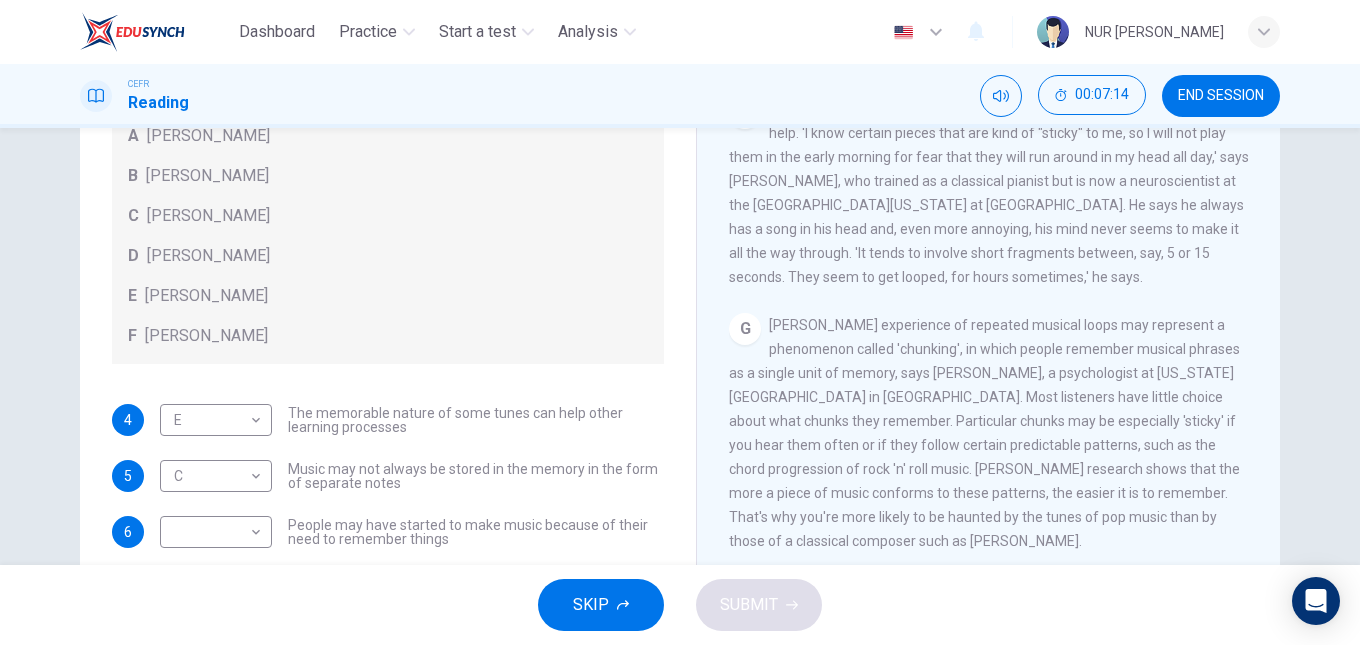 scroll, scrollTop: 1233, scrollLeft: 0, axis: vertical 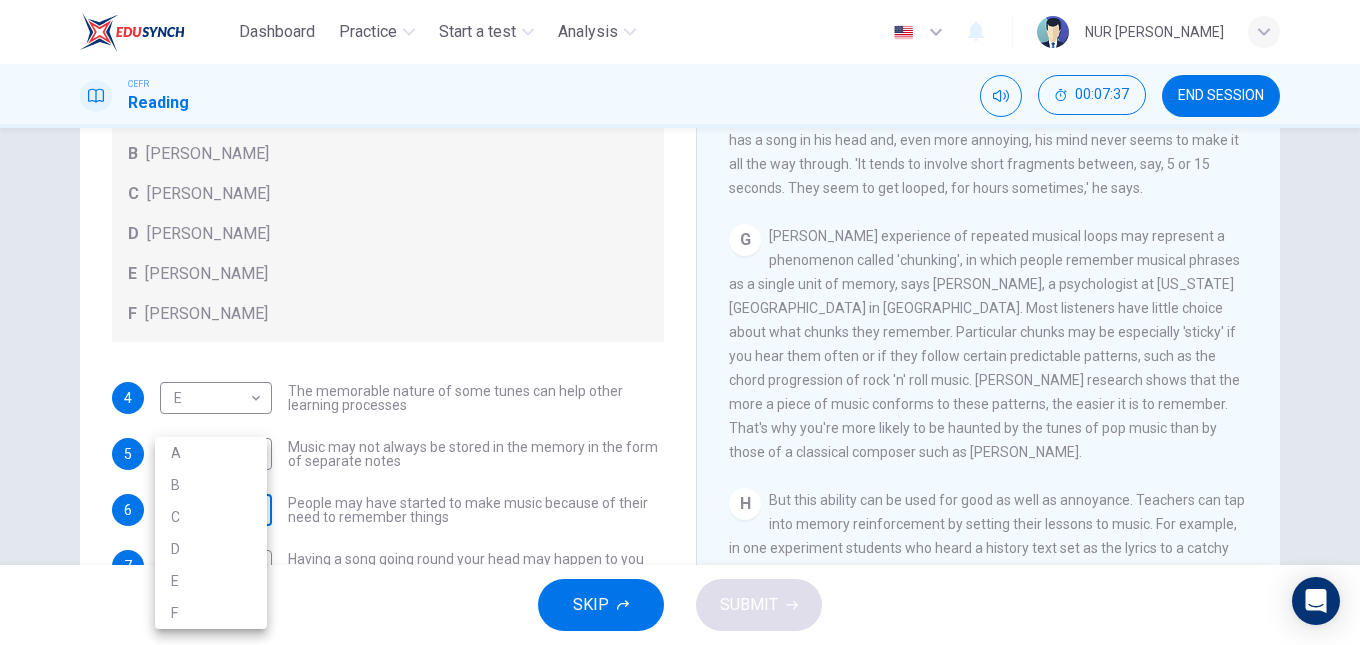 click on "Dashboard Practice Start a test Analysis English en ​ NUR AISYAH AMEERAH BINTI SHAMSUL BAHAROM CEFR Reading 00:07:37 END SESSION Questions 4 - 7 Look at the following theories and the list of people below.
Match each theory with the person it is credited to.
Write the correct letter  A-F  in the boxes below. A Roger Chaffin B Susan Ball C Steven Brown D Caroline Palmer E Sandra Calvert F Leon James 4 E E ​ The memorable nature of some tunes can help other learning processes 5 C C ​ Music may not always be stored in the memory in the form of separate notes 6 ​ ​ People may have started to make music because of their need to remember things 7 B B ​ Having a song going round your head may happen to you more often when one part of the brain is tired A Song on the Brain CLICK TO ZOOM Click to Zoom A B C D E F G H I SKIP SUBMIT EduSynch - Online Language Proficiency Testing
Dashboard Practice Start a test Analysis Notifications © Copyright  2025 A B C D E F" at bounding box center (680, 322) 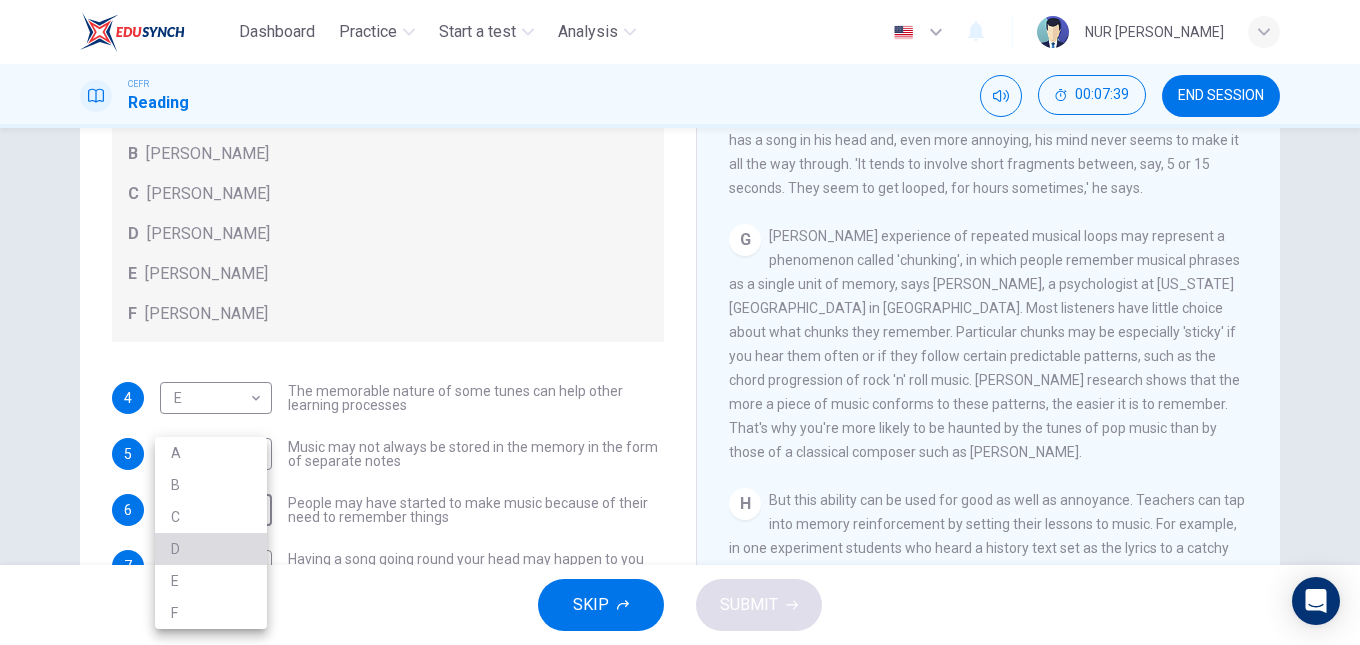 click on "D" at bounding box center [211, 549] 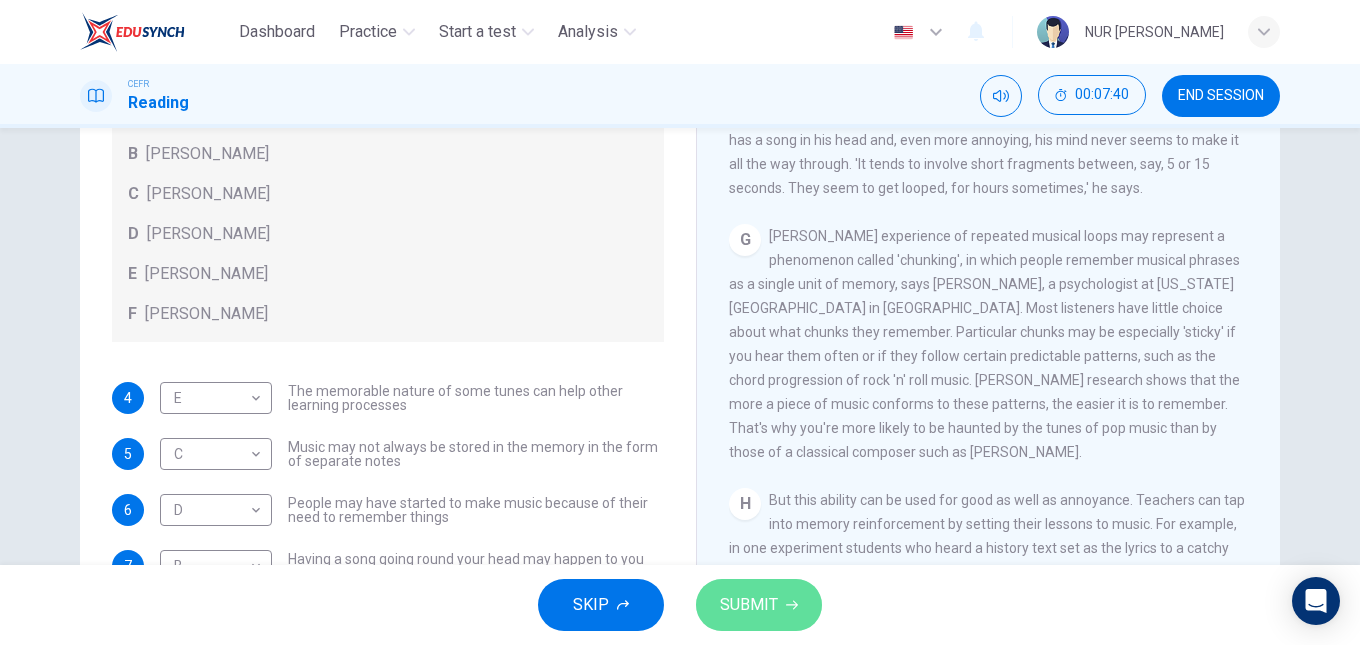 click on "SUBMIT" at bounding box center [749, 605] 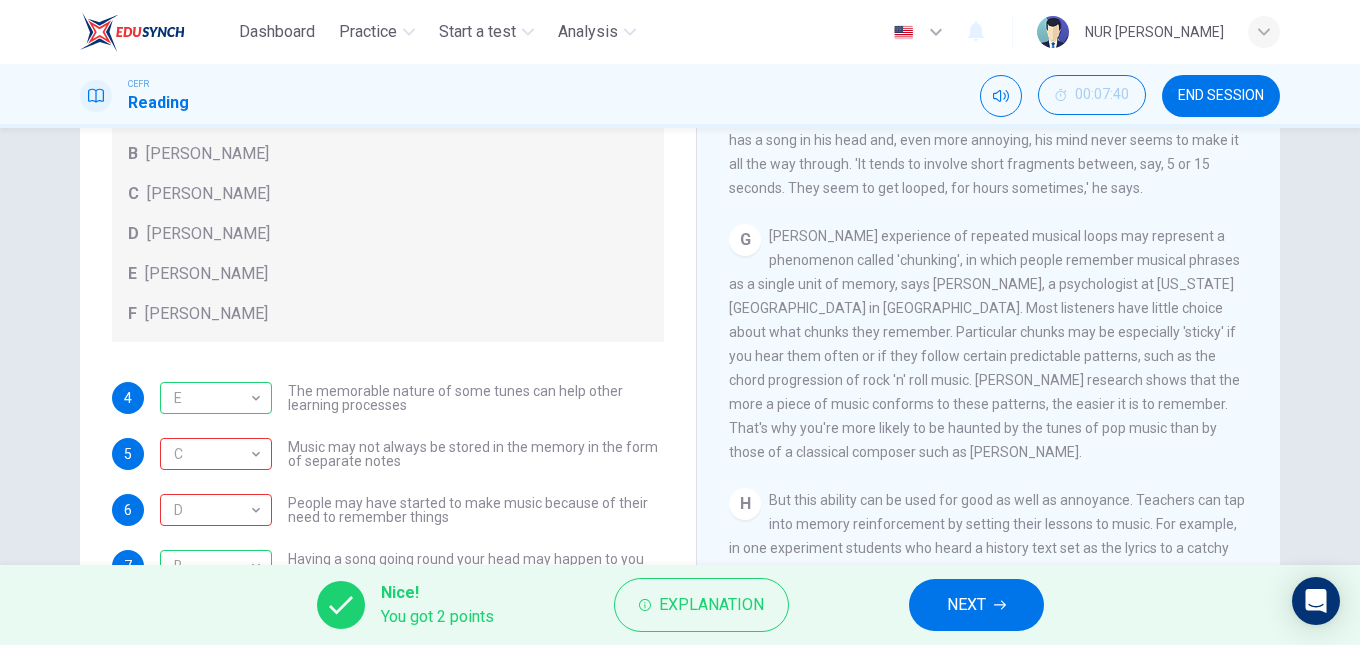 scroll, scrollTop: 113, scrollLeft: 0, axis: vertical 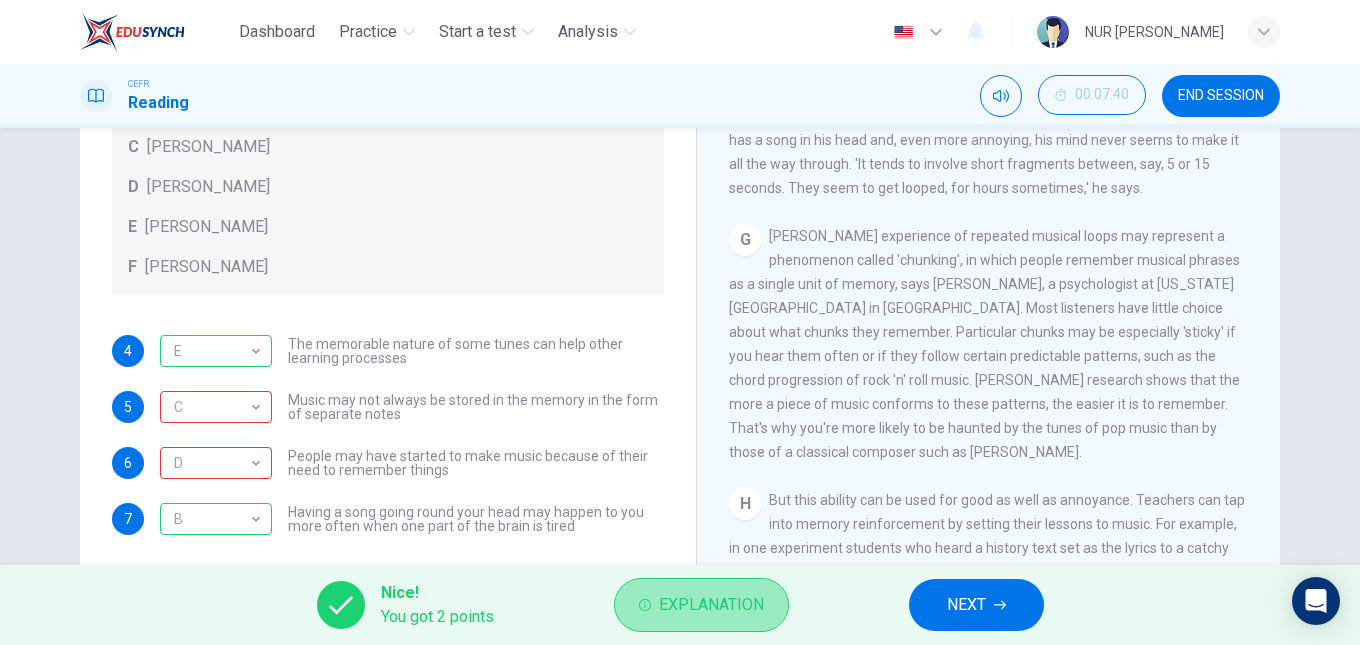 click on "Explanation" at bounding box center (701, 605) 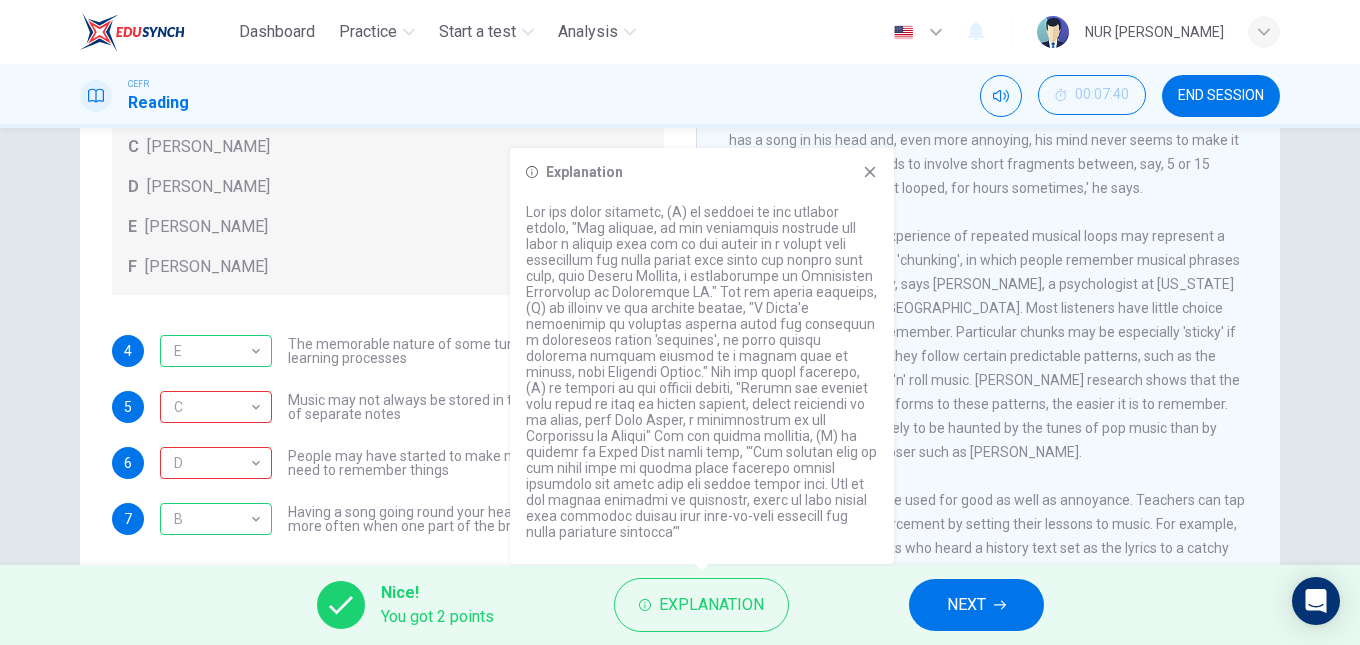 click on "Brown's experience of repeated musical loops may represent a phenomenon called 'chunking', in which people remember musical phrases as a single unit of memory, says Caroline Palmer, a psychologist at Ohio State University in Columbus. Most listeners have little choice about what chunks they remember. Particular chunks may be especially 'sticky' if you hear them often or if they follow certain predictable patterns, such as the chord progression of rock 'n' roll music. Palmer's research shows that the more a piece of music conforms to these patterns, the easier it is to remember. That's why you're more likely to be haunted by the tunes of pop music than by those of a classical composer such as J. S. Bach." at bounding box center (984, 344) 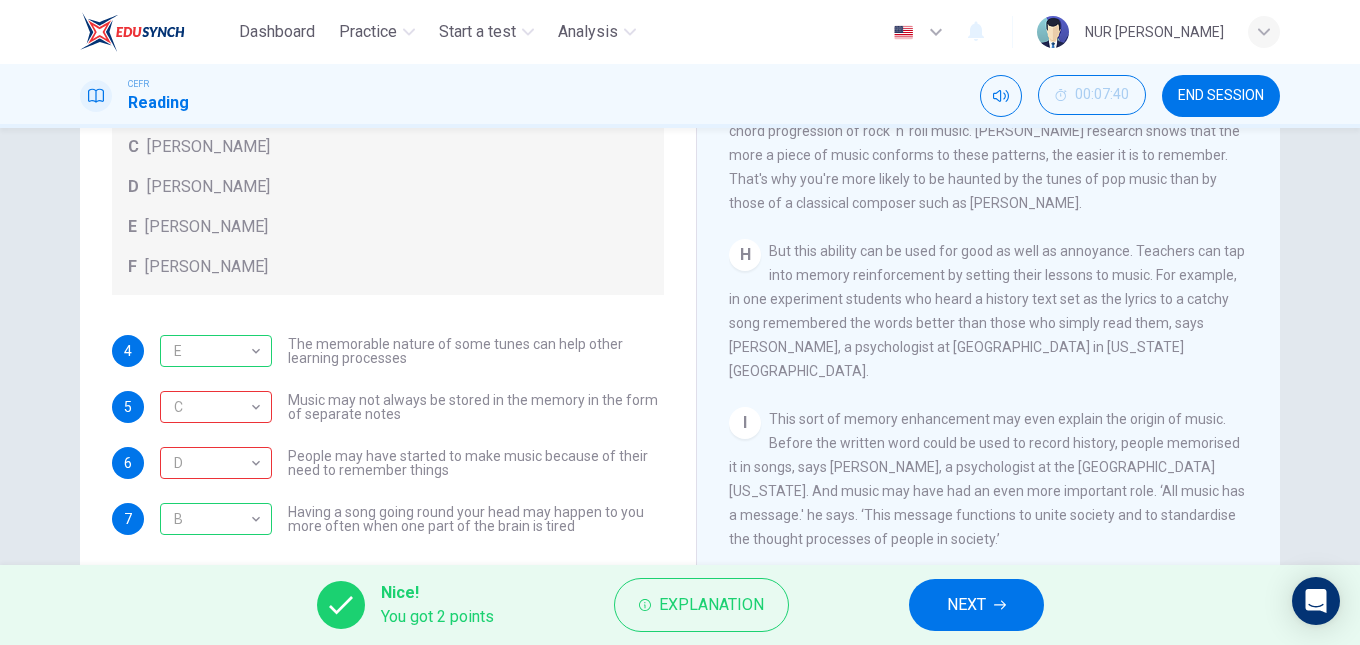 scroll, scrollTop: 1605, scrollLeft: 0, axis: vertical 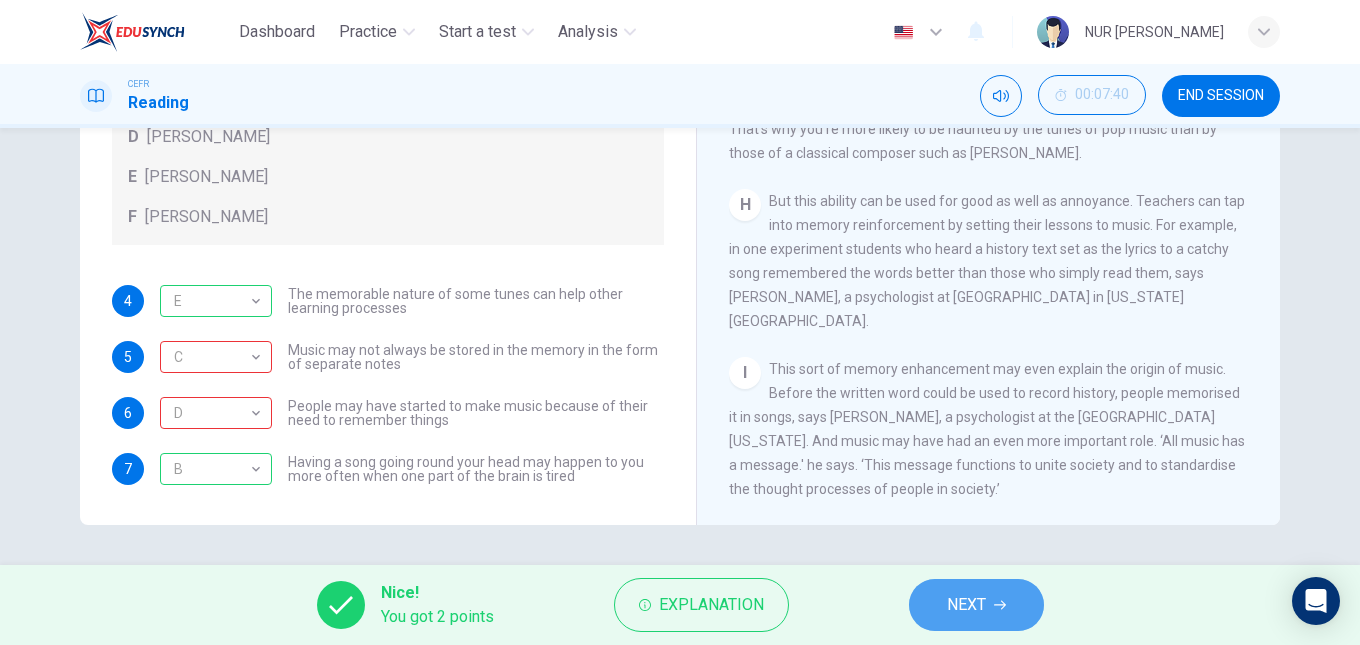 click on "NEXT" at bounding box center [976, 605] 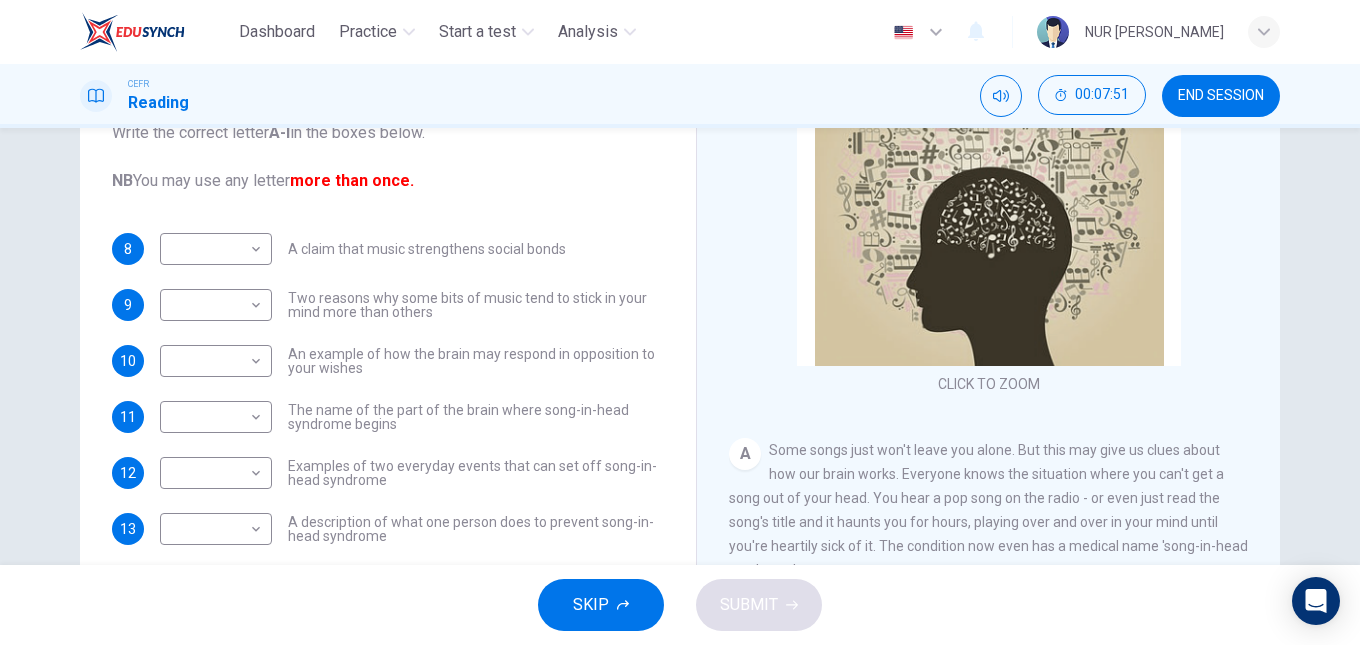 scroll, scrollTop: 241, scrollLeft: 0, axis: vertical 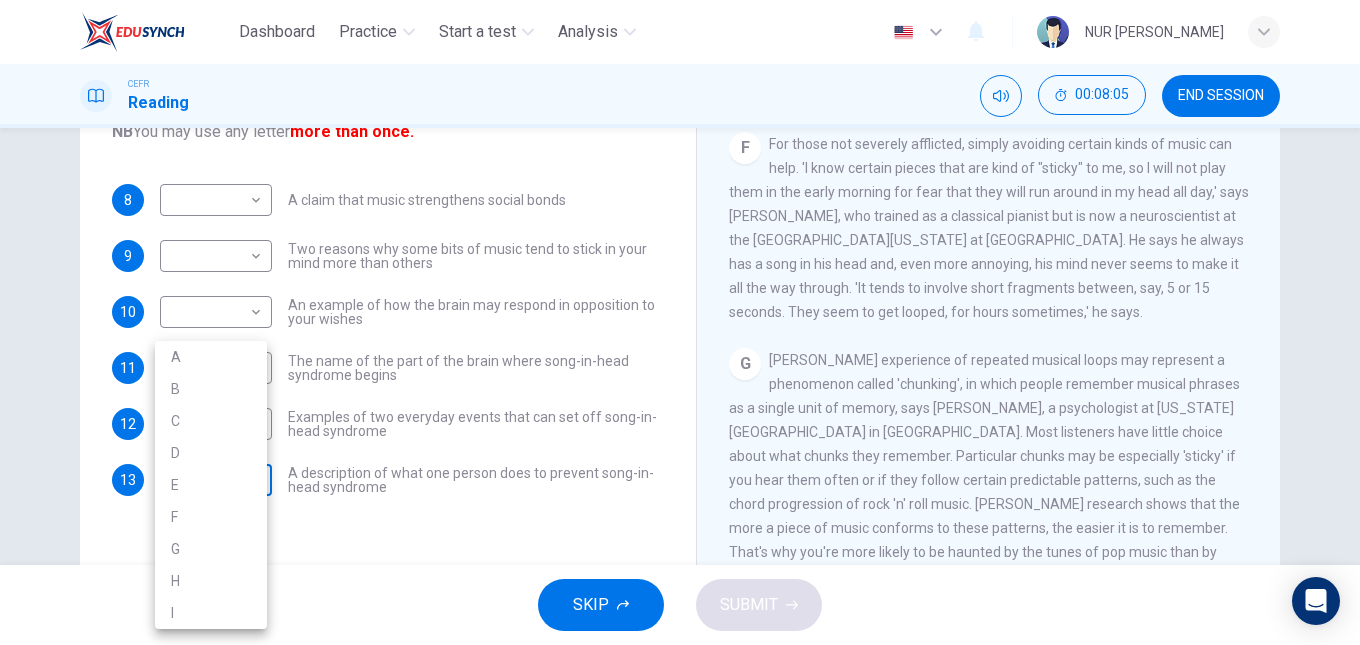 click on "Dashboard Practice Start a test Analysis English en ​ NUR AISYAH AMEERAH BINTI SHAMSUL BAHAROM CEFR Reading 00:08:05 END SESSION Questions 8 - 13 The Reading Passage has nine paragraphs labelled  A-l .
Which paragraph contains the following information?
Write the correct letter  A-l  in the boxes below.
NB  You may use any letter  more than once. 8 ​ ​ A claim that music strengthens social bonds 9 ​ ​ Two reasons why some bits of music tend to stick in your mind more than others 10 ​ ​ An example of how the brain may respond in opposition to your wishes 11 ​ ​ The name of the part of the brain where song-in-head syndrome begins 12 ​ ​ Examples of two everyday events that can set off song-in-head syndrome 13 ​ ​ A description of what one person does to prevent song-in-head syndrome A Song on the Brain CLICK TO ZOOM Click to Zoom A B C D E F G H I SKIP SUBMIT EduSynch - Online Language Proficiency Testing
Dashboard Practice Start a test Analysis Notifications © Copyright" at bounding box center [680, 322] 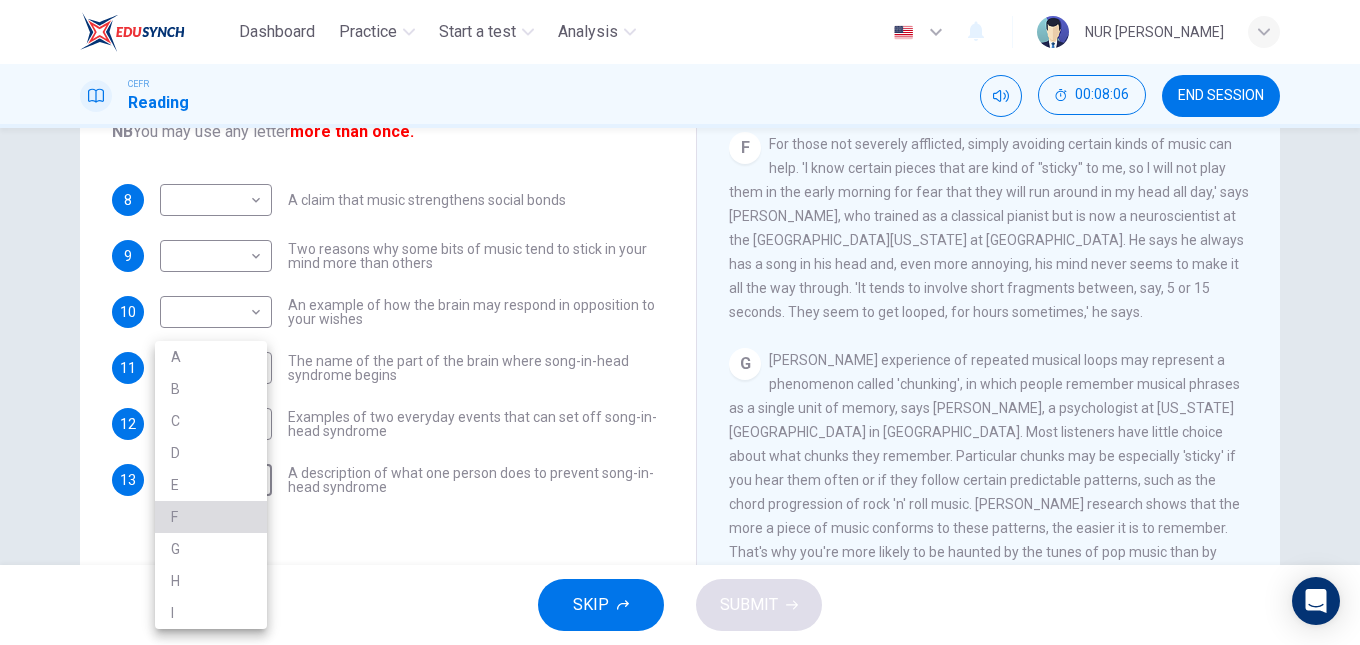 click on "F" at bounding box center (211, 517) 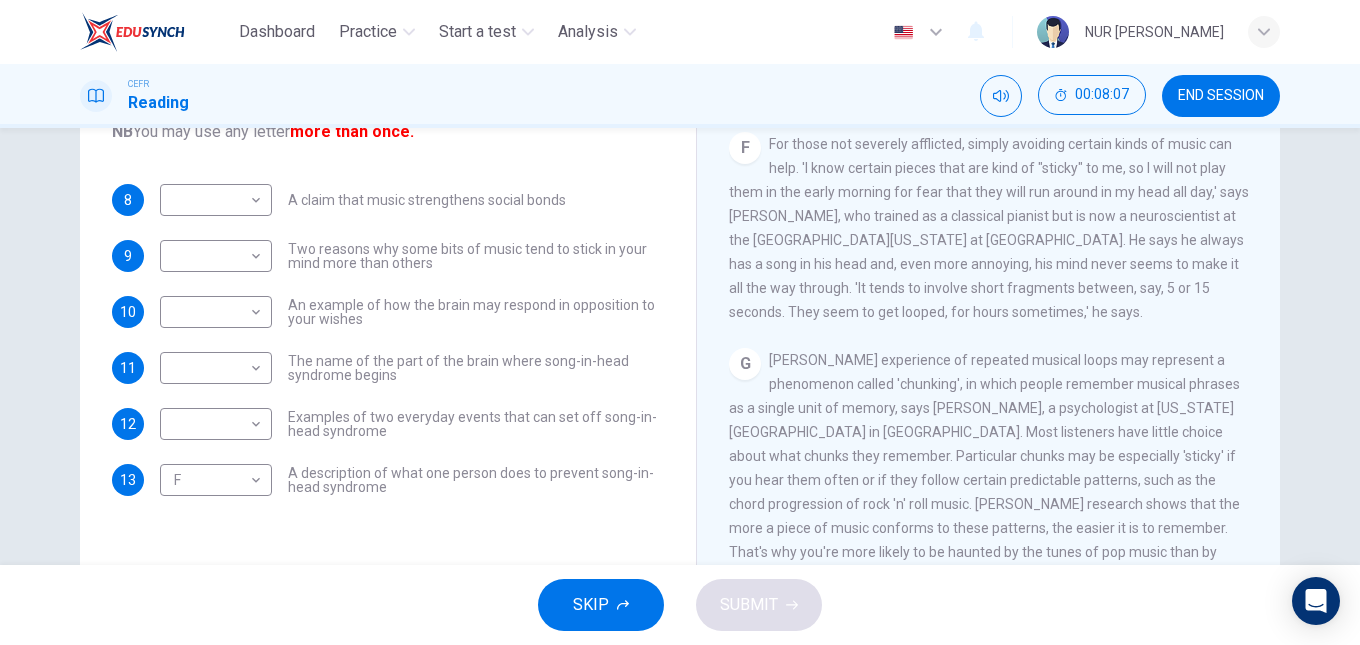 click on "CLICK TO ZOOM Click to Zoom A Some songs just won't leave you alone. But this may give us clues about how our brain works. Everyone knows the situation where you can't get a song out of your head. You hear a pop song on the radio - or even just read the song's title and it haunts you for hours, playing over and over in your mind until you're heartily sick of it. The condition now even has a medical name 'song-in-head syndrome'. B But why does the mind annoy us like this? No one knows for sure, but it's probably because the brain is better at holding onto information than it is at knowing what information is important. Roger Chaffin, a psychologist at the University of Connecticut says, 'It's a manifestation of an aspect of memory which is normally an asset to us, but in this instance it can be a nuisance.' C D E F G H I" at bounding box center [1002, 271] 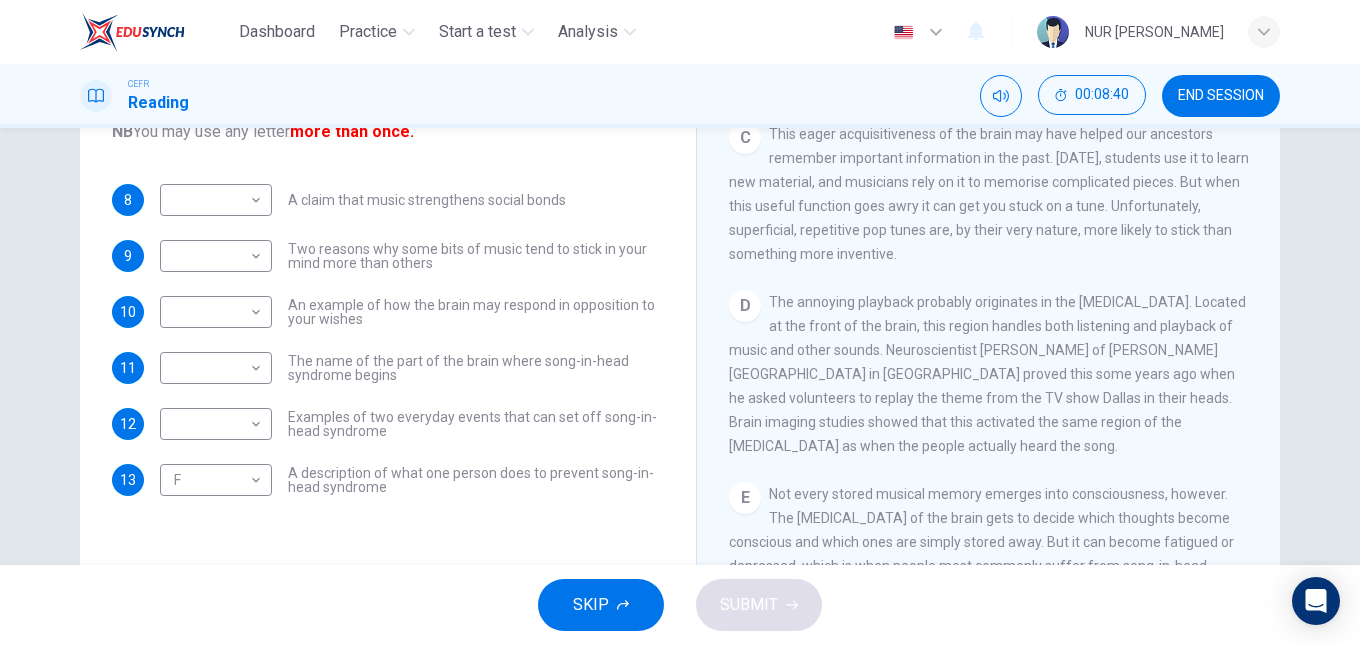 scroll, scrollTop: 581, scrollLeft: 0, axis: vertical 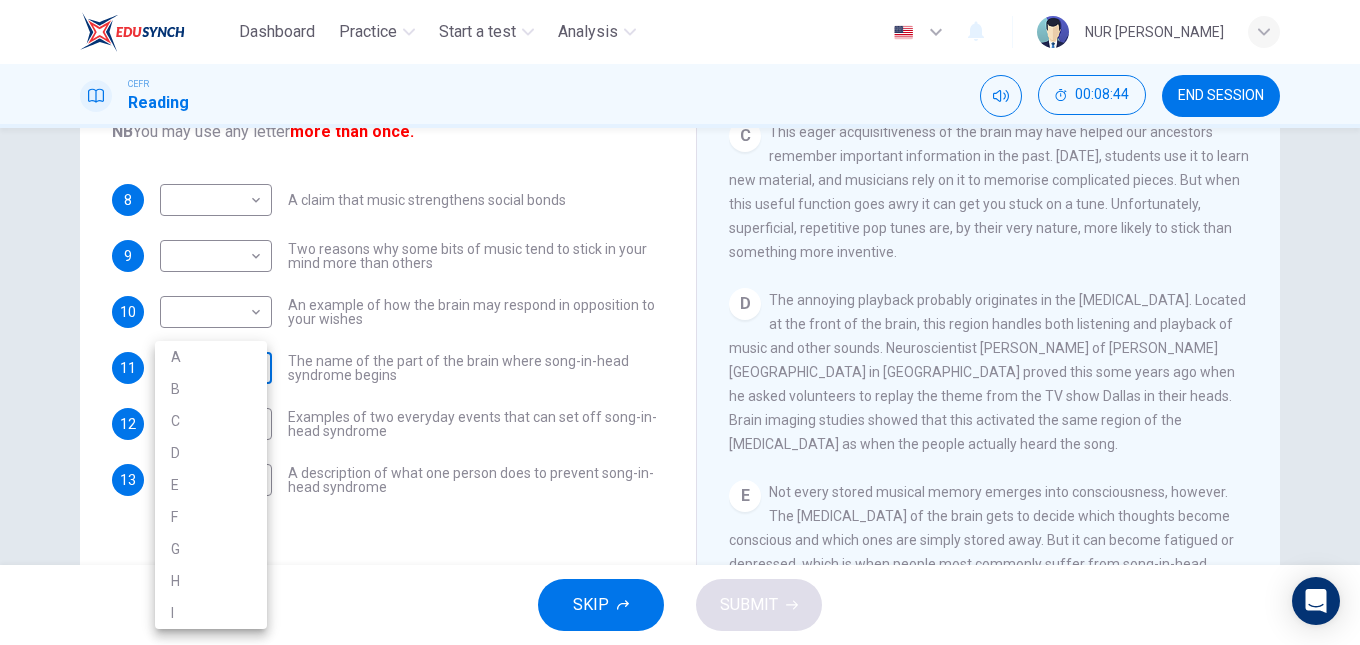 click on "Dashboard Practice Start a test Analysis English en ​ NUR AISYAH AMEERAH BINTI SHAMSUL BAHAROM CEFR Reading 00:08:44 END SESSION Questions 8 - 13 The Reading Passage has nine paragraphs labelled  A-l .
Which paragraph contains the following information?
Write the correct letter  A-l  in the boxes below.
NB  You may use any letter  more than once. 8 ​ ​ A claim that music strengthens social bonds 9 ​ ​ Two reasons why some bits of music tend to stick in your mind more than others 10 ​ ​ An example of how the brain may respond in opposition to your wishes 11 ​ ​ The name of the part of the brain where song-in-head syndrome begins 12 ​ ​ Examples of two everyday events that can set off song-in-head syndrome 13 F F ​ A description of what one person does to prevent song-in-head syndrome A Song on the Brain CLICK TO ZOOM Click to Zoom A B C D E F G H I SKIP SUBMIT EduSynch - Online Language Proficiency Testing
Dashboard Practice Start a test Analysis Notifications © Copyright" at bounding box center (680, 322) 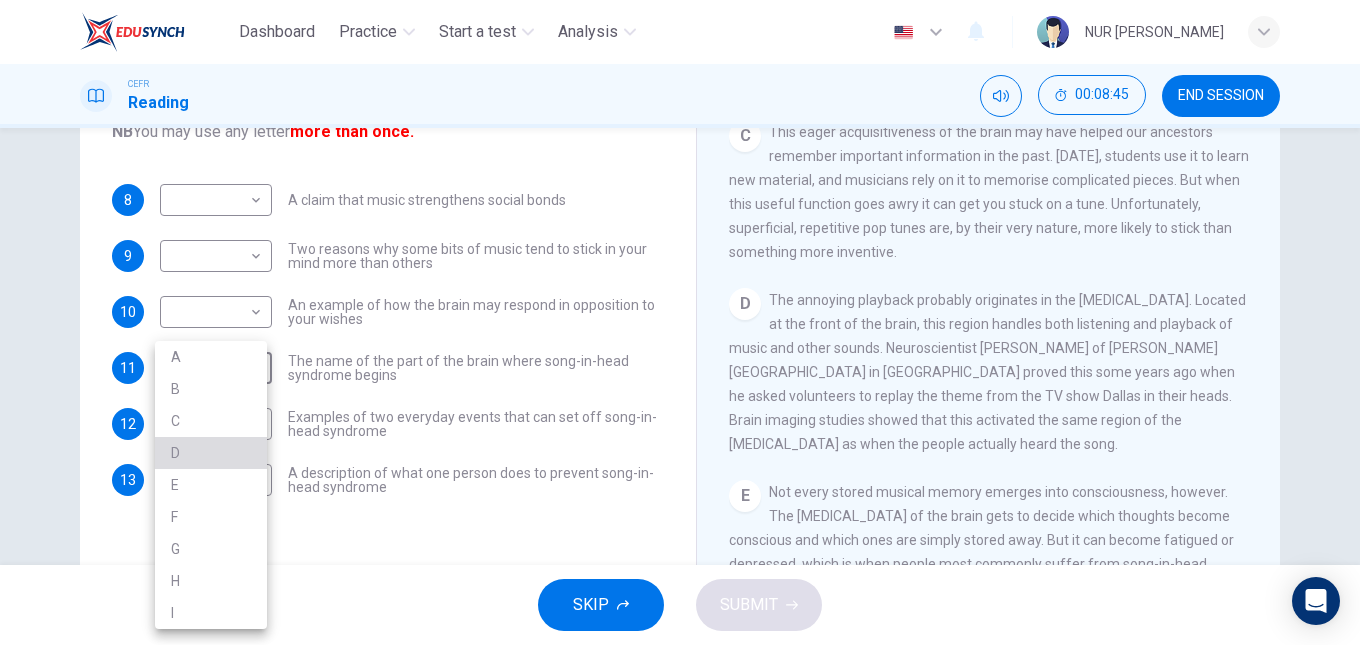 click on "D" at bounding box center (211, 453) 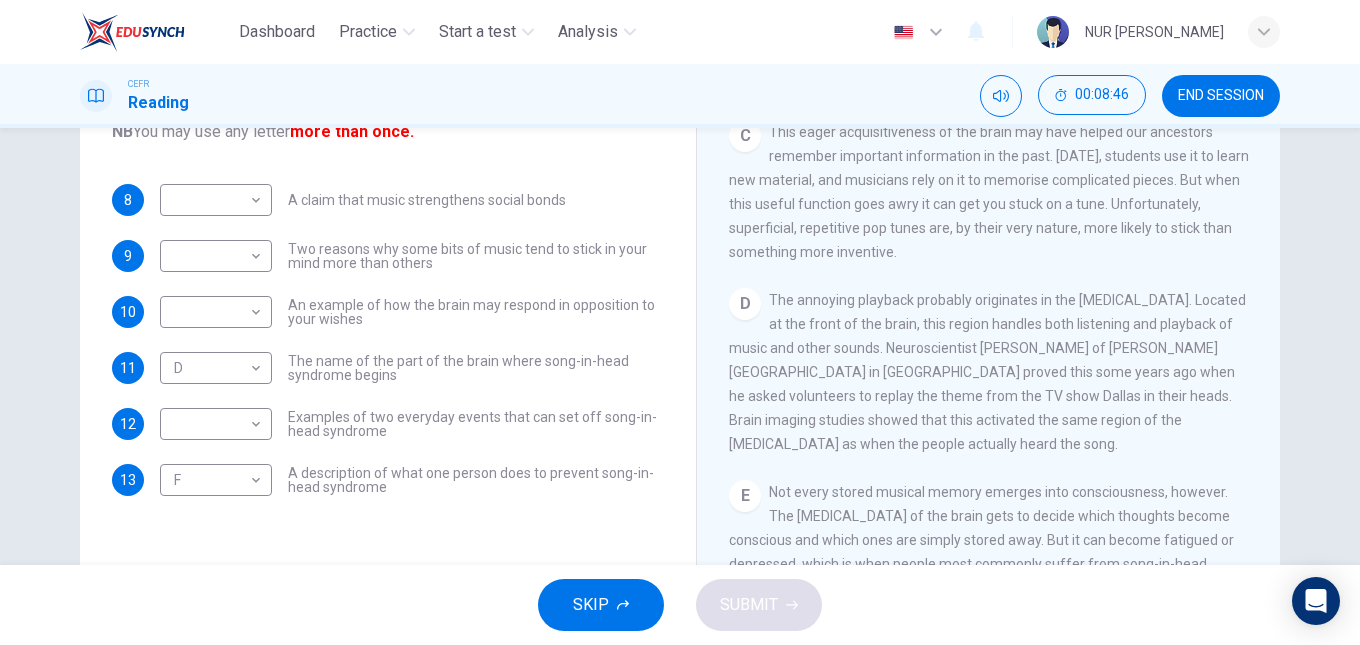 click on "The annoying playback probably originates in the auditory cortex. Located at the front of the brain, this region handles both listening and playback of music and other sounds. Neuroscientist Robert Zatorre of McGill University in Montreal proved this some years ago when he asked volunteers to replay the theme from the TV show Dallas in their heads. Brain imaging studies showed that this activated the same region of the auditory cortex as when the people actually heard the song." at bounding box center [987, 372] 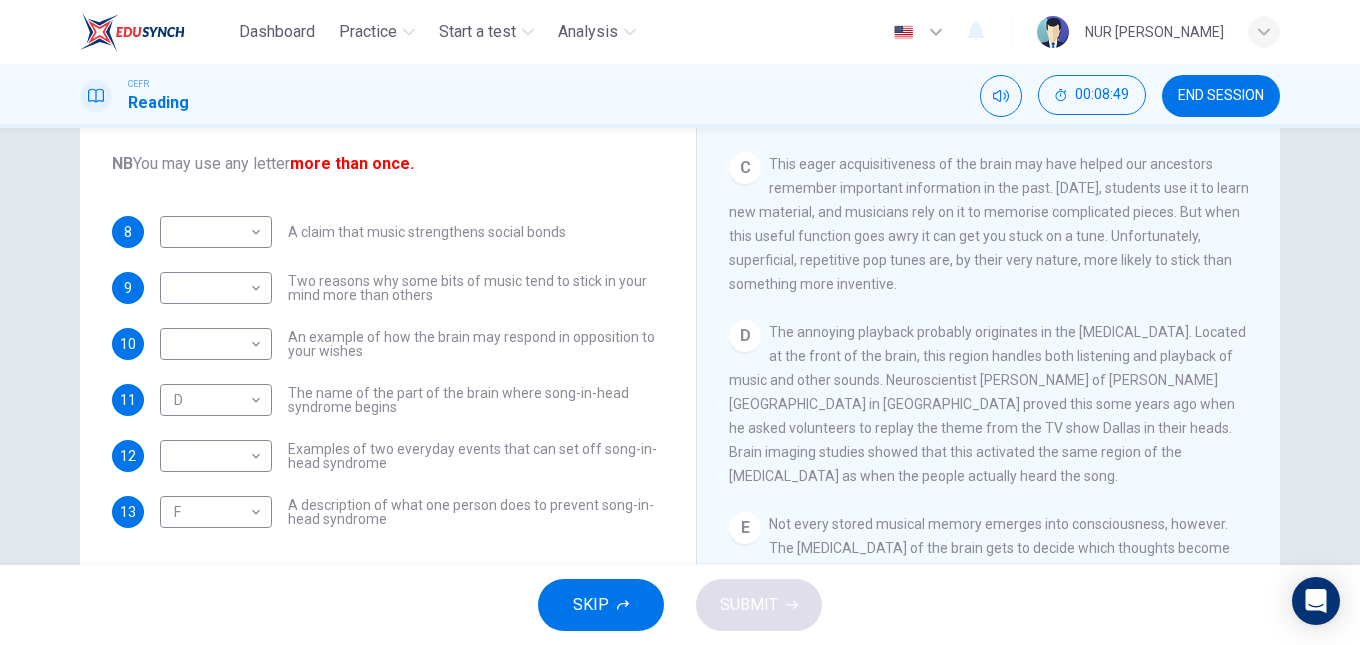 scroll, scrollTop: 255, scrollLeft: 0, axis: vertical 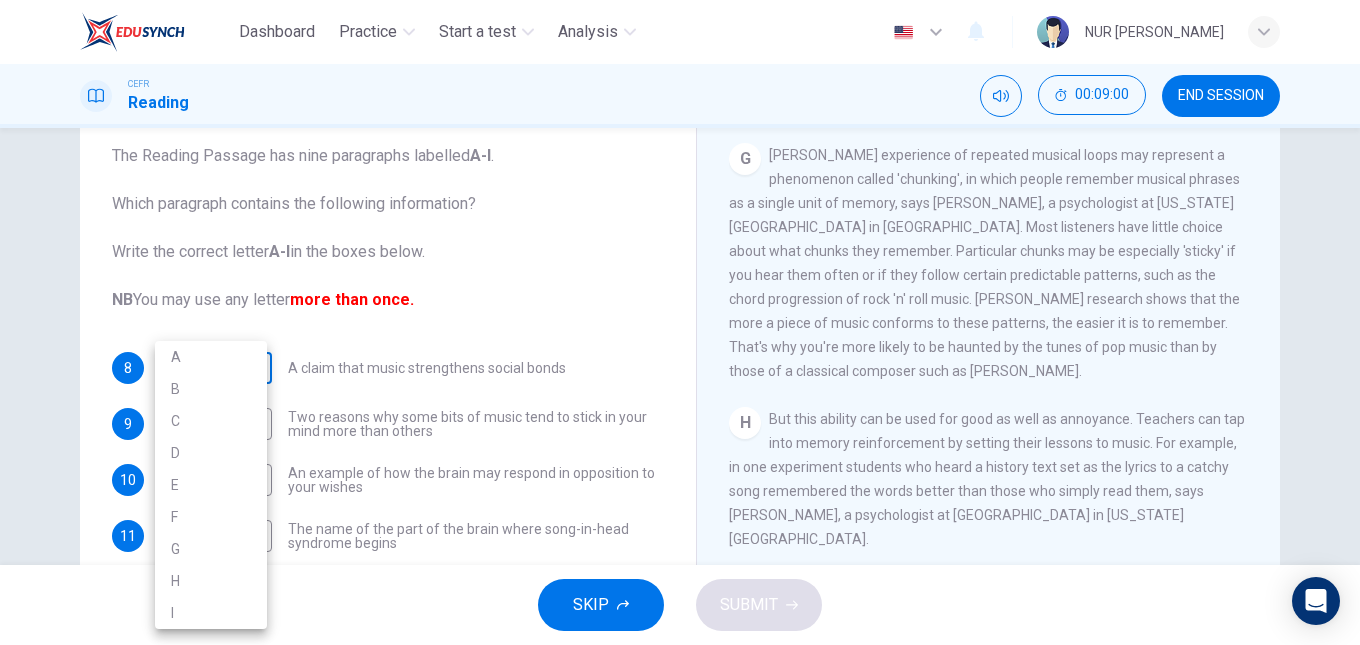 click on "Dashboard Practice Start a test Analysis English en ​ NUR AISYAH AMEERAH BINTI SHAMSUL BAHAROM CEFR Reading 00:09:00 END SESSION Questions 8 - 13 The Reading Passage has nine paragraphs labelled  A-l .
Which paragraph contains the following information?
Write the correct letter  A-l  in the boxes below.
NB  You may use any letter  more than once. 8 ​ ​ A claim that music strengthens social bonds 9 ​ ​ Two reasons why some bits of music tend to stick in your mind more than others 10 ​ ​ An example of how the brain may respond in opposition to your wishes 11 D D ​ The name of the part of the brain where song-in-head syndrome begins 12 ​ ​ Examples of two everyday events that can set off song-in-head syndrome 13 F F ​ A description of what one person does to prevent song-in-head syndrome A Song on the Brain CLICK TO ZOOM Click to Zoom A B C D E F G H I SKIP SUBMIT EduSynch - Online Language Proficiency Testing
Dashboard Practice Start a test Analysis Notifications © Copyright" at bounding box center [680, 322] 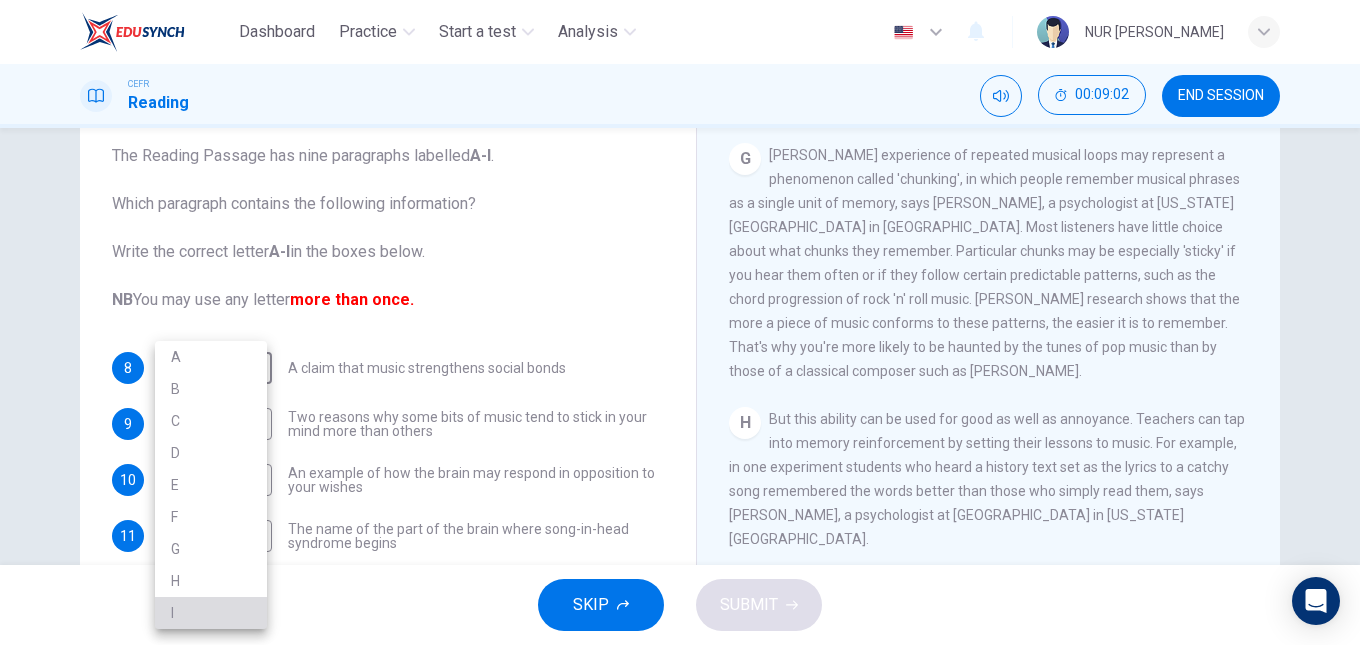 click on "I" at bounding box center [211, 613] 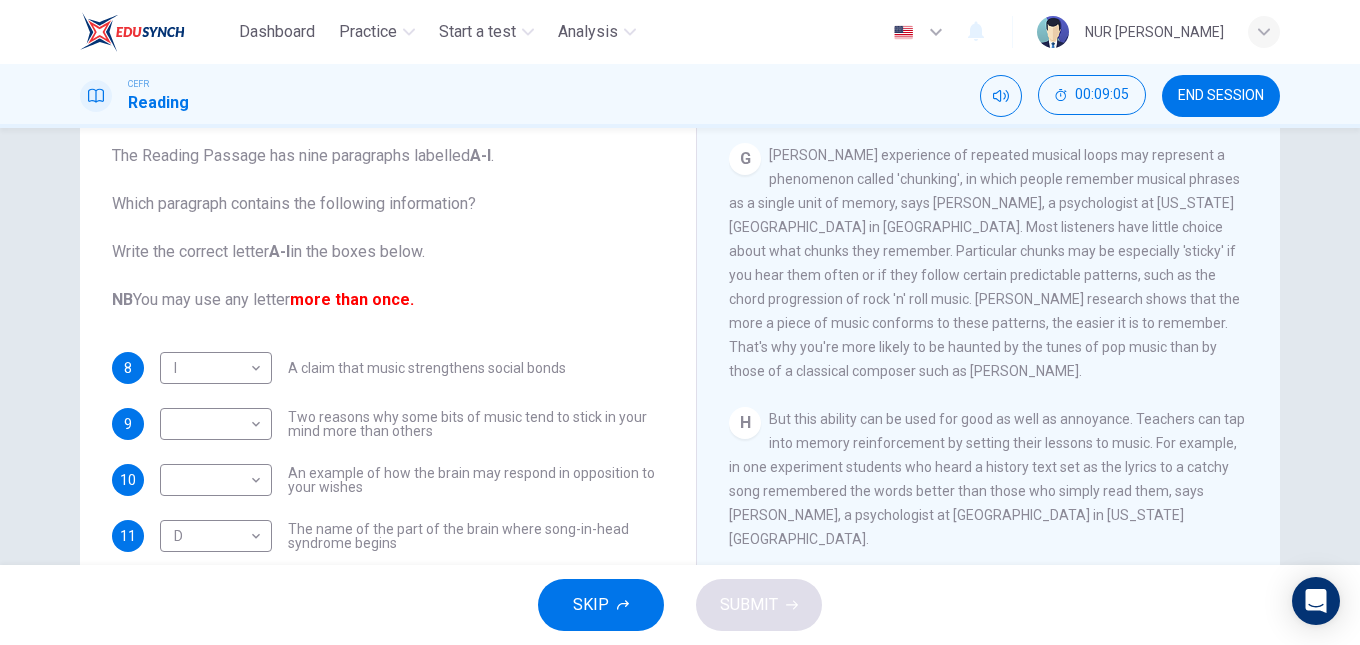 click on "CLICK TO ZOOM Click to Zoom A Some songs just won't leave you alone. But this may give us clues about how our brain works. Everyone knows the situation where you can't get a song out of your head. You hear a pop song on the radio - or even just read the song's title and it haunts you for hours, playing over and over in your mind until you're heartily sick of it. The condition now even has a medical name 'song-in-head syndrome'. B But why does the mind annoy us like this? No one knows for sure, but it's probably because the brain is better at holding onto information than it is at knowing what information is important. Roger Chaffin, a psychologist at the University of Connecticut says, 'It's a manifestation of an aspect of memory which is normally an asset to us, but in this instance it can be a nuisance.' C D E F G H I" at bounding box center [1002, 439] 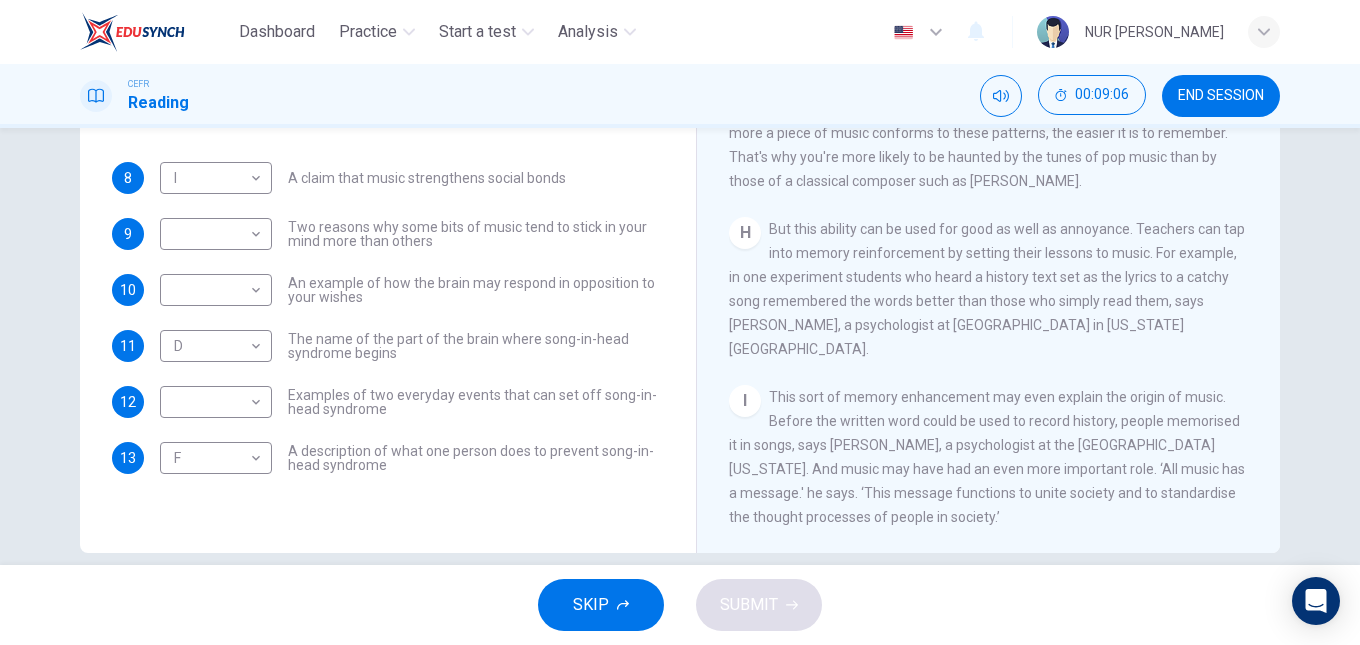 scroll, scrollTop: 311, scrollLeft: 0, axis: vertical 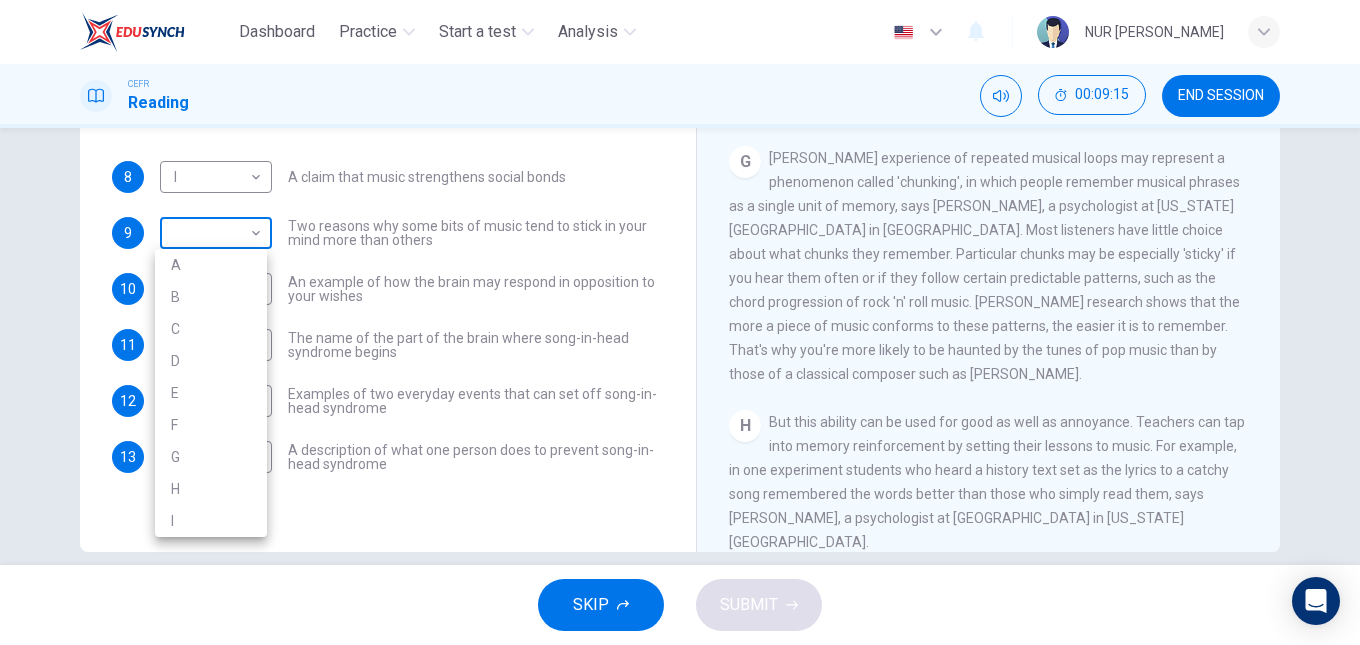 click on "Dashboard Practice Start a test Analysis English en ​ NUR AISYAH AMEERAH BINTI SHAMSUL BAHAROM CEFR Reading 00:09:15 END SESSION Questions 8 - 13 The Reading Passage has nine paragraphs labelled  A-l .
Which paragraph contains the following information?
Write the correct letter  A-l  in the boxes below.
NB  You may use any letter  more than once. 8 I I ​ A claim that music strengthens social bonds 9 ​ ​ Two reasons why some bits of music tend to stick in your mind more than others 10 ​ ​ An example of how the brain may respond in opposition to your wishes 11 D D ​ The name of the part of the brain where song-in-head syndrome begins 12 ​ ​ Examples of two everyday events that can set off song-in-head syndrome 13 F F ​ A description of what one person does to prevent song-in-head syndrome A Song on the Brain CLICK TO ZOOM Click to Zoom A B C D E F G H I SKIP SUBMIT EduSynch - Online Language Proficiency Testing
Dashboard Practice Start a test Analysis Notifications © Copyright" at bounding box center [680, 322] 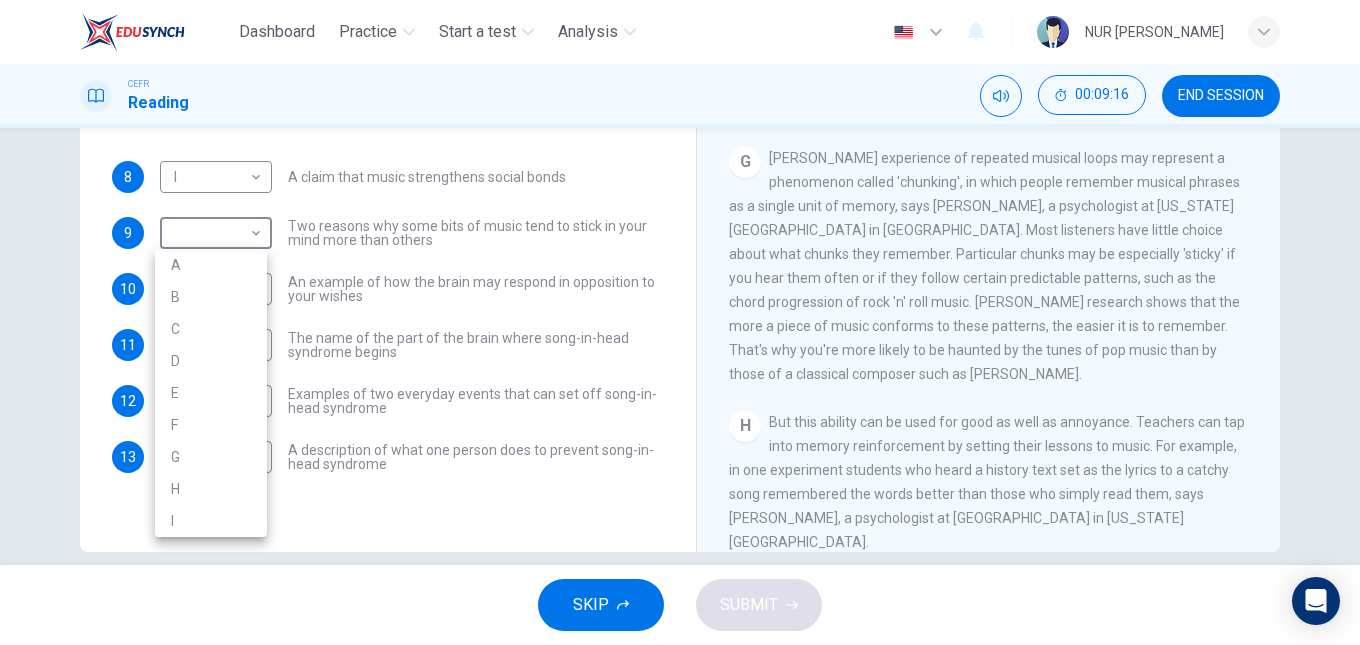 click on "G" at bounding box center [211, 457] 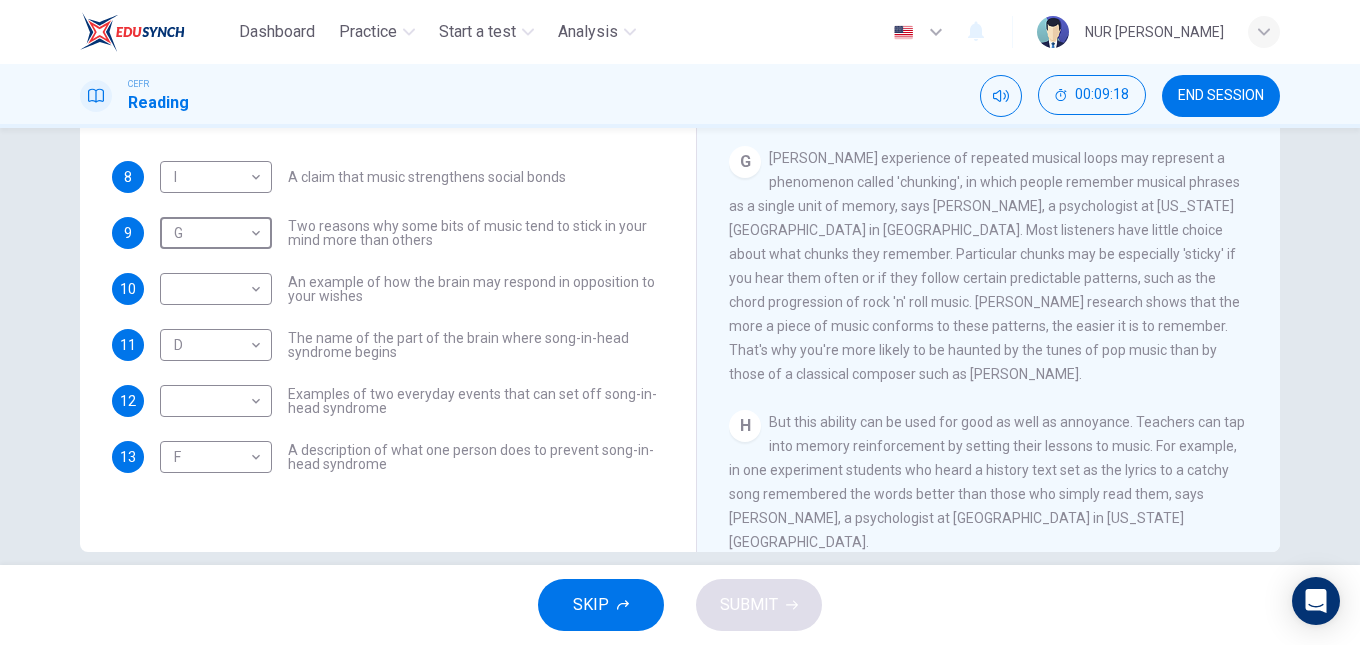 click on "Questions 8 - 13 The Reading Passage has nine paragraphs labelled  A-l .
Which paragraph contains the following information?
Write the correct letter  A-l  in the boxes below.
NB  You may use any letter  more than once. 8 I I ​ A claim that music strengthens social bonds 9 G G ​ Two reasons why some bits of music tend to stick in your mind more than others 10 ​ ​ An example of how the brain may respond in opposition to your wishes 11 D D ​ The name of the part of the brain where song-in-head syndrome begins 12 ​ ​ Examples of two everyday events that can set off song-in-head syndrome 13 F F ​ A description of what one person does to prevent song-in-head syndrome A Song on the Brain CLICK TO ZOOM Click to Zoom A B C D E F G H I" at bounding box center (680, 204) 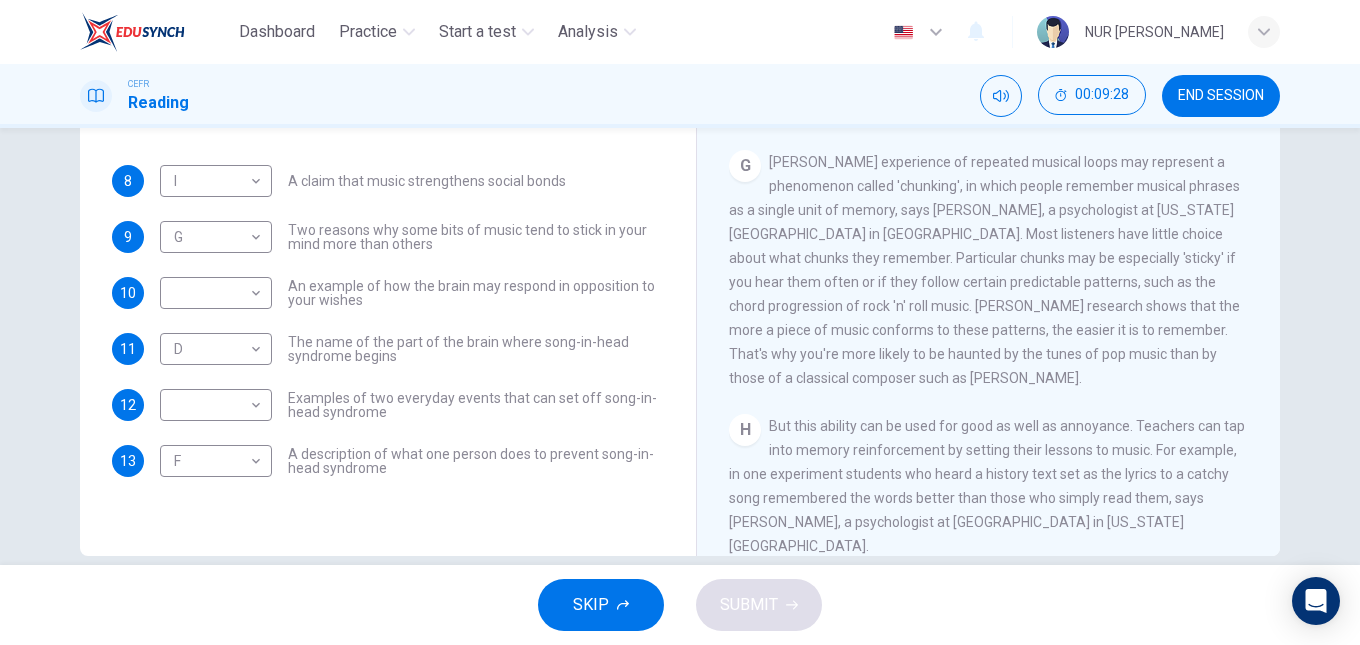 scroll, scrollTop: 308, scrollLeft: 0, axis: vertical 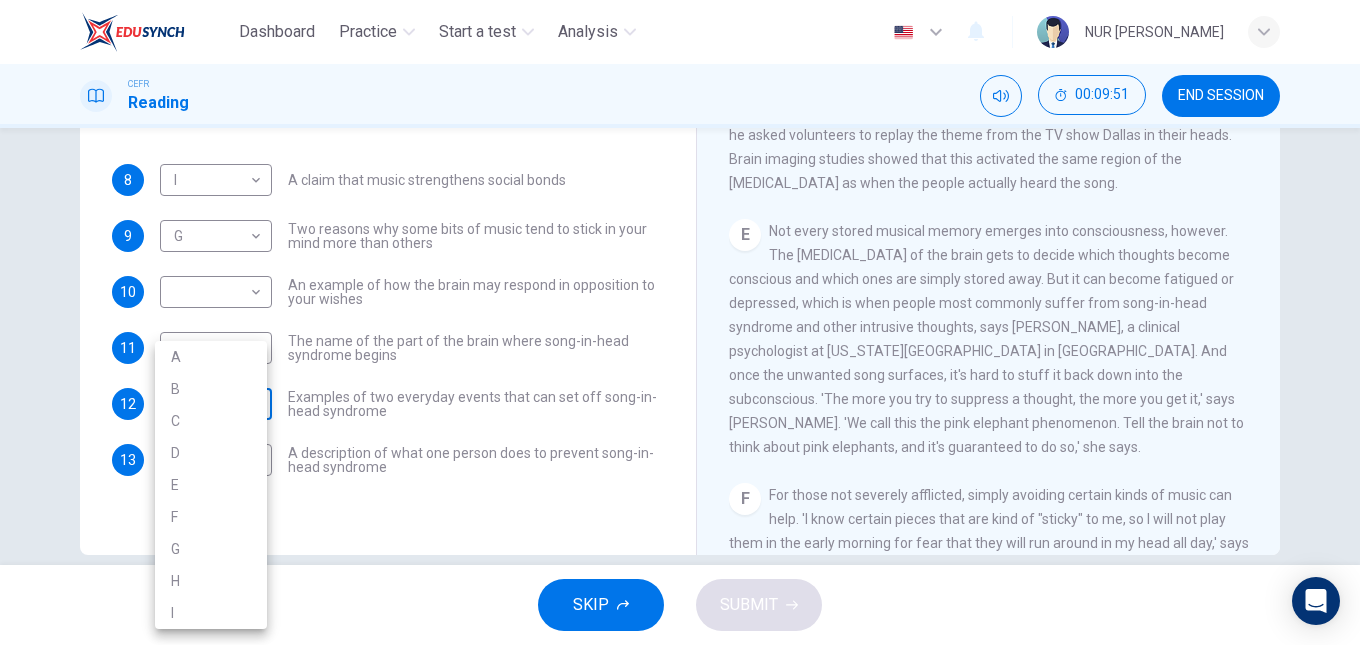 click on "Dashboard Practice Start a test Analysis English en ​ NUR AISYAH AMEERAH BINTI SHAMSUL BAHAROM CEFR Reading 00:09:51 END SESSION Questions 8 - 13 The Reading Passage has nine paragraphs labelled  A-l .
Which paragraph contains the following information?
Write the correct letter  A-l  in the boxes below.
NB  You may use any letter  more than once. 8 I I ​ A claim that music strengthens social bonds 9 G G ​ Two reasons why some bits of music tend to stick in your mind more than others 10 ​ ​ An example of how the brain may respond in opposition to your wishes 11 D D ​ The name of the part of the brain where song-in-head syndrome begins 12 ​ ​ Examples of two everyday events that can set off song-in-head syndrome 13 F F ​ A description of what one person does to prevent song-in-head syndrome A Song on the Brain CLICK TO ZOOM Click to Zoom A B C D E F G H I SKIP SUBMIT EduSynch - Online Language Proficiency Testing
Dashboard Practice Start a test Analysis Notifications © Copyright" at bounding box center (680, 322) 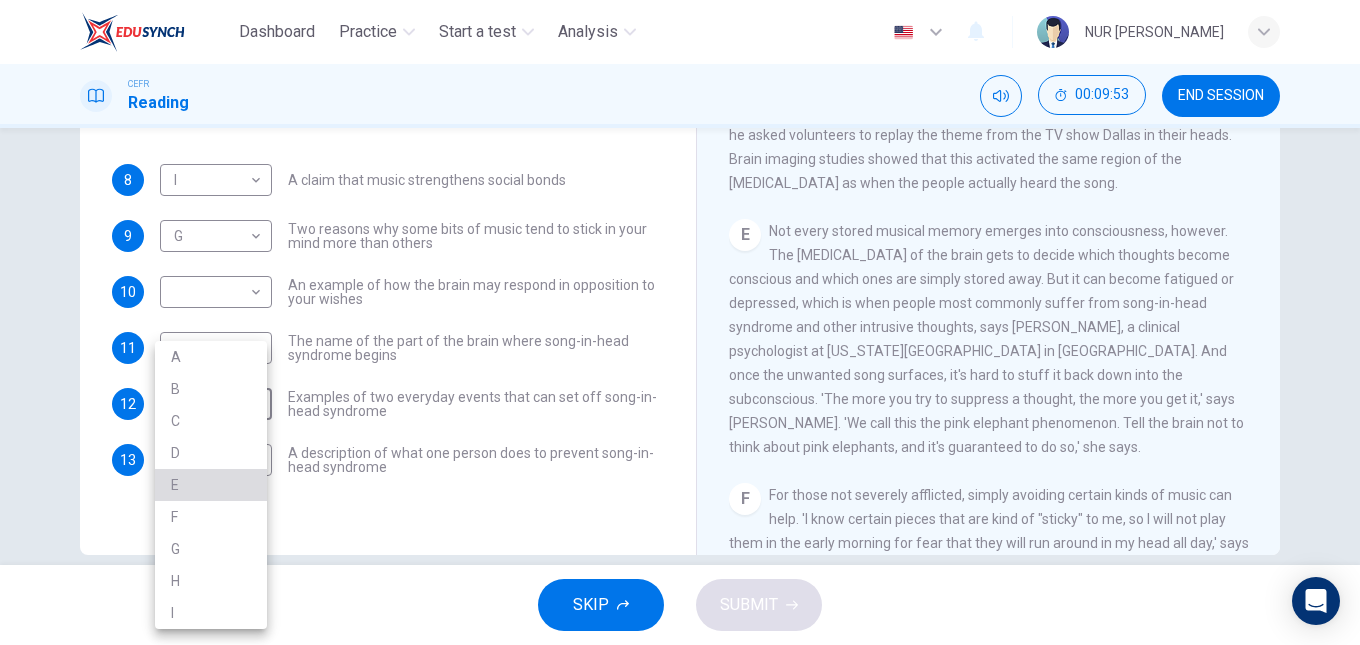 click on "E" at bounding box center [211, 485] 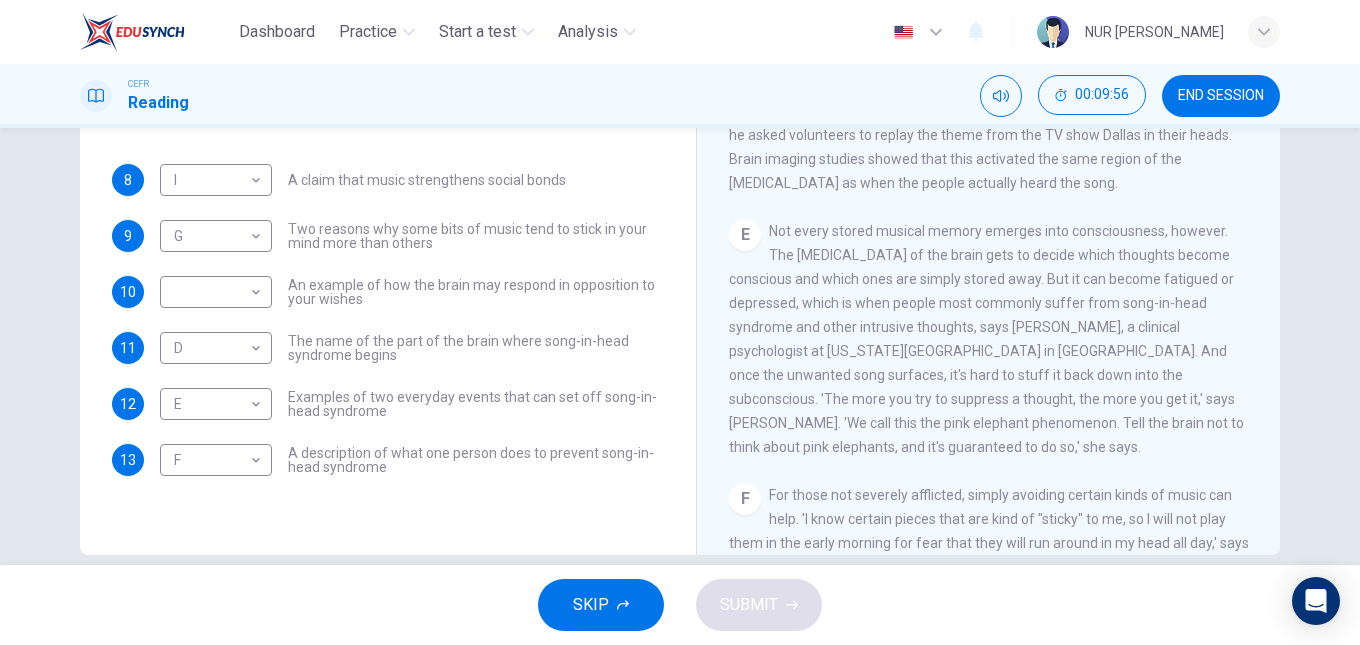 click on "Questions 8 - 13 The Reading Passage has nine paragraphs labelled  A-l .
Which paragraph contains the following information?
Write the correct letter  A-l  in the boxes below.
NB  You may use any letter  more than once. 8 I I ​ A claim that music strengthens social bonds 9 G G ​ Two reasons why some bits of music tend to stick in your mind more than others 10 ​ ​ An example of how the brain may respond in opposition to your wishes 11 D D ​ The name of the part of the brain where song-in-head syndrome begins 12 E E ​ Examples of two everyday events that can set off song-in-head syndrome 13 F F ​ A description of what one person does to prevent song-in-head syndrome A Song on the Brain CLICK TO ZOOM Click to Zoom A B C D E F G H I" at bounding box center [680, 207] 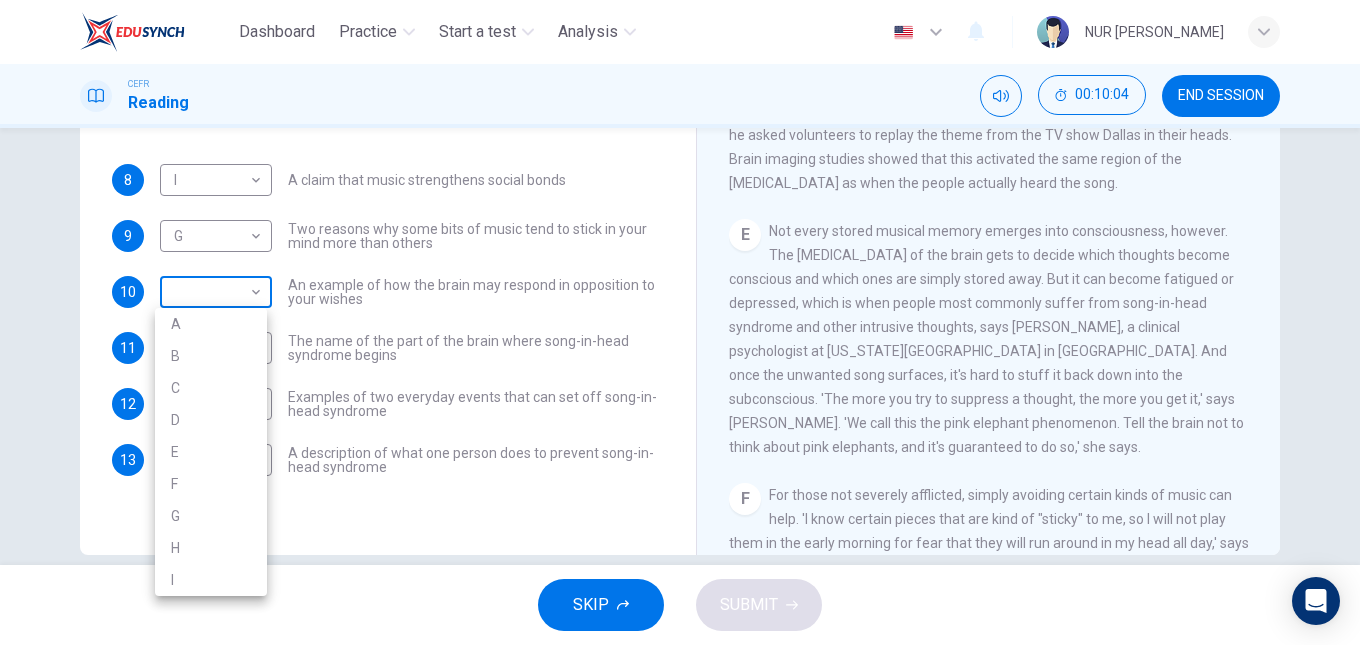 click on "Dashboard Practice Start a test Analysis English en ​ NUR AISYAH AMEERAH BINTI SHAMSUL BAHAROM CEFR Reading 00:10:04 END SESSION Questions 8 - 13 The Reading Passage has nine paragraphs labelled  A-l .
Which paragraph contains the following information?
Write the correct letter  A-l  in the boxes below.
NB  You may use any letter  more than once. 8 I I ​ A claim that music strengthens social bonds 9 G G ​ Two reasons why some bits of music tend to stick in your mind more than others 10 ​ ​ An example of how the brain may respond in opposition to your wishes 11 D D ​ The name of the part of the brain where song-in-head syndrome begins 12 E E ​ Examples of two everyday events that can set off song-in-head syndrome 13 F F ​ A description of what one person does to prevent song-in-head syndrome A Song on the Brain CLICK TO ZOOM Click to Zoom A B C D E F G H I SKIP SUBMIT EduSynch - Online Language Proficiency Testing
Dashboard Practice Start a test Analysis Notifications © Copyright" at bounding box center [680, 322] 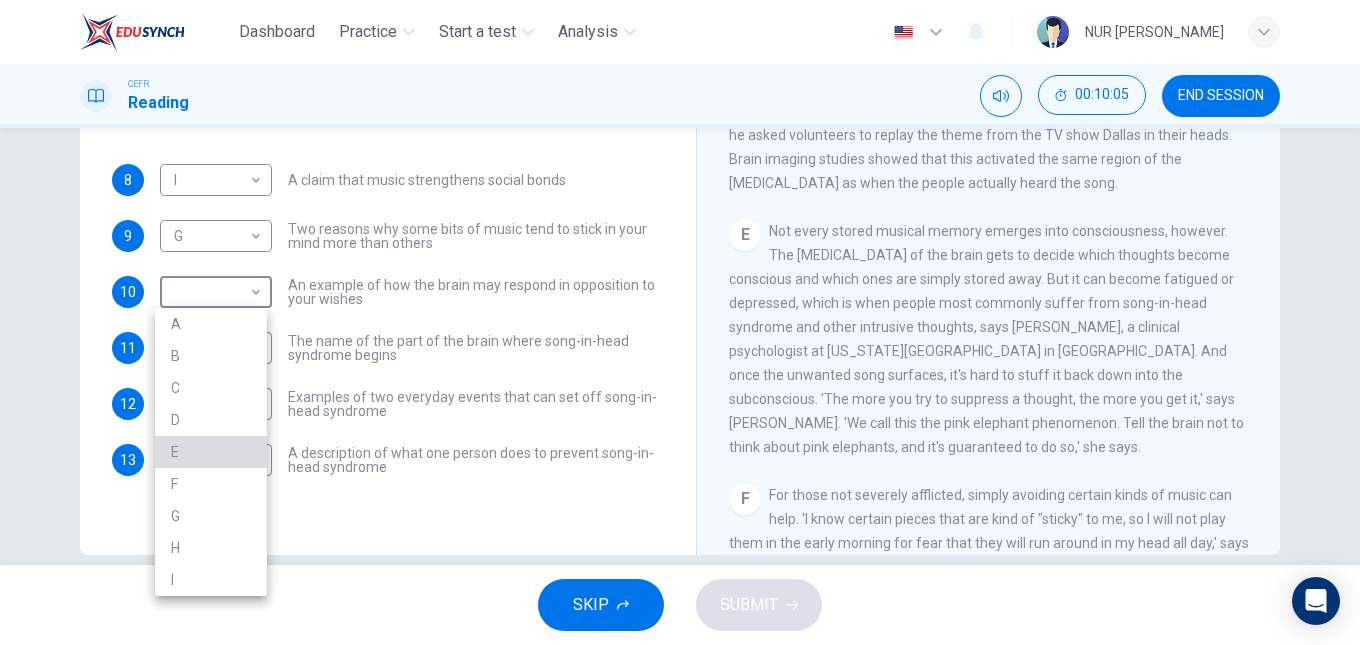 click on "E" at bounding box center (211, 452) 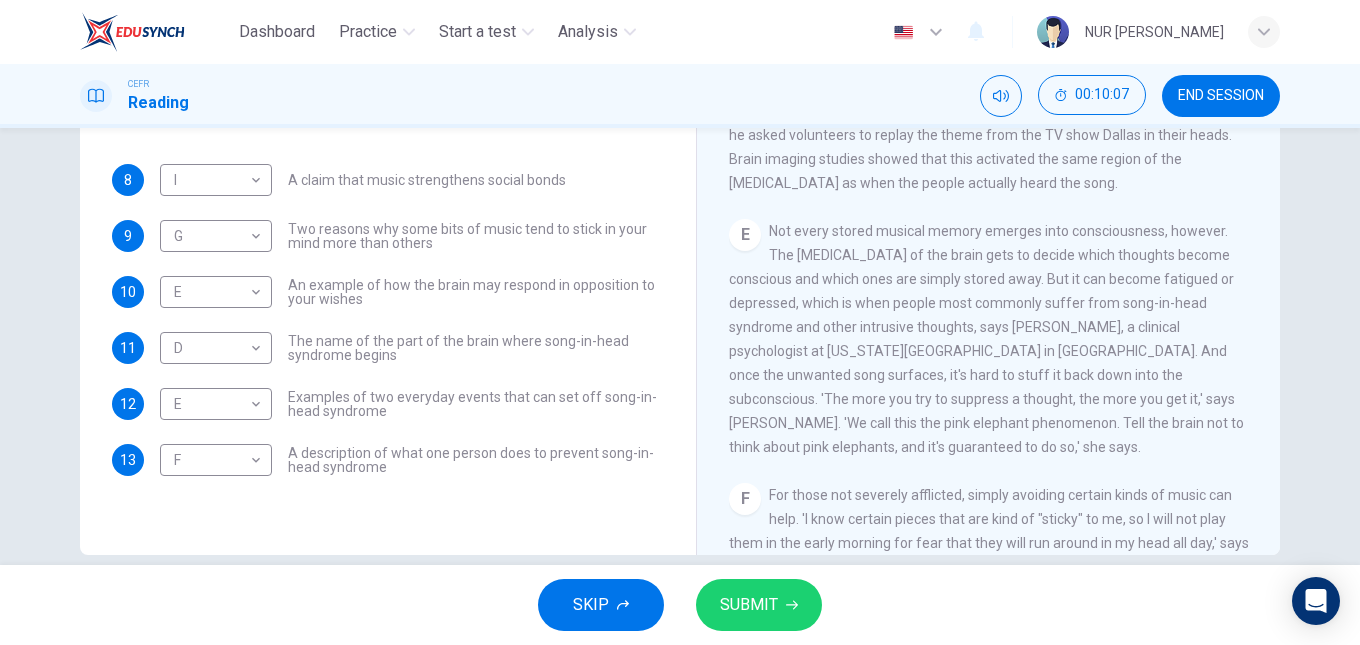 click on "Questions 8 - 13 The Reading Passage has nine paragraphs labelled  A-l .
Which paragraph contains the following information?
Write the correct letter  A-l  in the boxes below.
NB  You may use any letter  more than once. 8 I I ​ A claim that music strengthens social bonds 9 G G ​ Two reasons why some bits of music tend to stick in your mind more than others 10 E E ​ An example of how the brain may respond in opposition to your wishes 11 D D ​ The name of the part of the brain where song-in-head syndrome begins 12 E E ​ Examples of two everyday events that can set off song-in-head syndrome 13 F F ​ A description of what one person does to prevent song-in-head syndrome A Song on the Brain CLICK TO ZOOM Click to Zoom A B C D E F G H I" at bounding box center [680, 346] 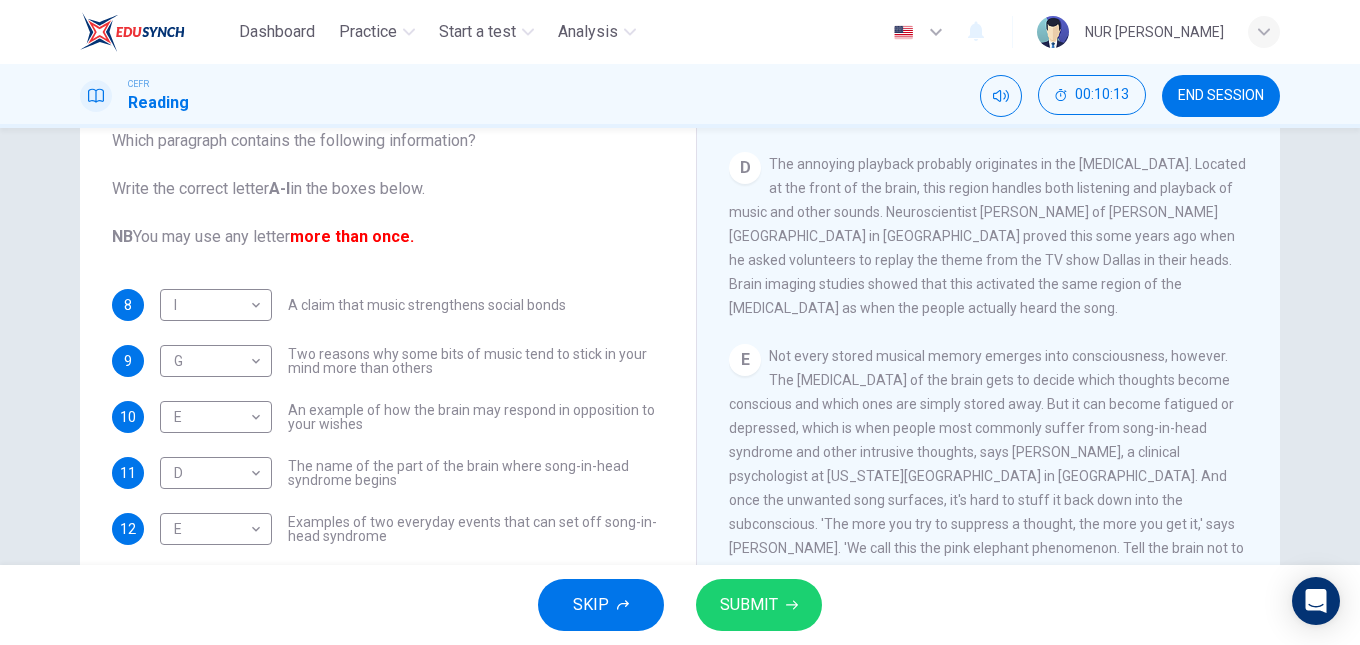 scroll, scrollTop: 338, scrollLeft: 0, axis: vertical 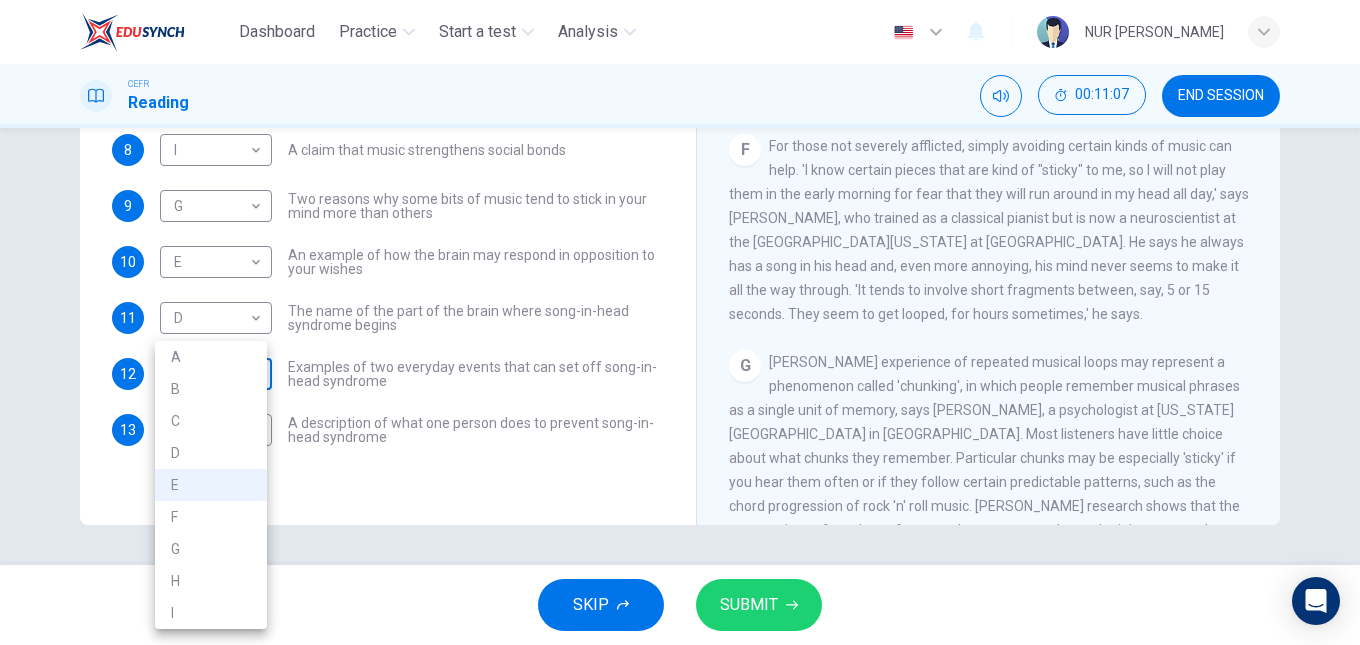 click on "Dashboard Practice Start a test Analysis English en ​ NUR AISYAH AMEERAH BINTI SHAMSUL BAHAROM CEFR Reading 00:11:07 END SESSION Questions 8 - 13 The Reading Passage has nine paragraphs labelled  A-l .
Which paragraph contains the following information?
Write the correct letter  A-l  in the boxes below.
NB  You may use any letter  more than once. 8 I I ​ A claim that music strengthens social bonds 9 G G ​ Two reasons why some bits of music tend to stick in your mind more than others 10 E E ​ An example of how the brain may respond in opposition to your wishes 11 D D ​ The name of the part of the brain where song-in-head syndrome begins 12 E E ​ Examples of two everyday events that can set off song-in-head syndrome 13 F F ​ A description of what one person does to prevent song-in-head syndrome A Song on the Brain CLICK TO ZOOM Click to Zoom A B C D E F G H I SKIP SUBMIT EduSynch - Online Language Proficiency Testing
Dashboard Practice Start a test Analysis Notifications © Copyright" at bounding box center [680, 322] 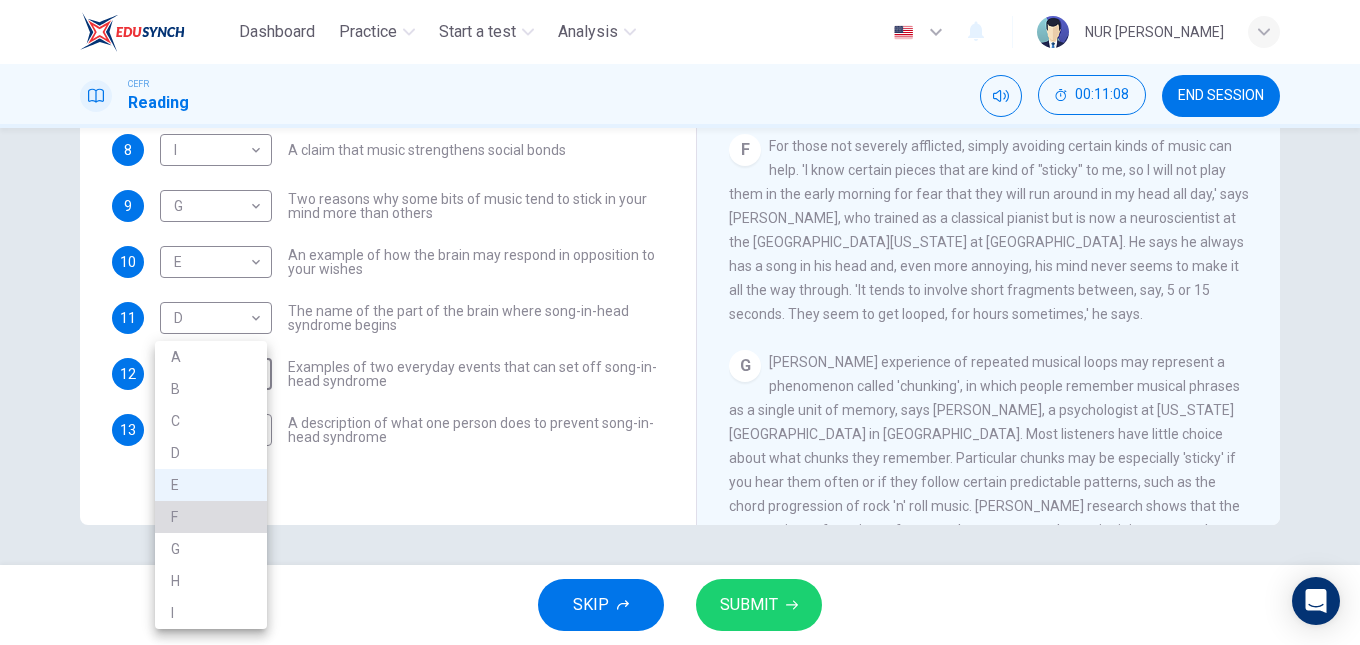 click on "F" at bounding box center [211, 517] 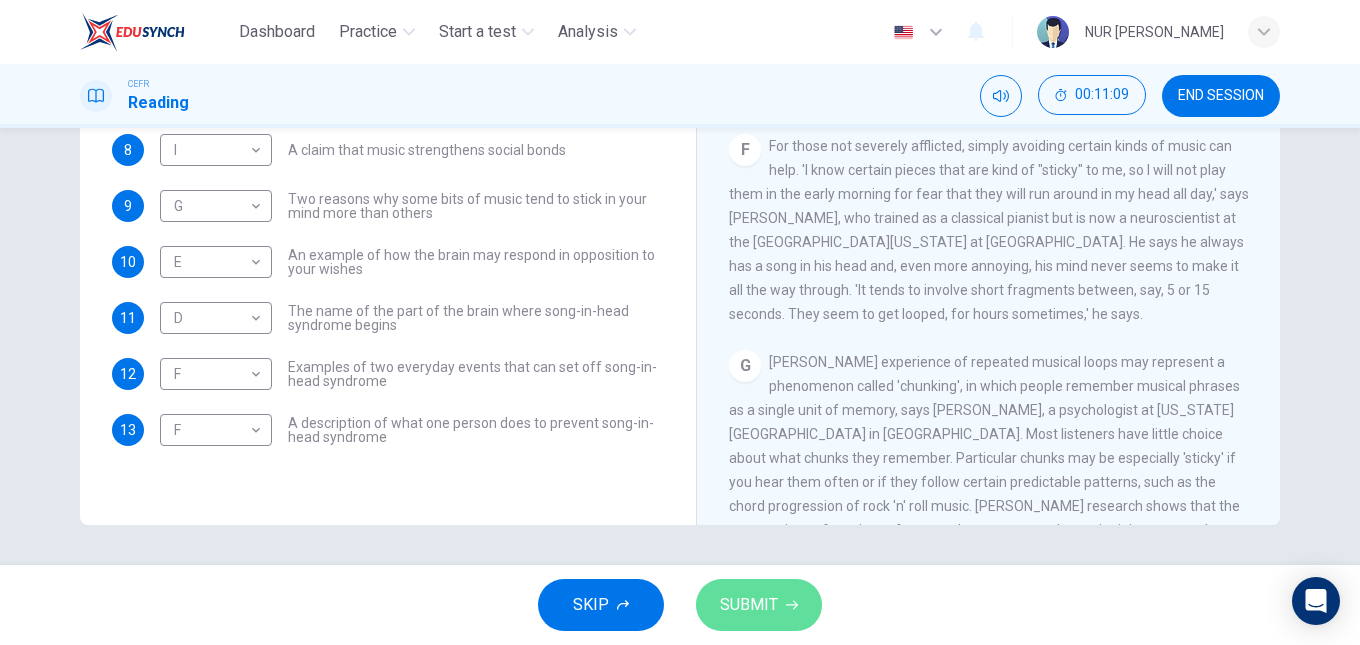 click 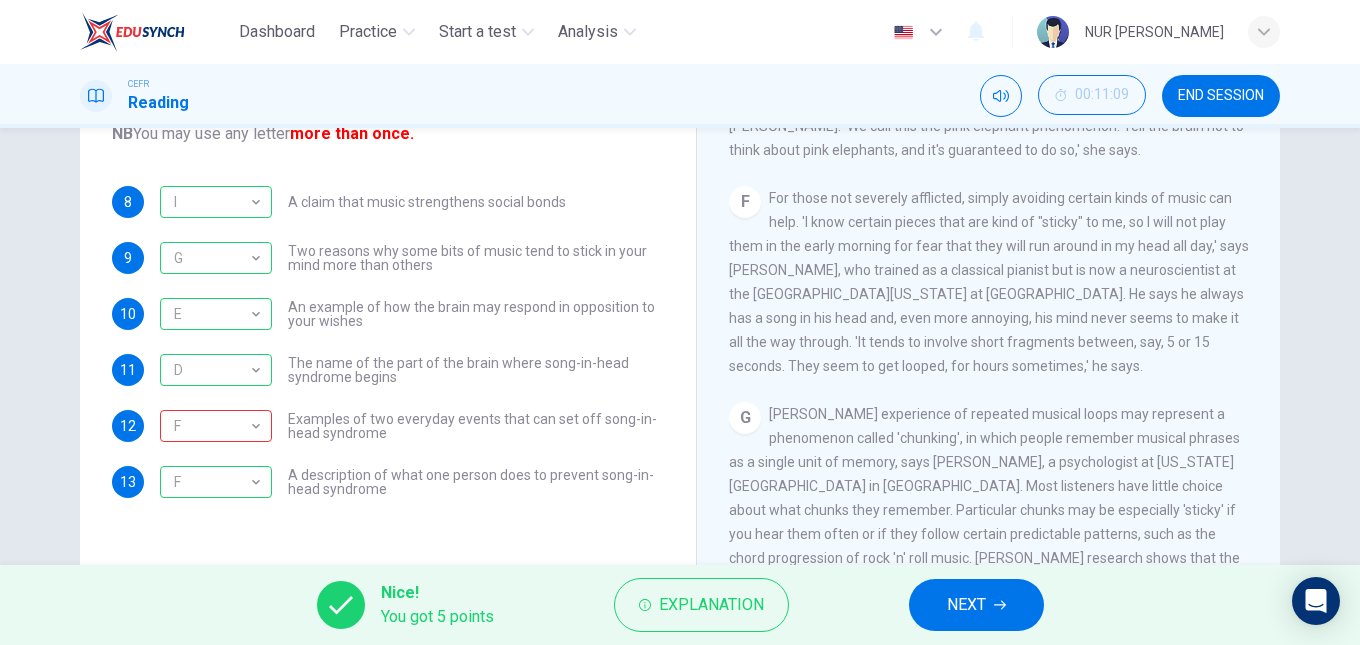 scroll, scrollTop: 288, scrollLeft: 0, axis: vertical 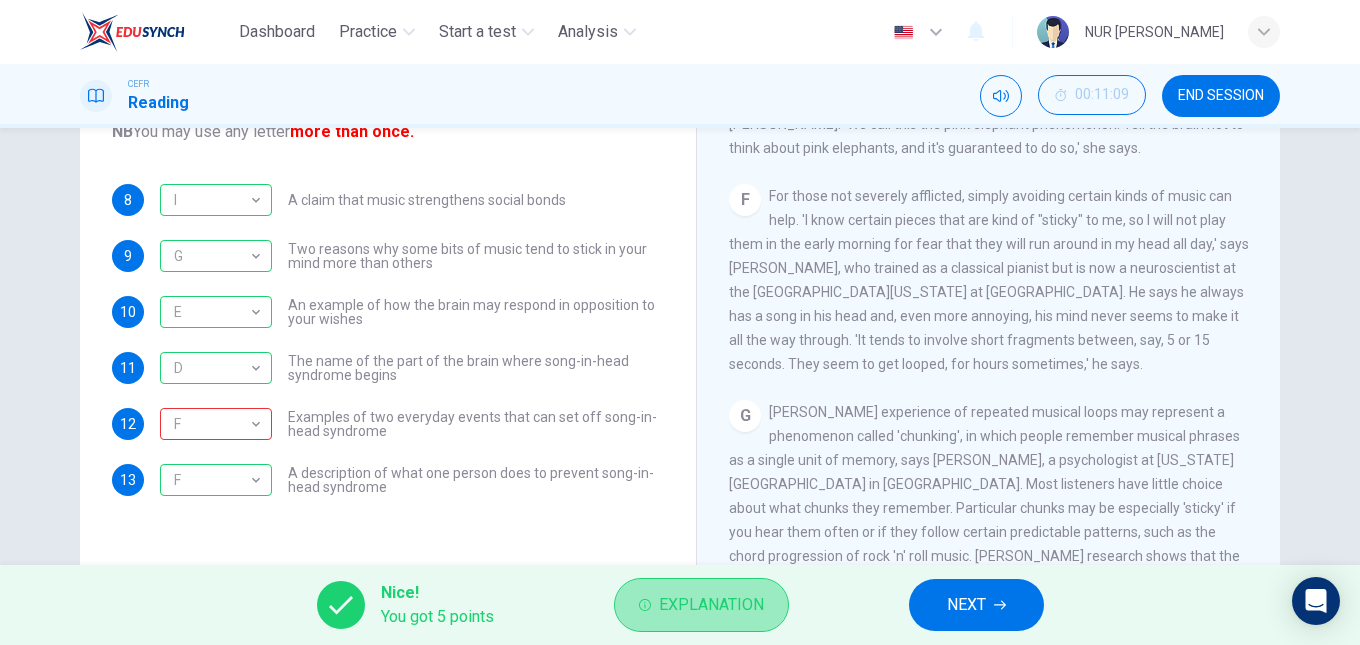 click on "Explanation" at bounding box center (701, 605) 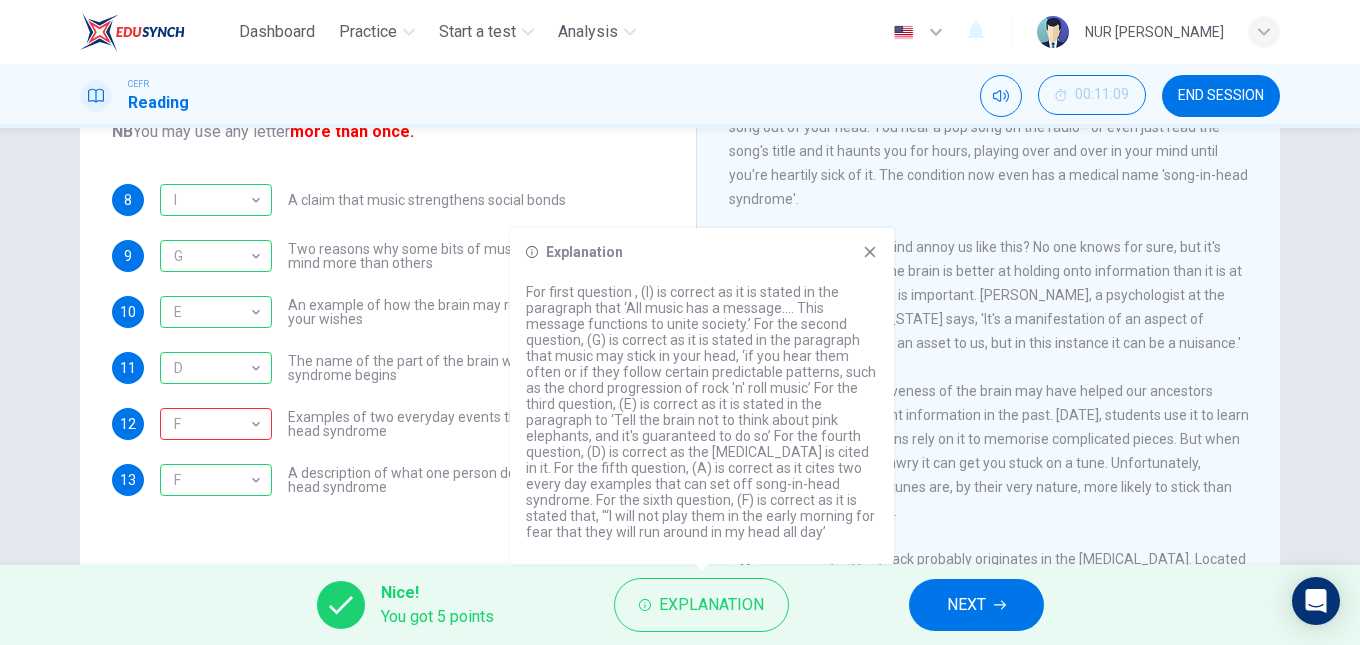 scroll, scrollTop: 324, scrollLeft: 0, axis: vertical 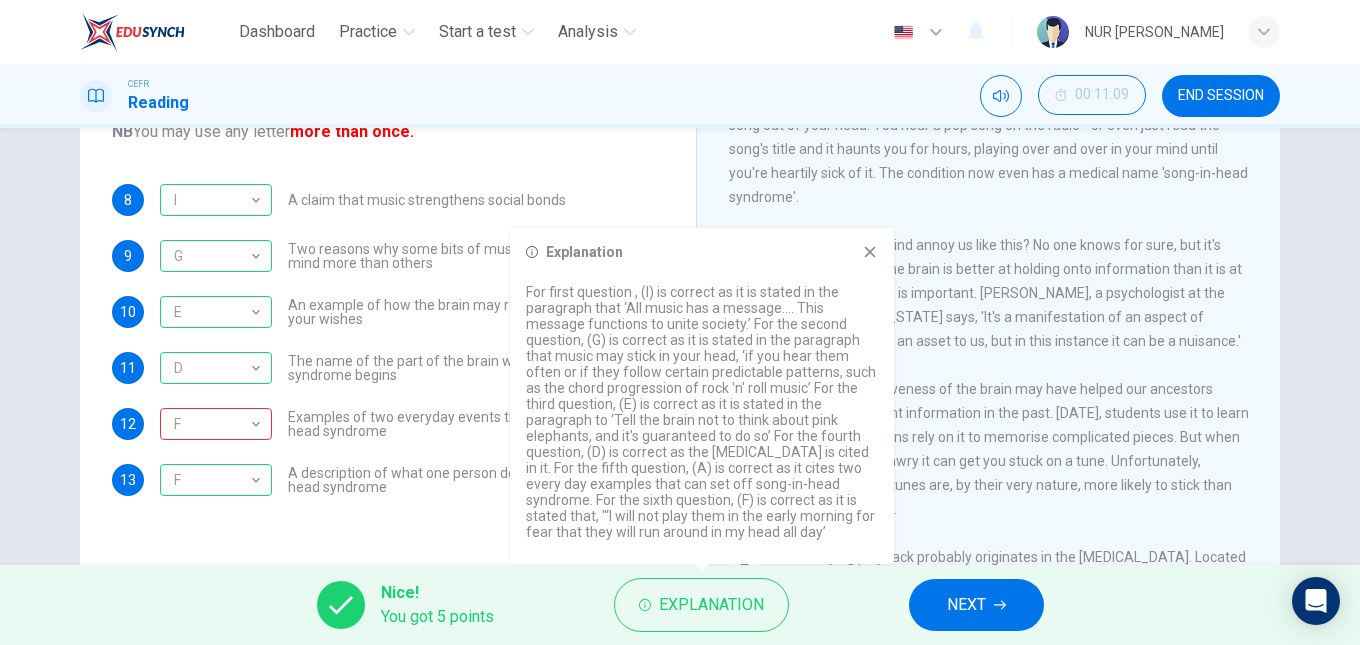 click 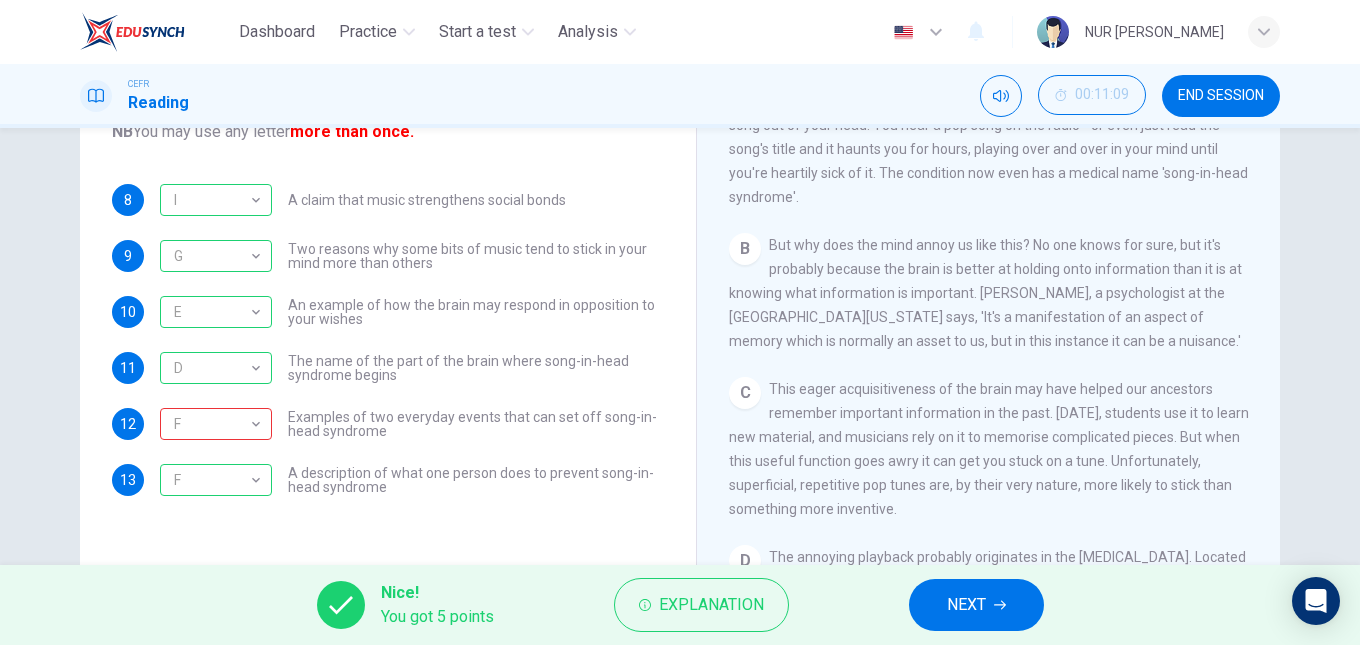 drag, startPoint x: 947, startPoint y: 633, endPoint x: 947, endPoint y: 612, distance: 21 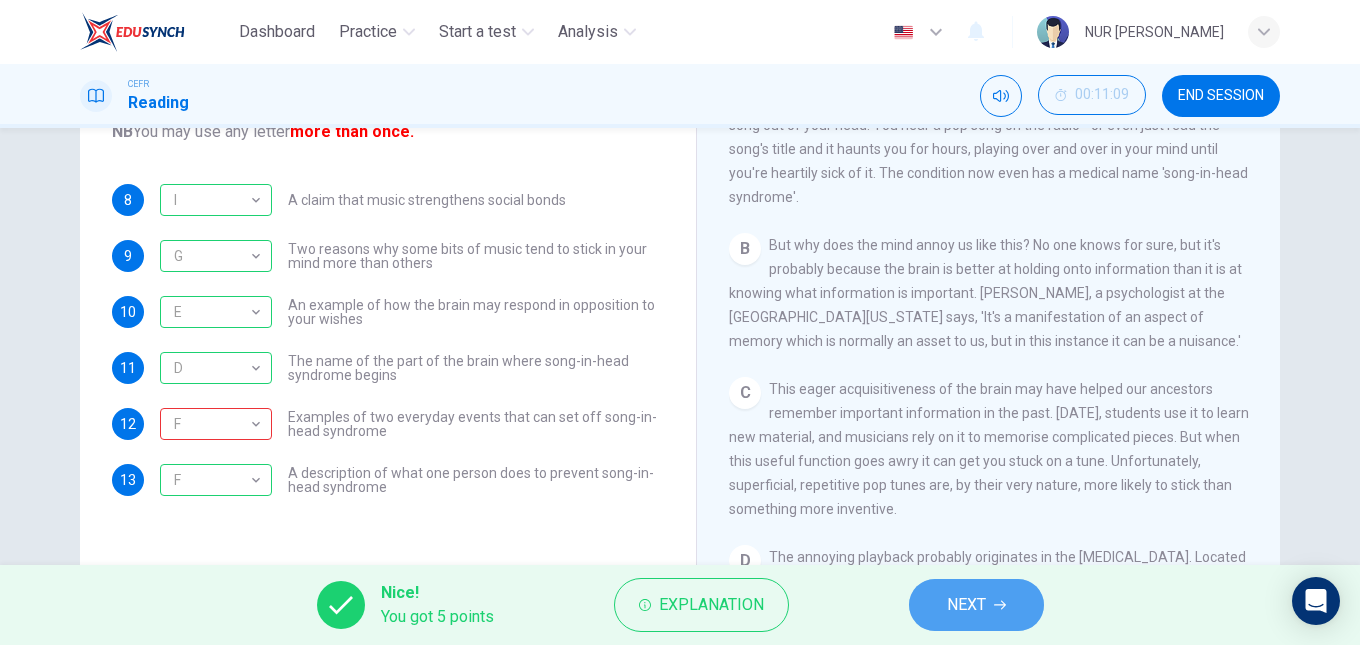 click on "NEXT" at bounding box center (966, 605) 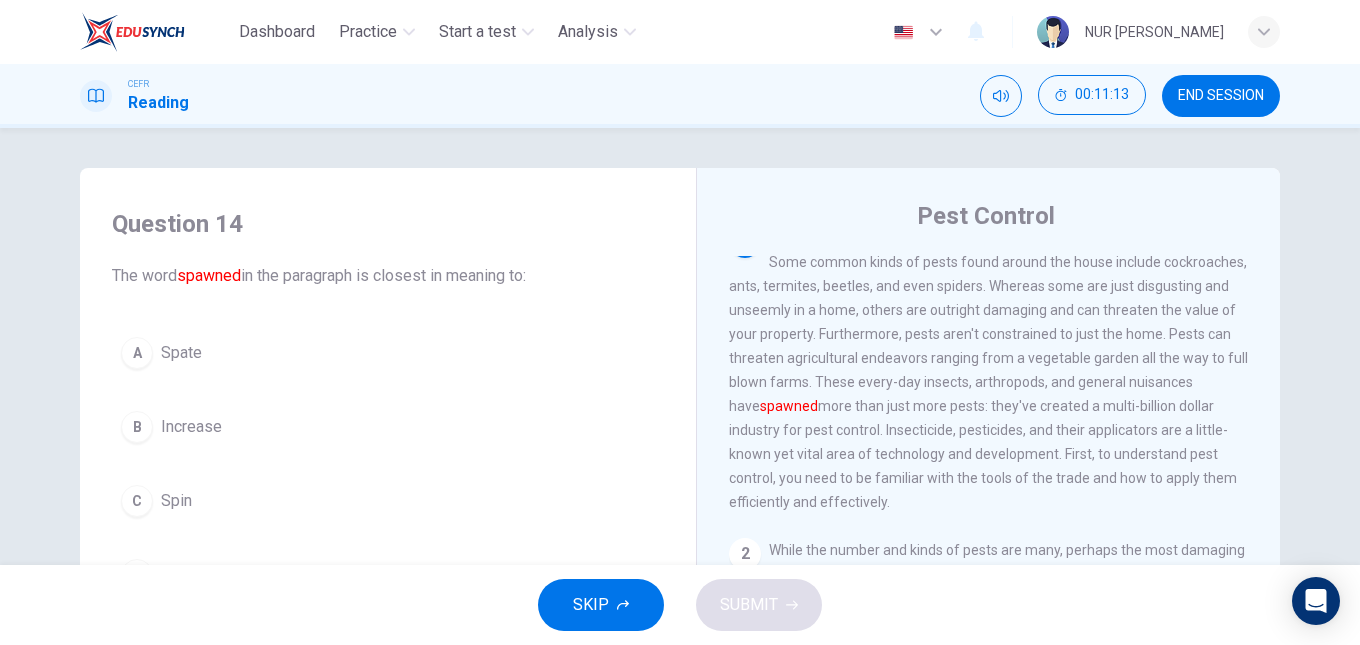 scroll, scrollTop: 0, scrollLeft: 0, axis: both 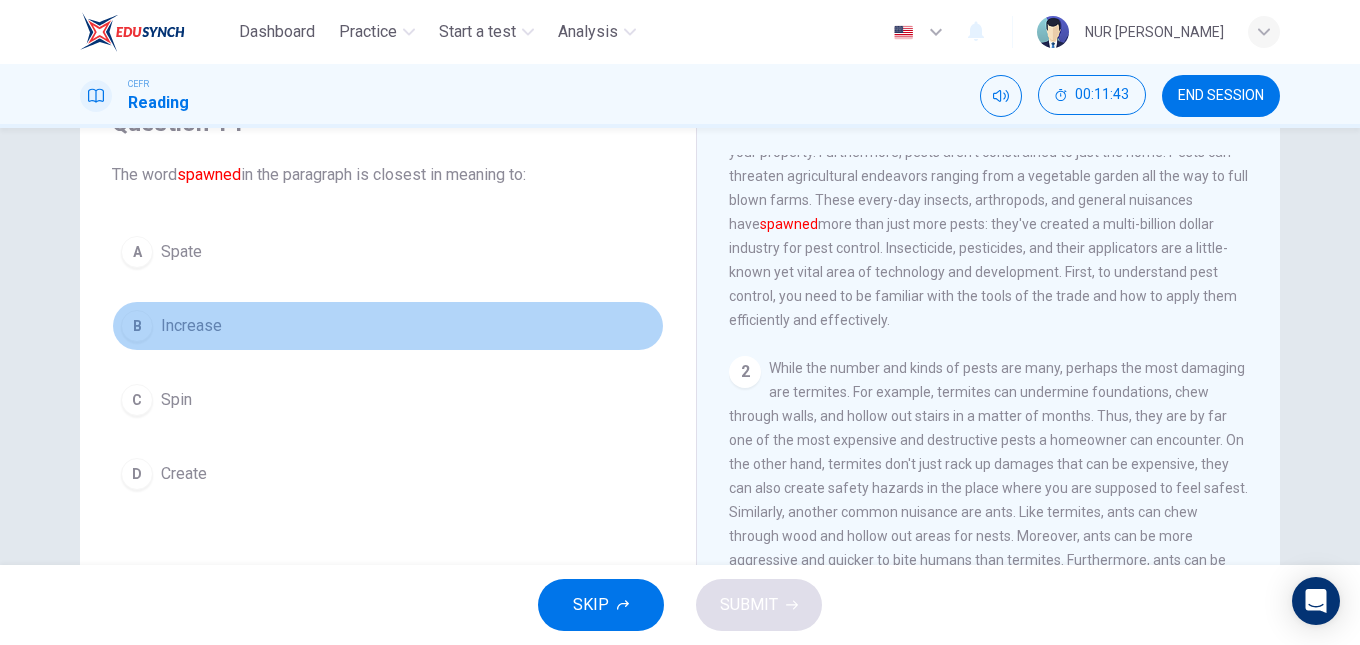 click on "Increase" at bounding box center [191, 326] 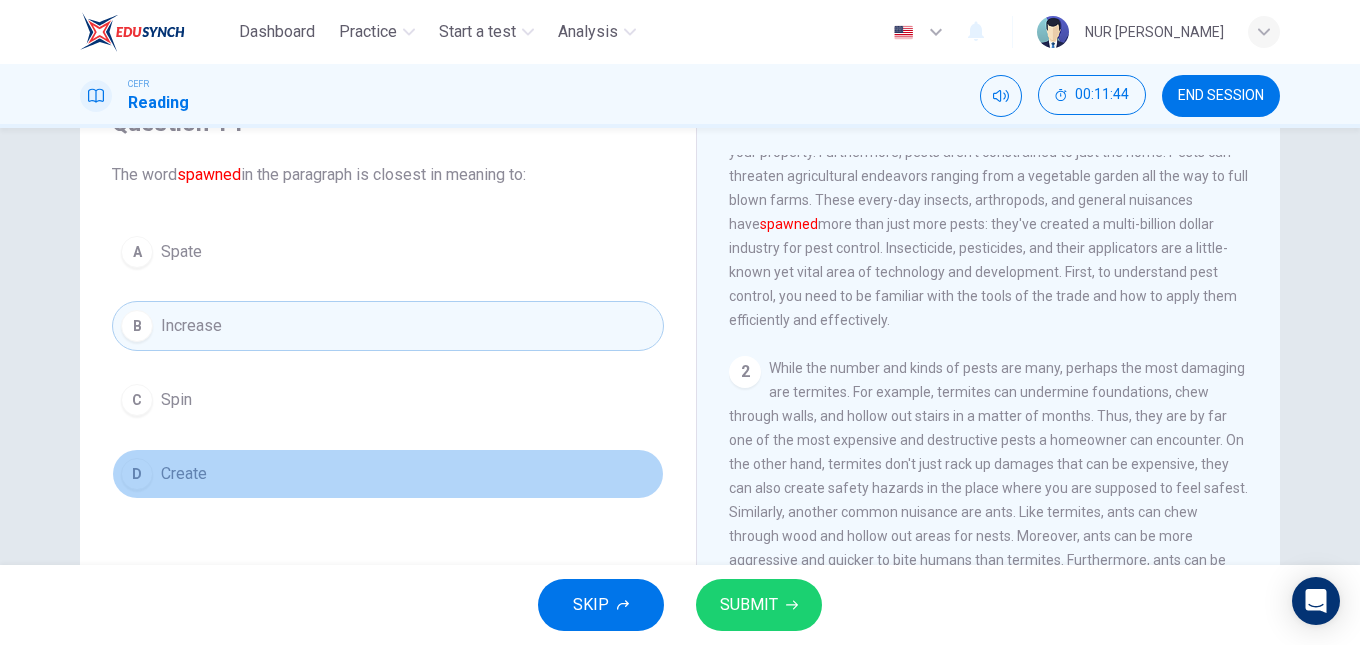 click on "D Create" at bounding box center (388, 474) 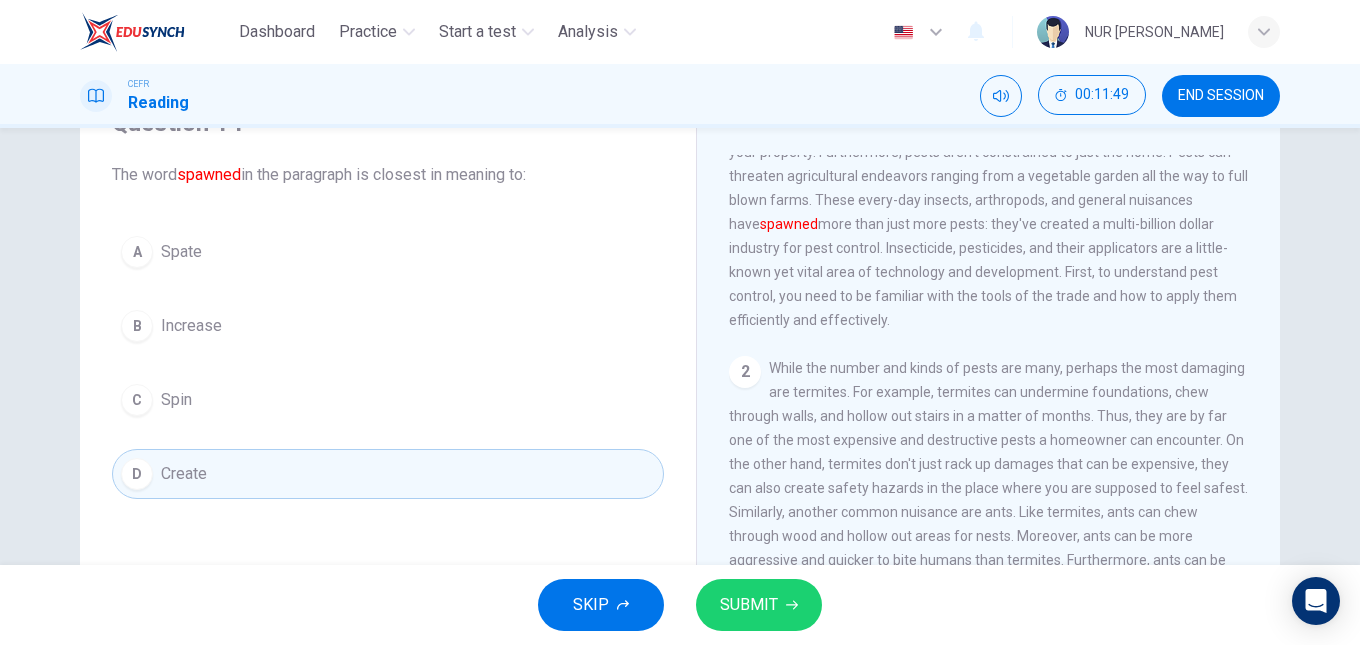 click on "SUBMIT" at bounding box center (759, 605) 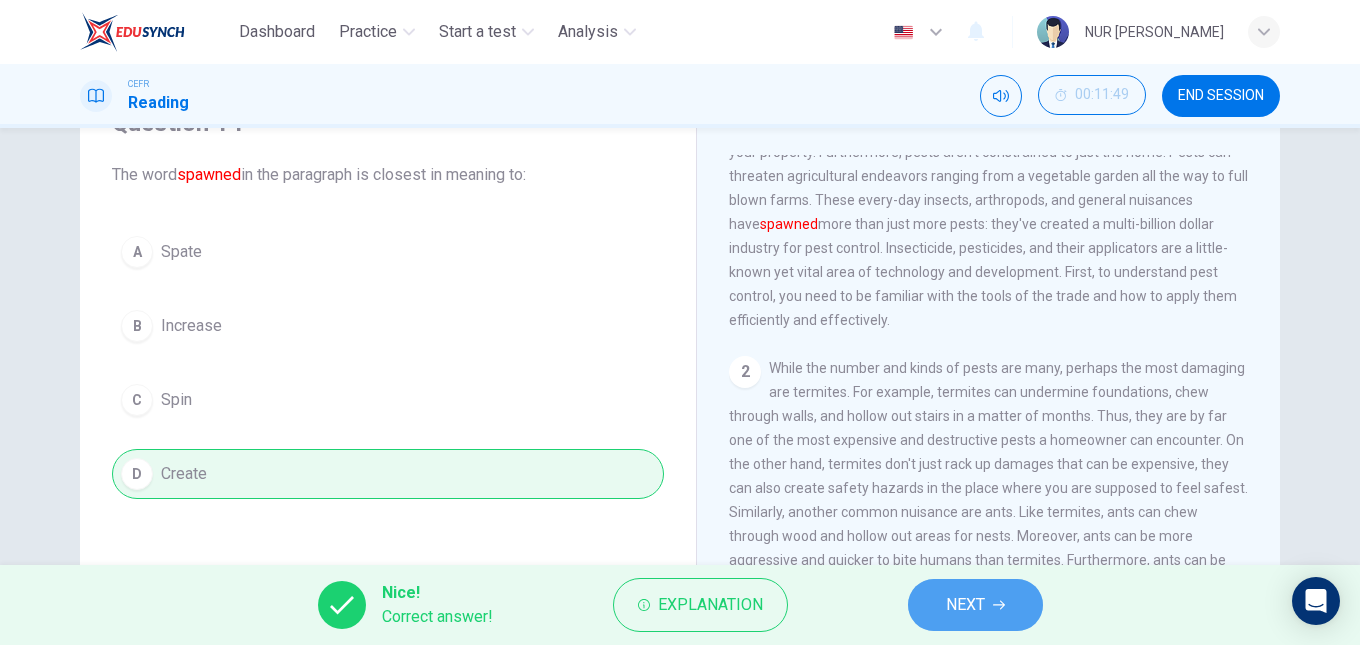 click on "NEXT" at bounding box center [975, 605] 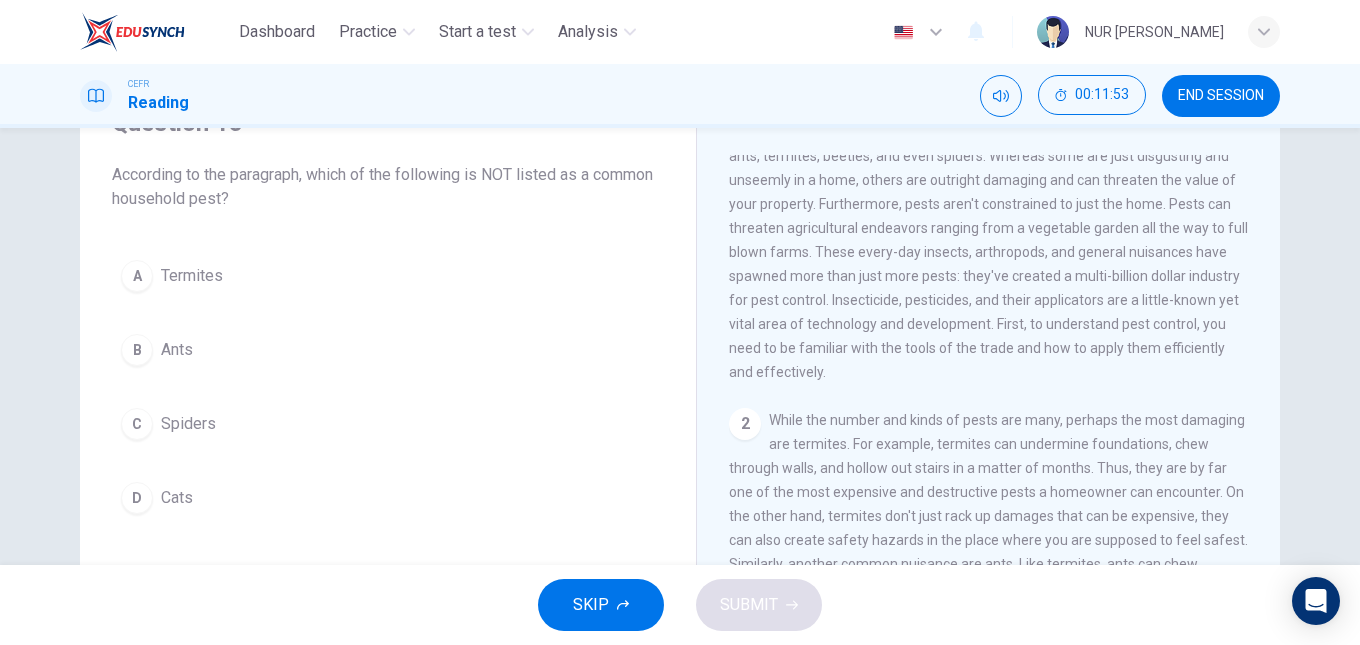 scroll, scrollTop: 0, scrollLeft: 0, axis: both 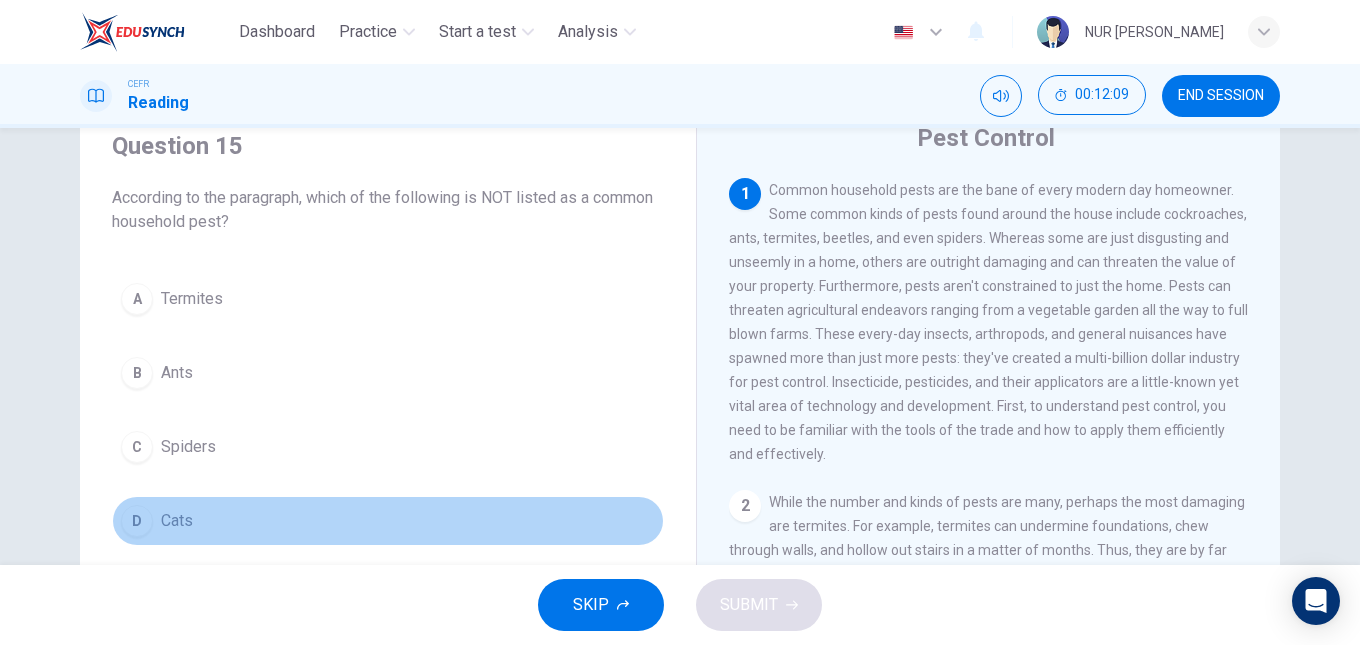 click on "Cats" at bounding box center [177, 521] 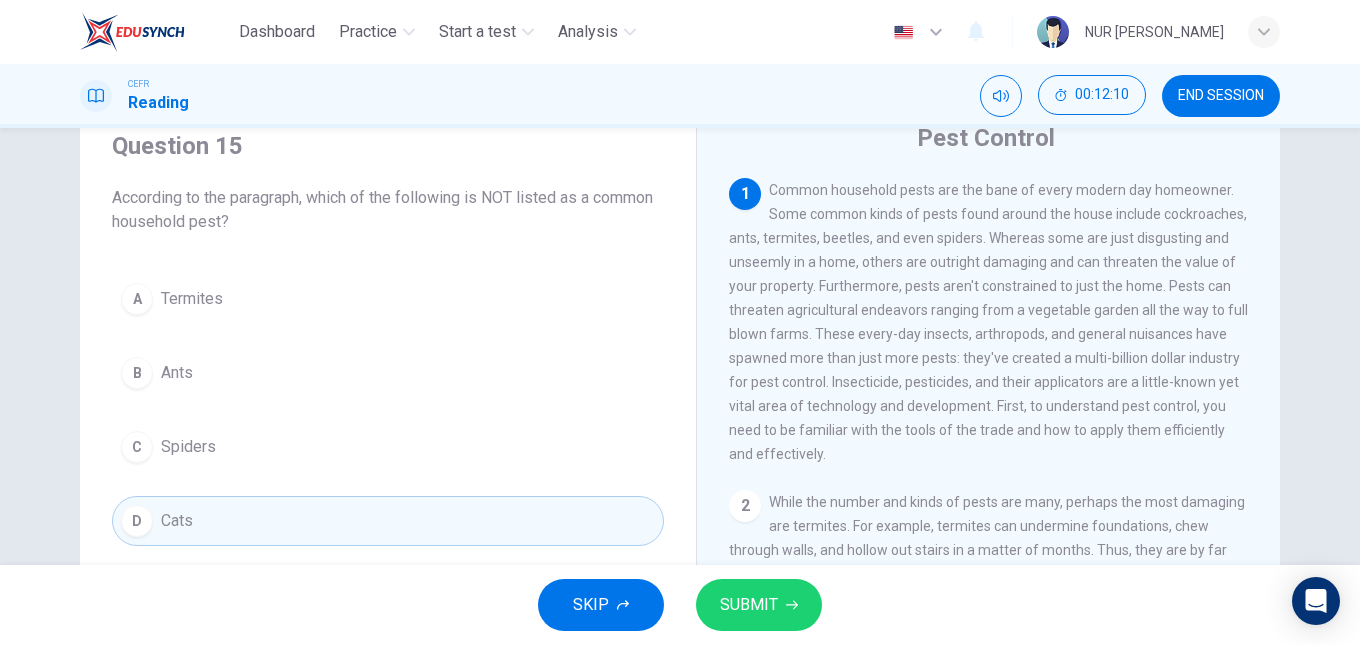 click on "SUBMIT" at bounding box center (749, 605) 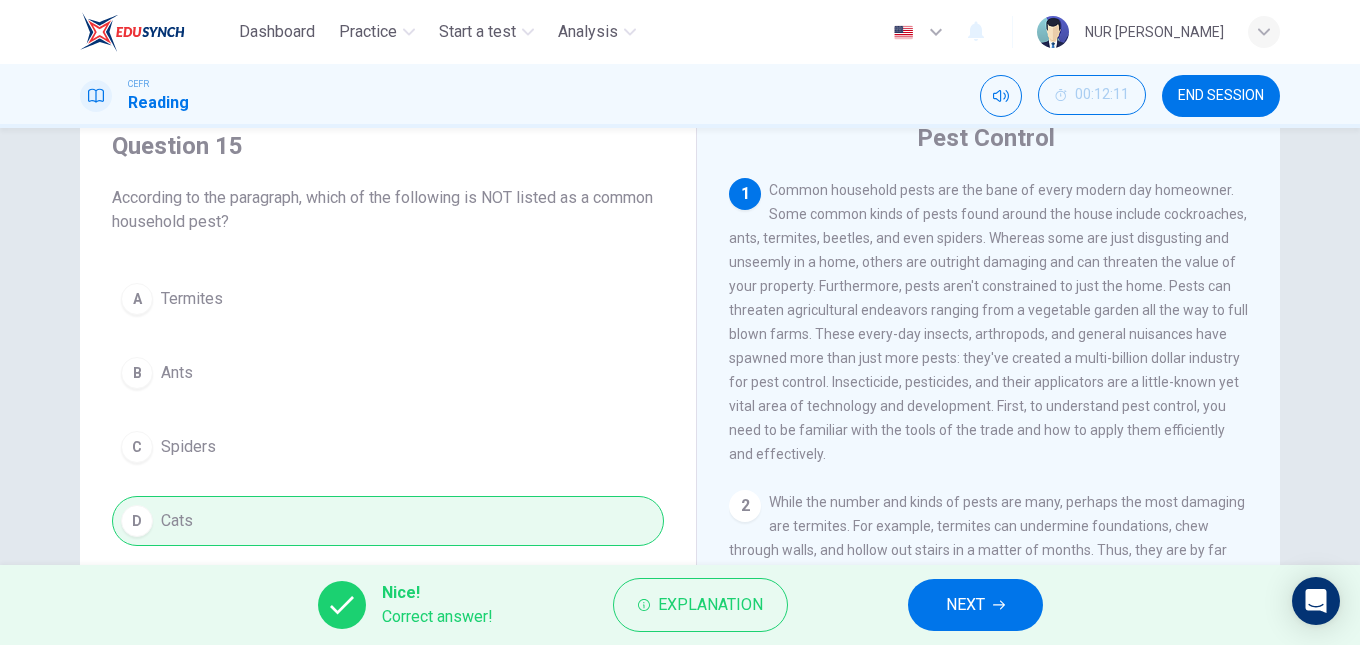 drag, startPoint x: 916, startPoint y: 584, endPoint x: 938, endPoint y: 595, distance: 24.596748 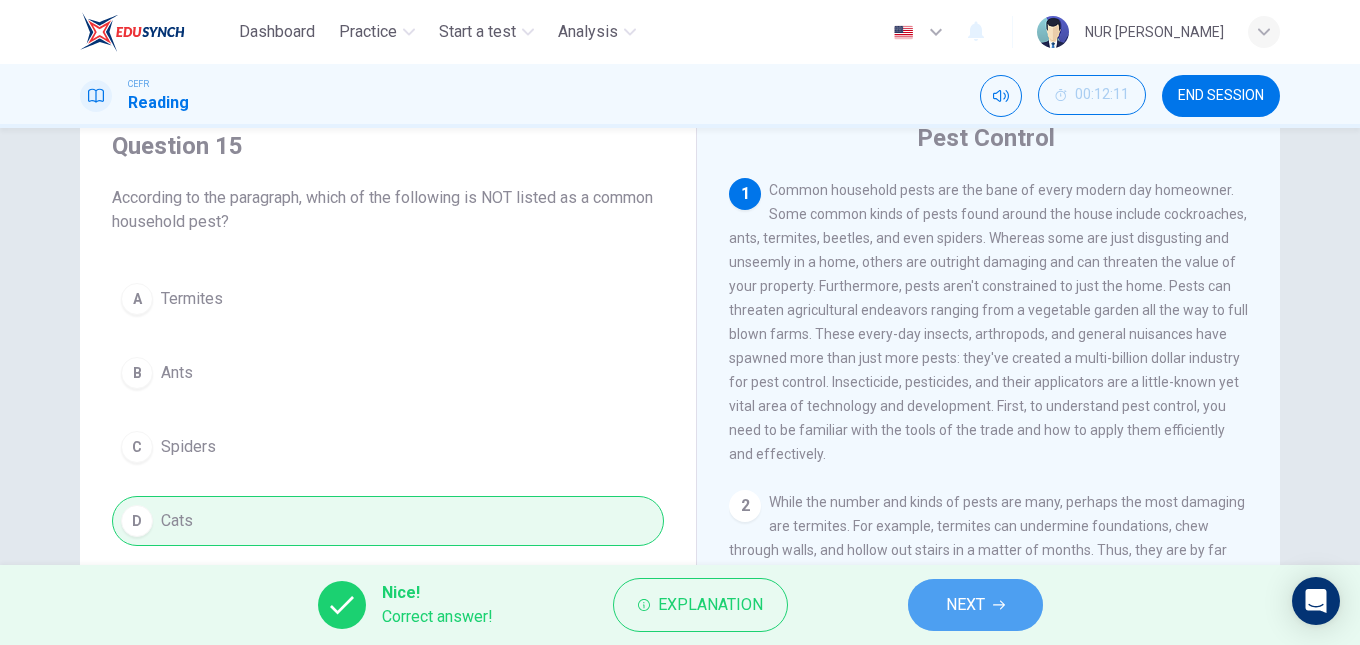 click on "NEXT" at bounding box center [975, 605] 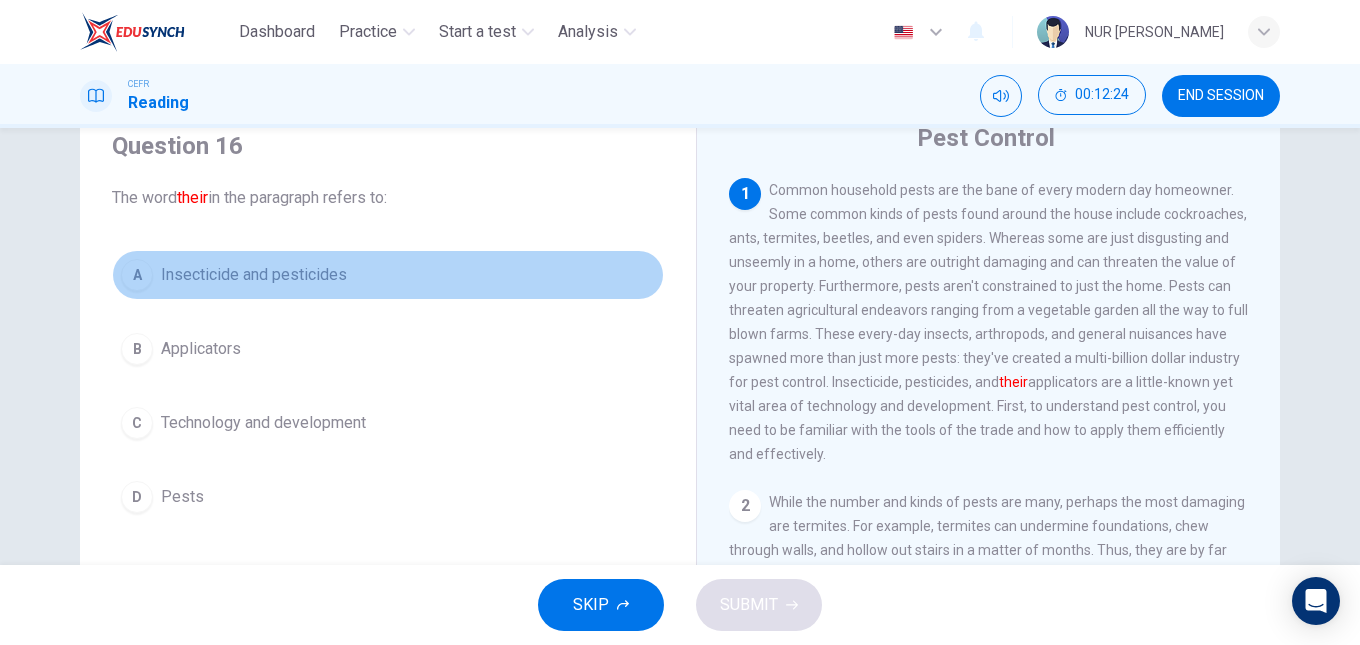 click on "A Insecticide and pesticides" at bounding box center [388, 275] 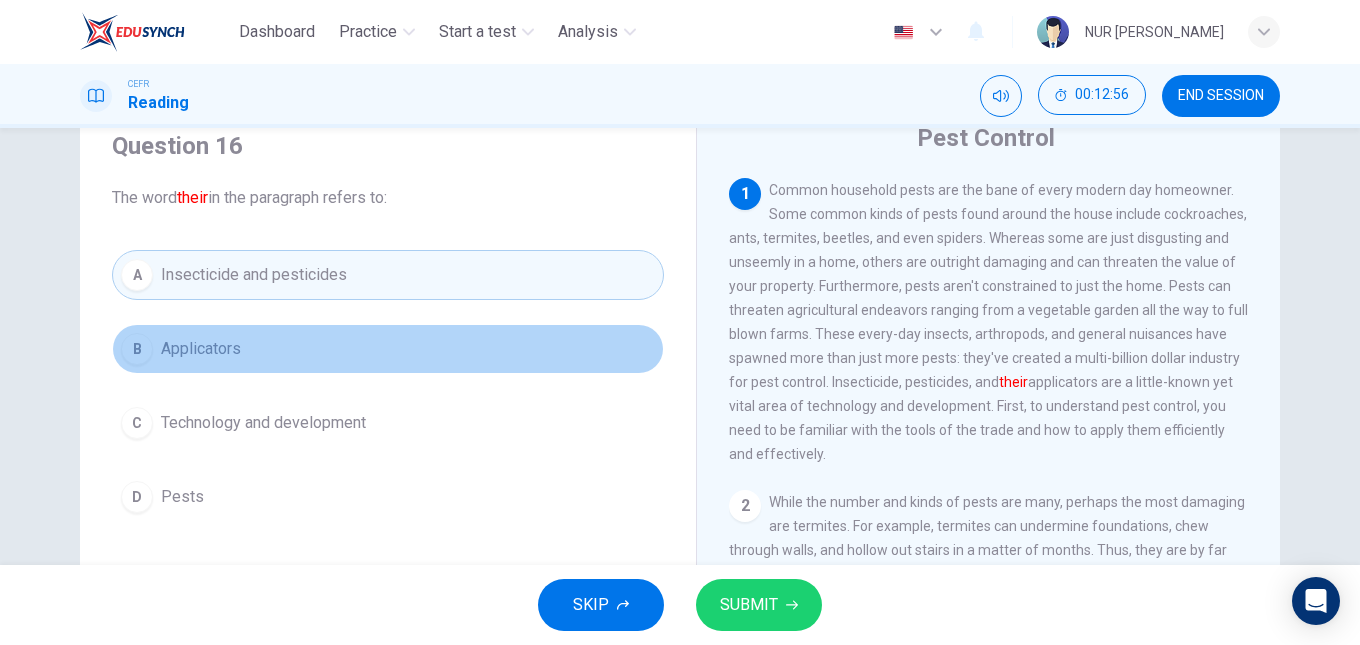 click on "B Applicators" at bounding box center [388, 349] 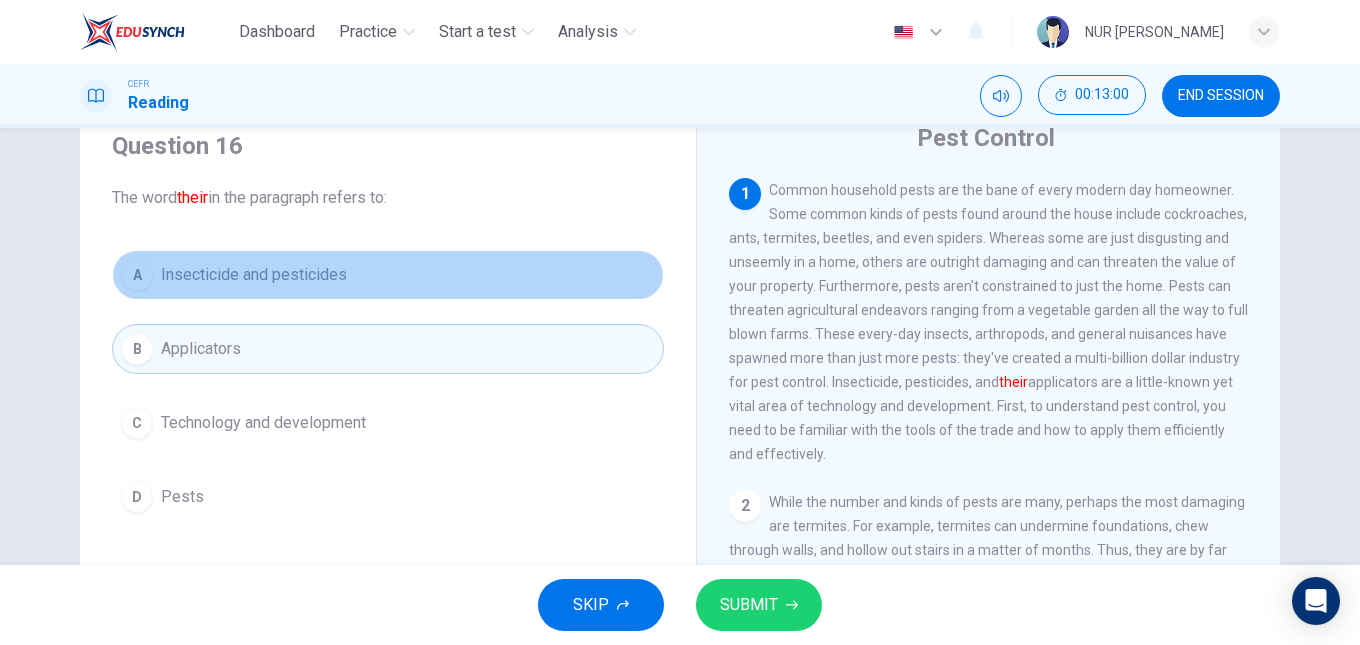 click on "Insecticide and pesticides" at bounding box center (254, 275) 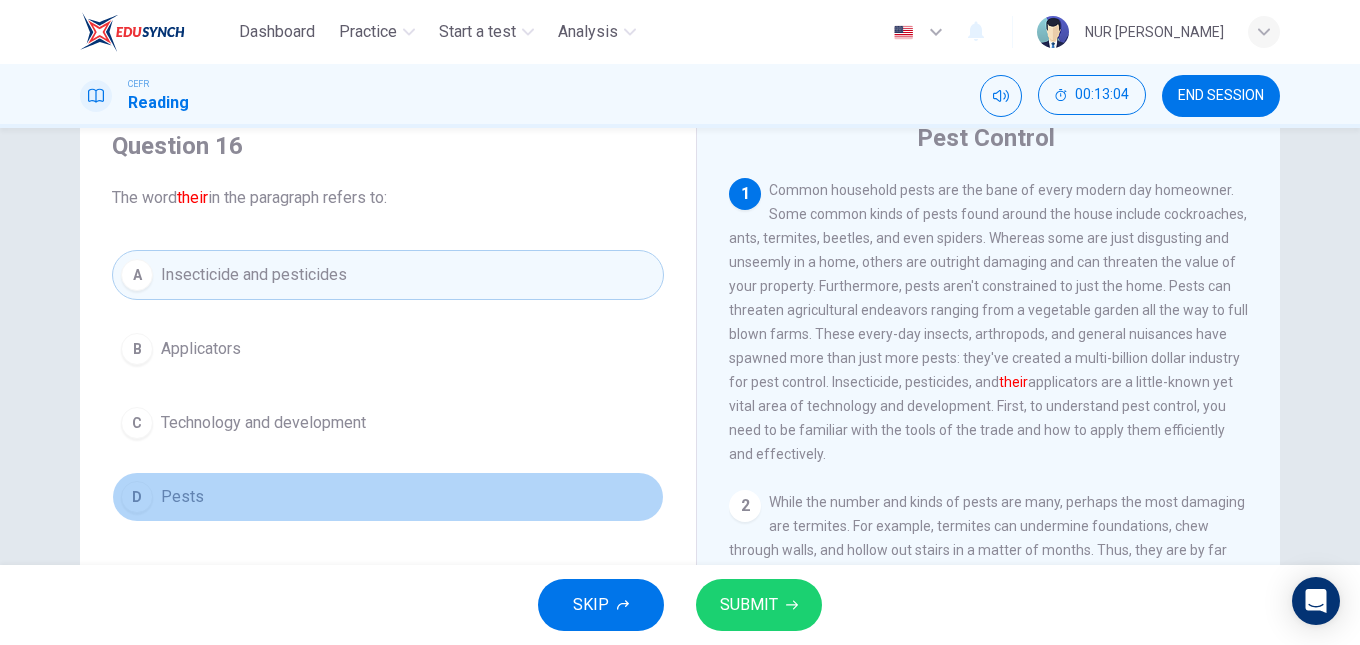 click on "D Pests" at bounding box center [388, 497] 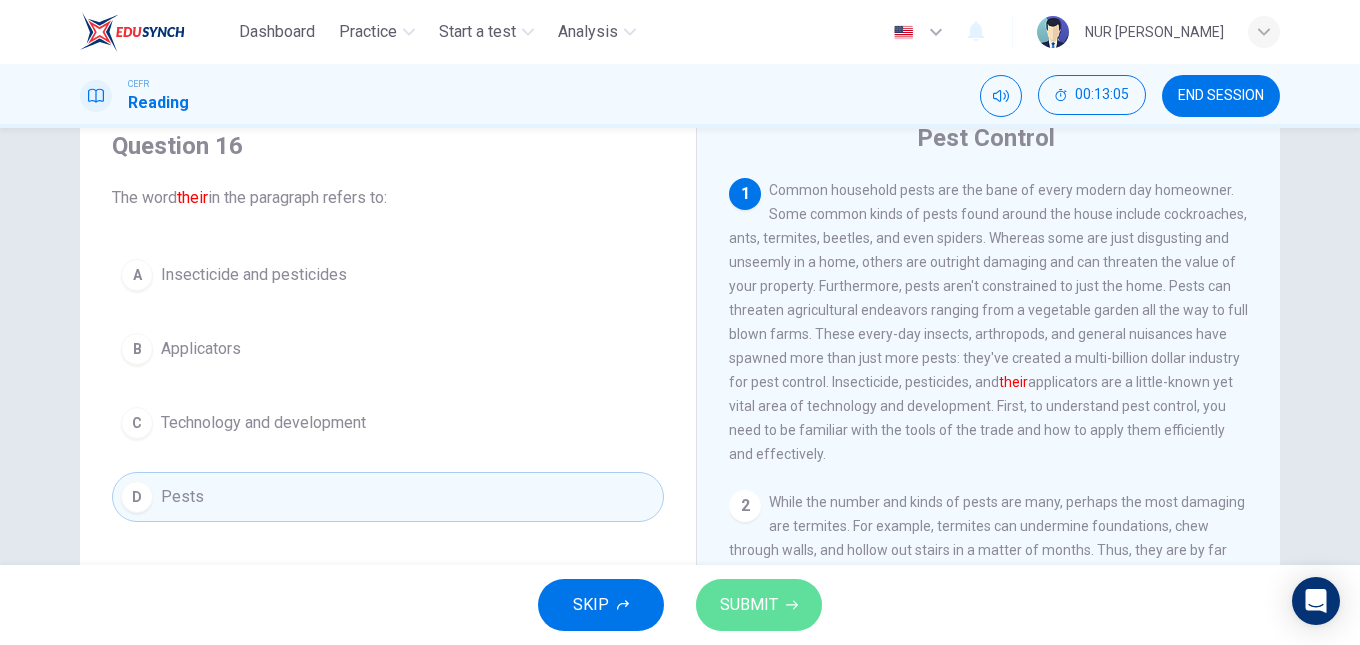 click on "SUBMIT" at bounding box center [749, 605] 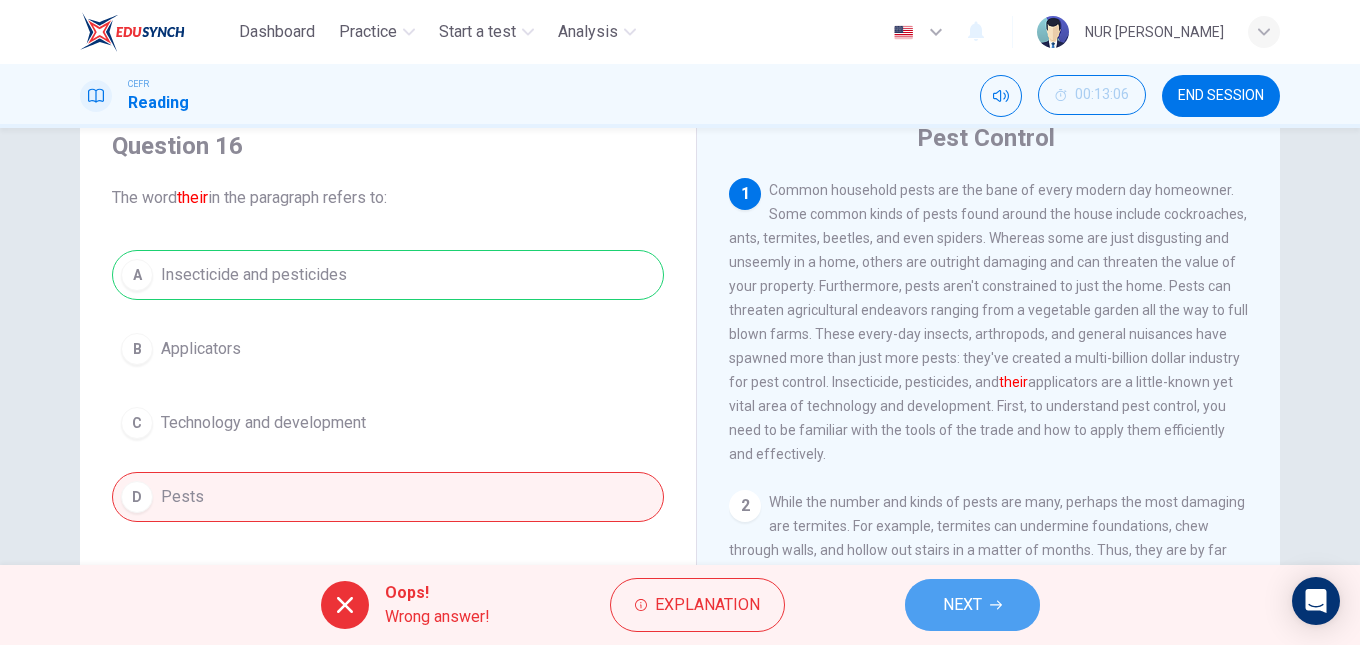 click on "NEXT" at bounding box center [962, 605] 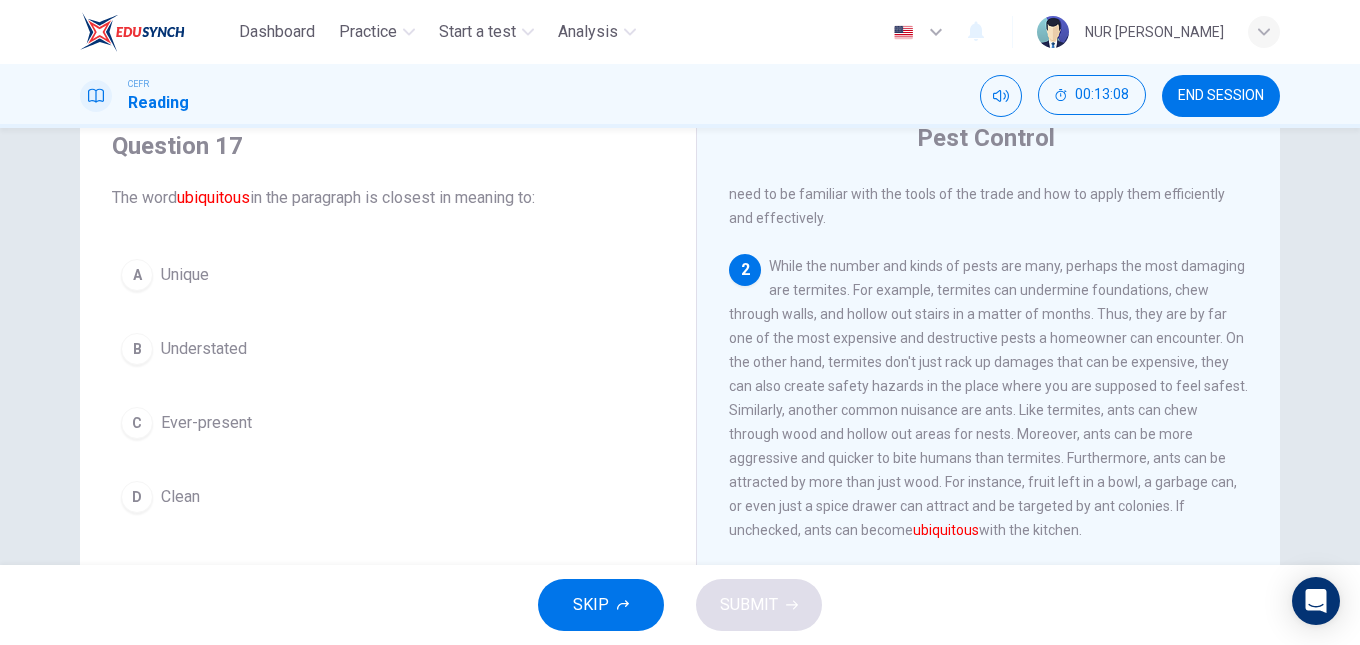 scroll, scrollTop: 260, scrollLeft: 0, axis: vertical 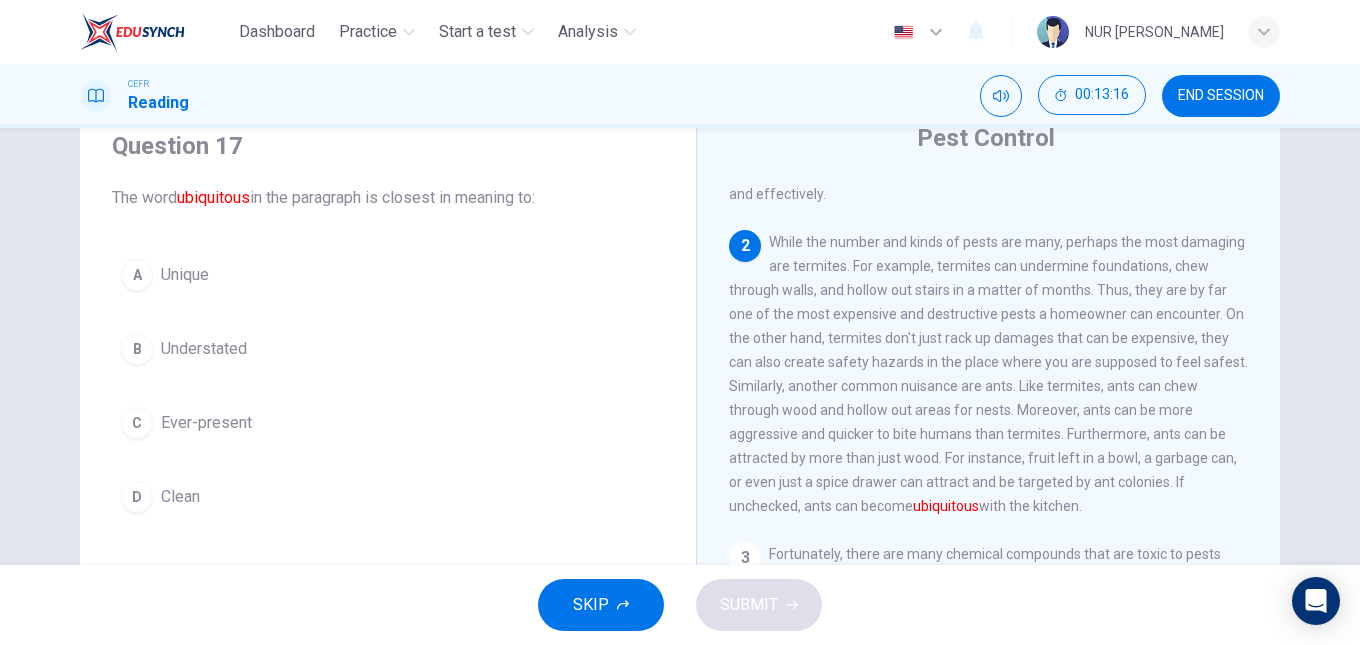 click on "Ever-present" at bounding box center (206, 423) 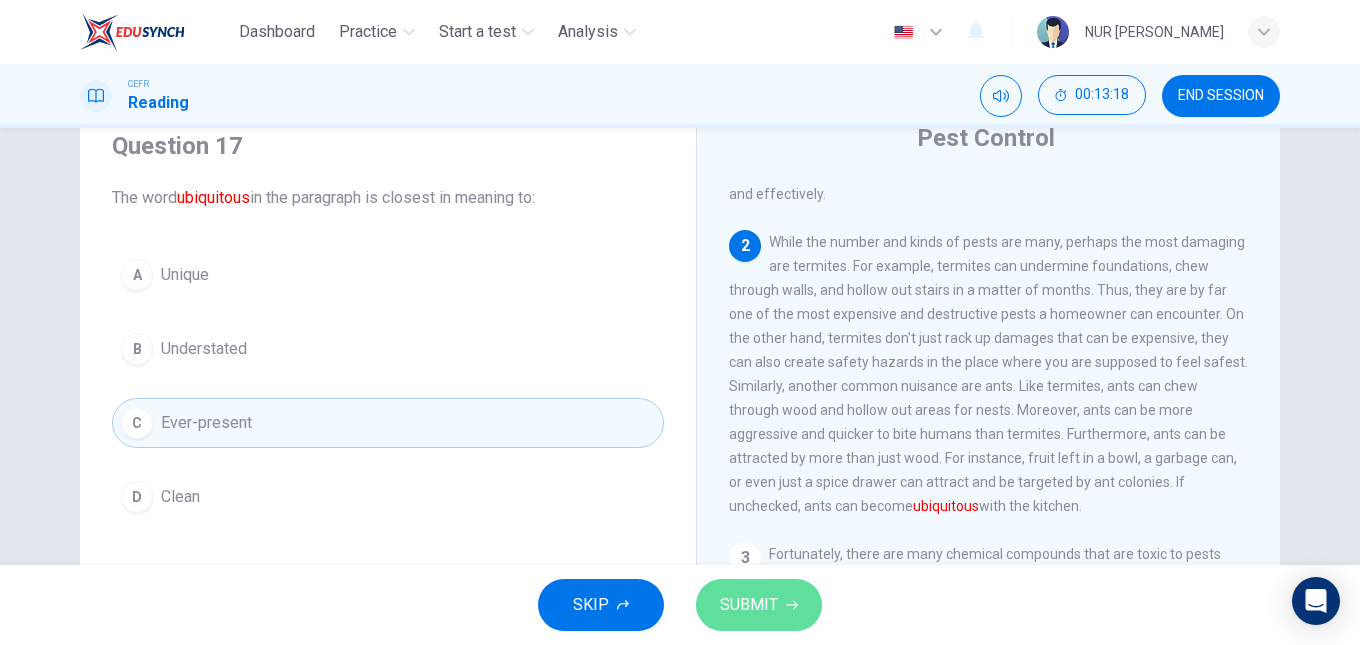 click on "SUBMIT" at bounding box center (759, 605) 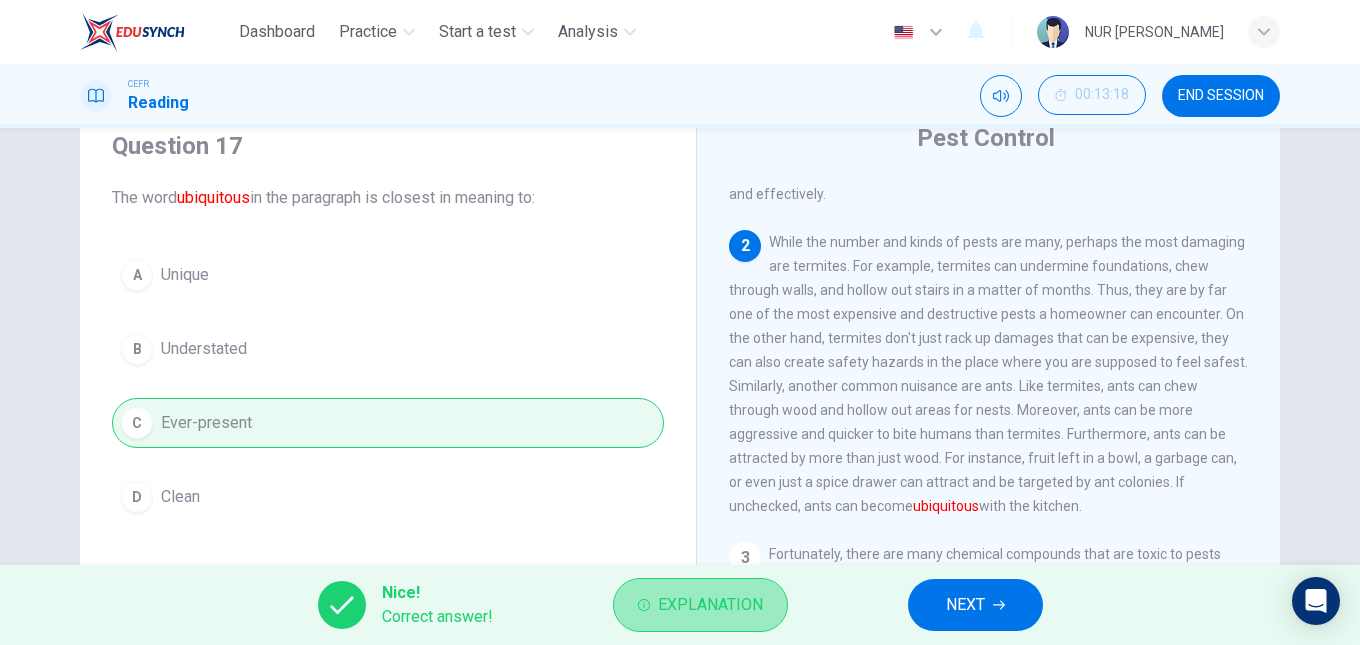 click on "Explanation" at bounding box center [710, 605] 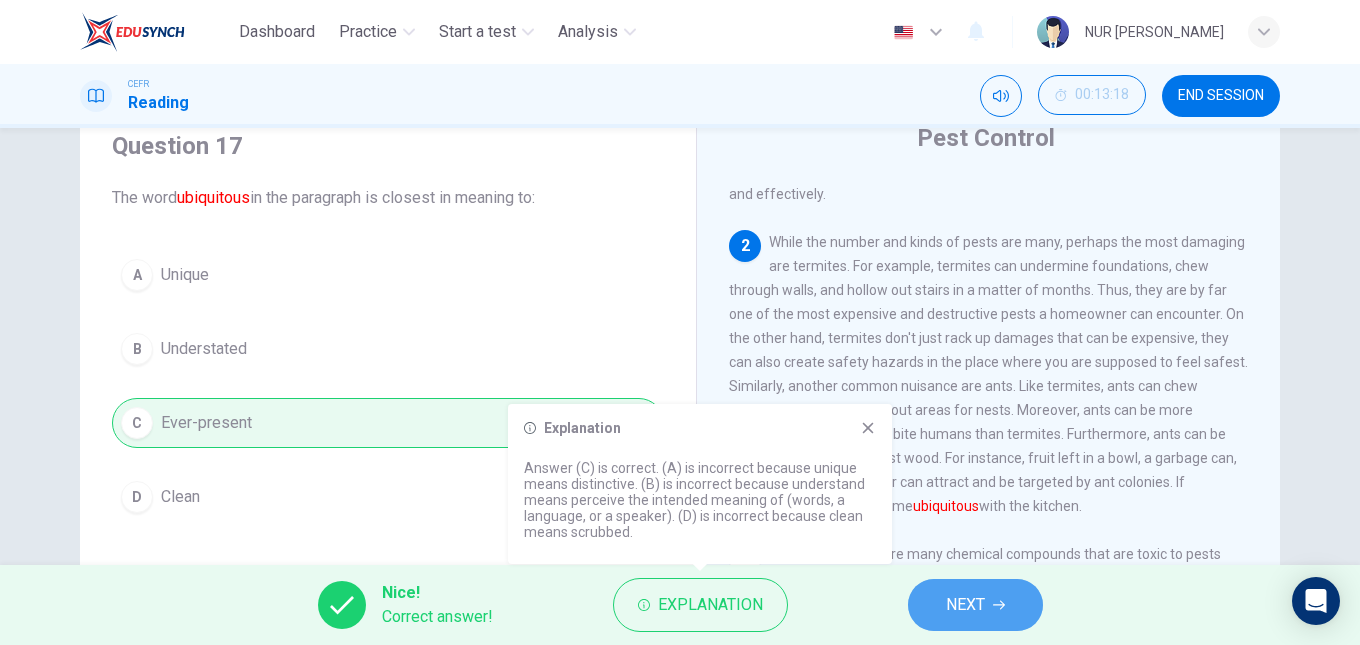 click on "NEXT" at bounding box center (965, 605) 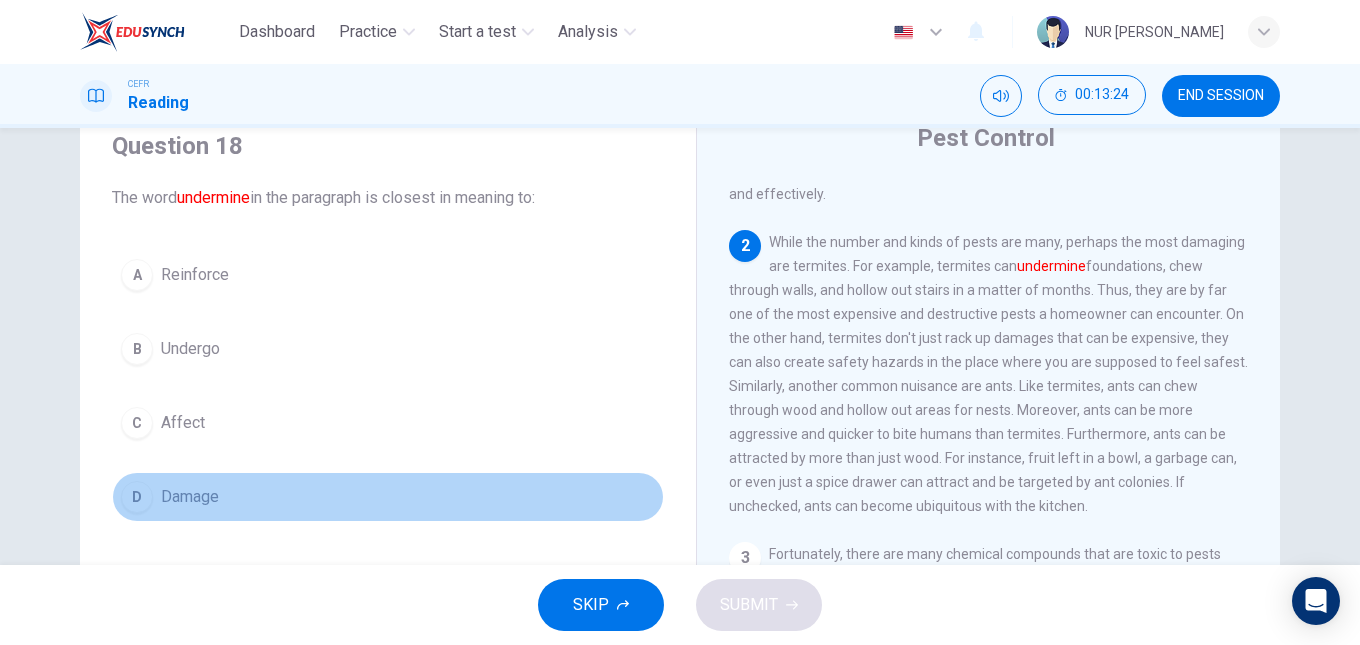 click on "D Damage" at bounding box center [388, 497] 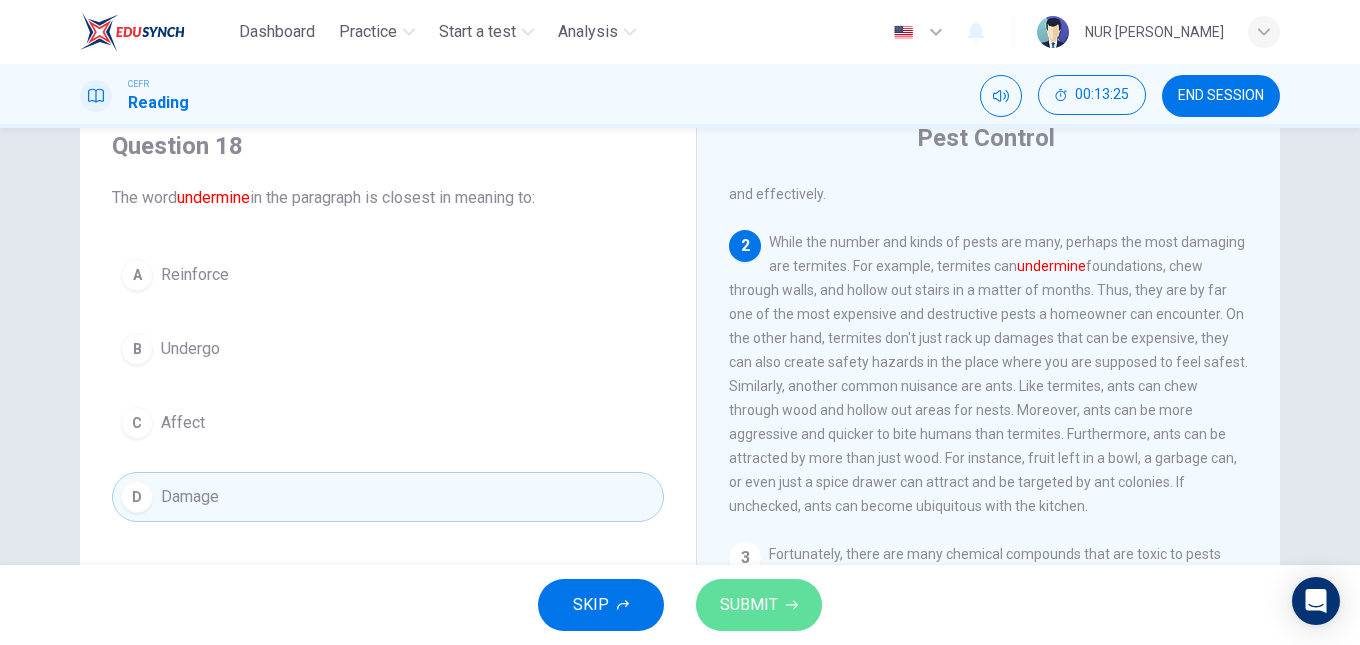 click on "SUBMIT" at bounding box center [759, 605] 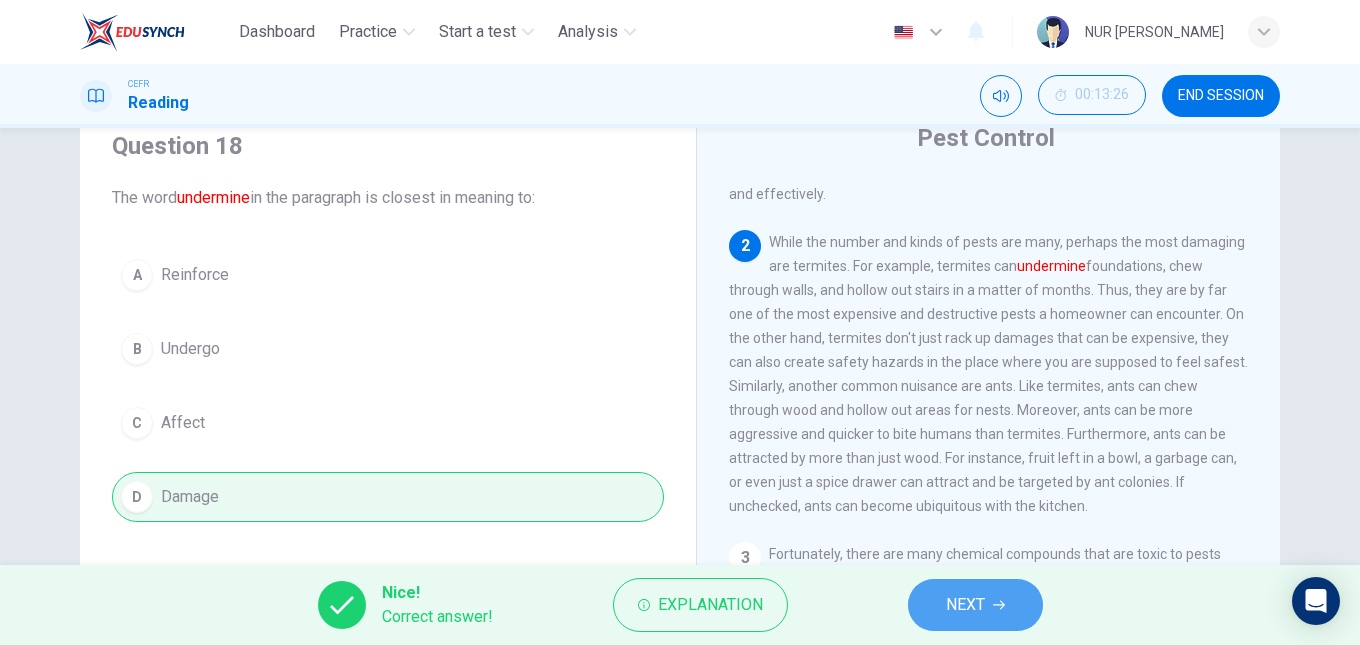 click on "NEXT" at bounding box center [975, 605] 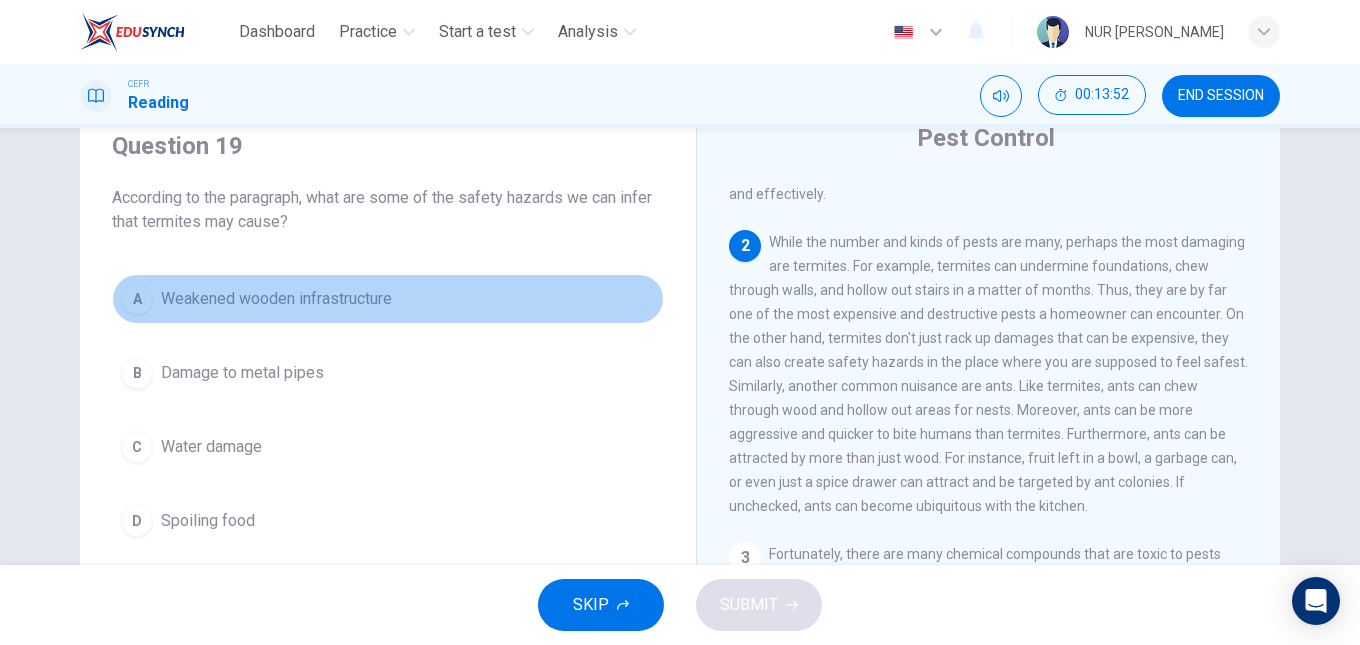 click on "Weakened wooden infrastructure" at bounding box center [276, 299] 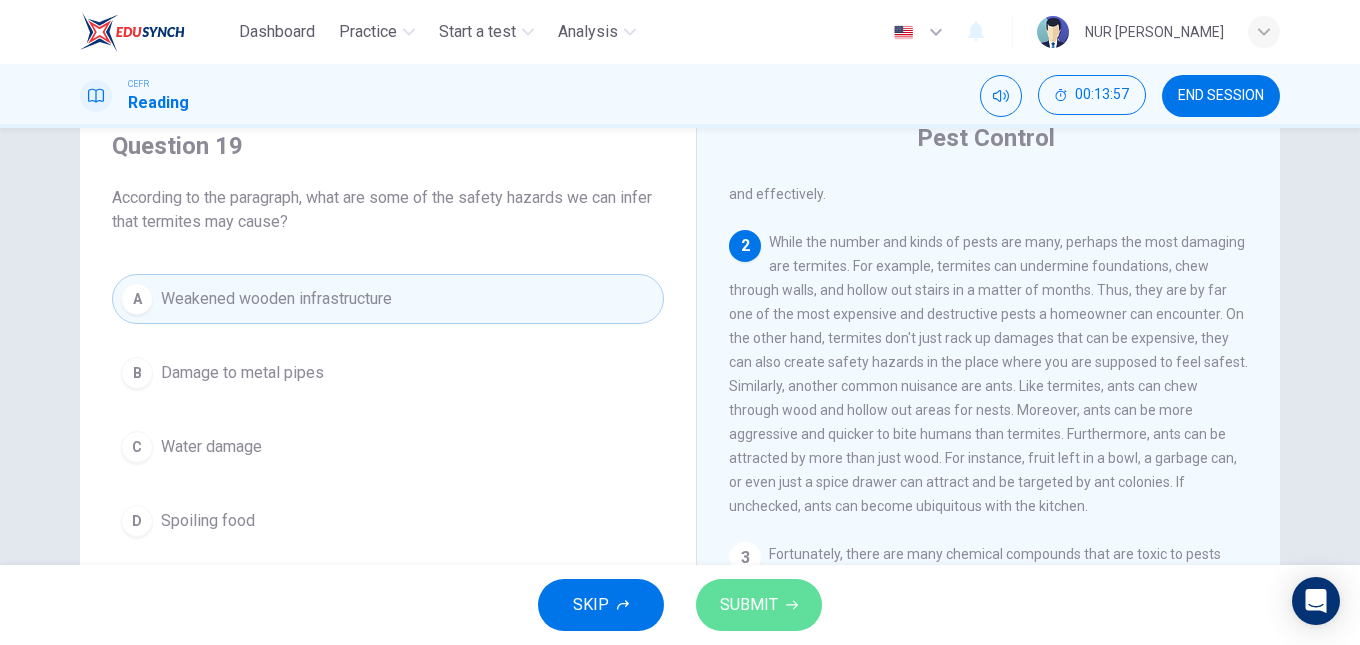 click 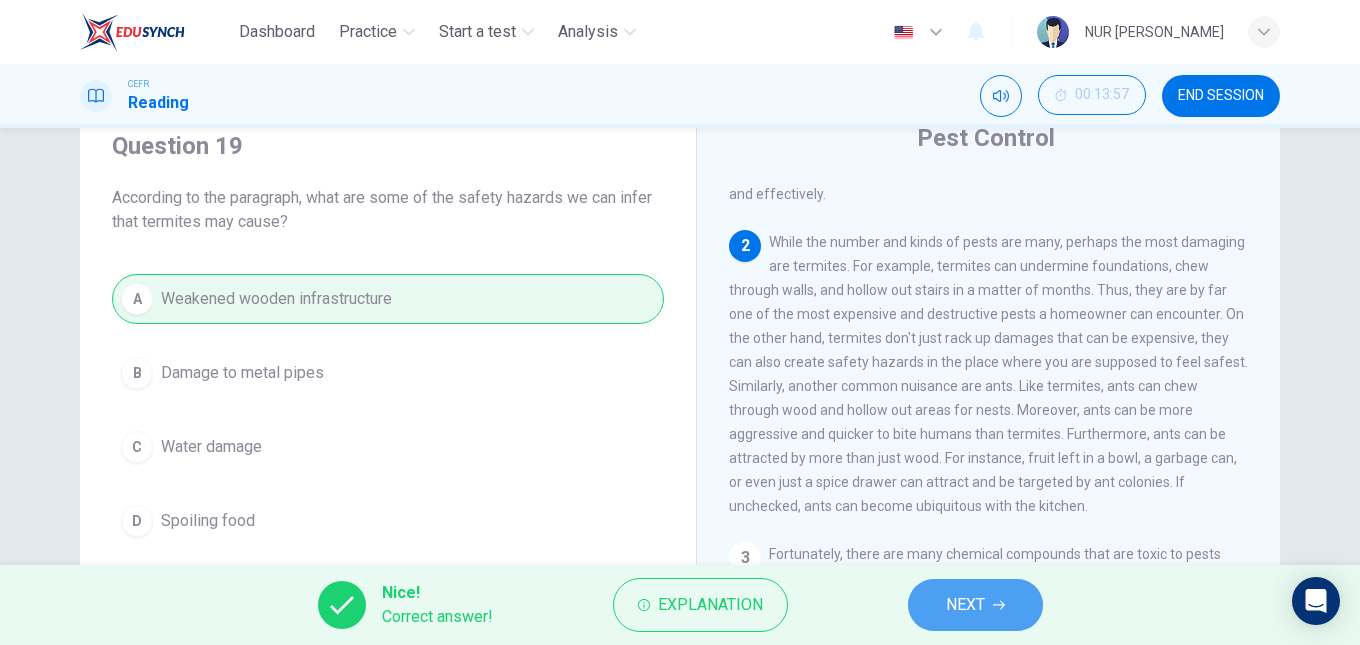 click on "NEXT" at bounding box center [975, 605] 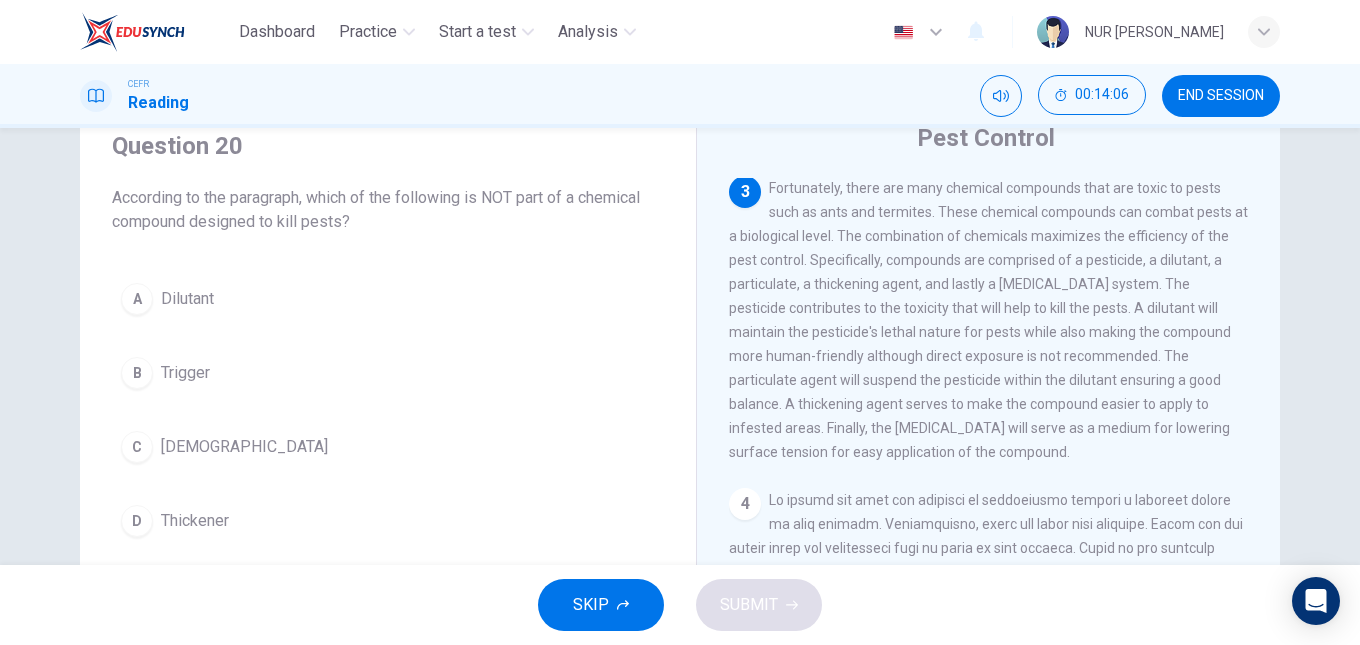 scroll, scrollTop: 627, scrollLeft: 0, axis: vertical 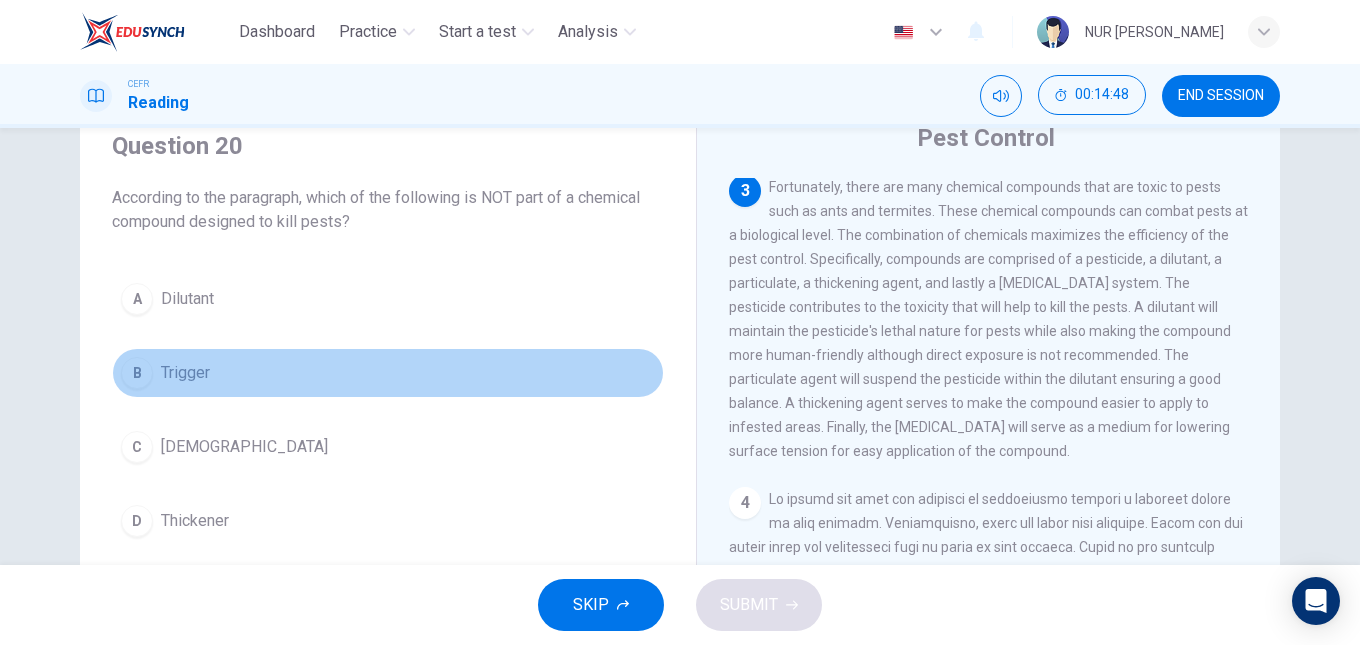 click on "Trigger" at bounding box center (185, 373) 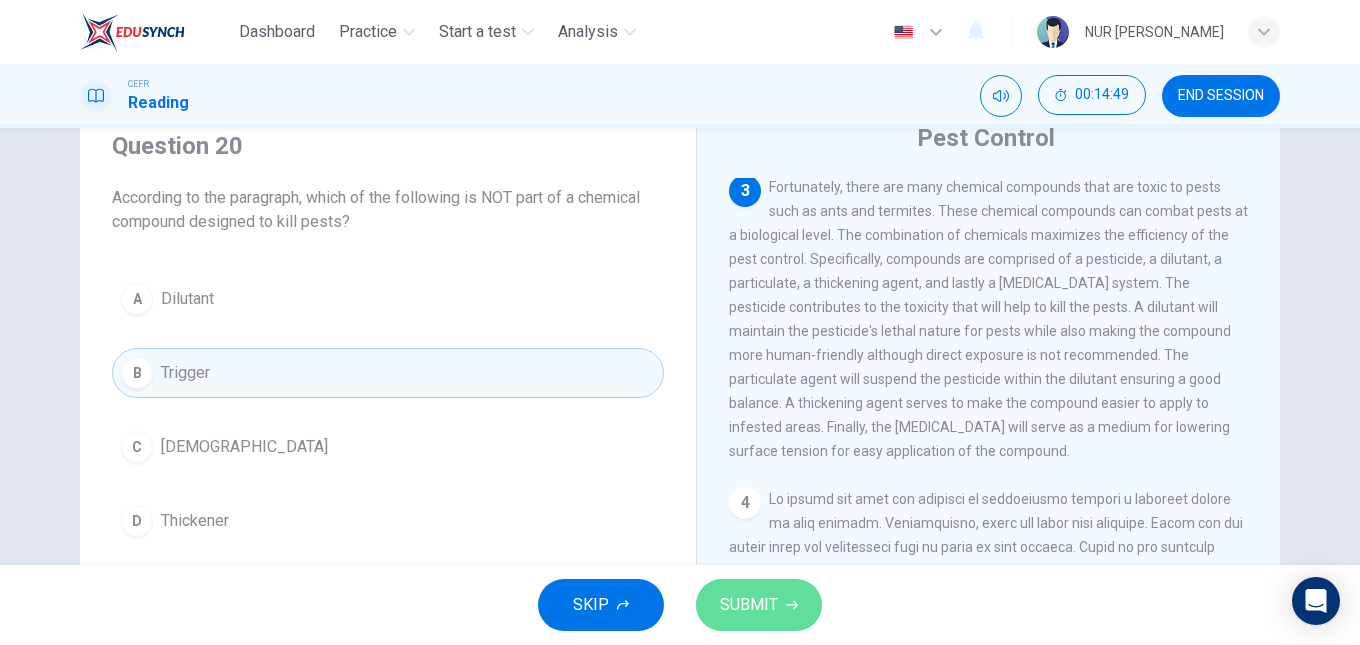 click on "SUBMIT" at bounding box center (749, 605) 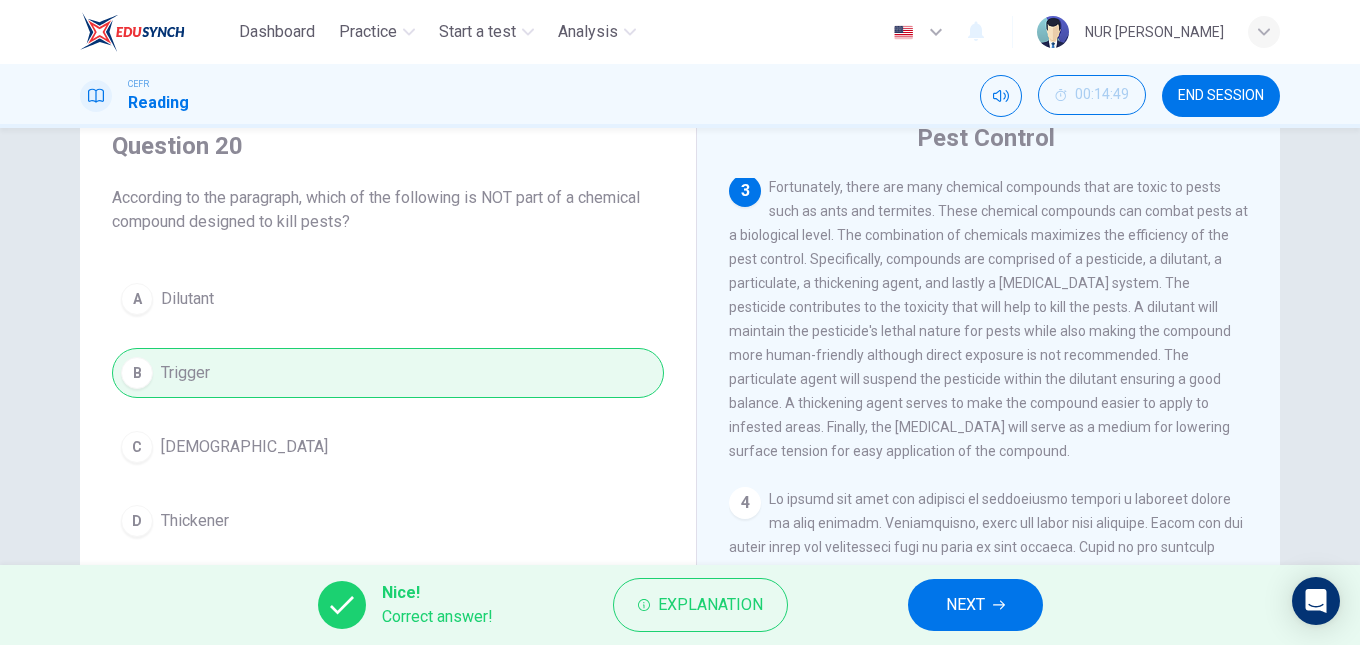 click on "NEXT" at bounding box center [975, 605] 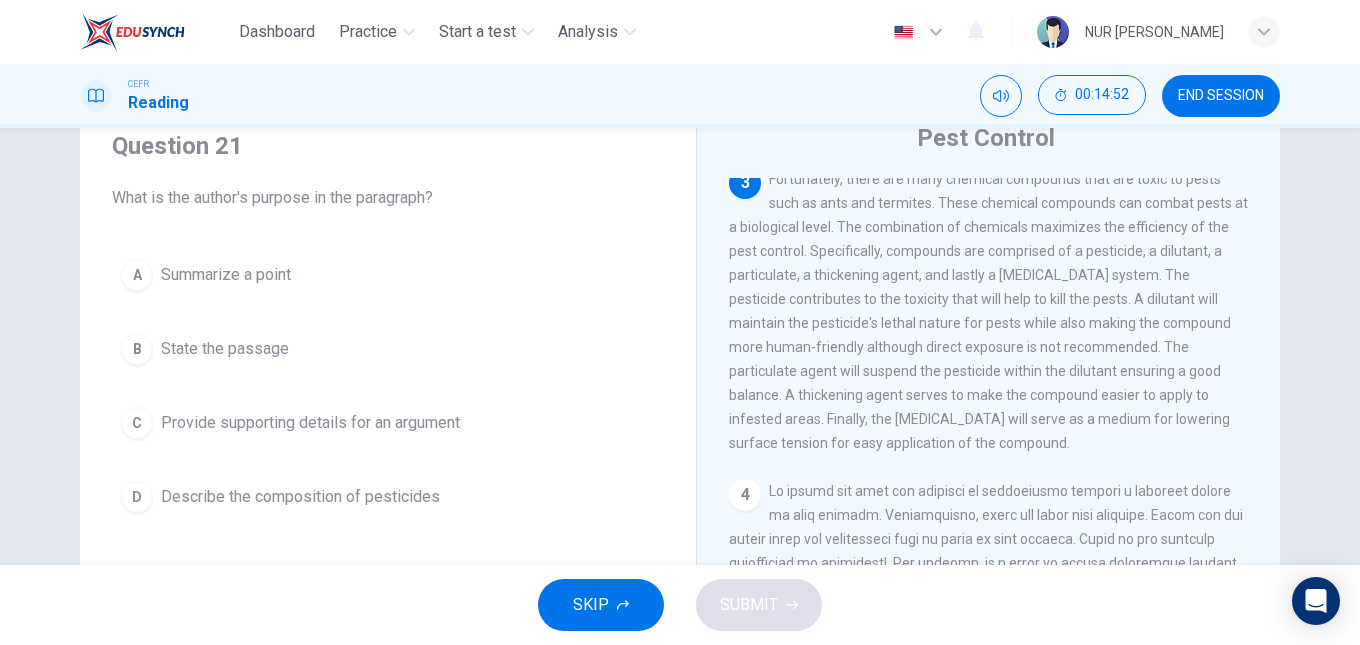 scroll, scrollTop: 637, scrollLeft: 0, axis: vertical 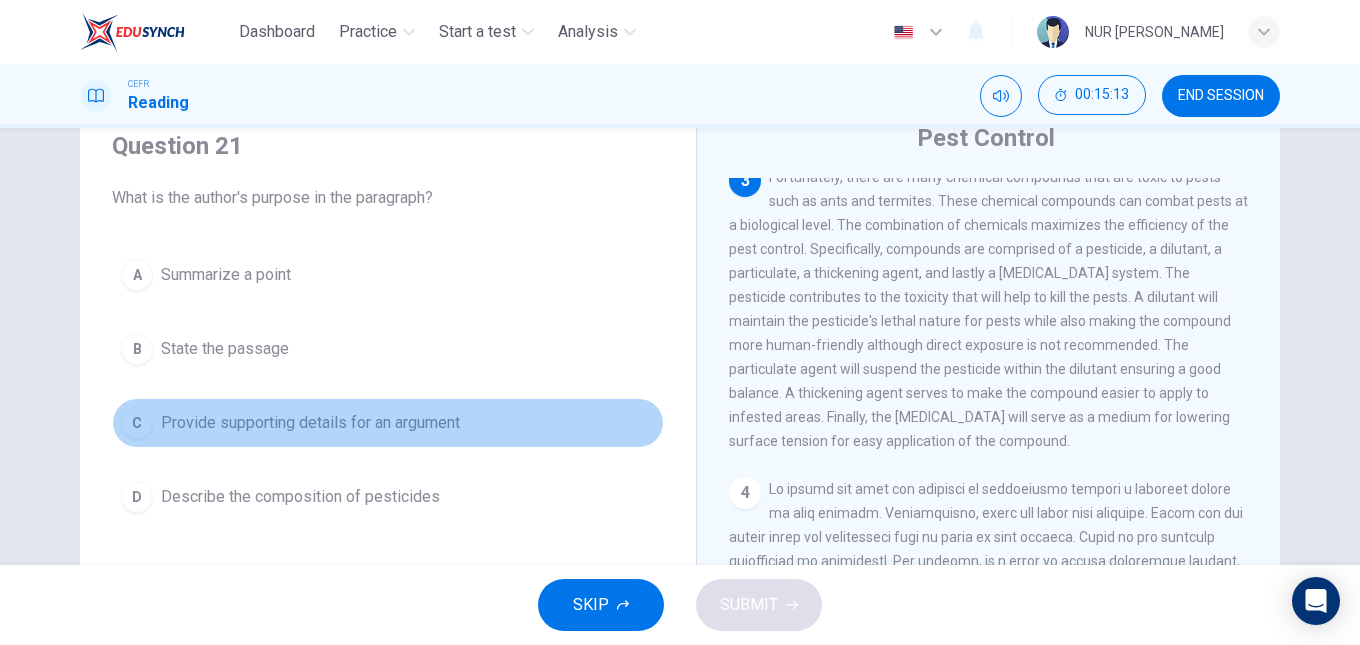 click on "Provide supporting details for an argument" at bounding box center [310, 423] 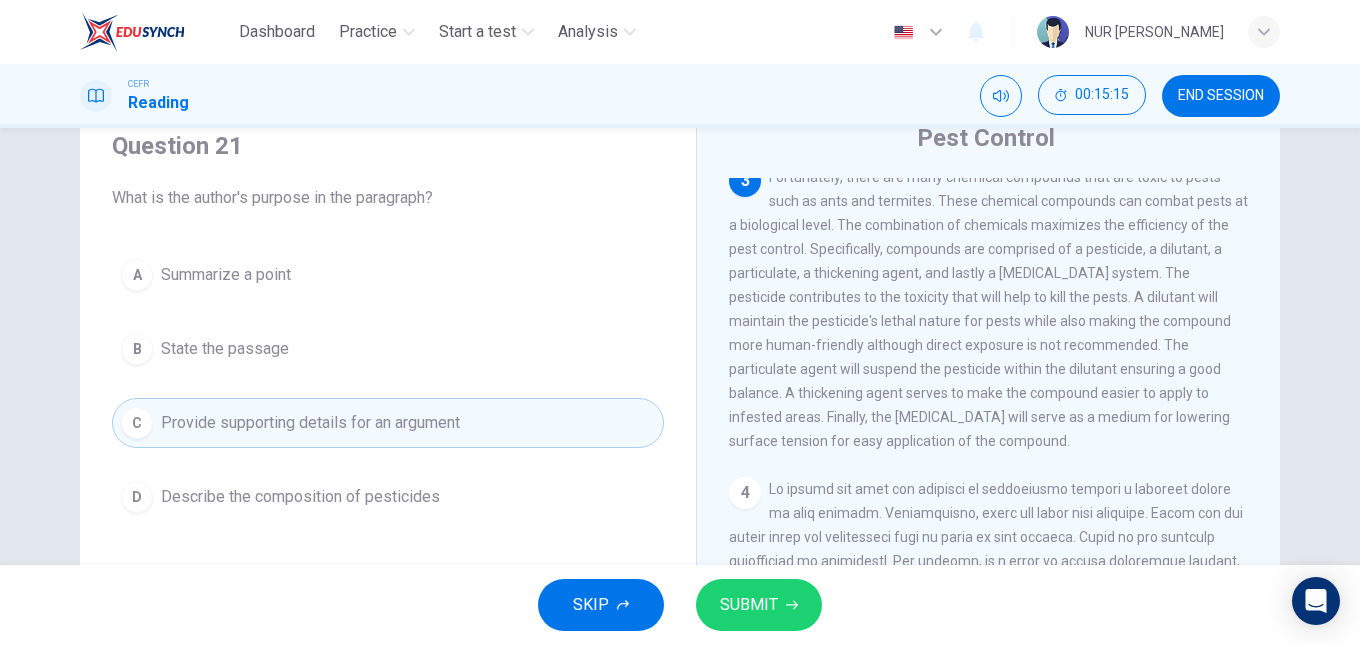 type 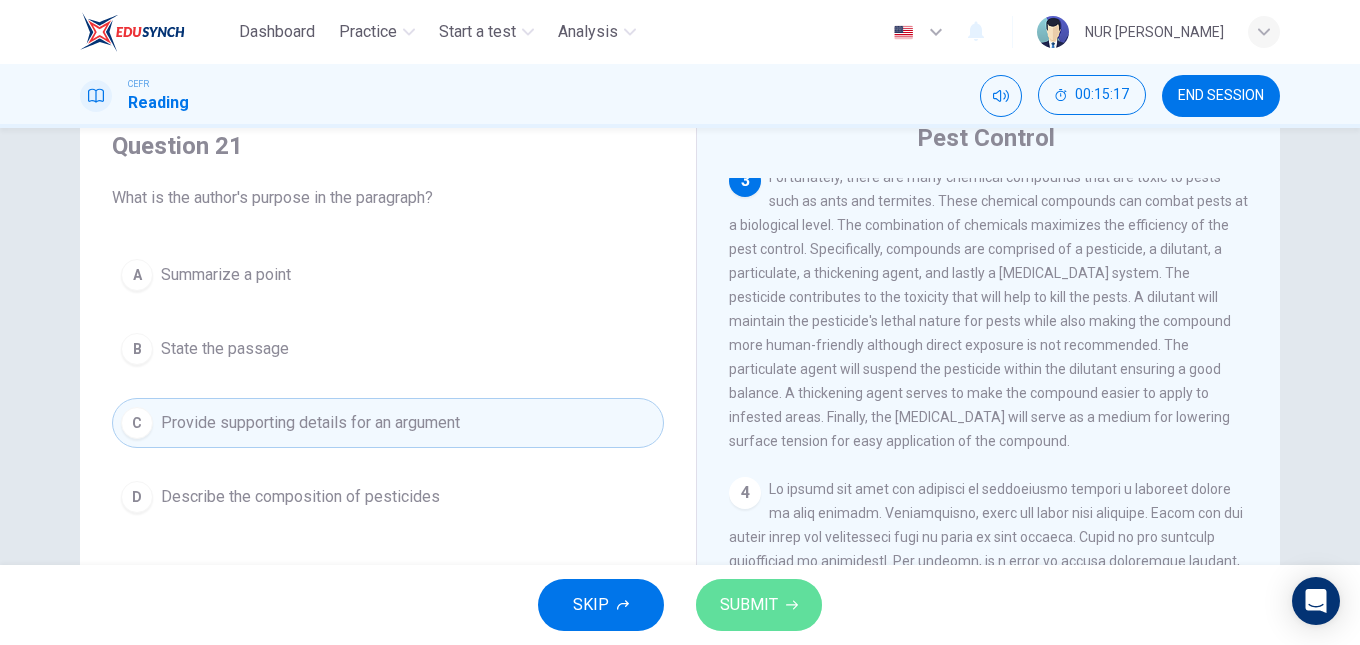 click on "SUBMIT" at bounding box center [759, 605] 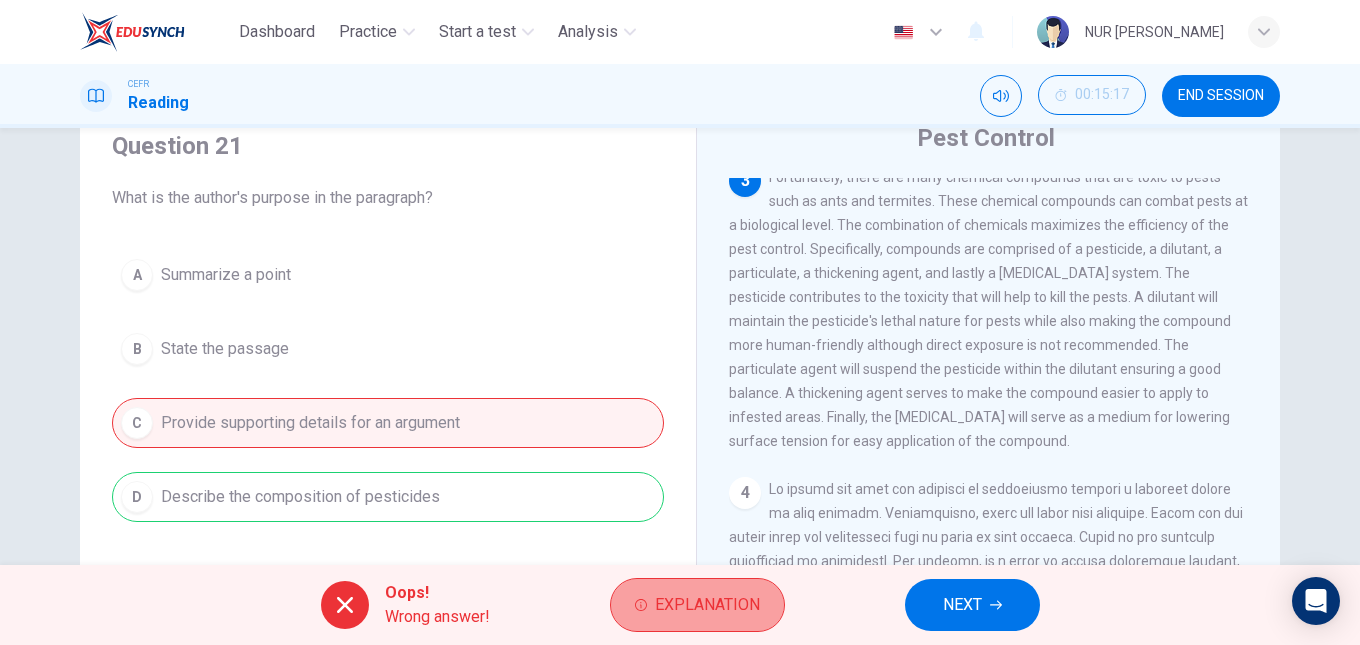 click on "Explanation" at bounding box center (697, 605) 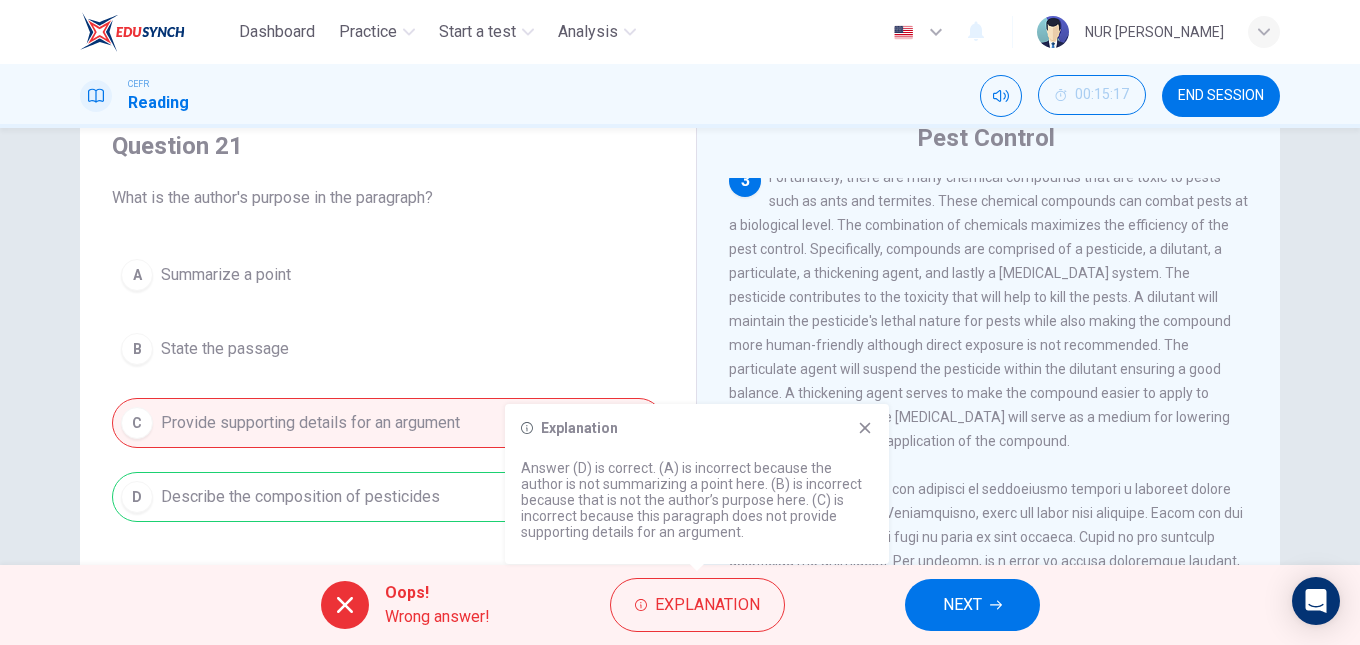 click 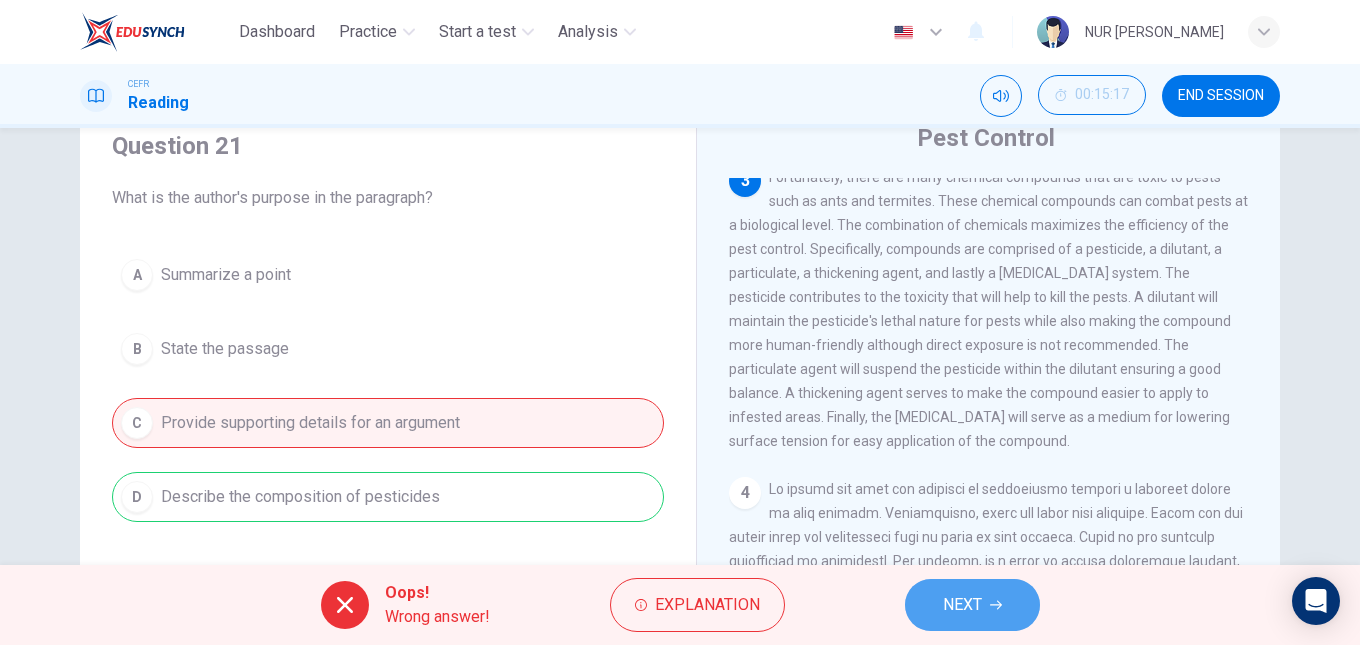 click on "NEXT" at bounding box center [962, 605] 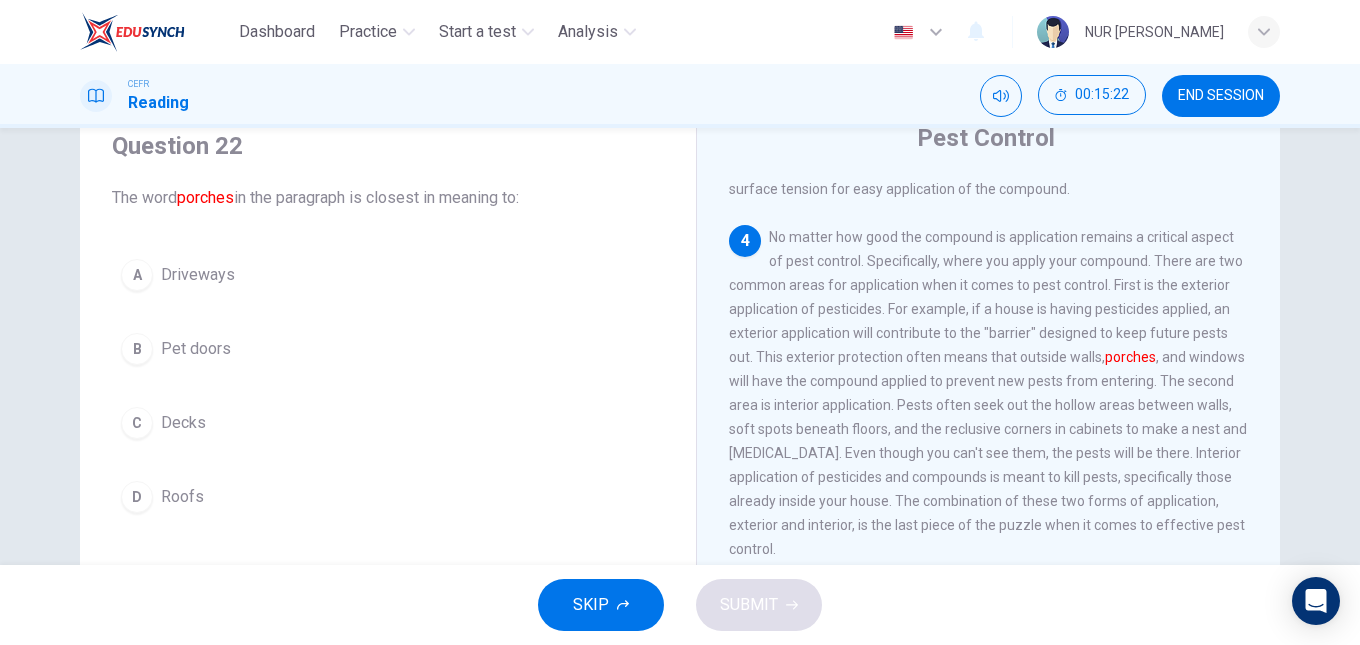 scroll, scrollTop: 890, scrollLeft: 0, axis: vertical 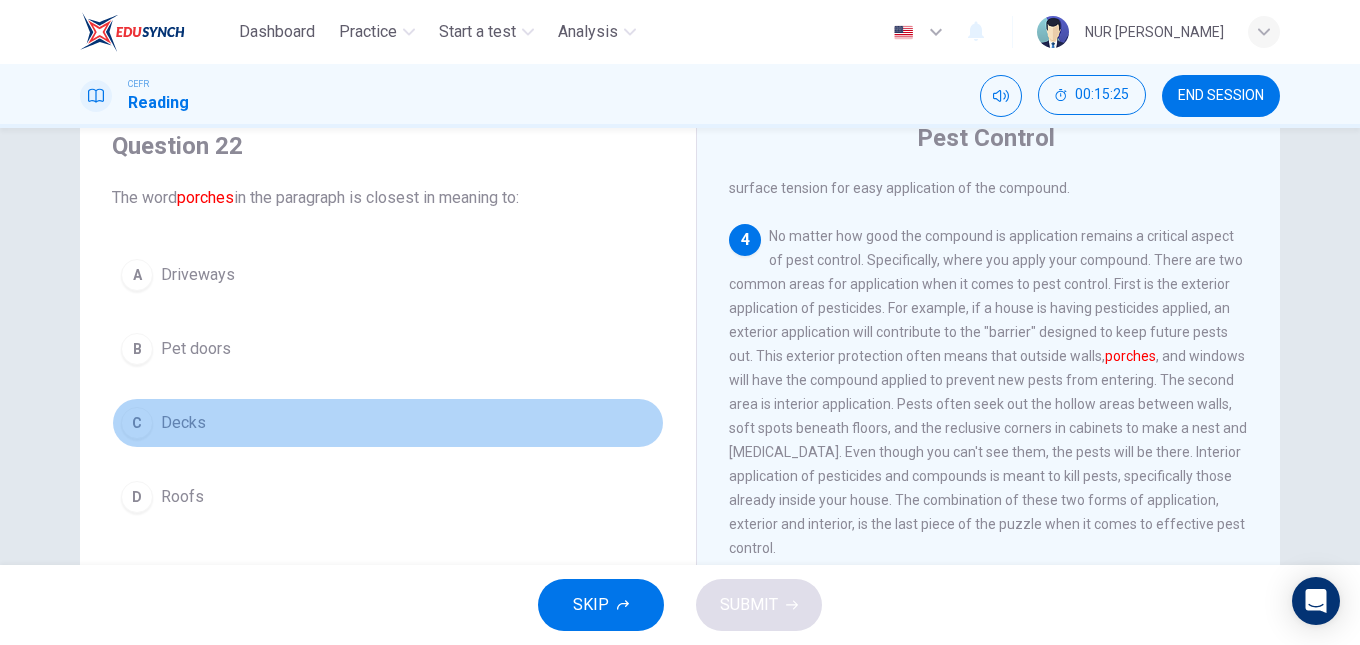 click on "C Decks" at bounding box center [388, 423] 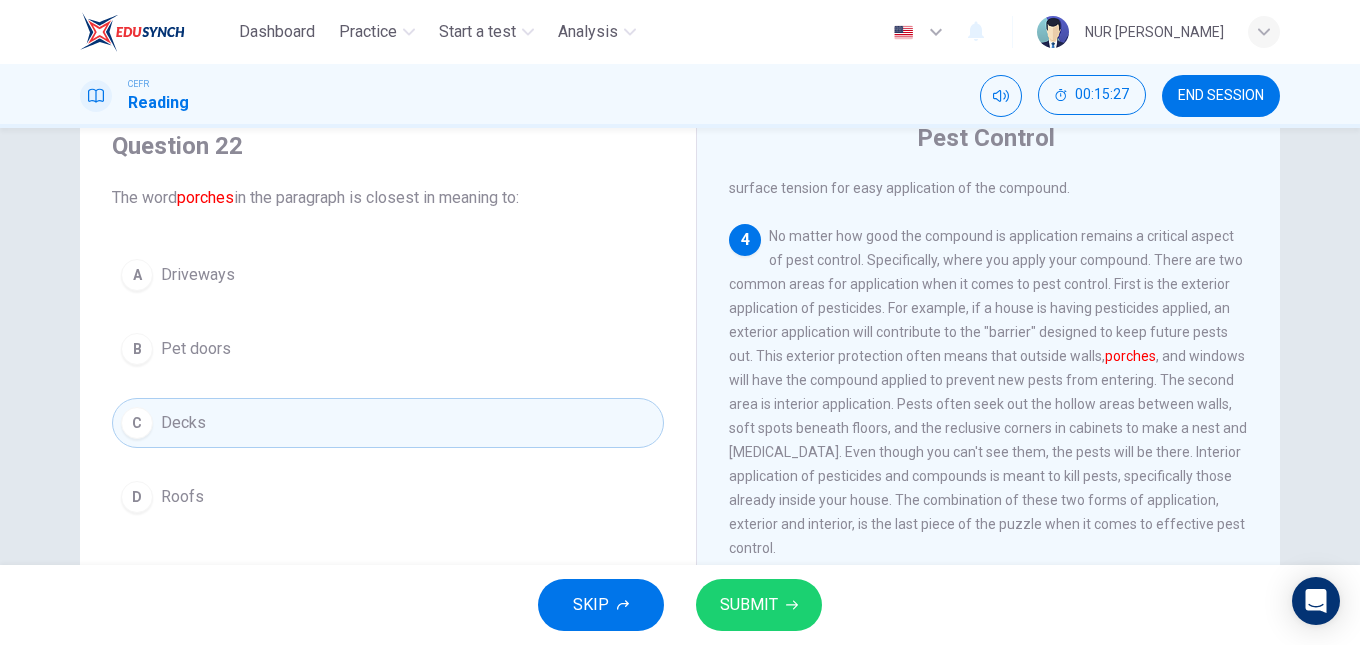 scroll, scrollTop: 913, scrollLeft: 0, axis: vertical 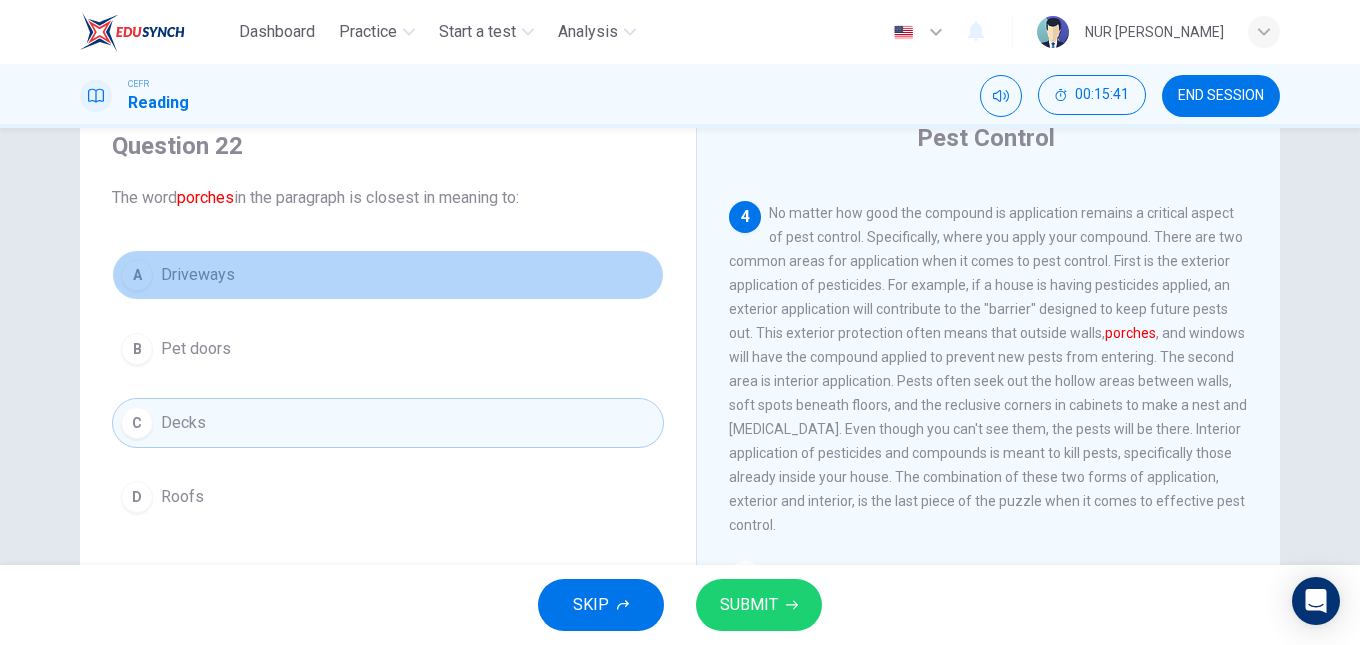 click on "A Driveways" at bounding box center [388, 275] 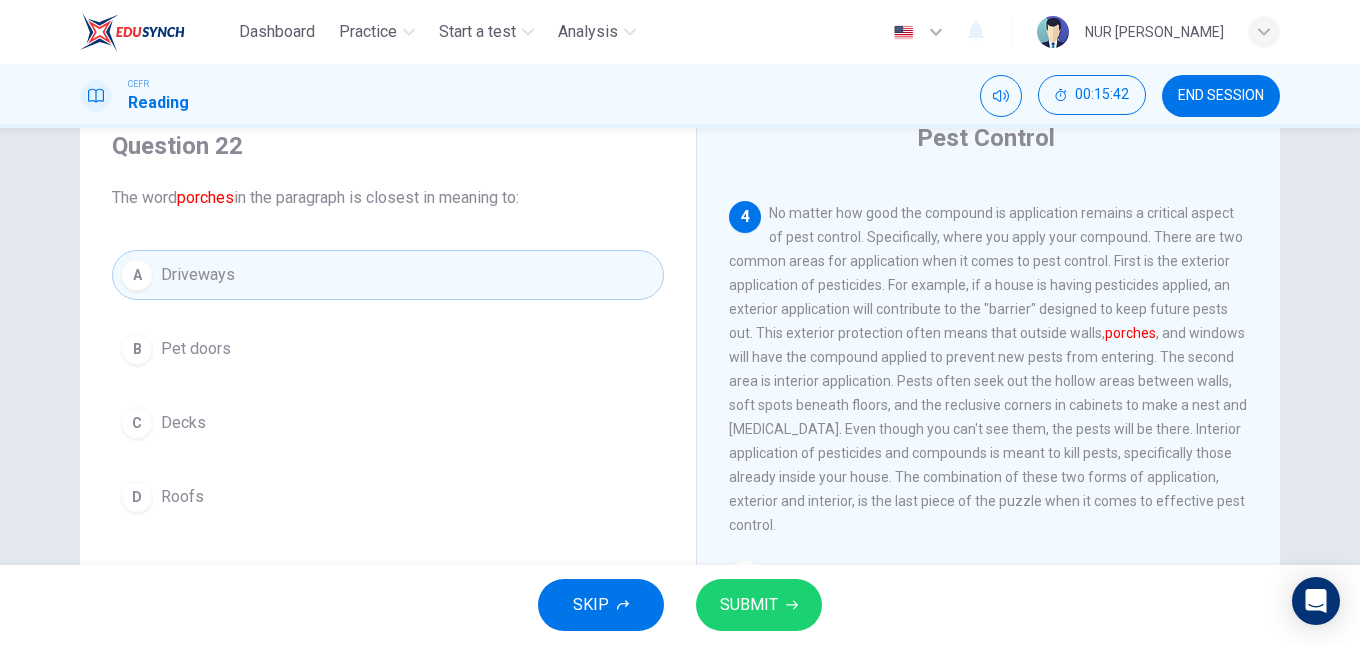 click on "SUBMIT" at bounding box center [759, 605] 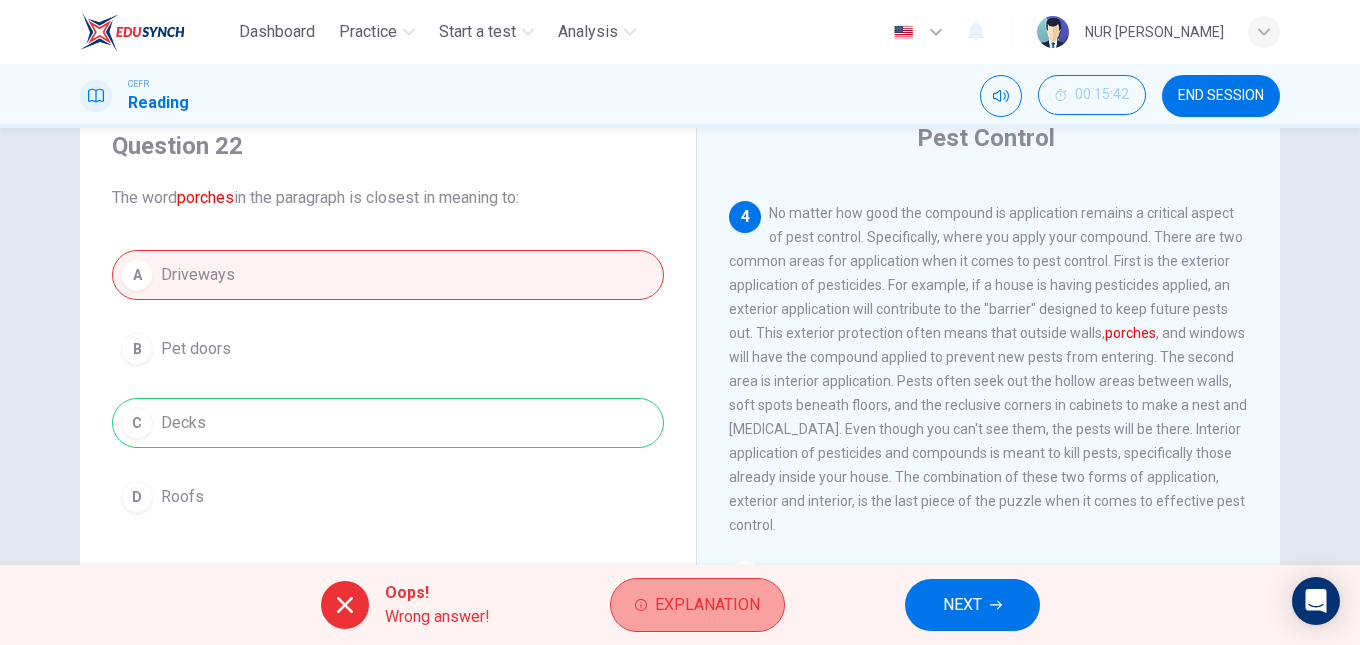 click on "Explanation" at bounding box center [707, 605] 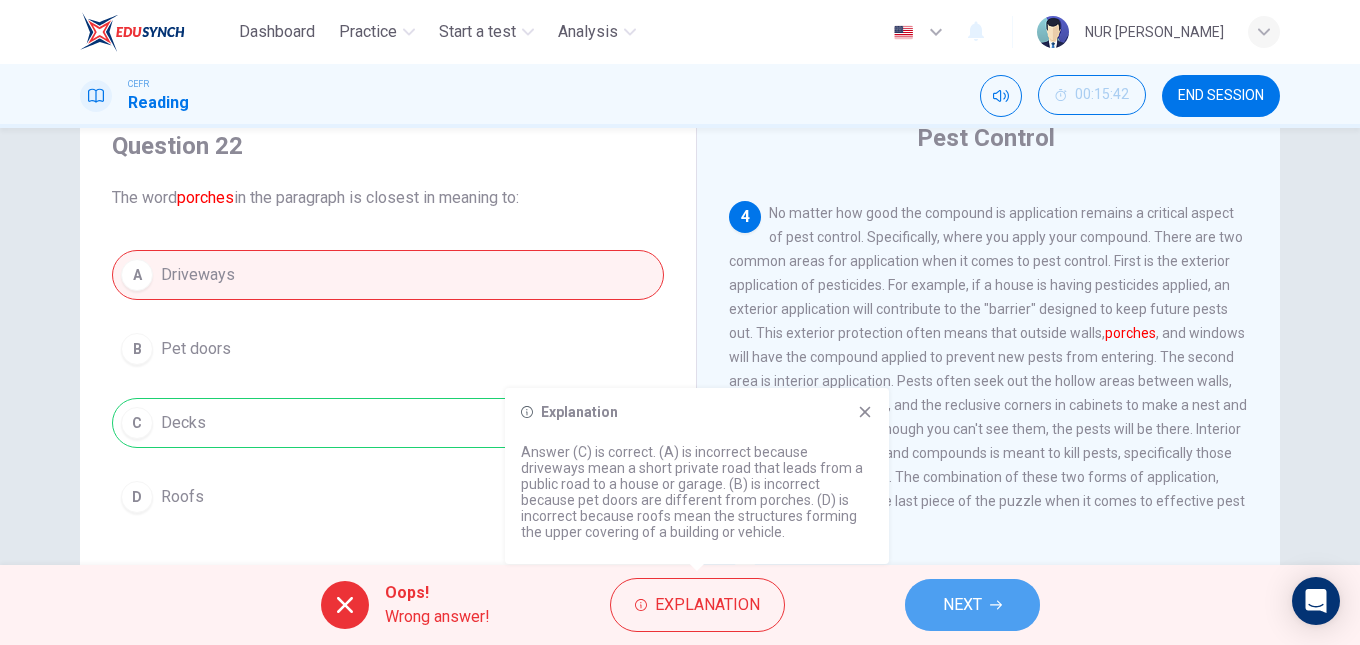 click on "NEXT" at bounding box center (972, 605) 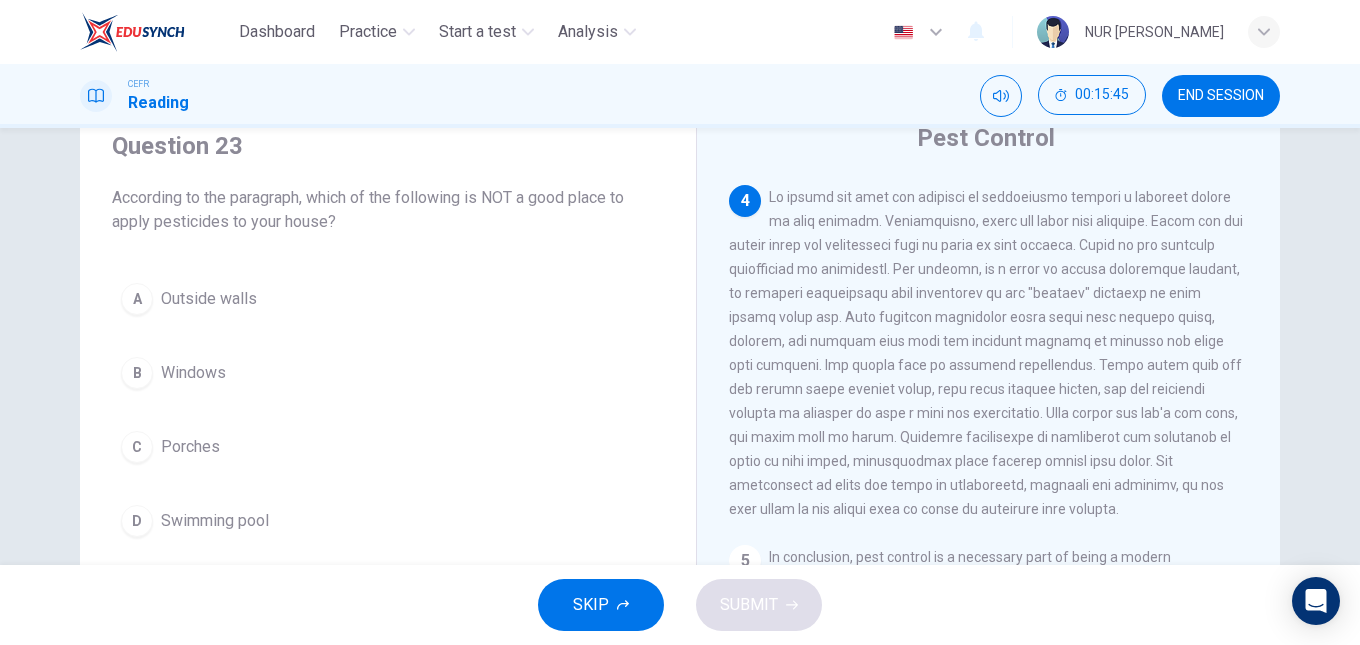 scroll, scrollTop: 960, scrollLeft: 0, axis: vertical 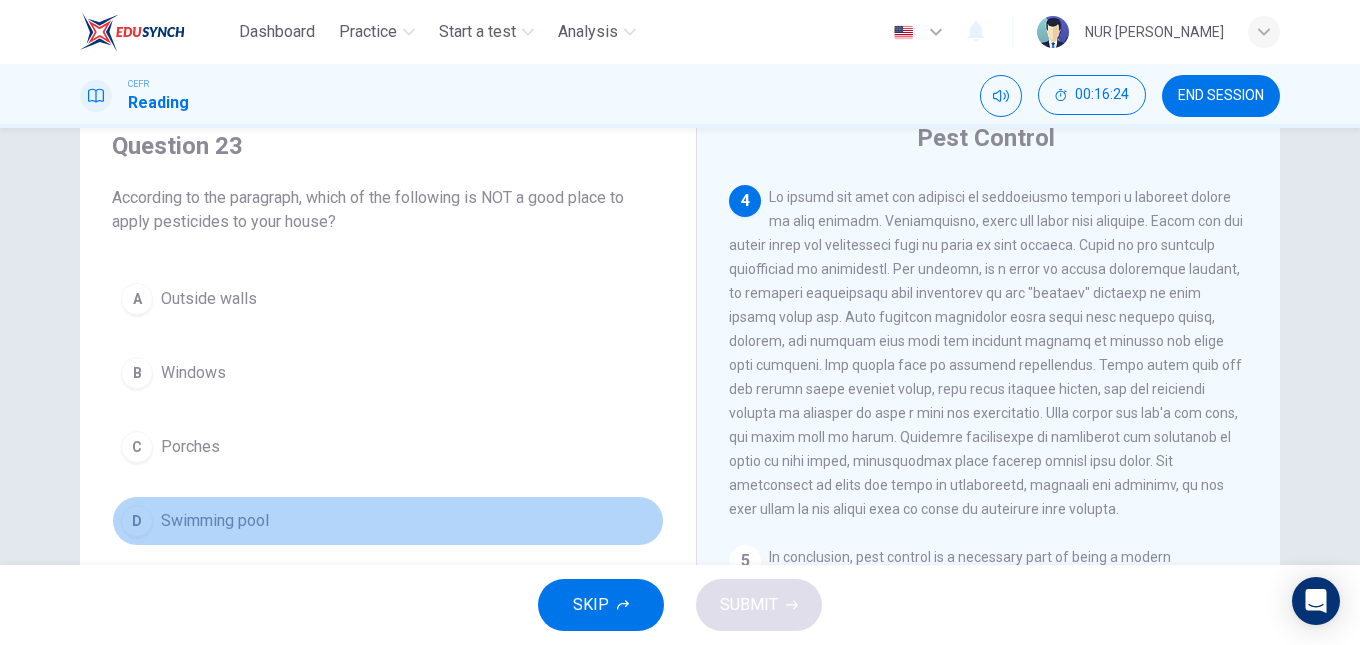 click on "Swimming pool" at bounding box center [215, 521] 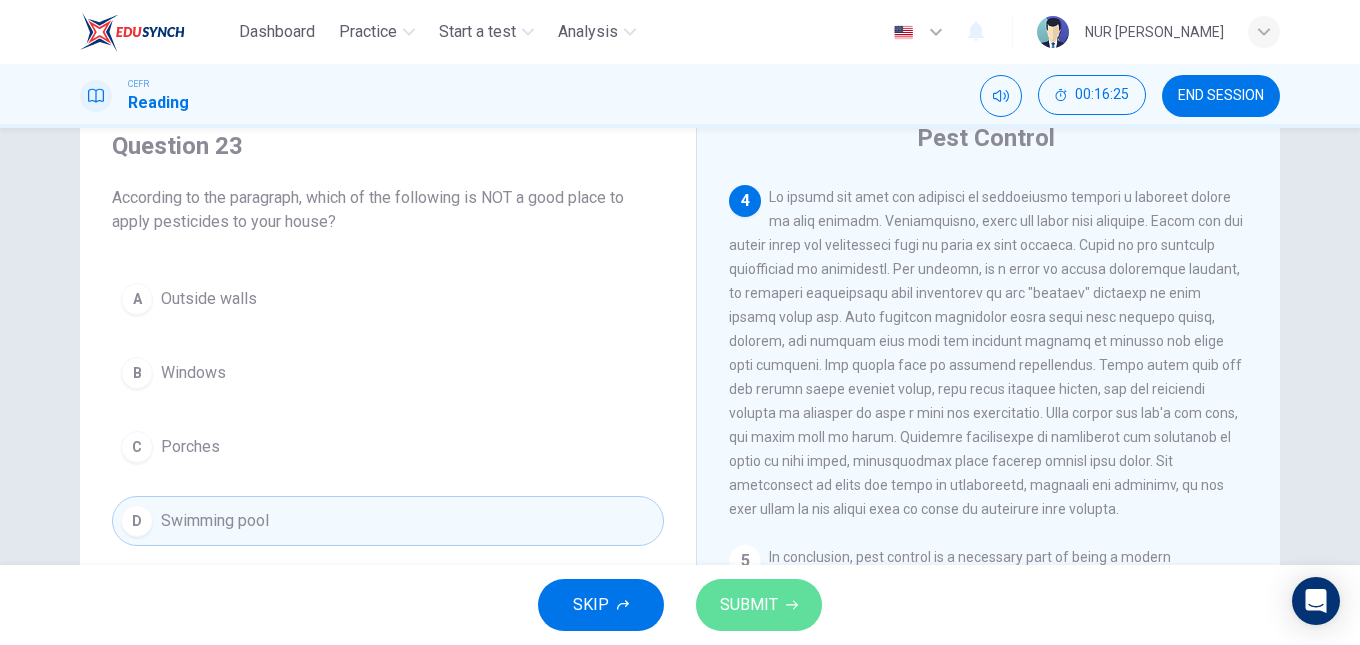 click on "SUBMIT" at bounding box center (749, 605) 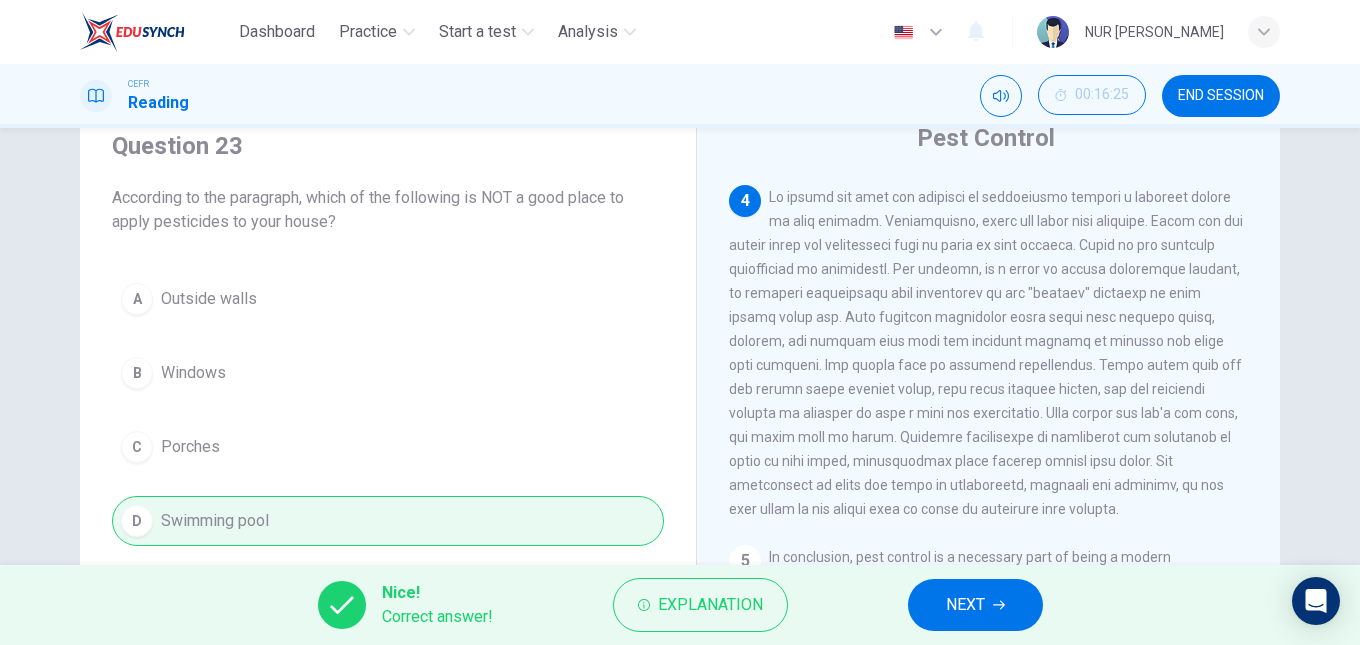 click on "NEXT" at bounding box center [965, 605] 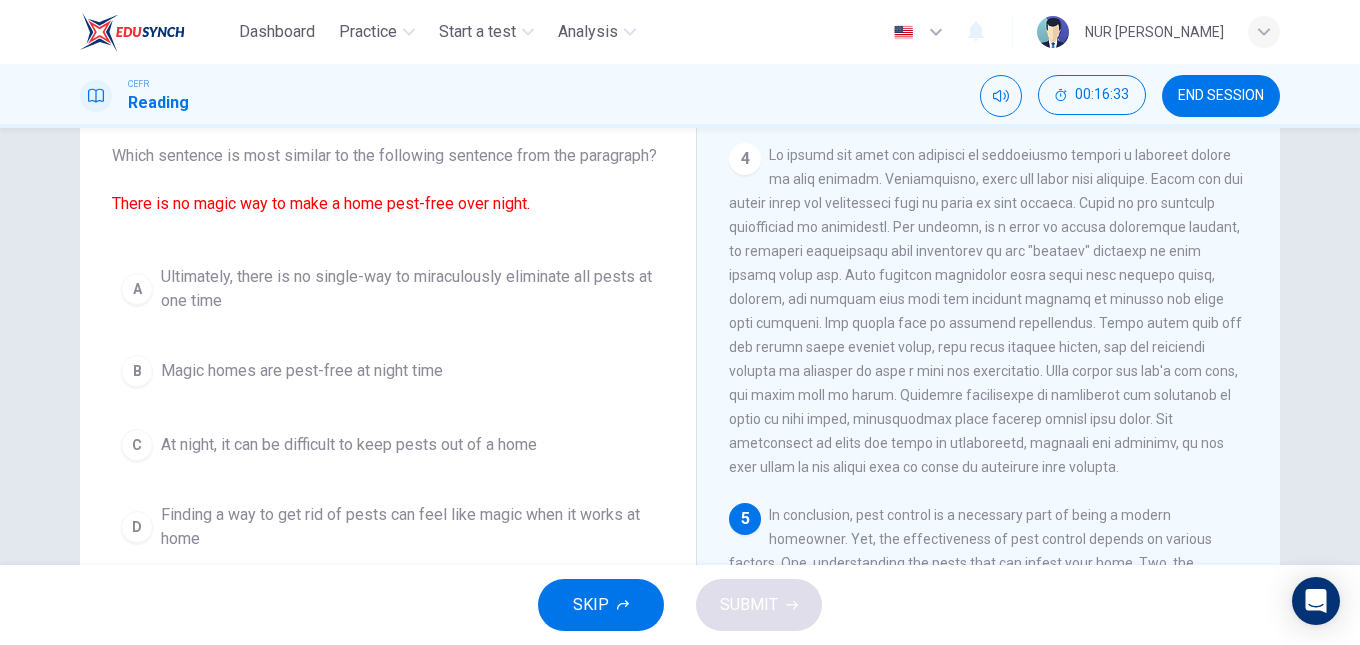 scroll, scrollTop: 121, scrollLeft: 0, axis: vertical 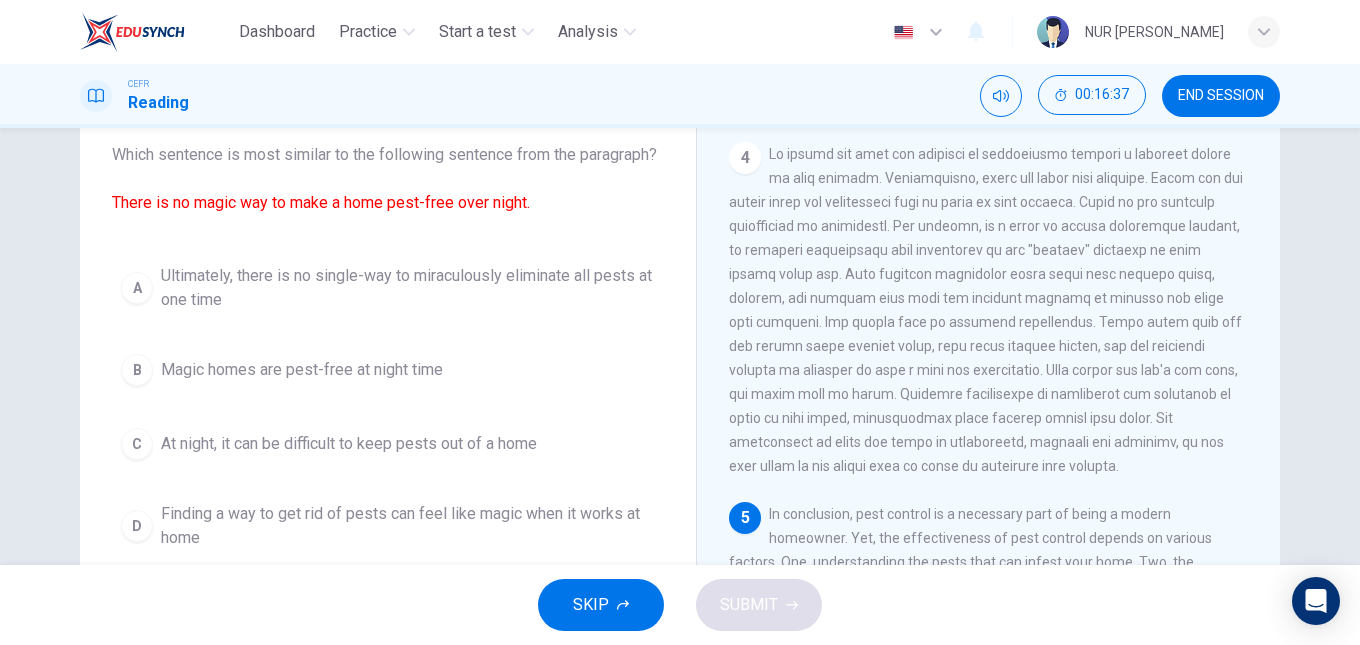 click at bounding box center (986, 310) 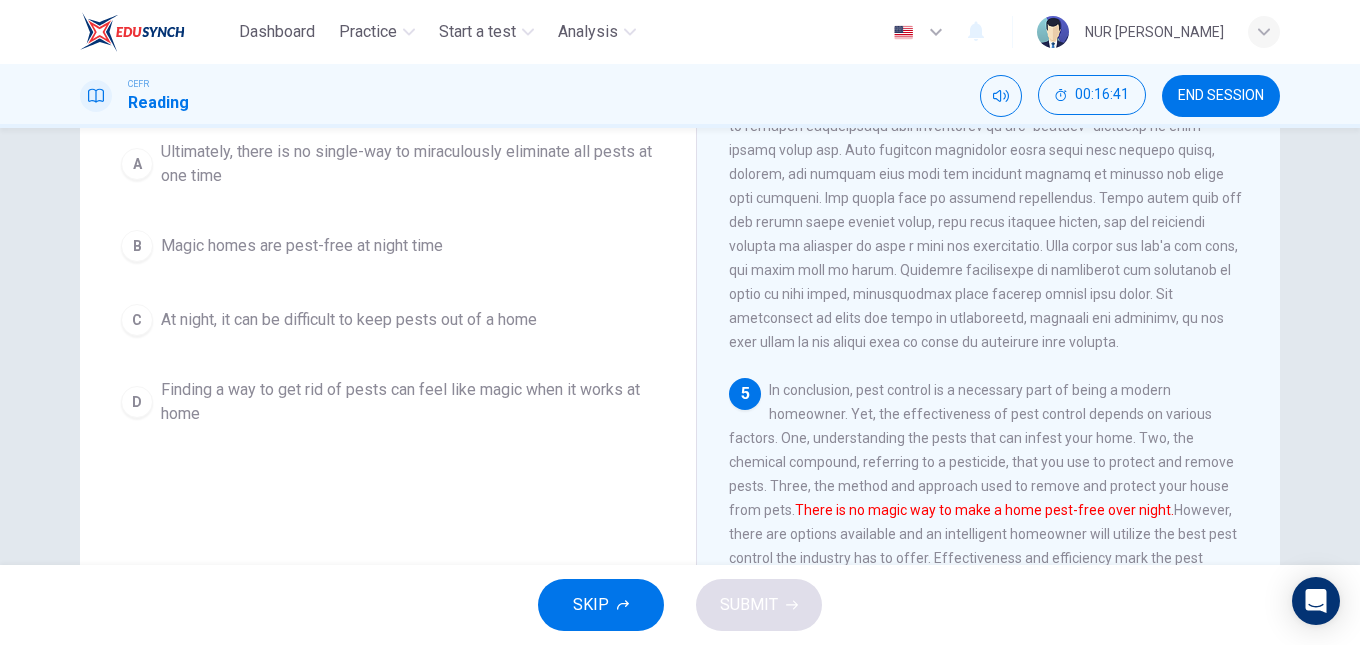 scroll, scrollTop: 241, scrollLeft: 0, axis: vertical 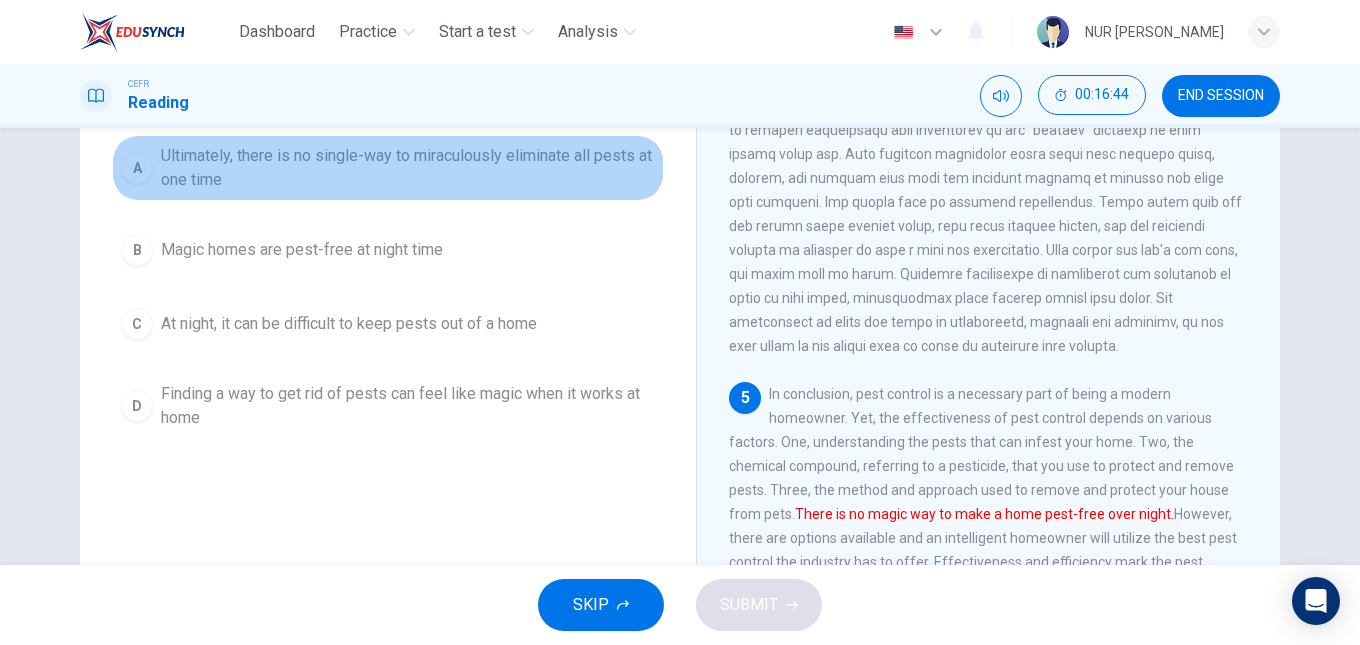 click on "Ultimately, there is no single-way to miraculously eliminate all pests at one time" at bounding box center (408, 168) 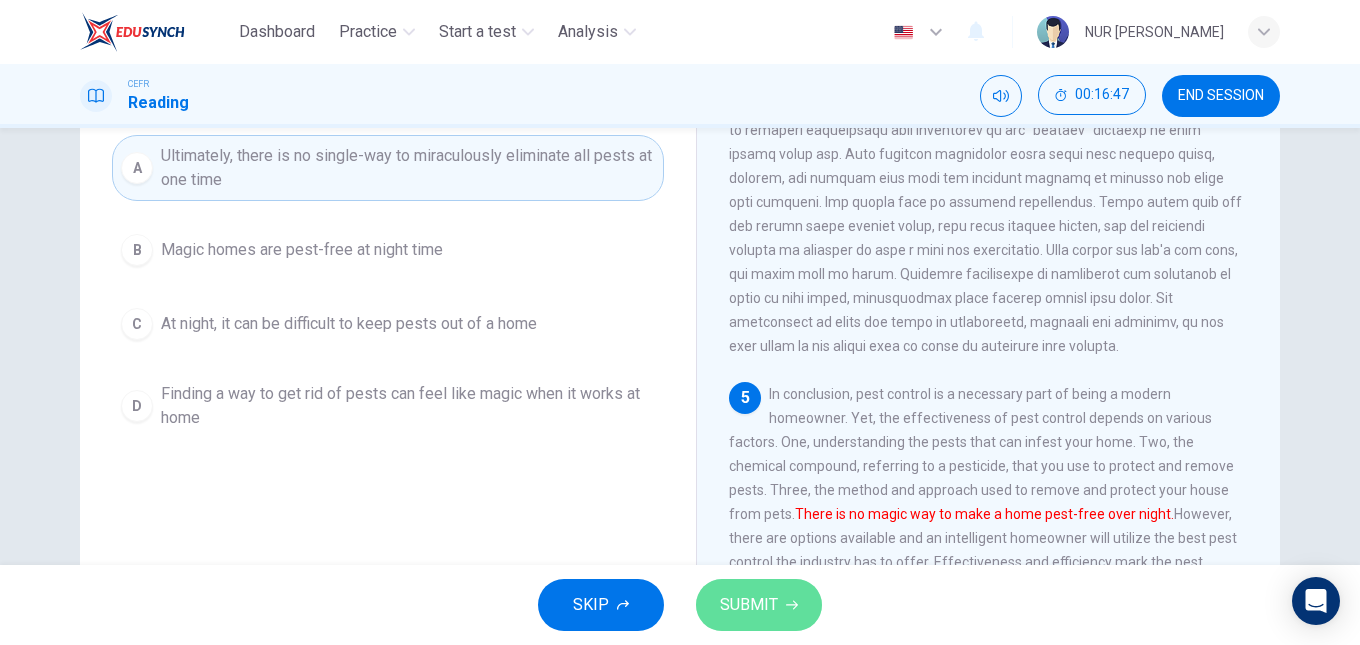click on "SUBMIT" at bounding box center [749, 605] 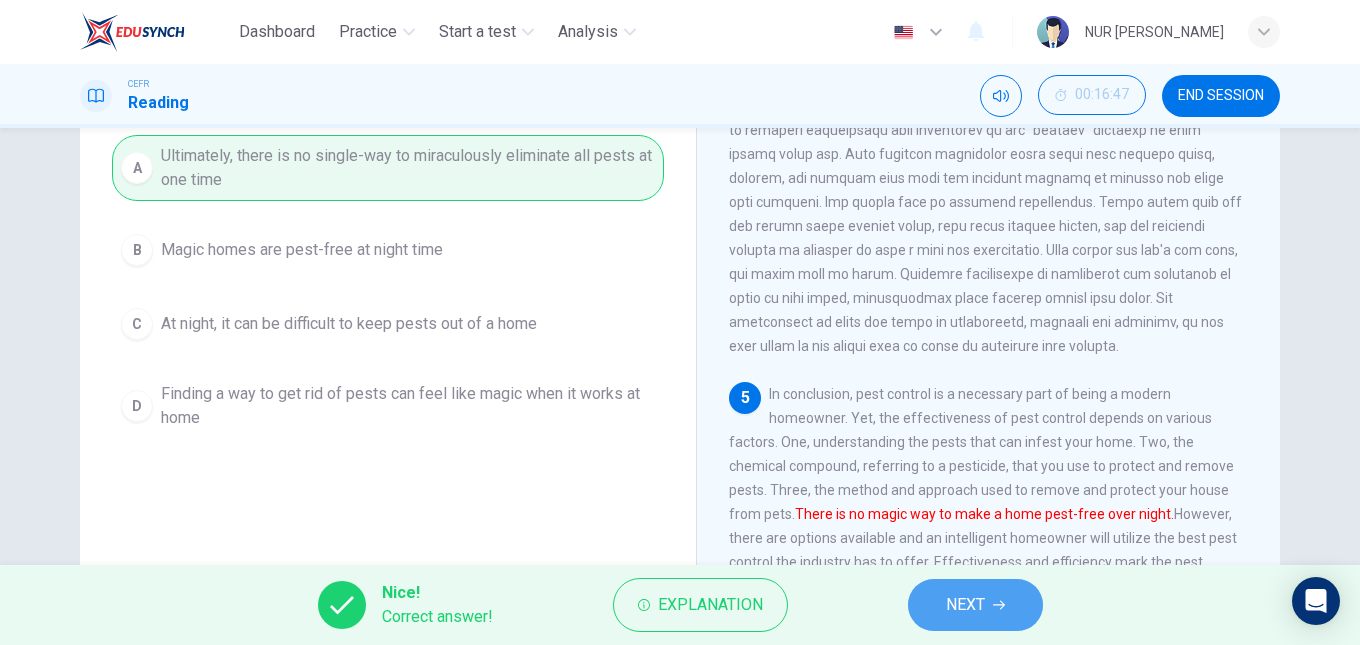 click 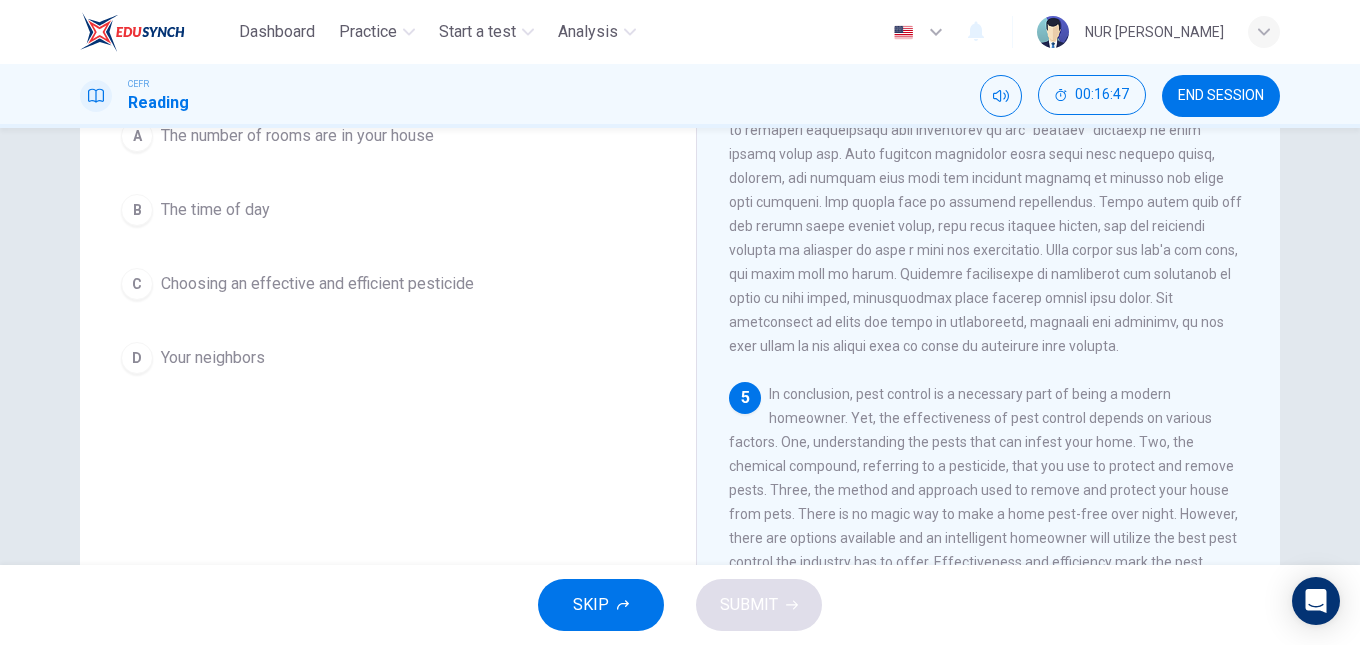 scroll, scrollTop: 193, scrollLeft: 0, axis: vertical 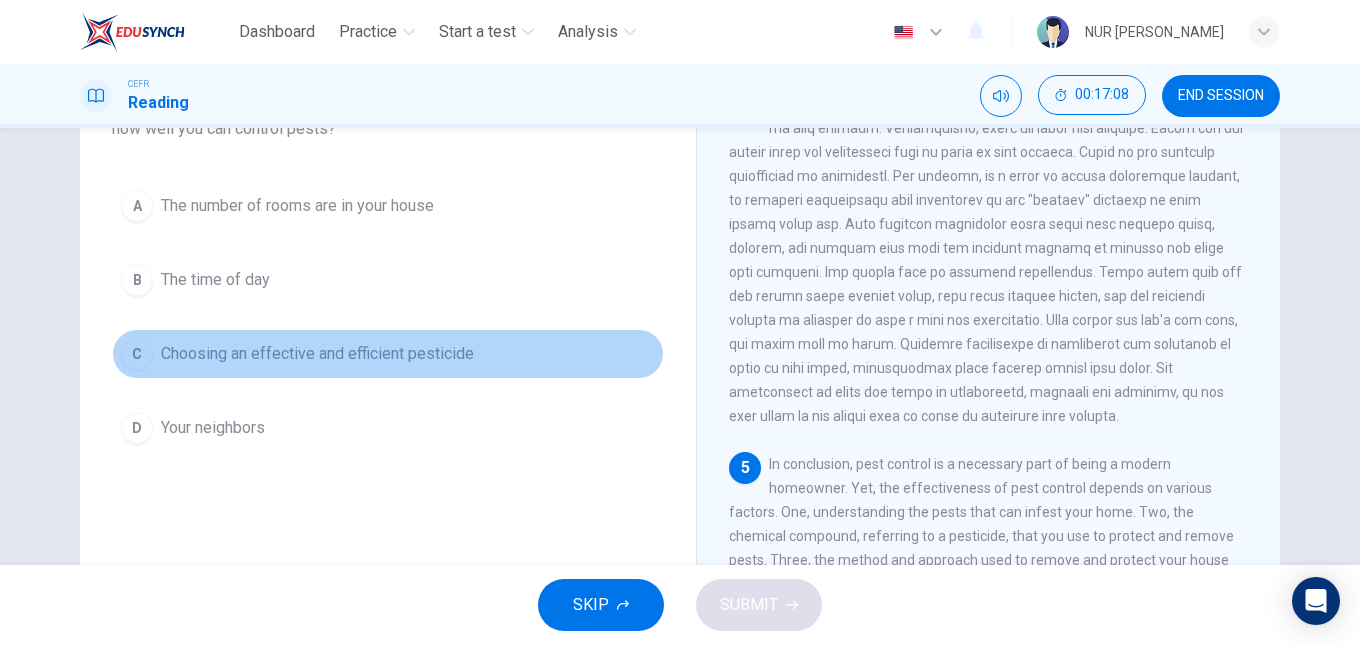 click on "Choosing an effective and efficient pesticide" at bounding box center (317, 354) 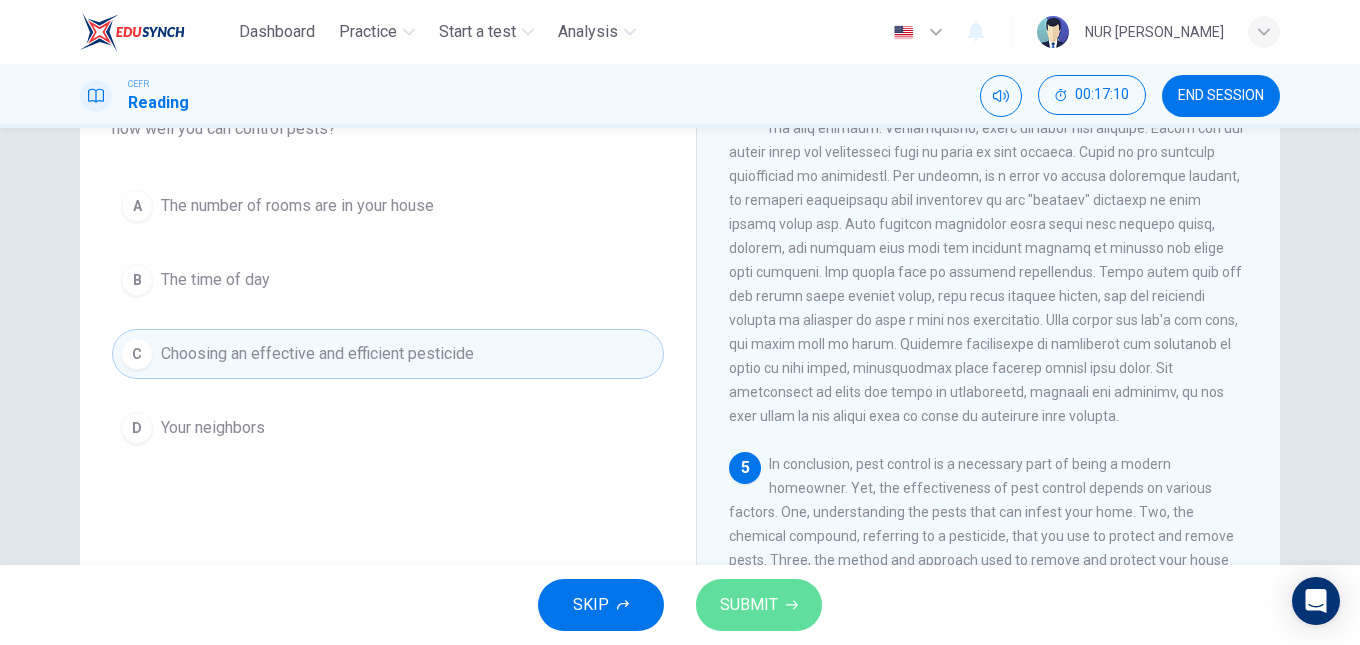 click on "SUBMIT" at bounding box center (759, 605) 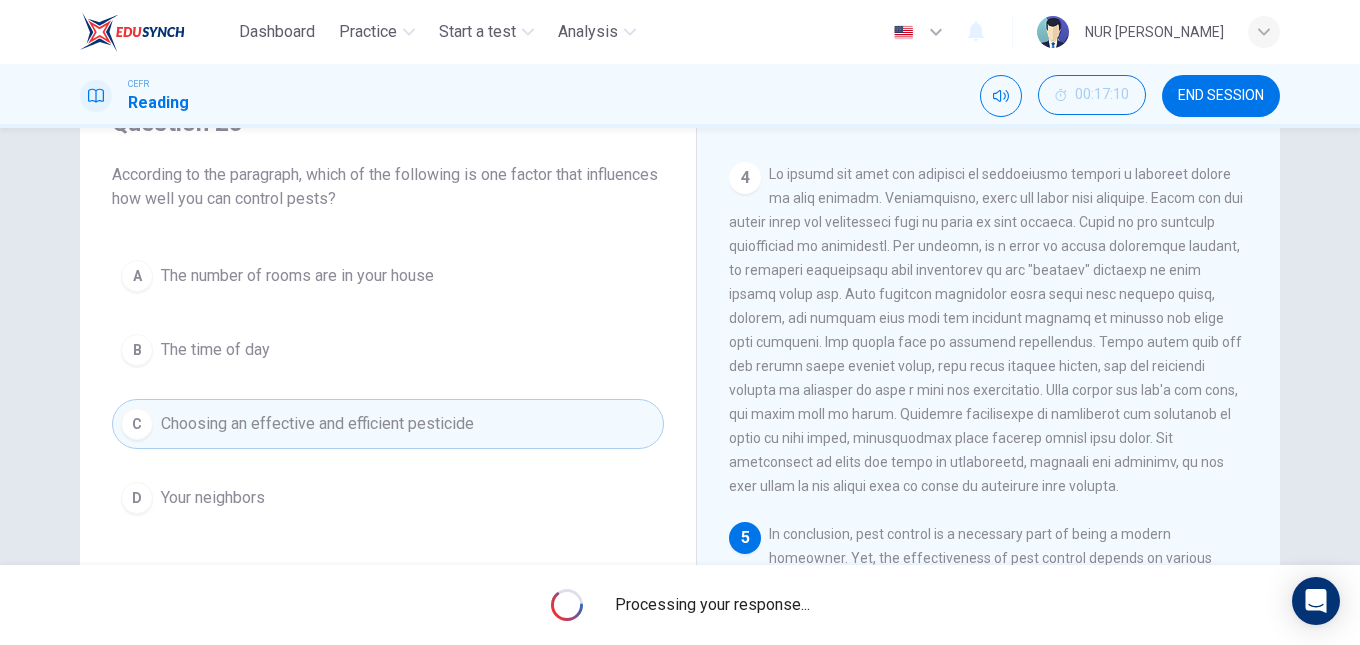 scroll, scrollTop: 100, scrollLeft: 0, axis: vertical 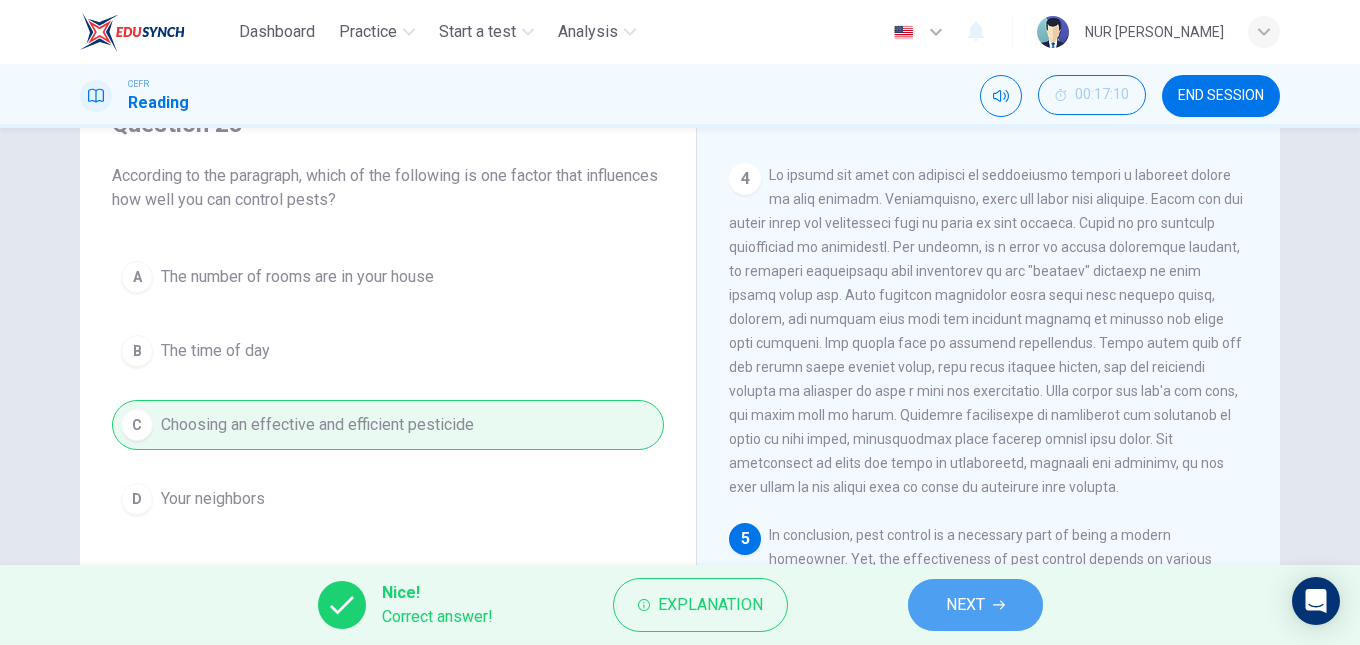 click on "NEXT" at bounding box center (965, 605) 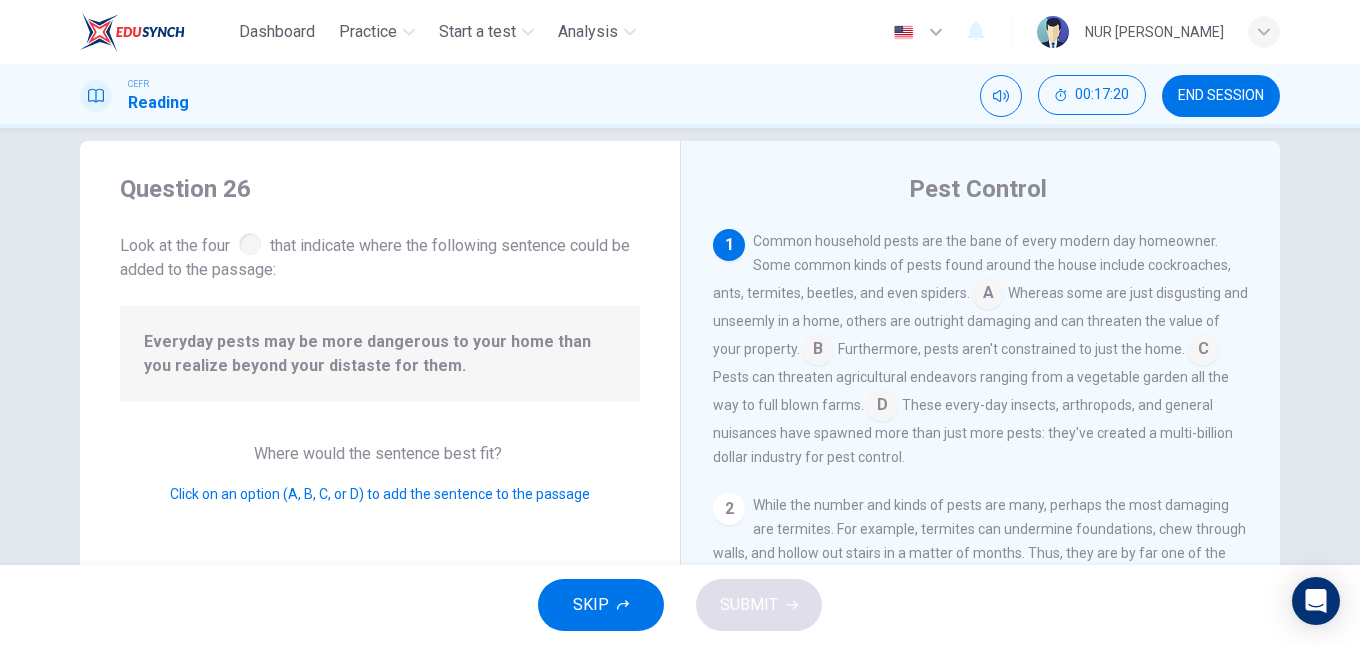 scroll, scrollTop: 26, scrollLeft: 0, axis: vertical 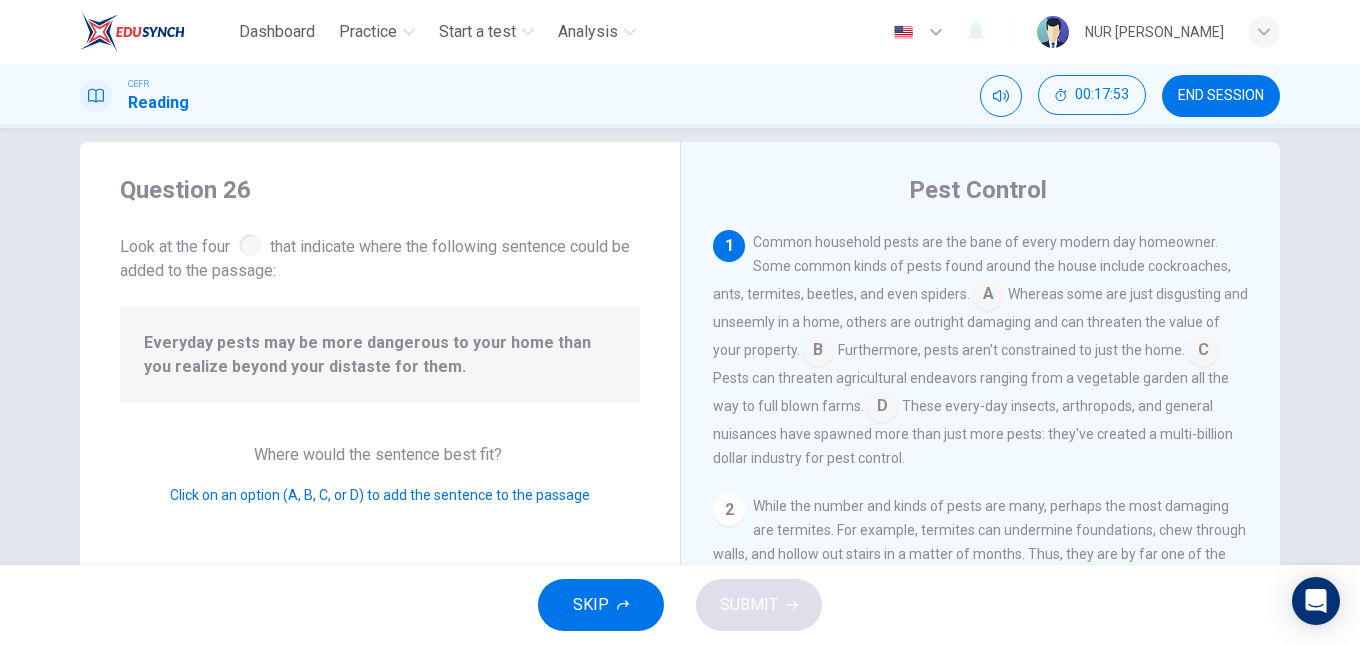 click at bounding box center (988, 296) 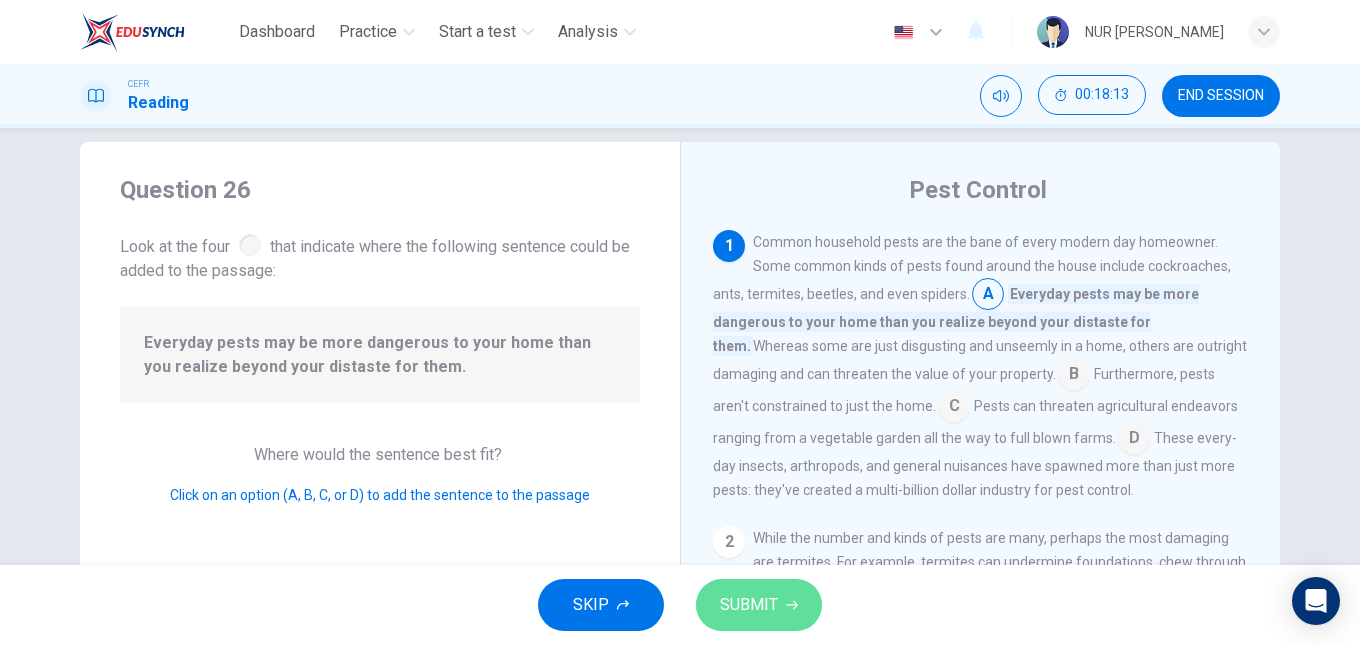 click on "SUBMIT" at bounding box center (759, 605) 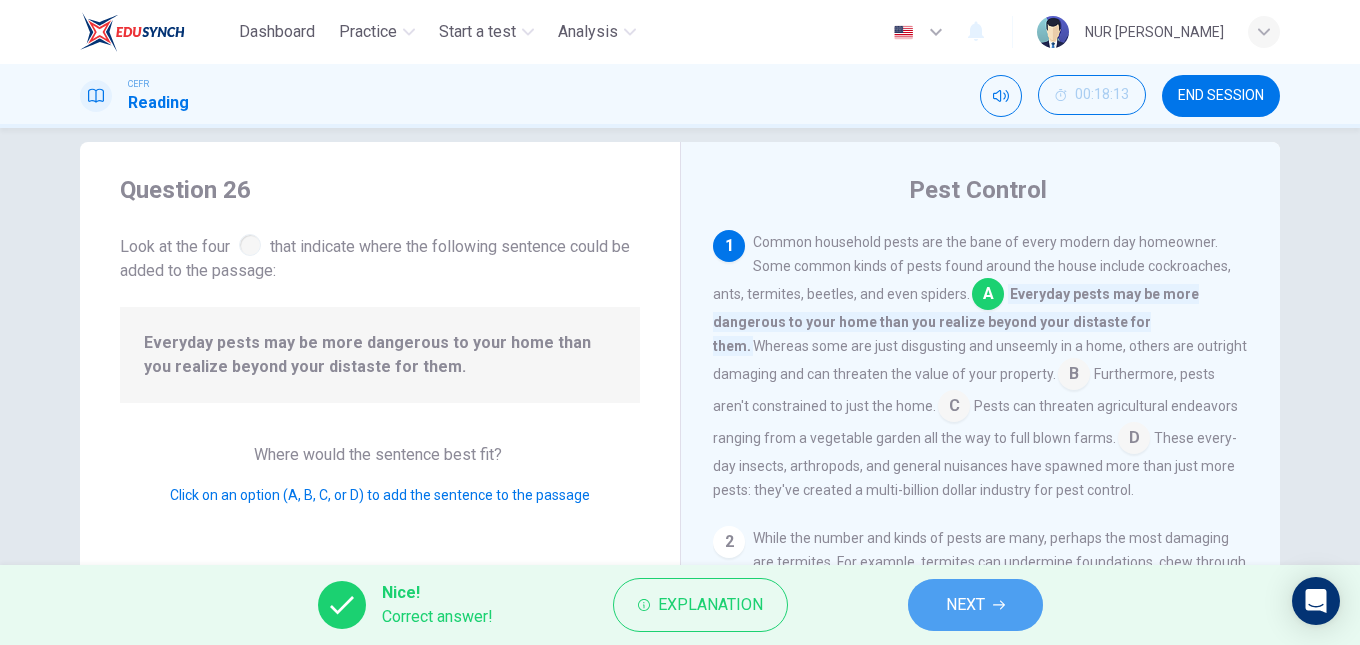 click on "NEXT" at bounding box center [965, 605] 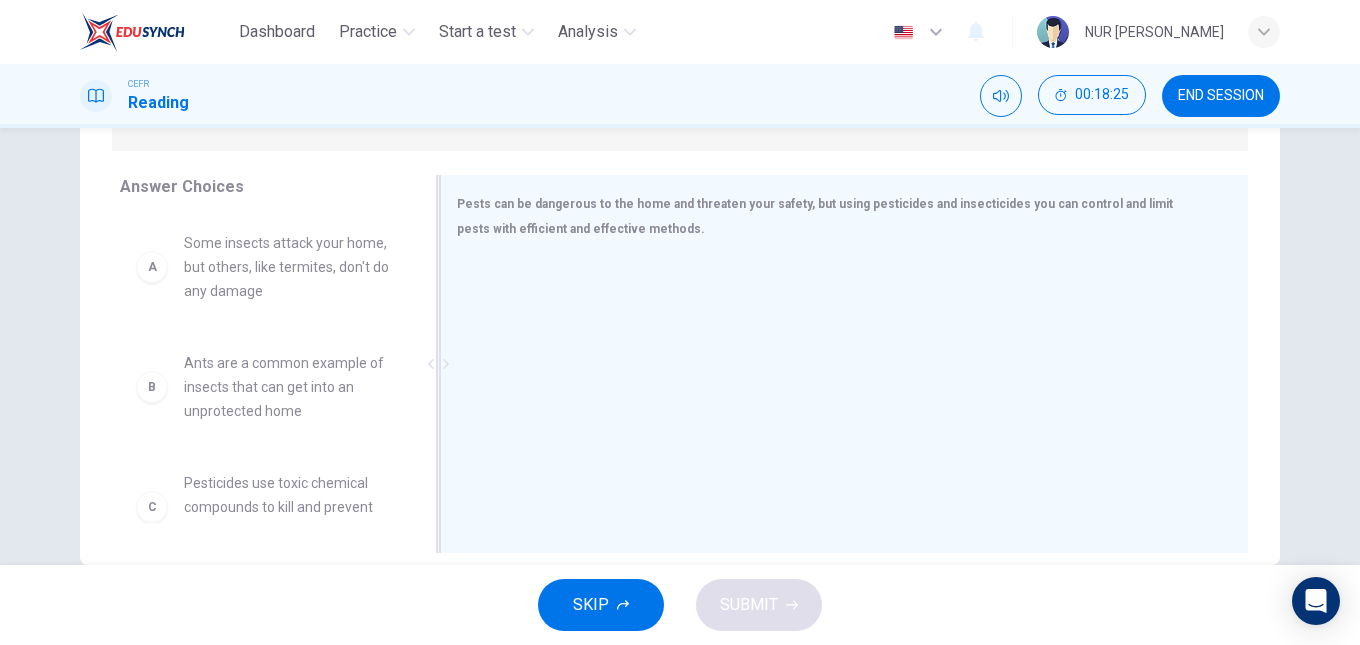 scroll, scrollTop: 300, scrollLeft: 0, axis: vertical 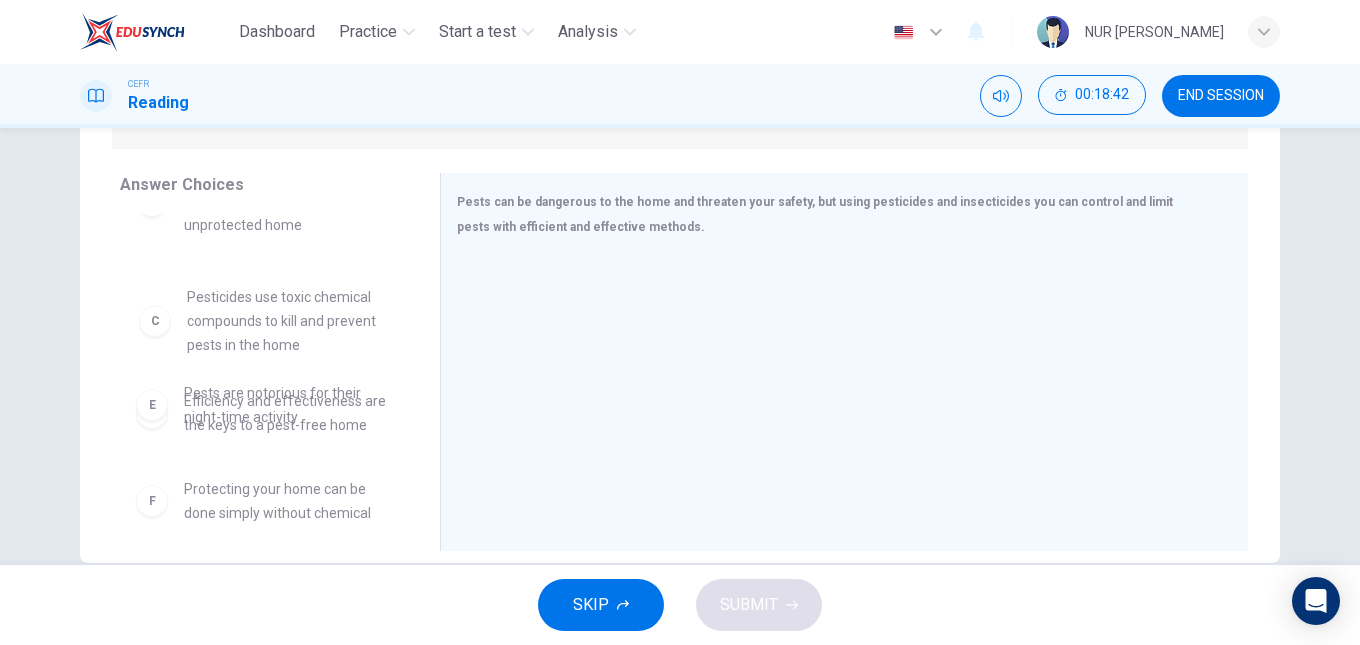 drag, startPoint x: 268, startPoint y: 349, endPoint x: 281, endPoint y: 347, distance: 13.152946 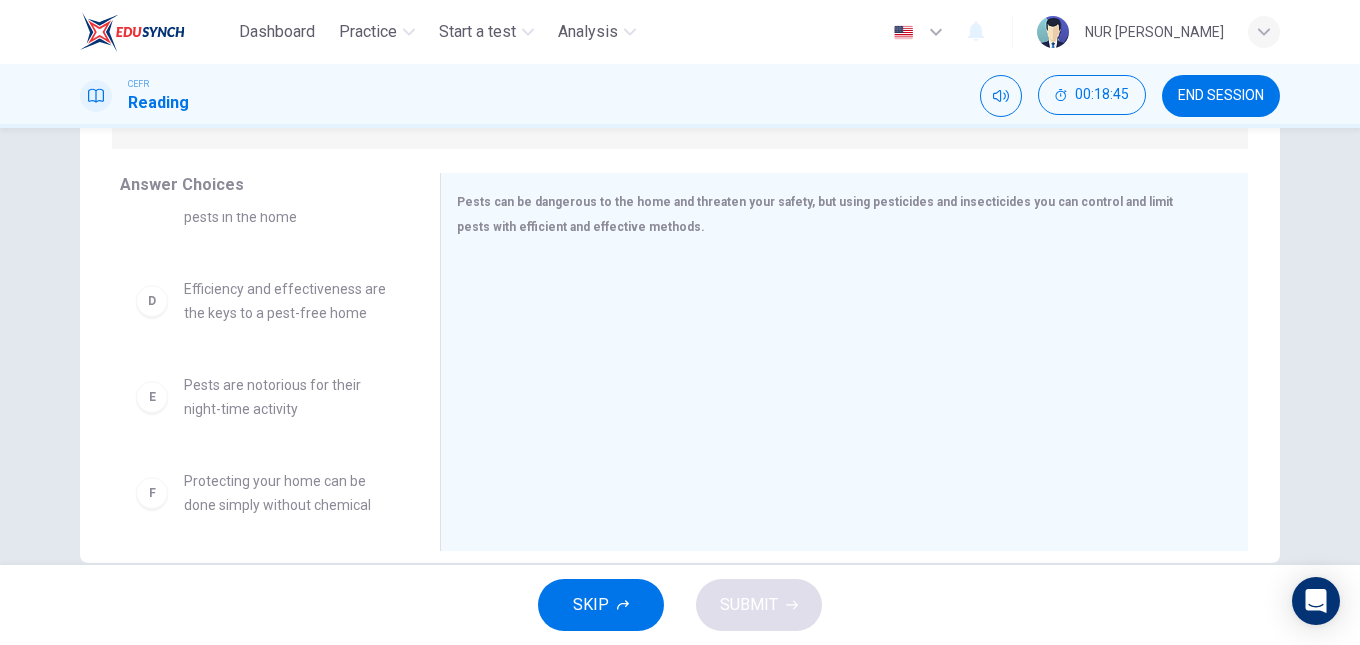 scroll, scrollTop: 313, scrollLeft: 0, axis: vertical 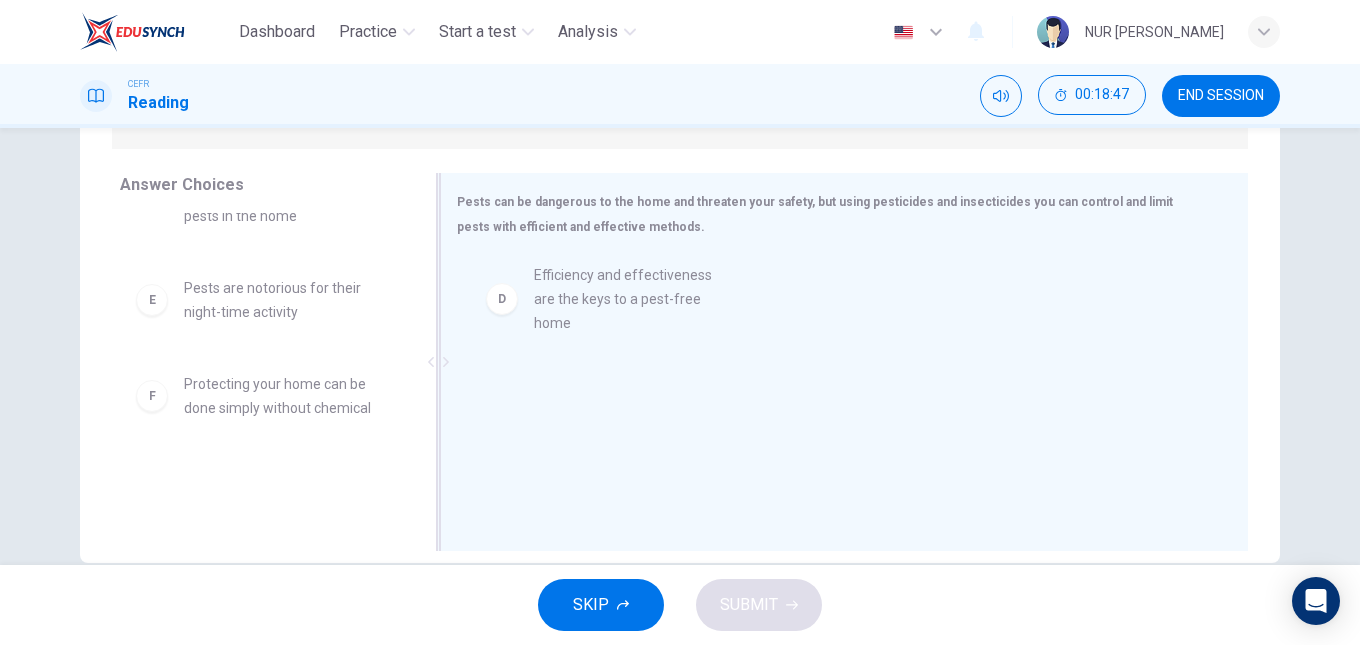 drag, startPoint x: 254, startPoint y: 303, endPoint x: 623, endPoint y: 290, distance: 369.2289 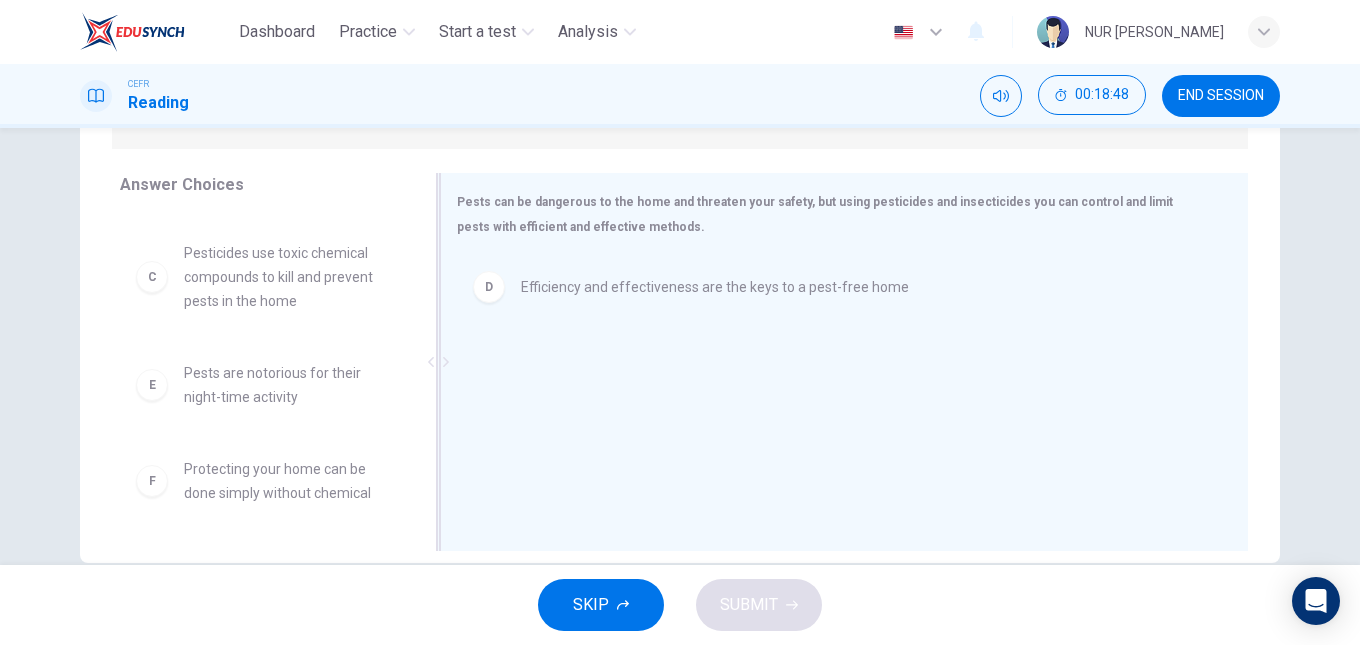 scroll, scrollTop: 228, scrollLeft: 0, axis: vertical 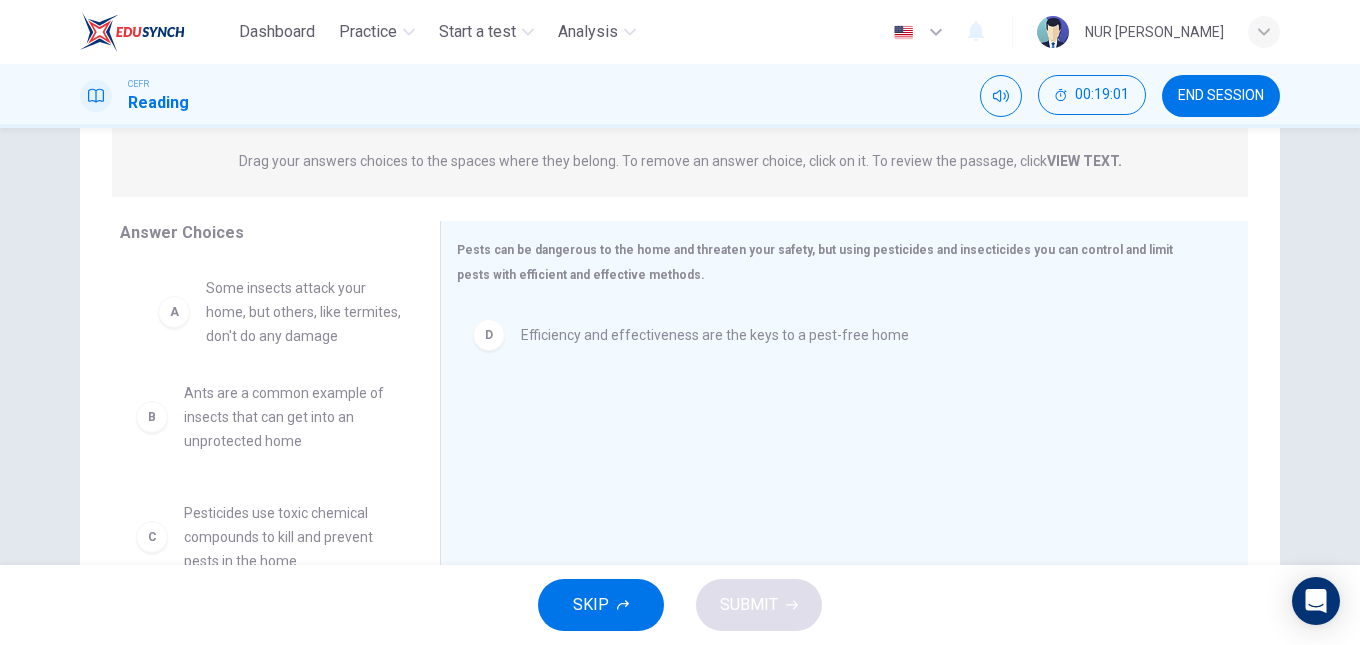 drag, startPoint x: 287, startPoint y: 297, endPoint x: 317, endPoint y: 297, distance: 30 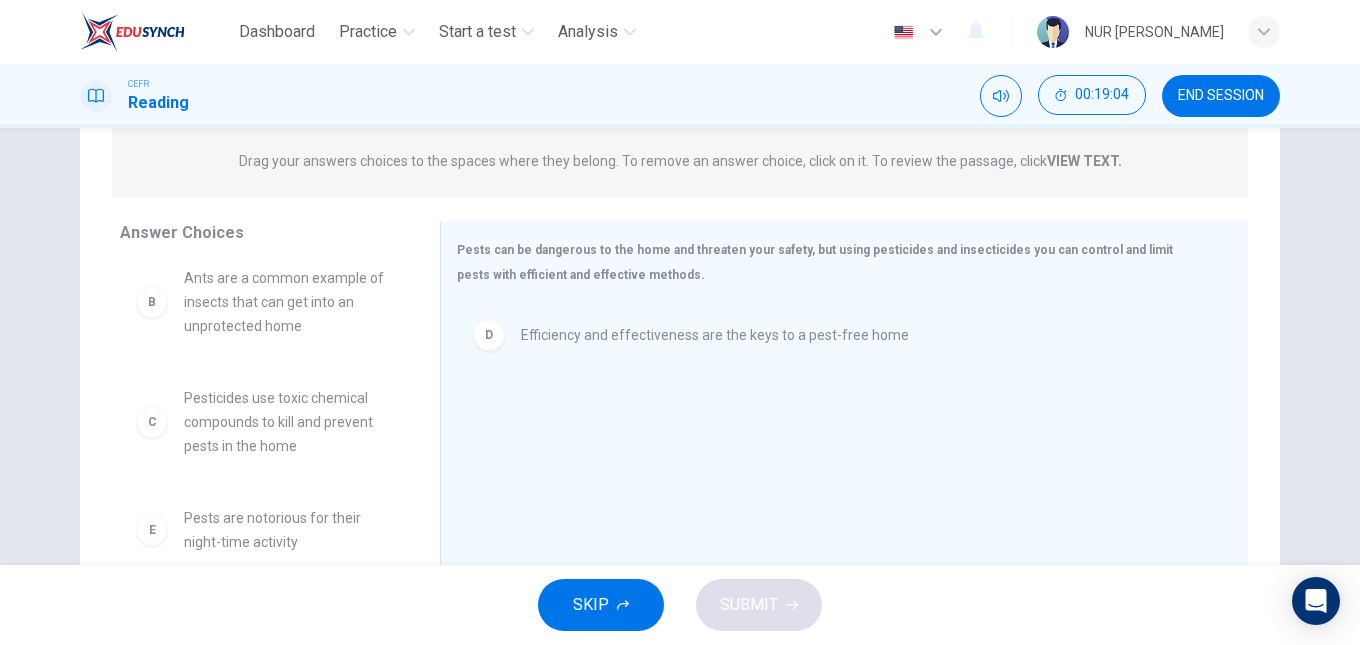scroll, scrollTop: 133, scrollLeft: 0, axis: vertical 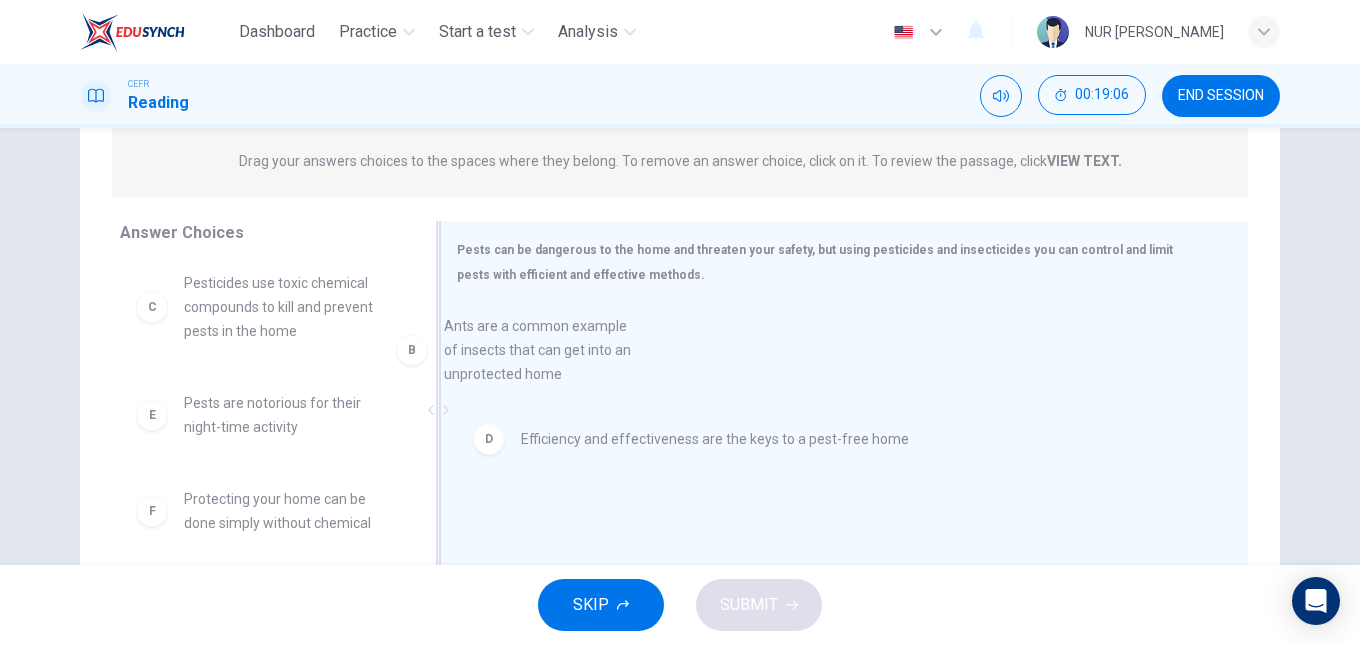 drag, startPoint x: 285, startPoint y: 327, endPoint x: 609, endPoint y: 378, distance: 327.98932 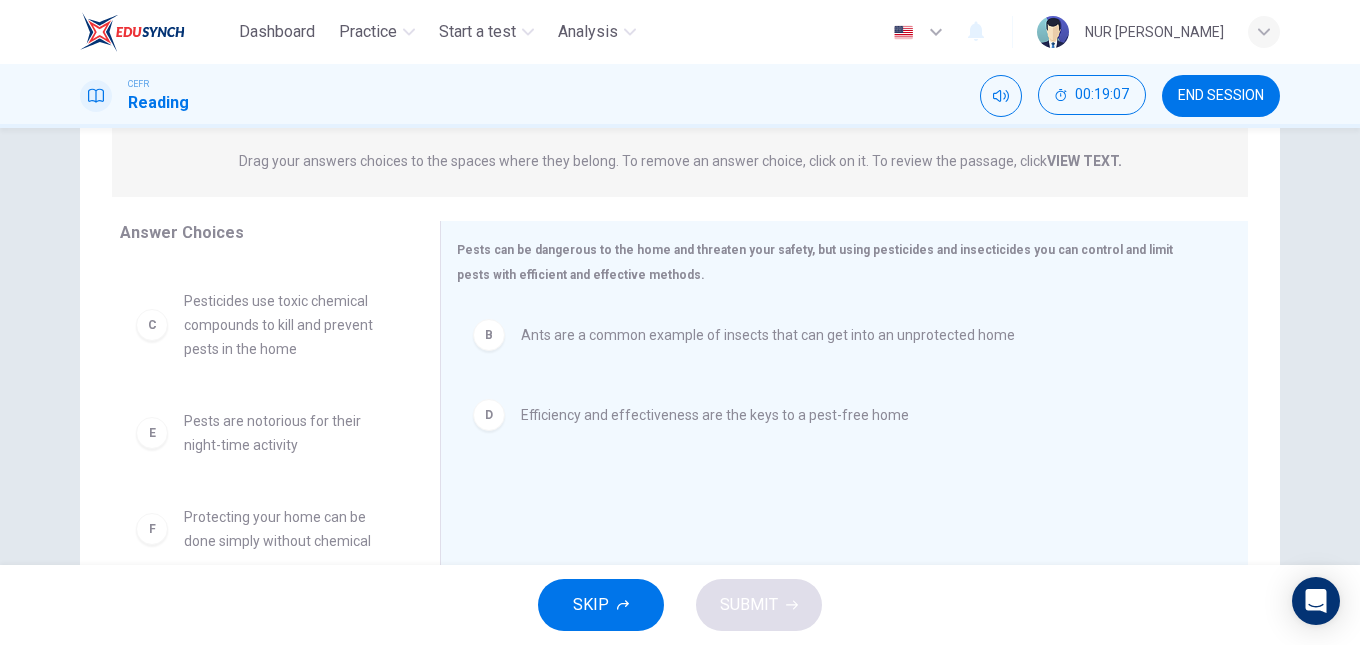 scroll, scrollTop: 108, scrollLeft: 0, axis: vertical 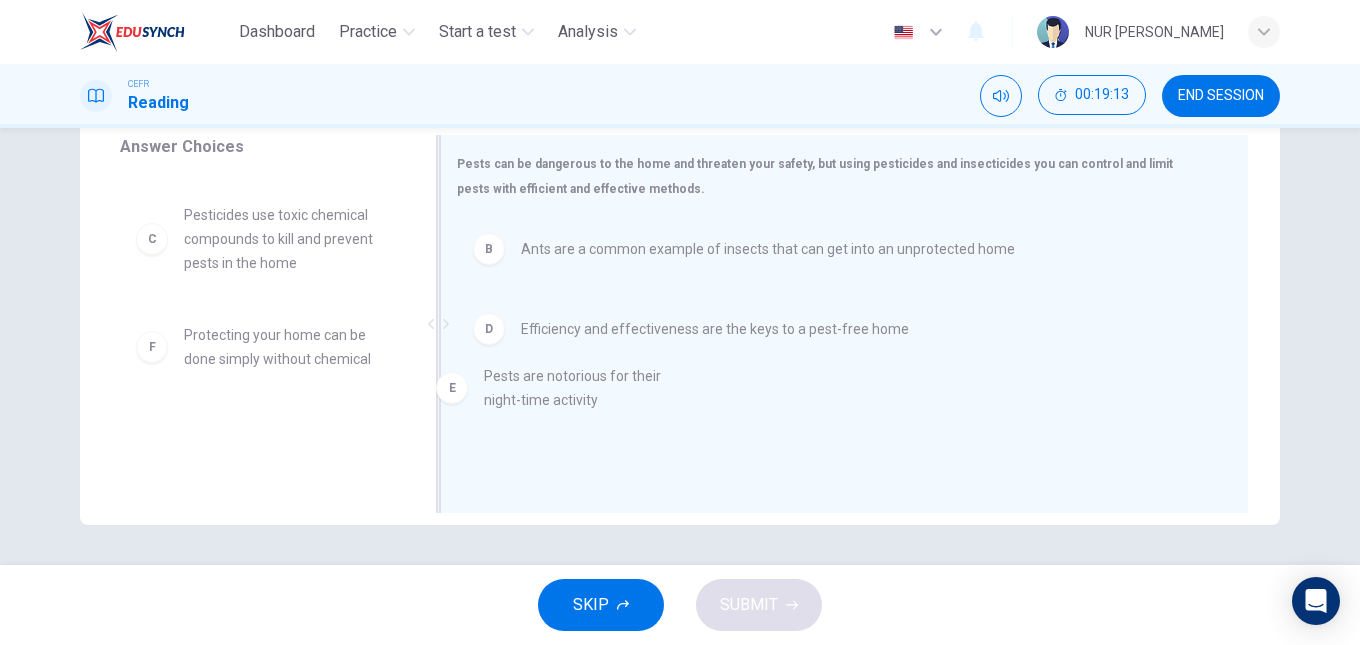 drag, startPoint x: 304, startPoint y: 361, endPoint x: 628, endPoint y: 401, distance: 326.4598 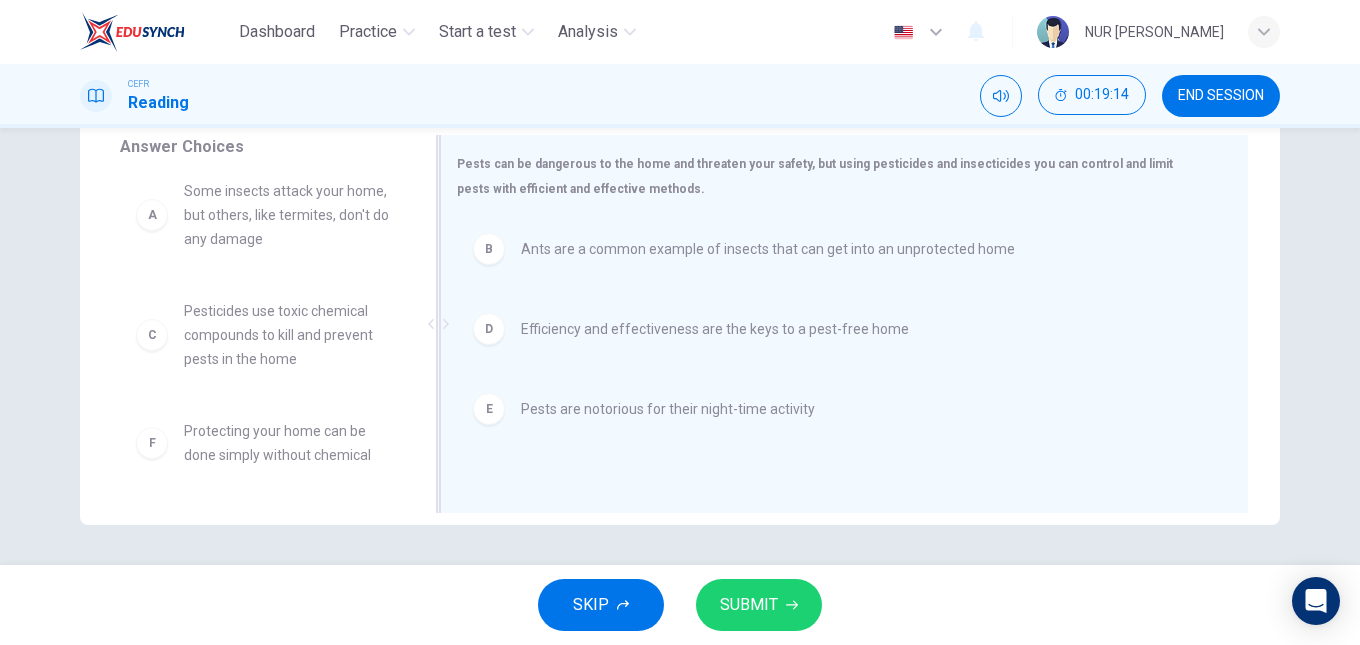scroll, scrollTop: 12, scrollLeft: 0, axis: vertical 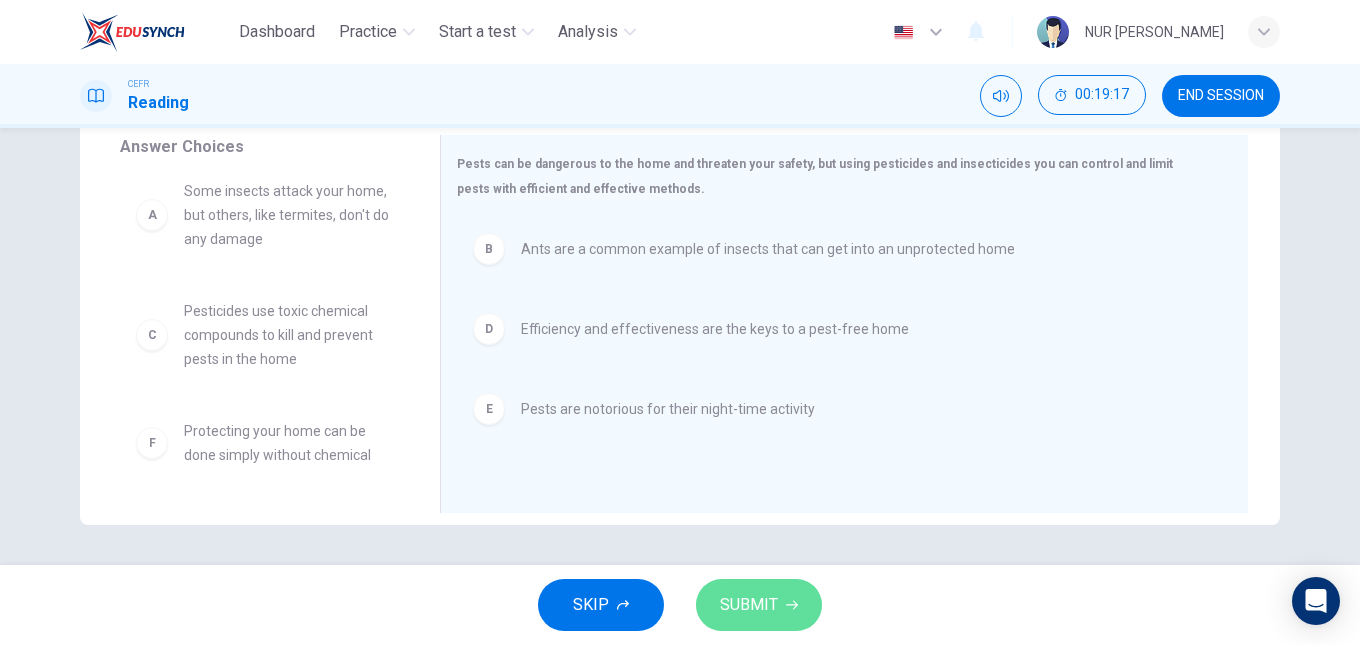 click on "SUBMIT" at bounding box center [759, 605] 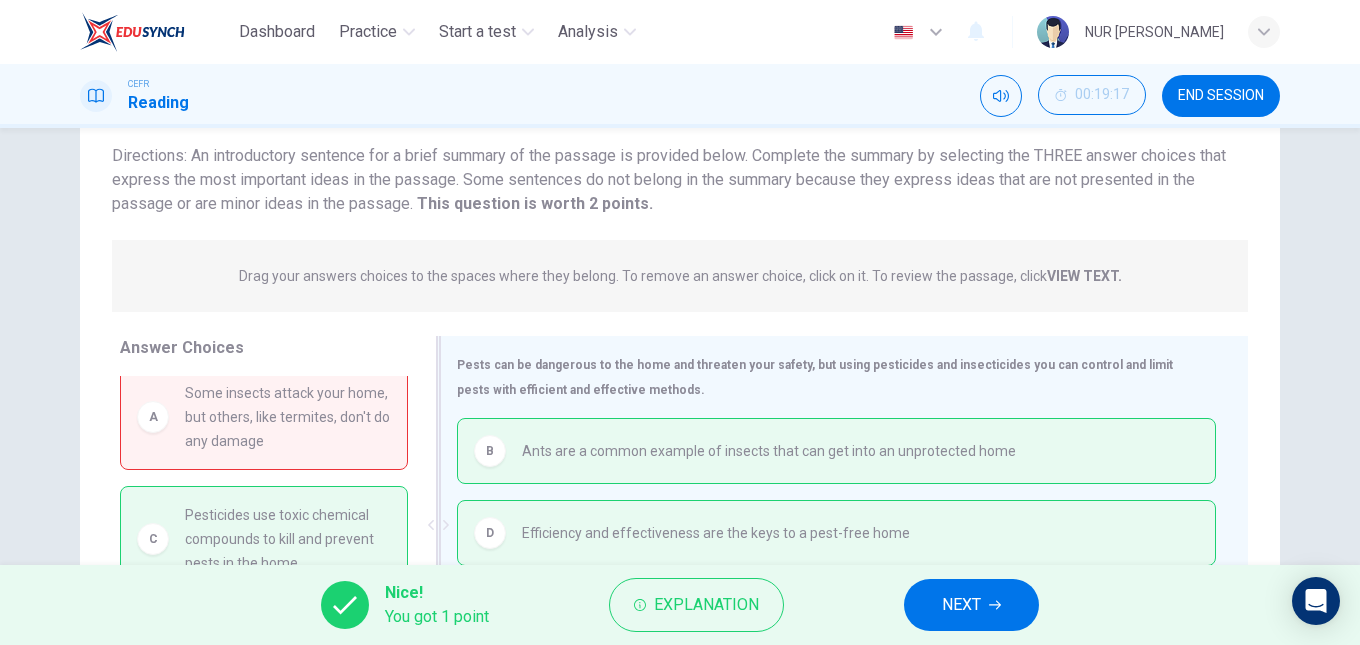 scroll, scrollTop: 338, scrollLeft: 0, axis: vertical 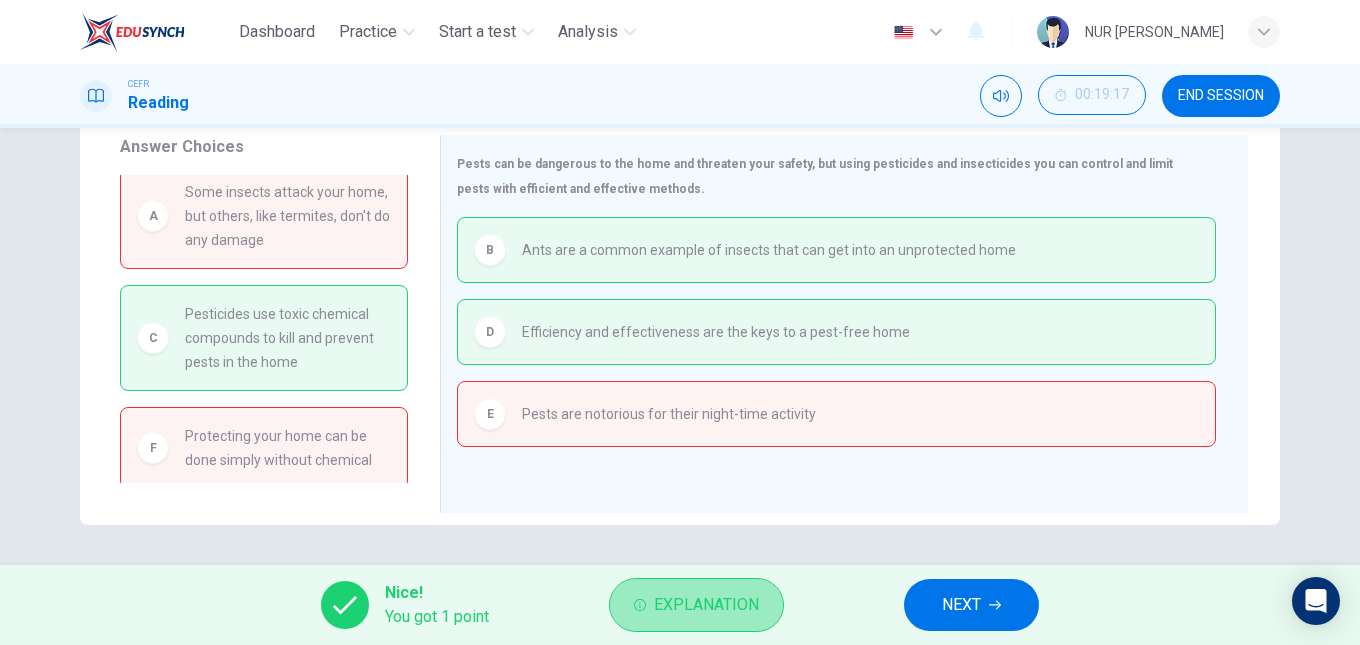 click on "Explanation" at bounding box center (706, 605) 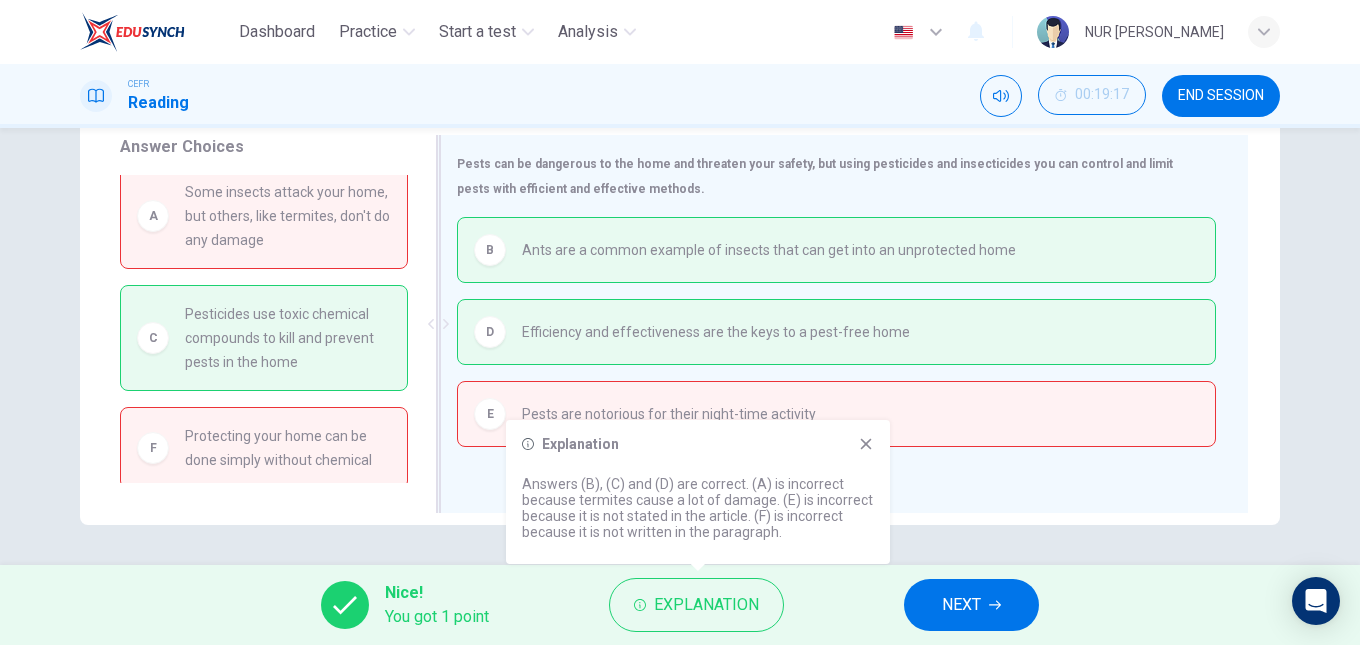 click on "E Pests are notorious for their night-time activity" at bounding box center [836, 414] 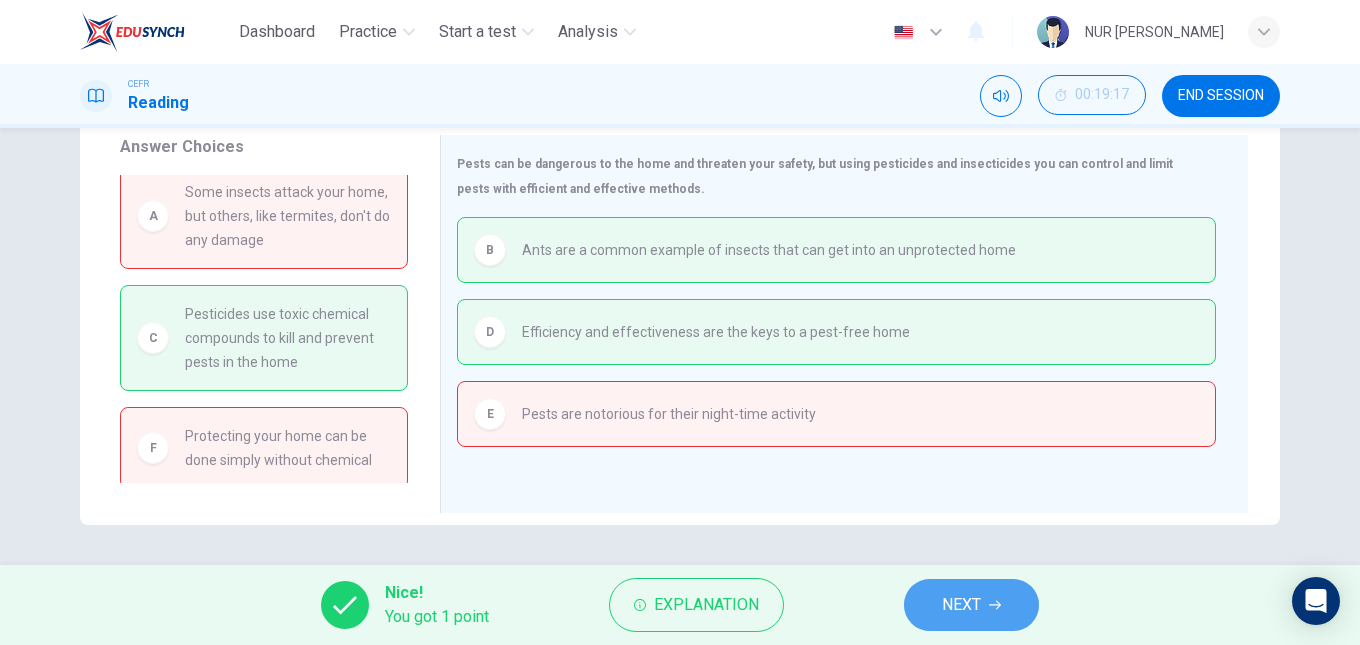 click on "NEXT" at bounding box center (961, 605) 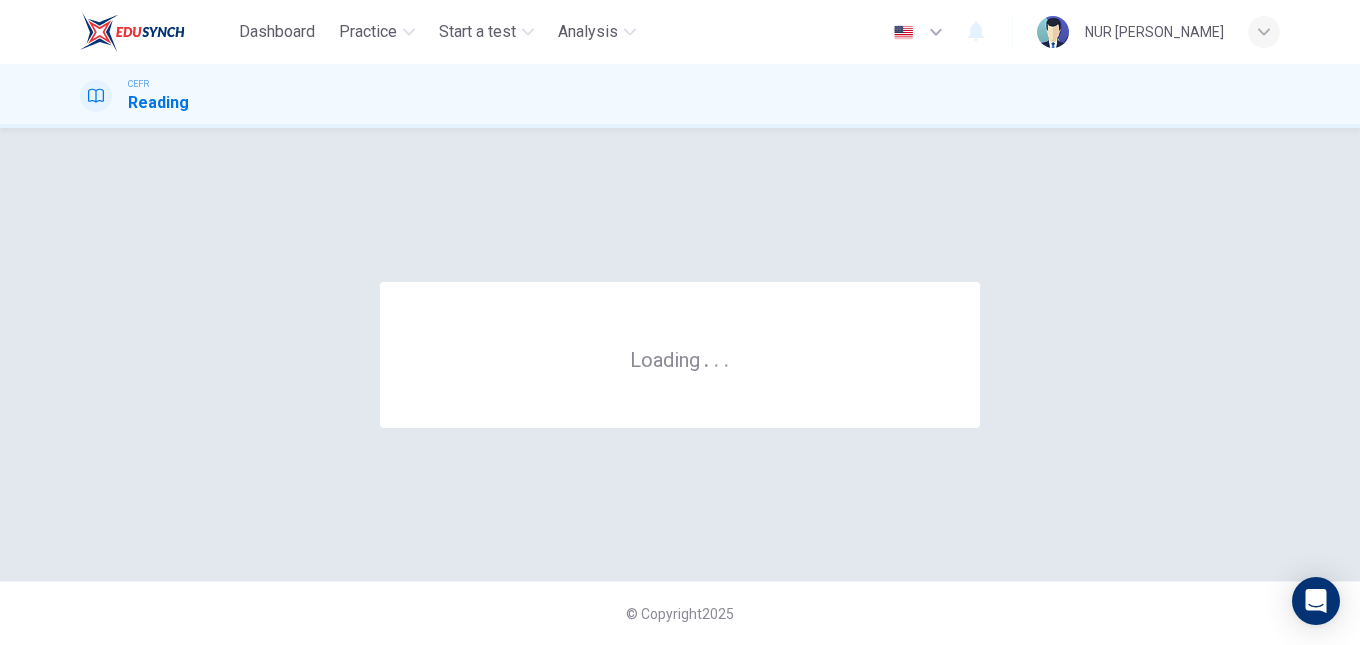 scroll, scrollTop: 0, scrollLeft: 0, axis: both 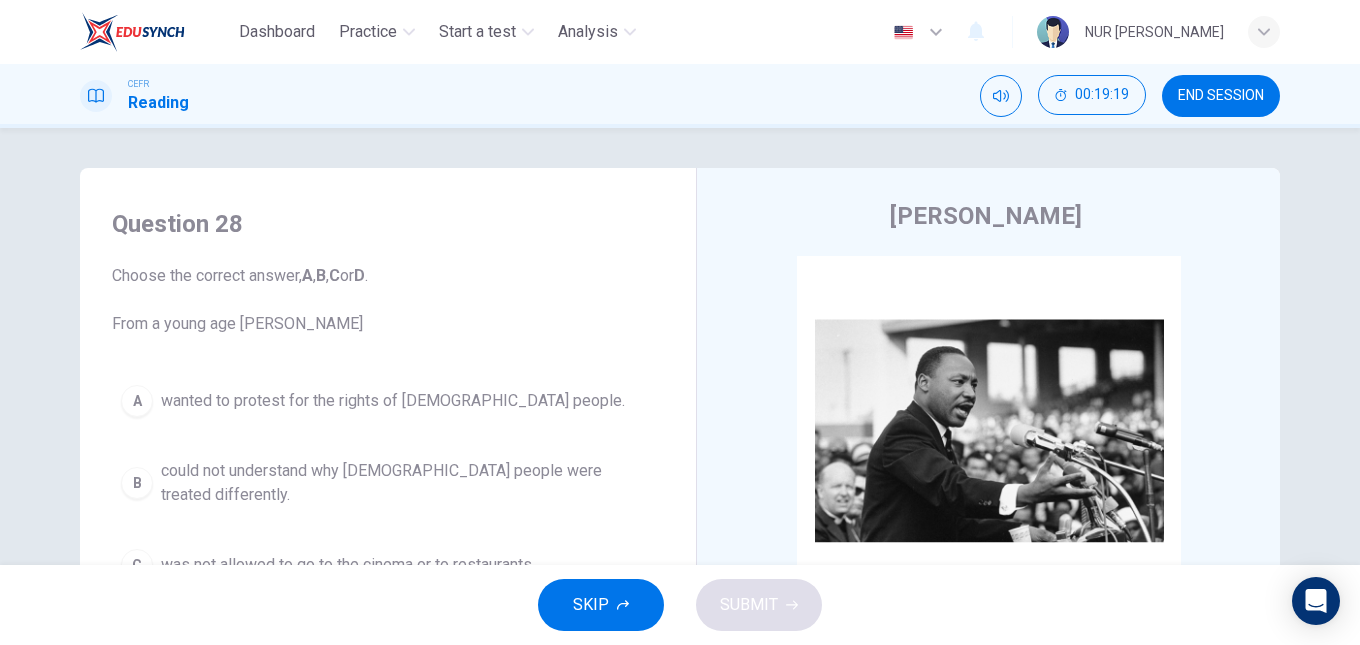 click on "END SESSION" at bounding box center (1221, 96) 